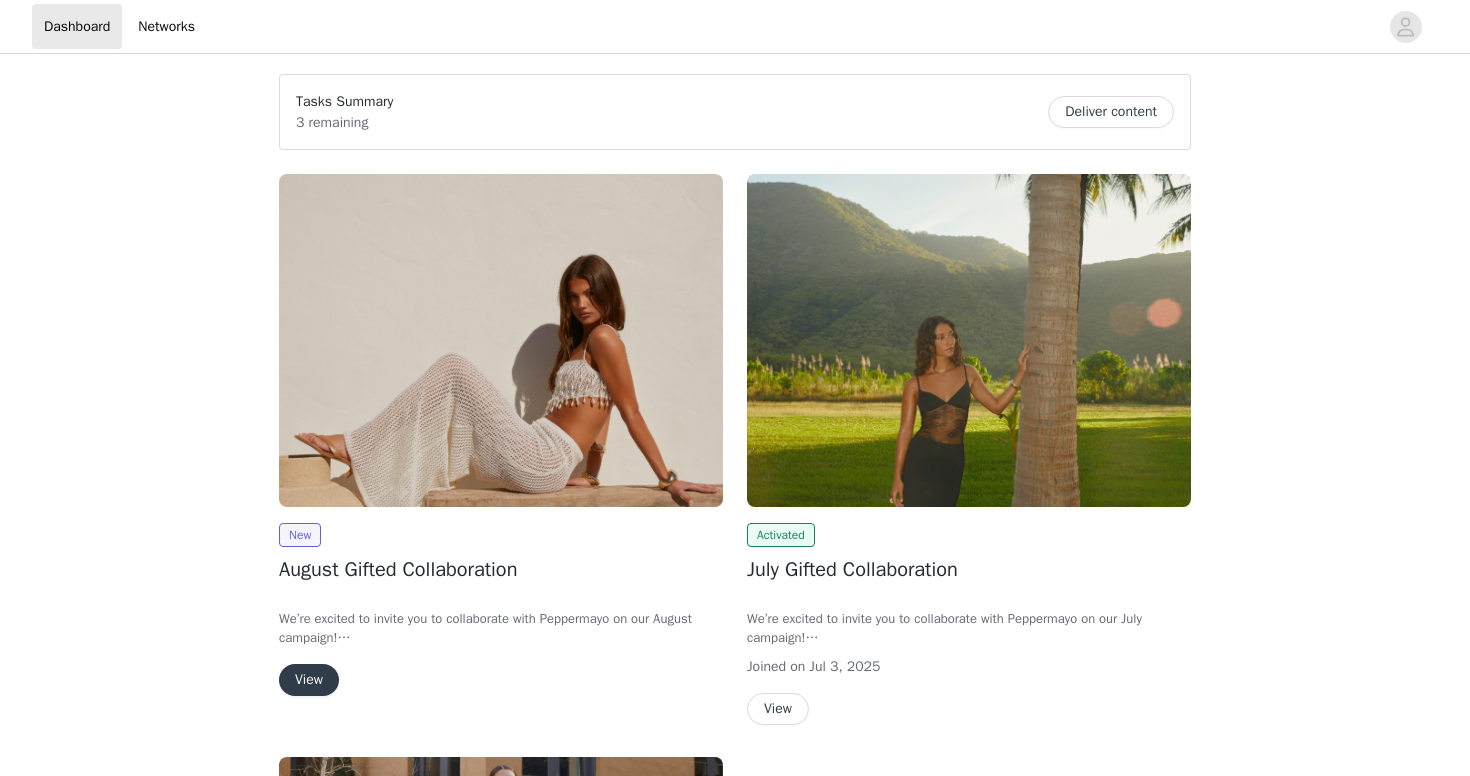 scroll, scrollTop: 0, scrollLeft: 0, axis: both 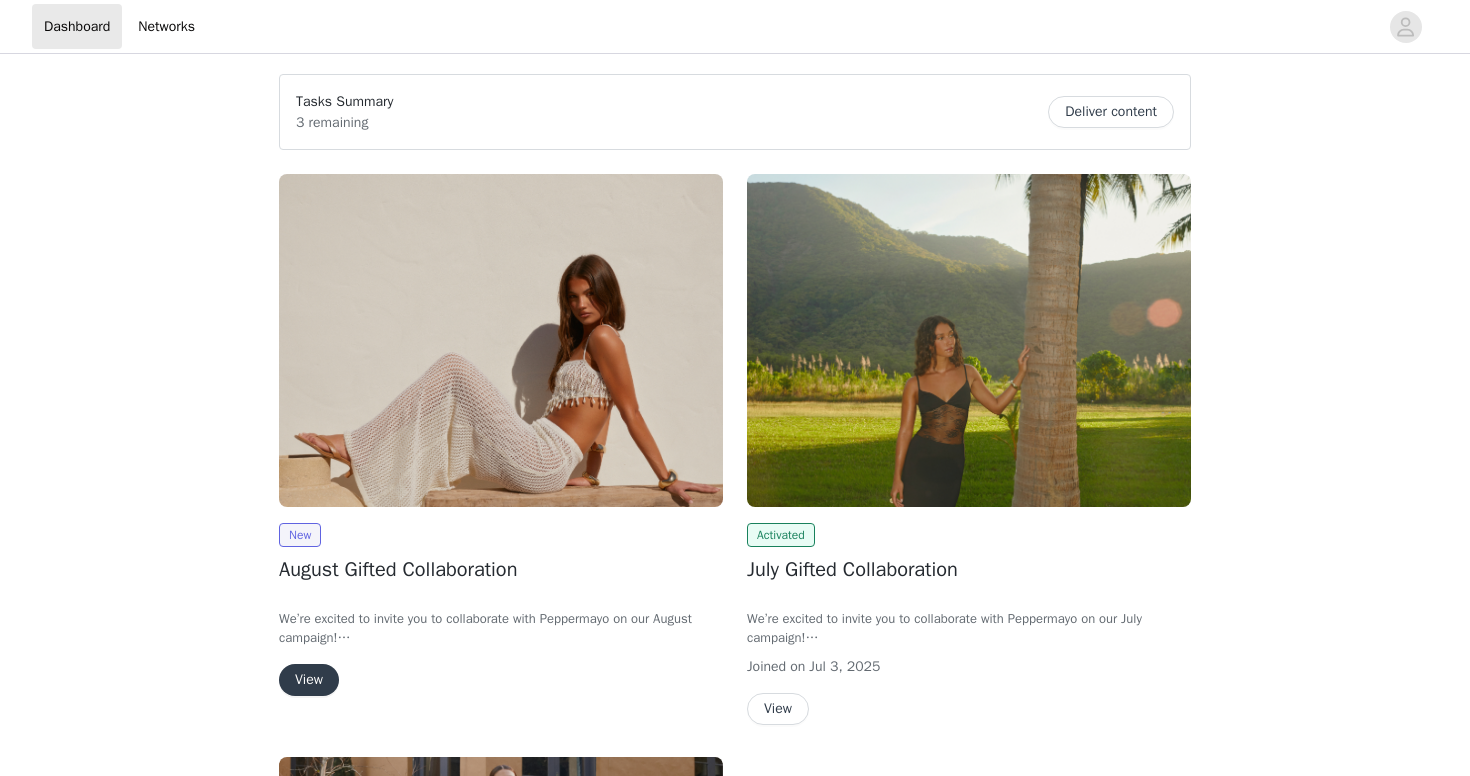 click on "View" at bounding box center [309, 680] 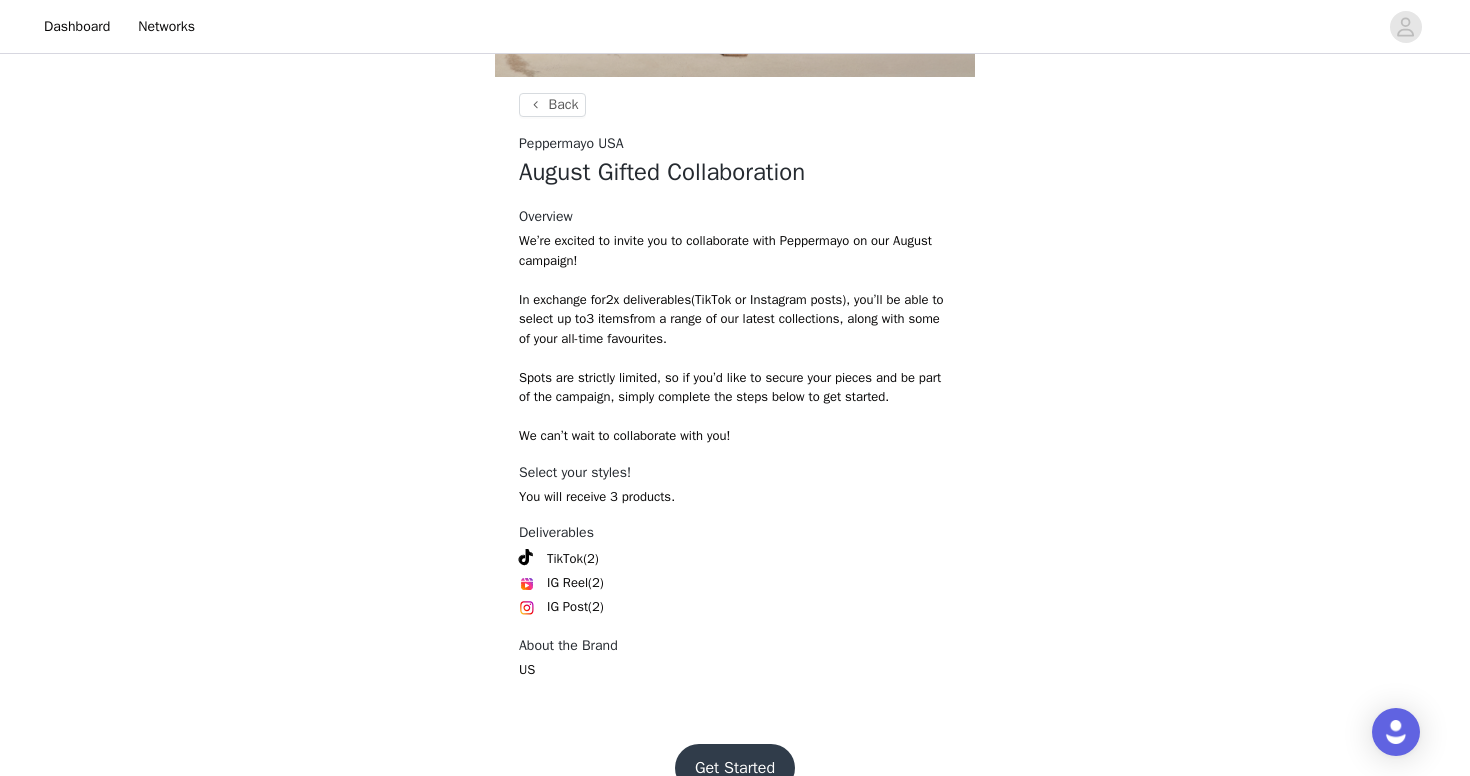 scroll, scrollTop: 692, scrollLeft: 0, axis: vertical 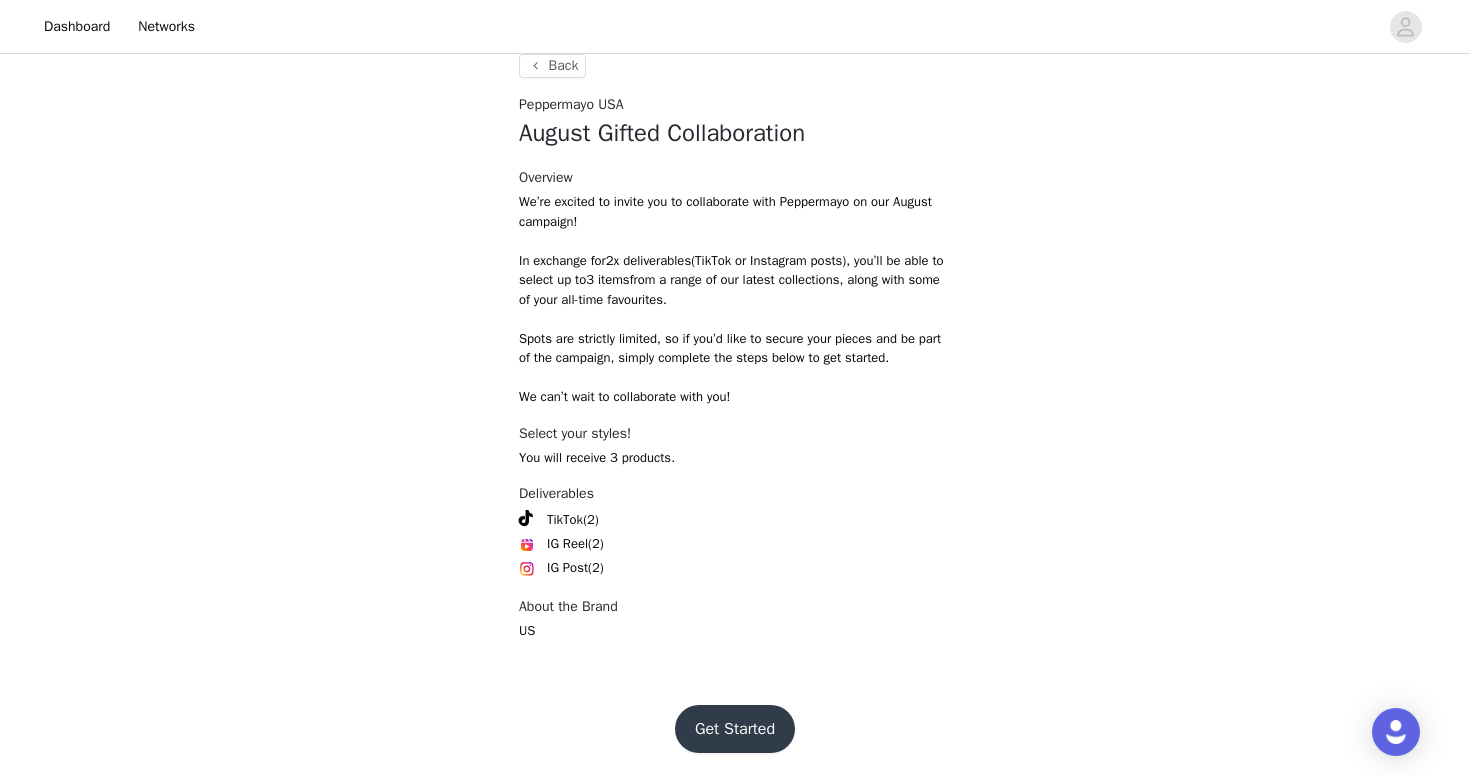 click on "Get Started" at bounding box center [735, 729] 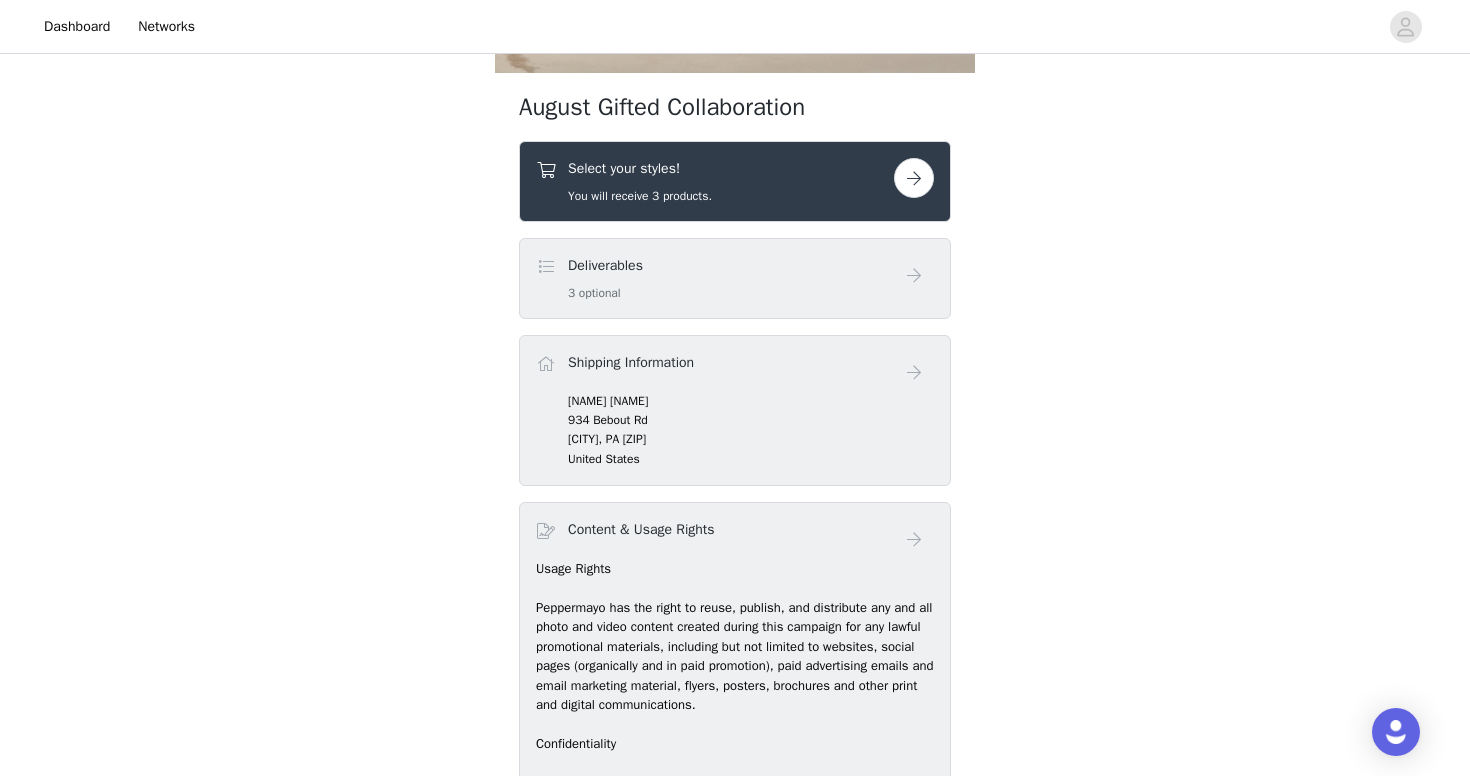 scroll, scrollTop: 659, scrollLeft: 0, axis: vertical 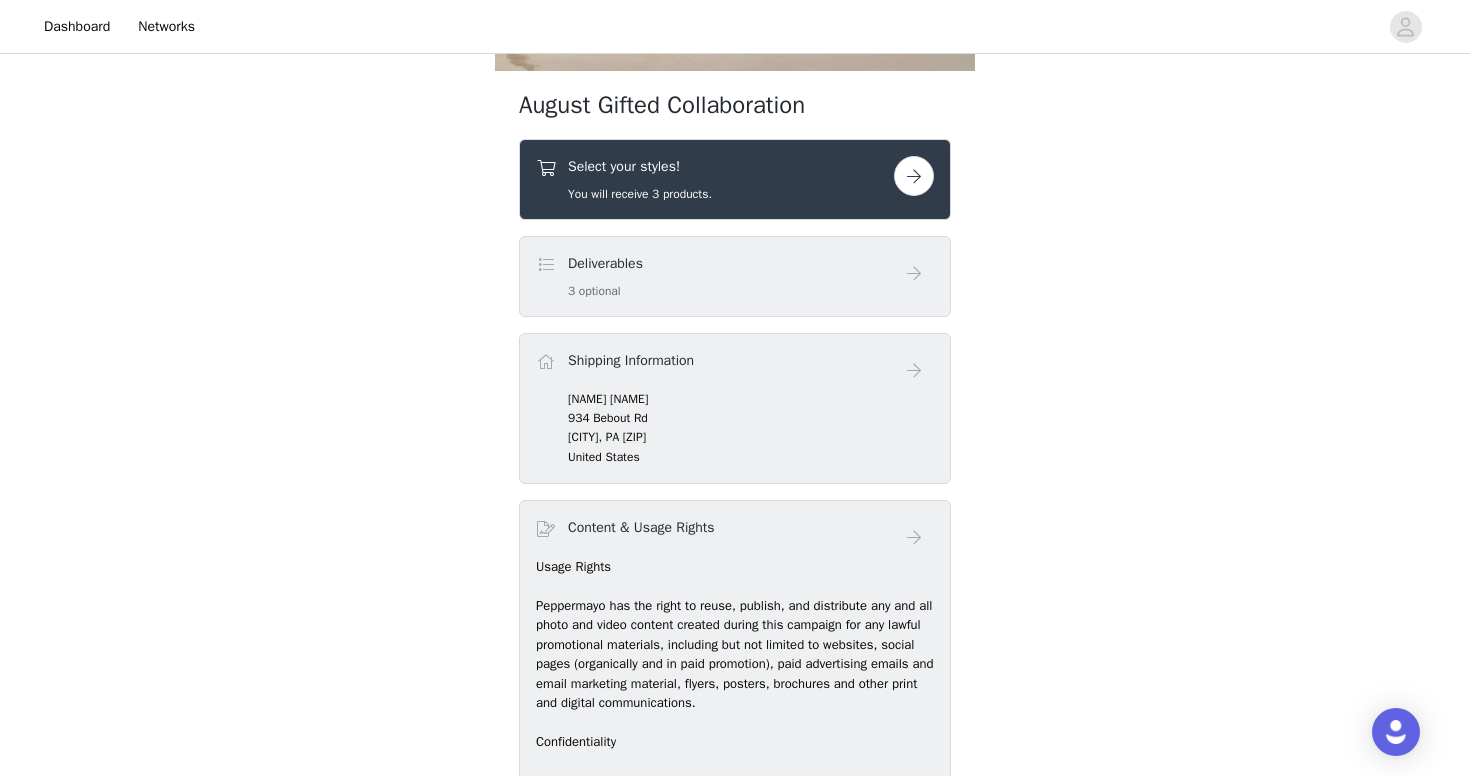 click at bounding box center [914, 176] 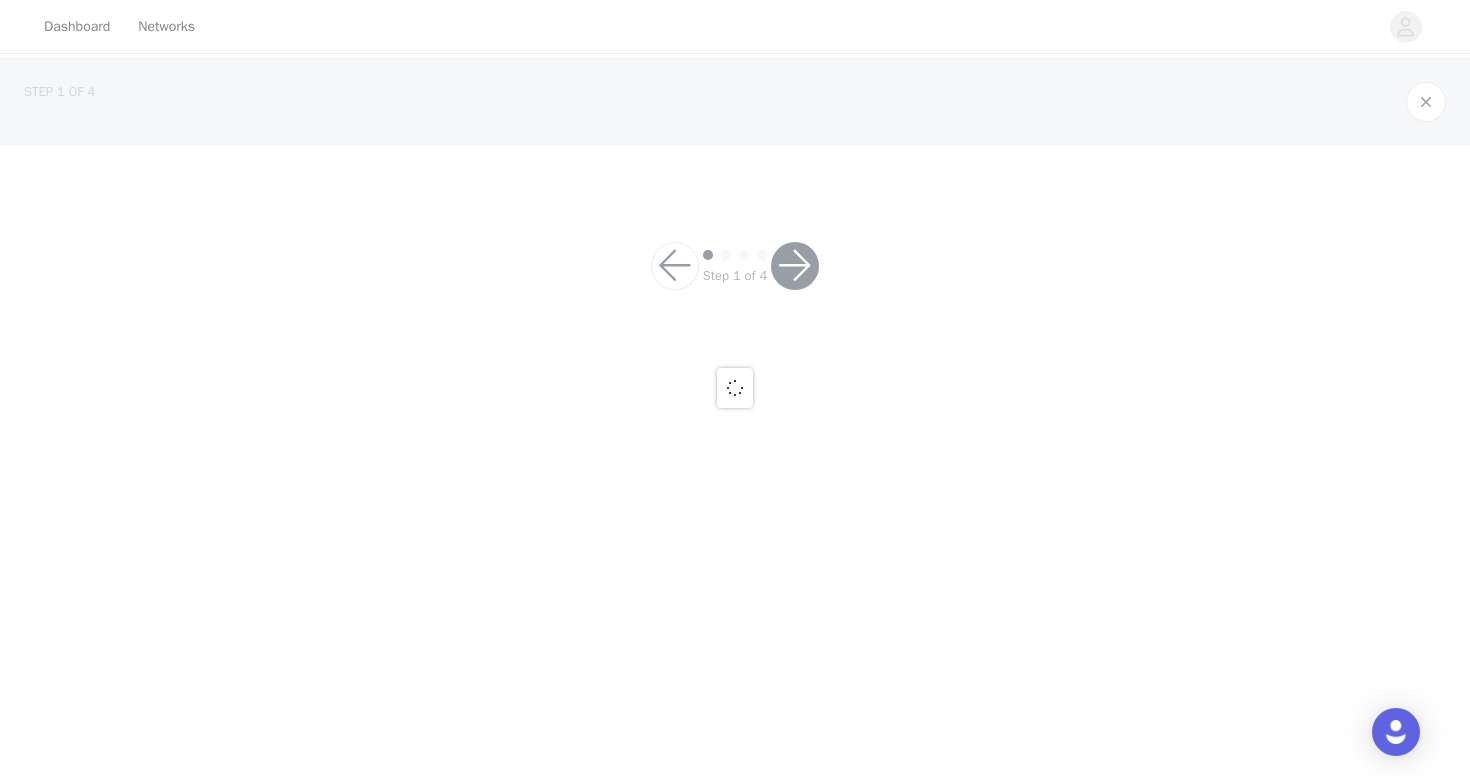 scroll, scrollTop: 0, scrollLeft: 0, axis: both 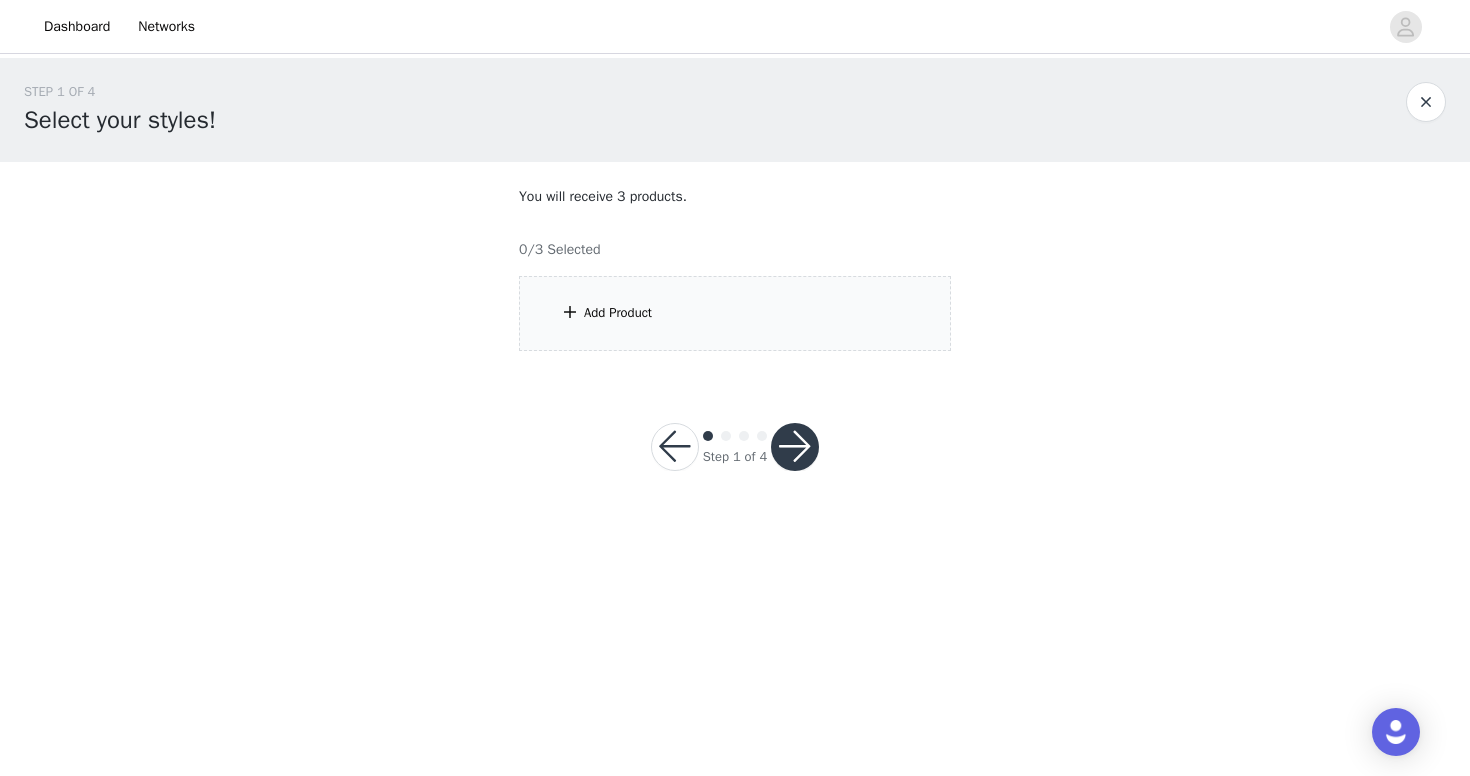 click on "Add Product" at bounding box center (735, 313) 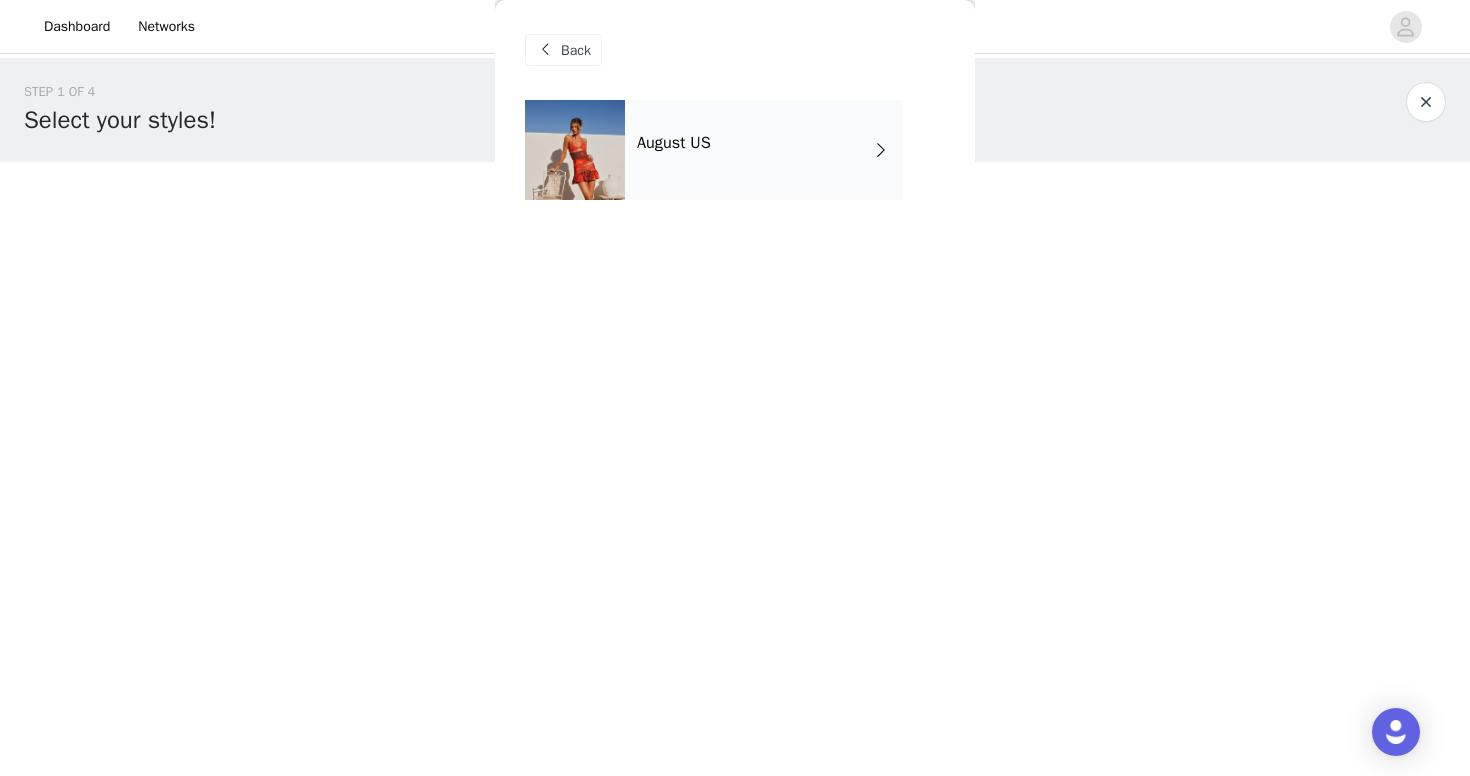 click on "August US" at bounding box center [764, 150] 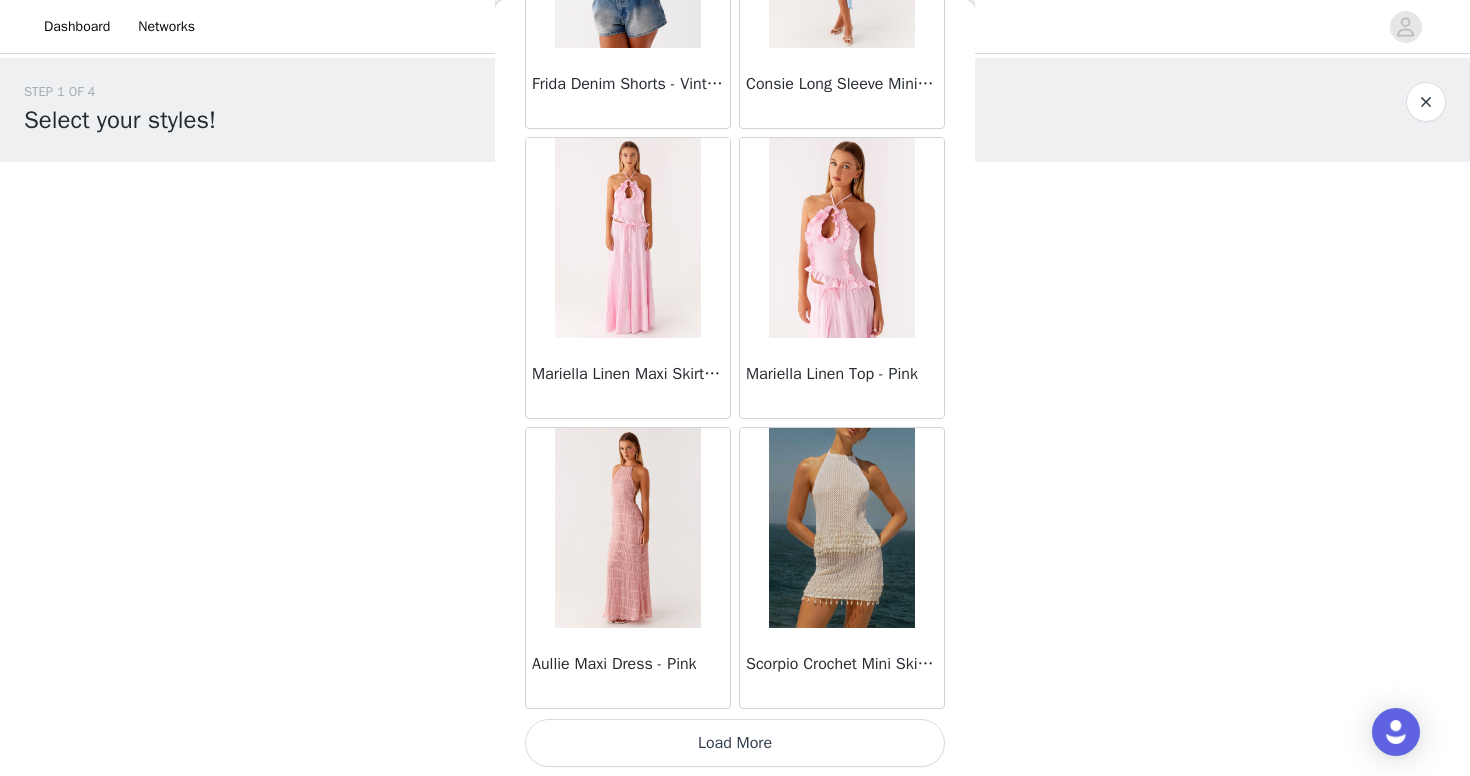 scroll, scrollTop: 2284, scrollLeft: 0, axis: vertical 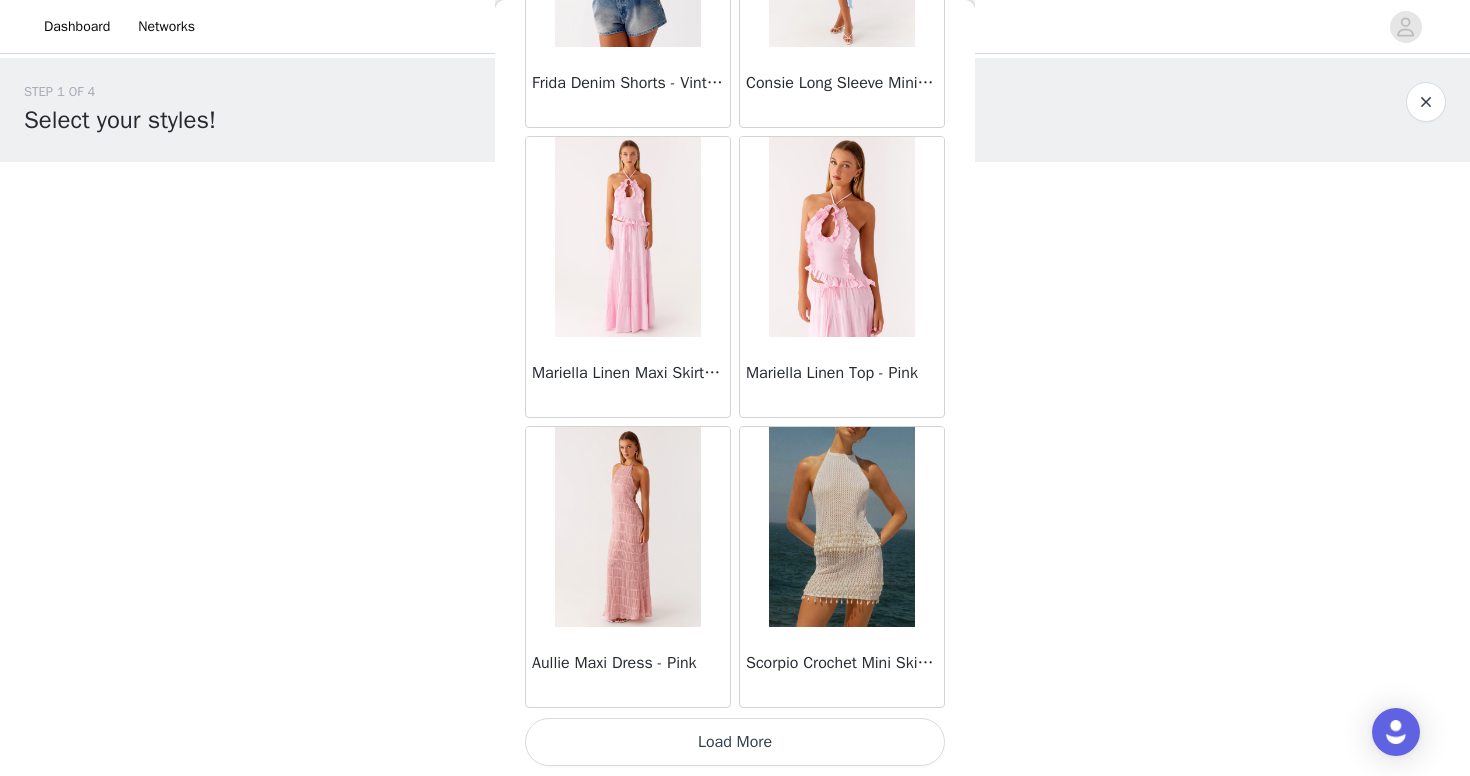 click on "Load More" at bounding box center (735, 742) 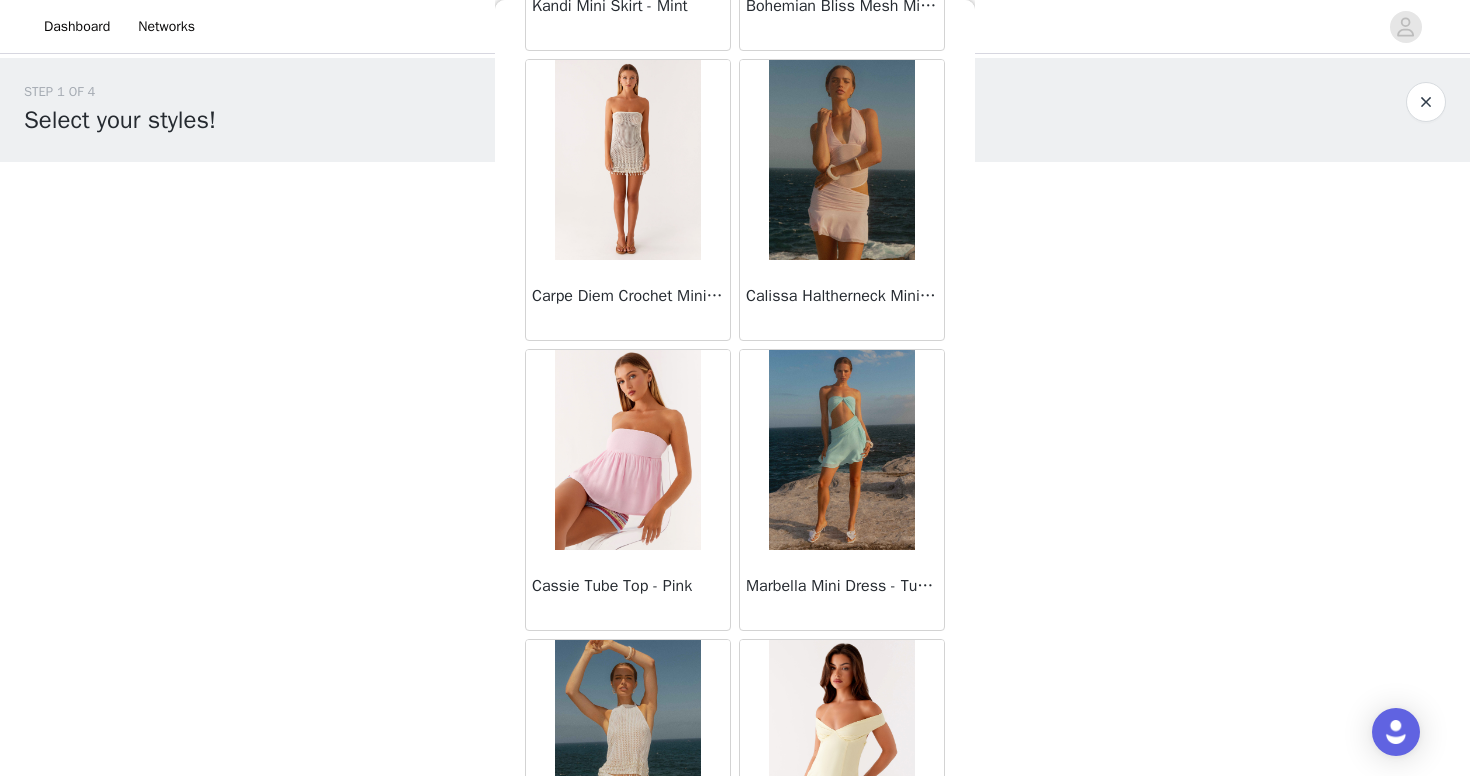 scroll, scrollTop: 3529, scrollLeft: 0, axis: vertical 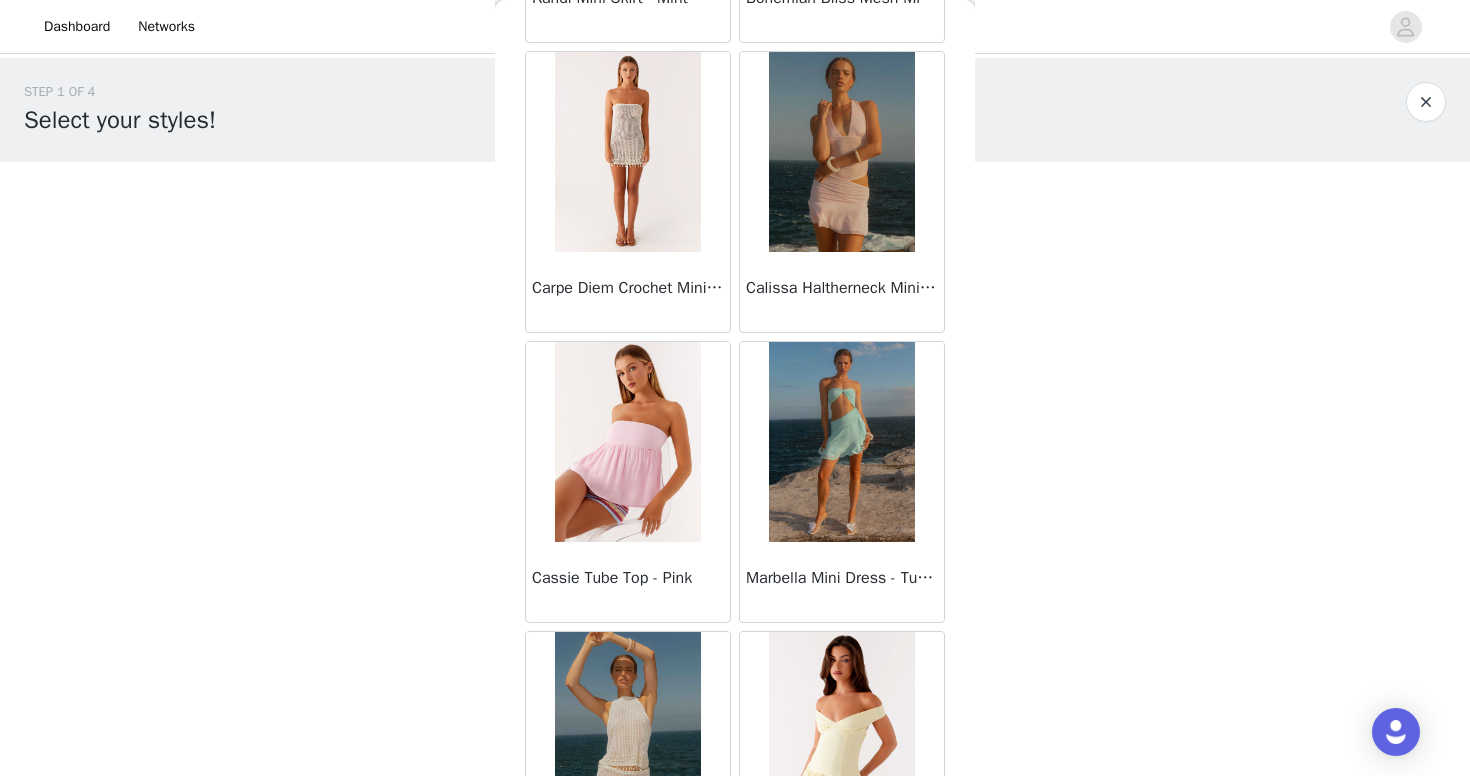 click at bounding box center [627, 442] 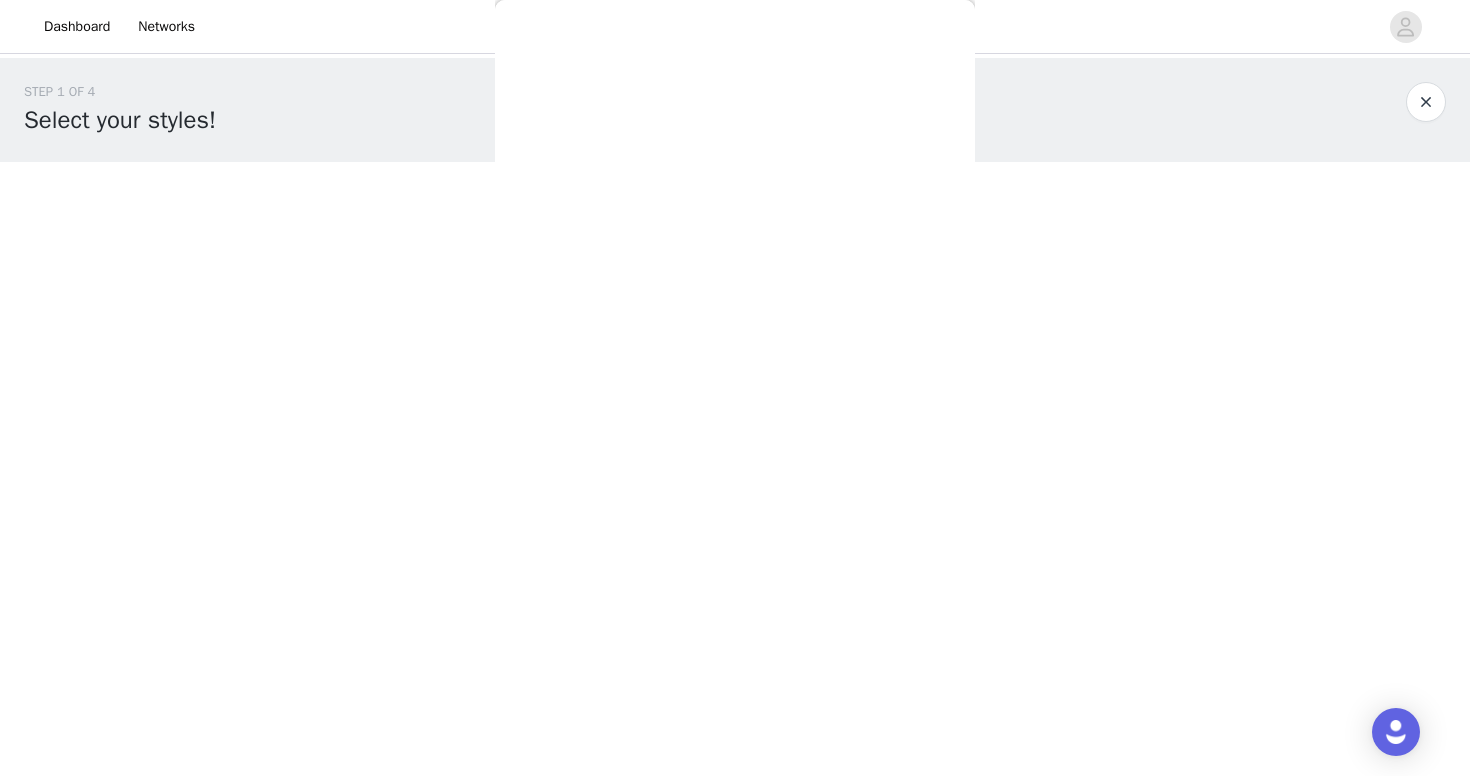 scroll, scrollTop: 236, scrollLeft: 0, axis: vertical 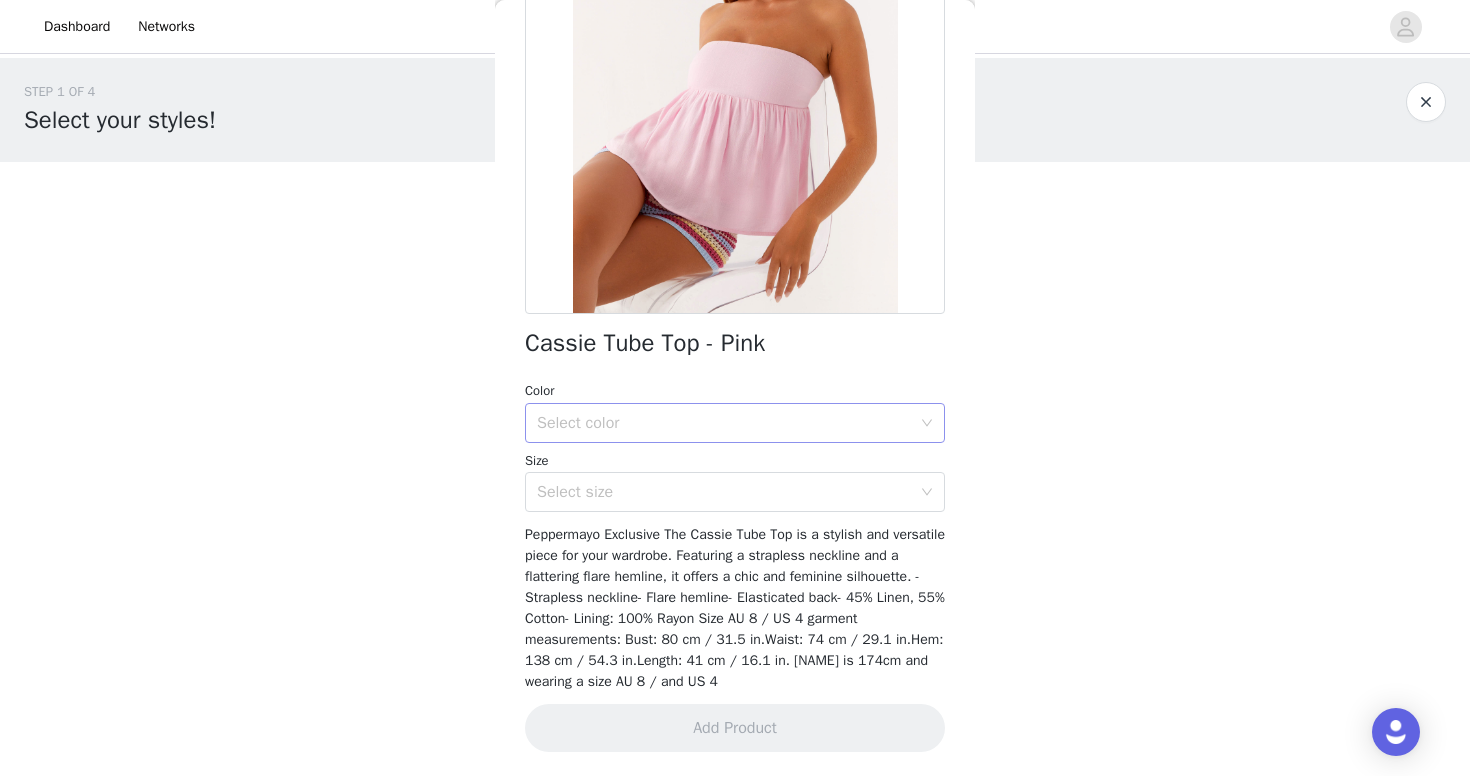 click on "Select color" at bounding box center [724, 423] 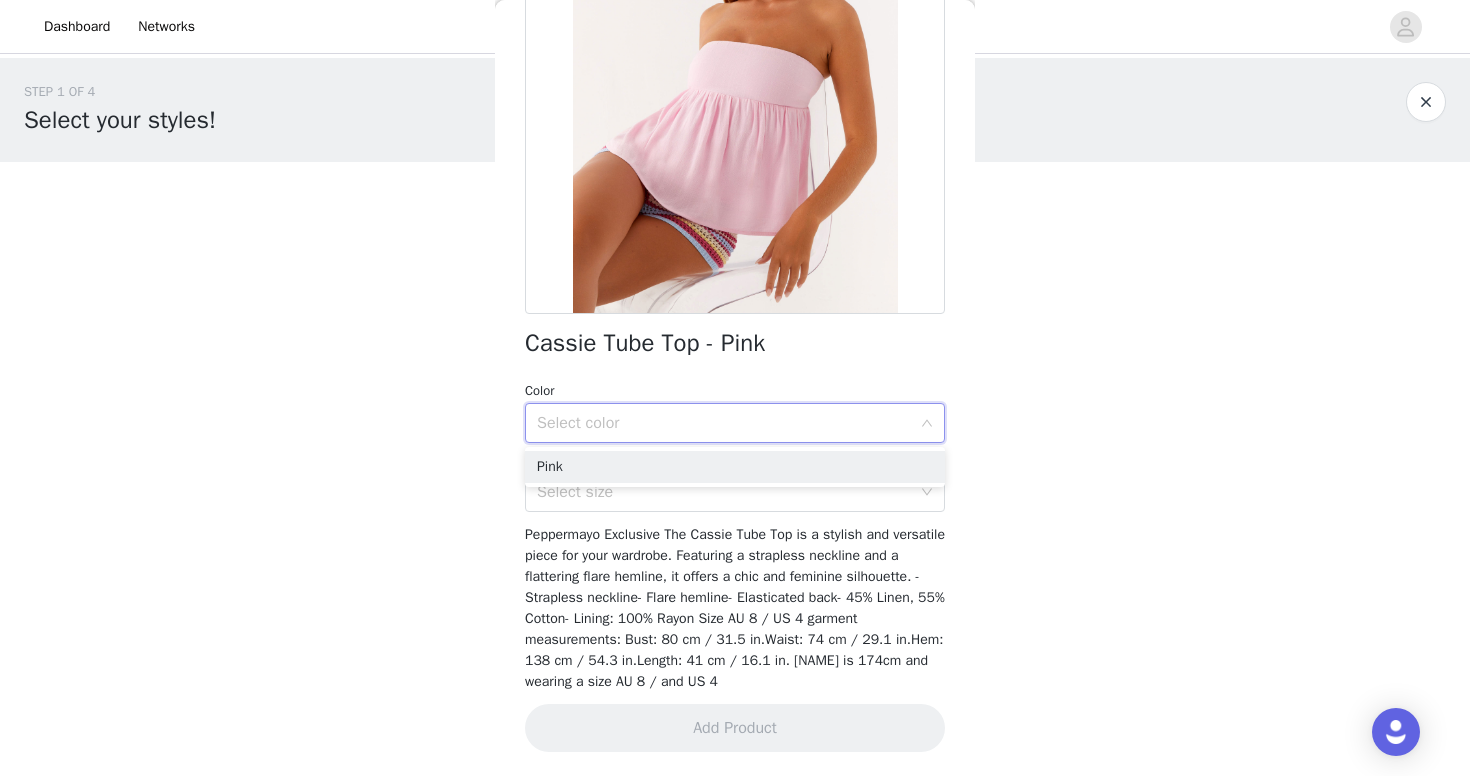 click on "Cassie Tube Top - Pink" at bounding box center (645, 343) 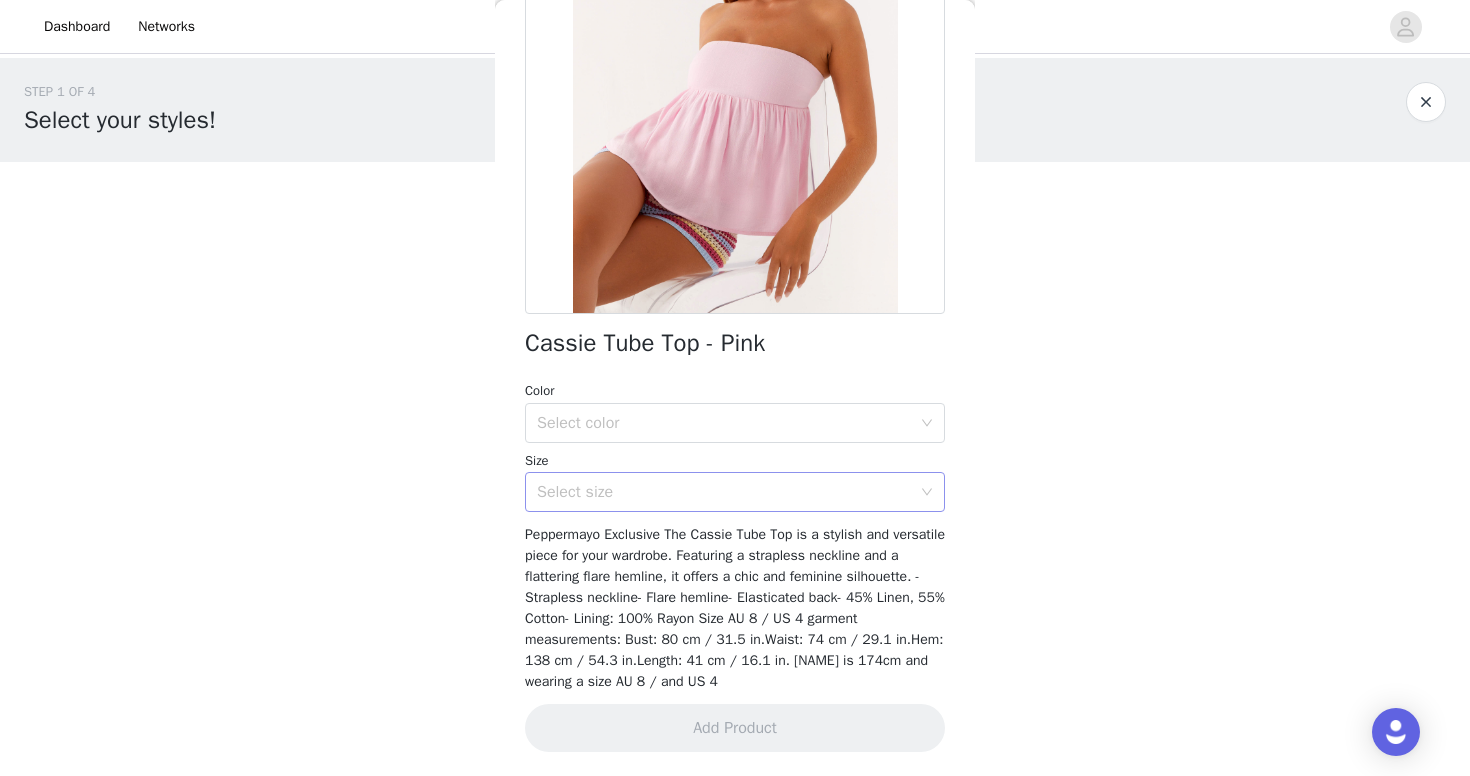 click on "Select size" at bounding box center (724, 492) 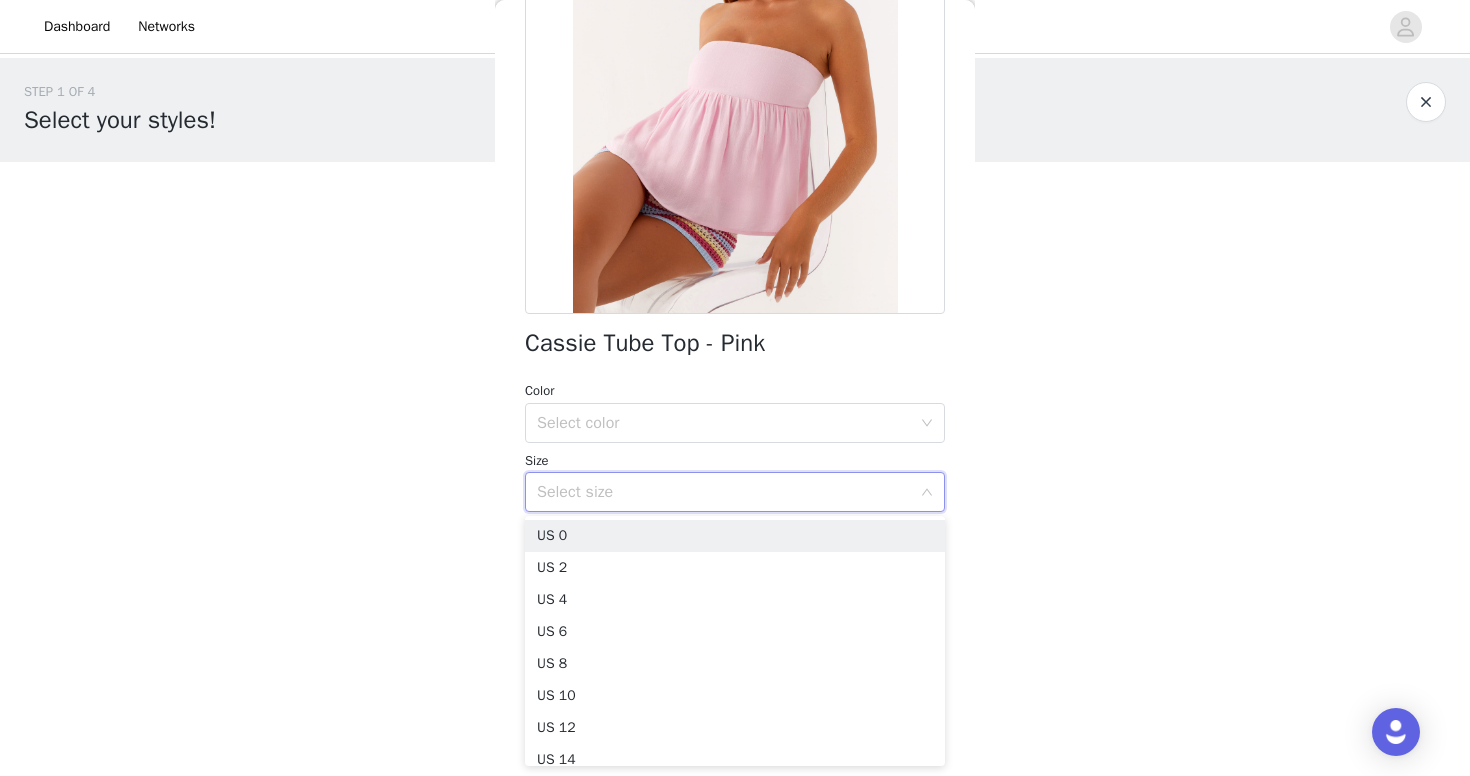 click on "Cassie Tube Top - Pink               Color   Select color Size   Select size   Peppermayo Exclusive The Cassie Tube Top is a stylish and versatile piece for your wardrobe. Featuring a strapless neckline and a flattering flare hemline, it offers a chic and feminine silhouette. - Strapless neckline- Flare hemline- Elasticated back- 45% Linen, 55% Cotton- Lining: 100% Rayon Size AU 8 / US 4 garment measurements: Bust: 80 cm / 31.5 in.Waist: 74 cm / 29.1 in.Hem: 138 cm / 54.3 in.Length: 41 cm / 16.1 in. [NAME] is 174cm and wearing a size AU 8 / and US 4" at bounding box center [735, 320] 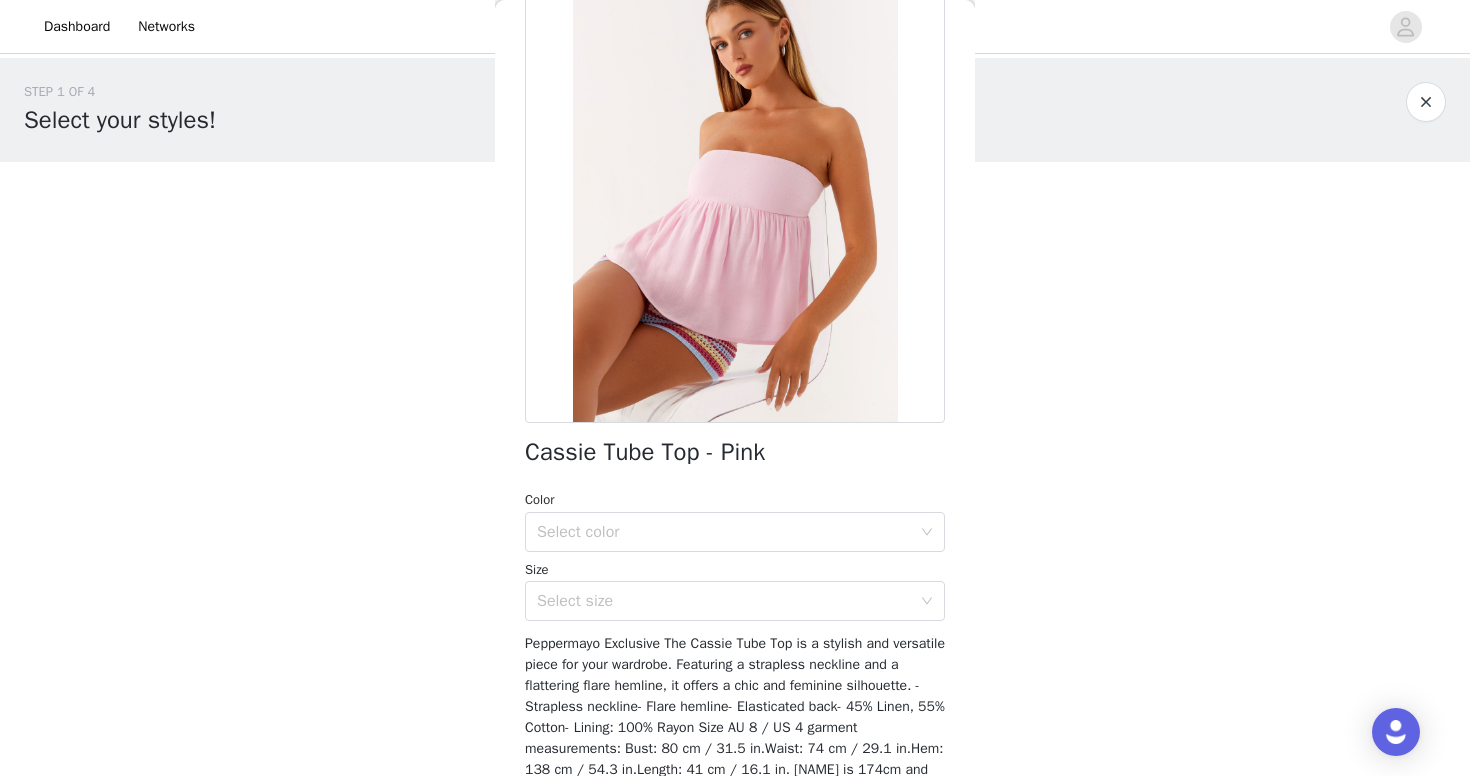 scroll, scrollTop: 0, scrollLeft: 0, axis: both 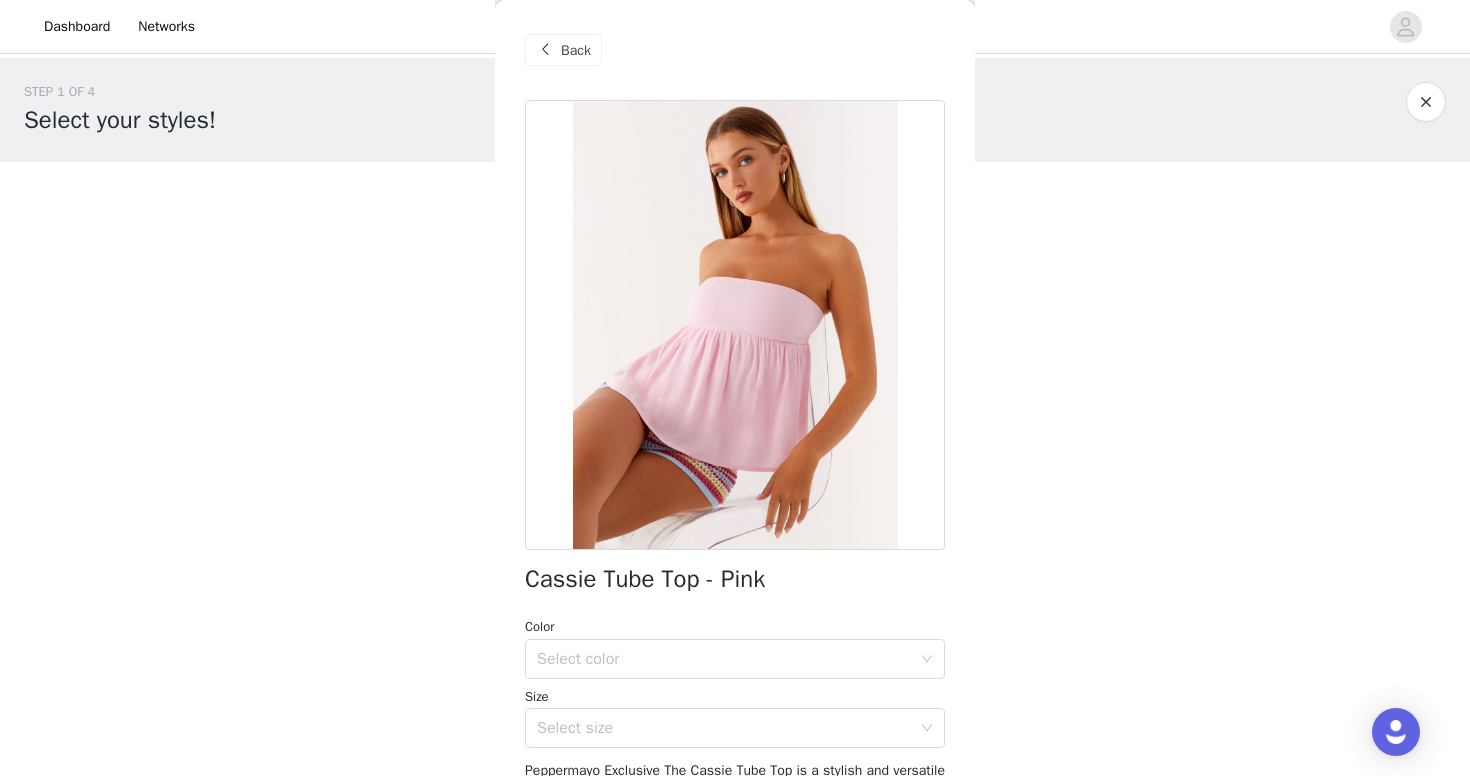 click on "Back" at bounding box center [576, 50] 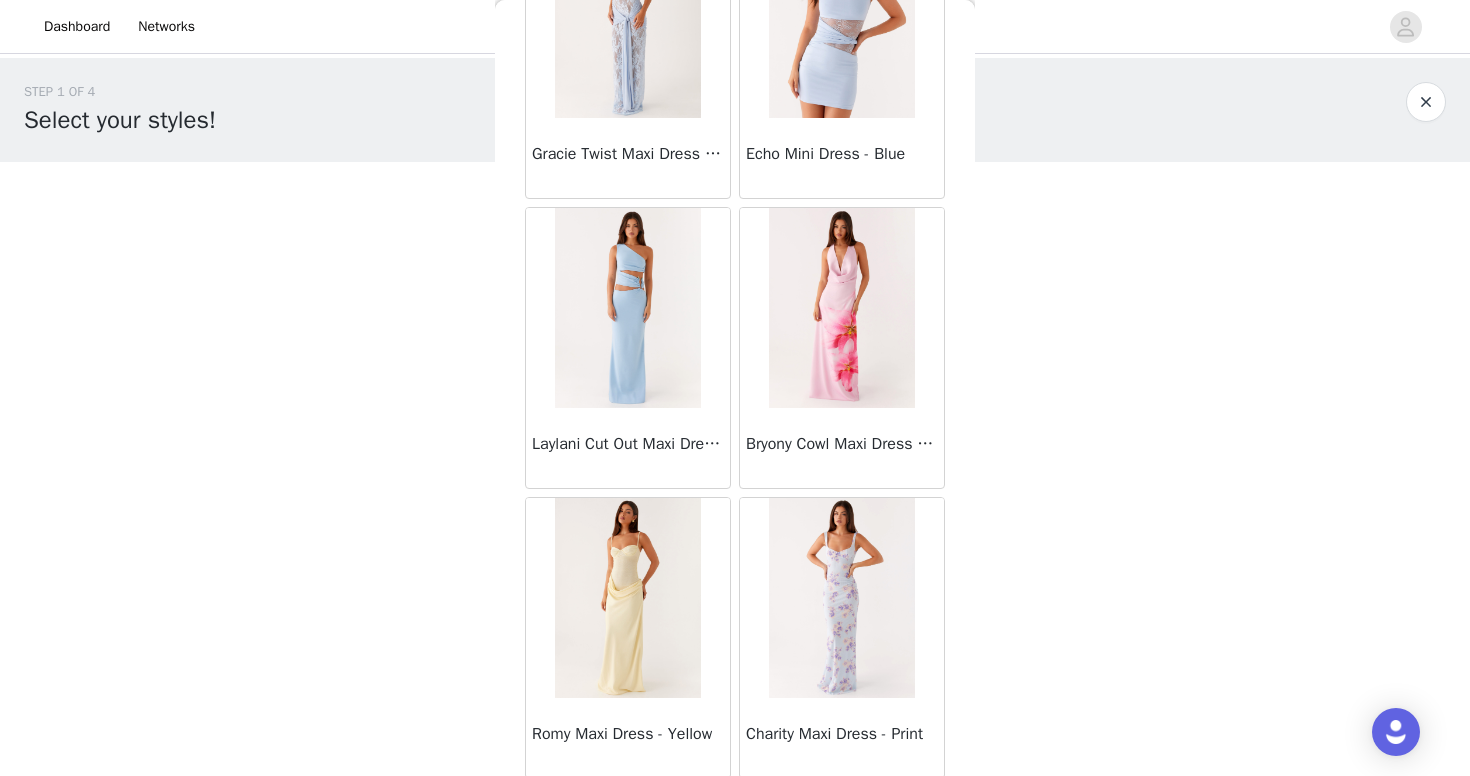 scroll, scrollTop: 5184, scrollLeft: 0, axis: vertical 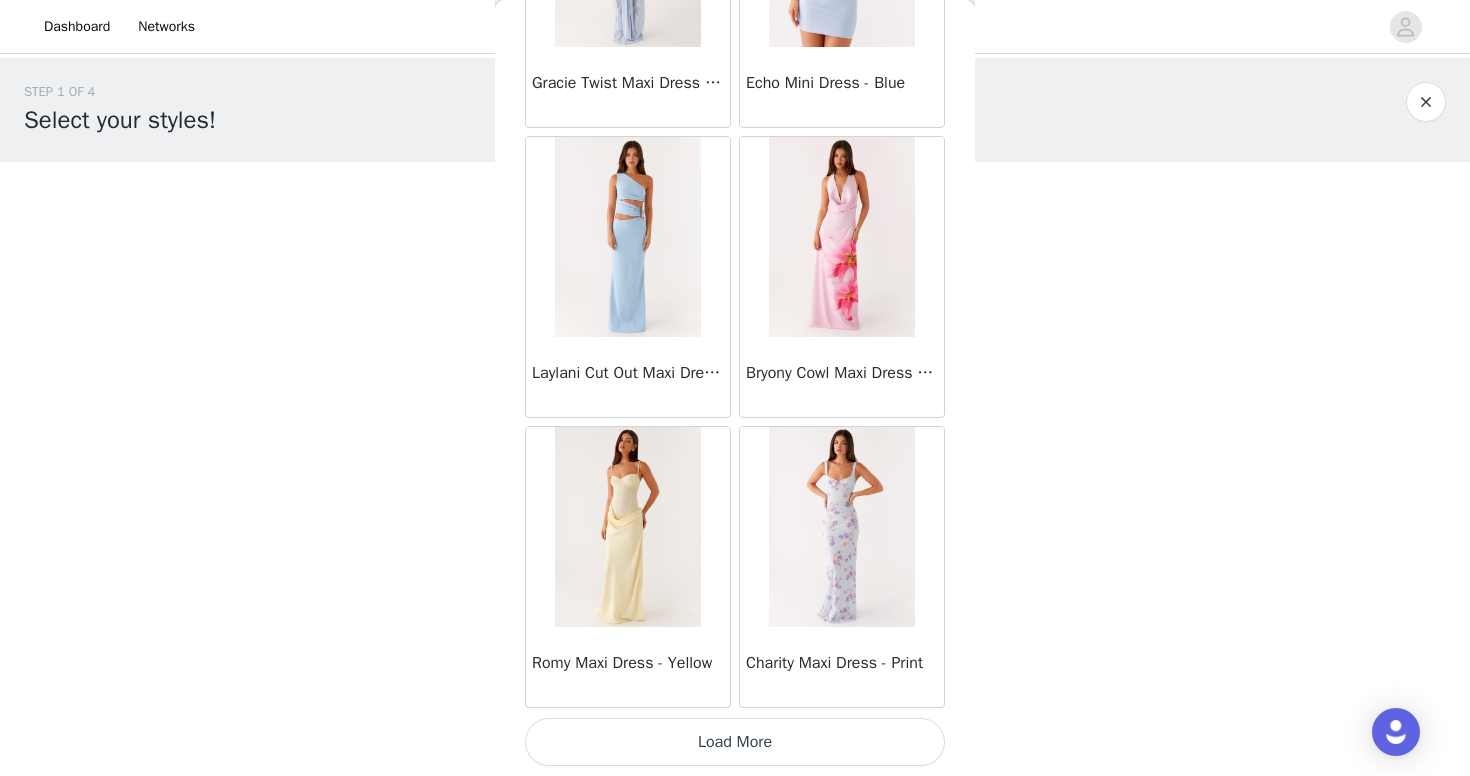 click on "Load More" at bounding box center (735, 742) 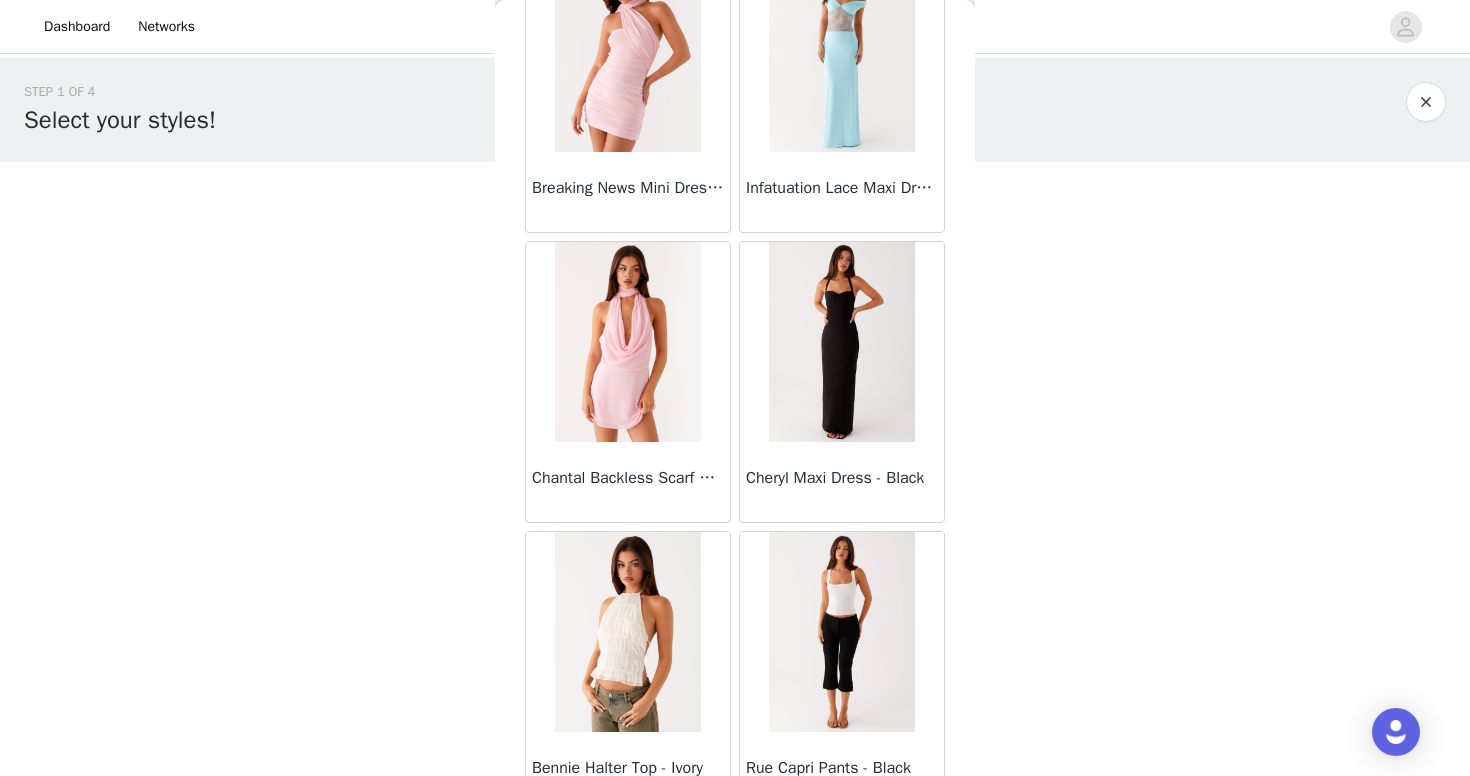 scroll, scrollTop: 8084, scrollLeft: 0, axis: vertical 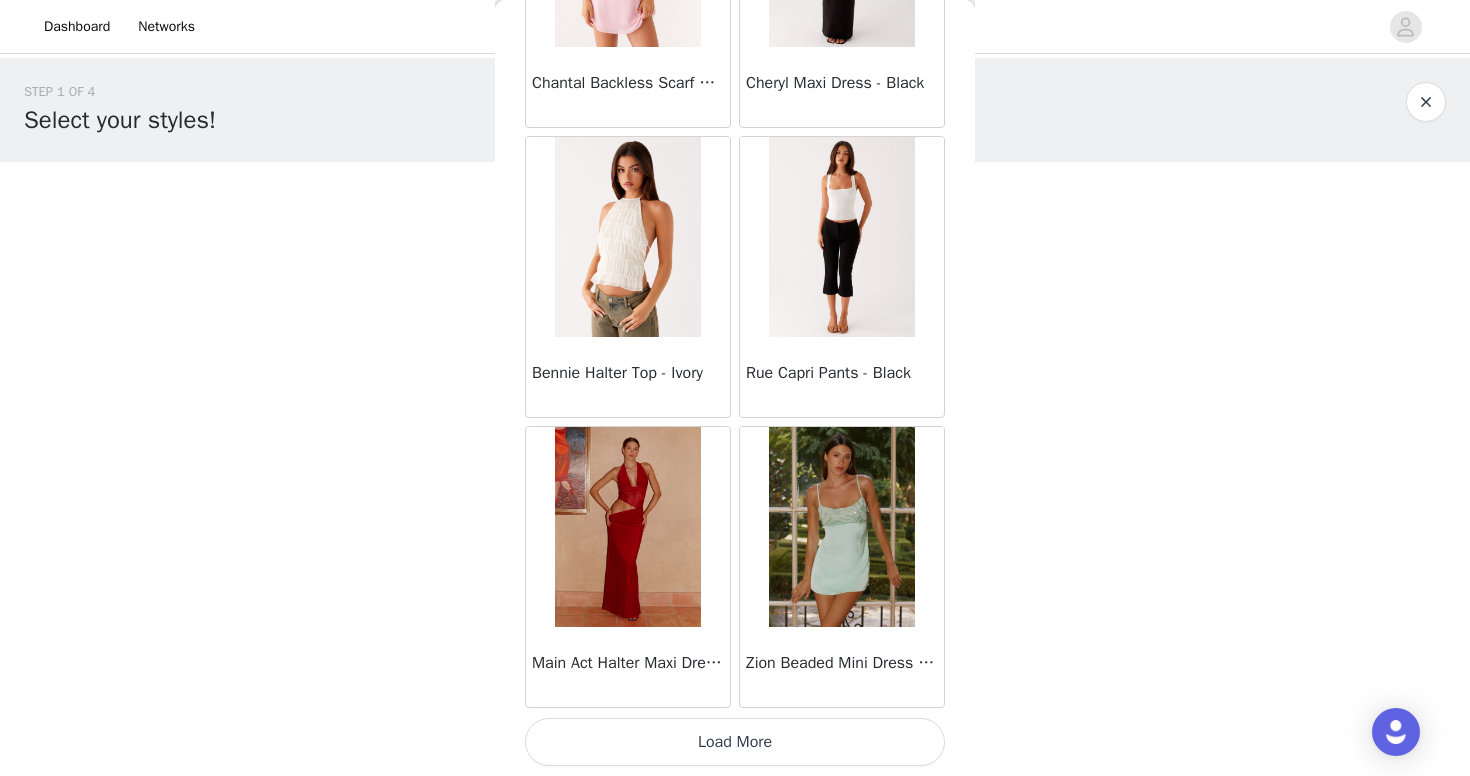 click on "Load More" at bounding box center (735, 742) 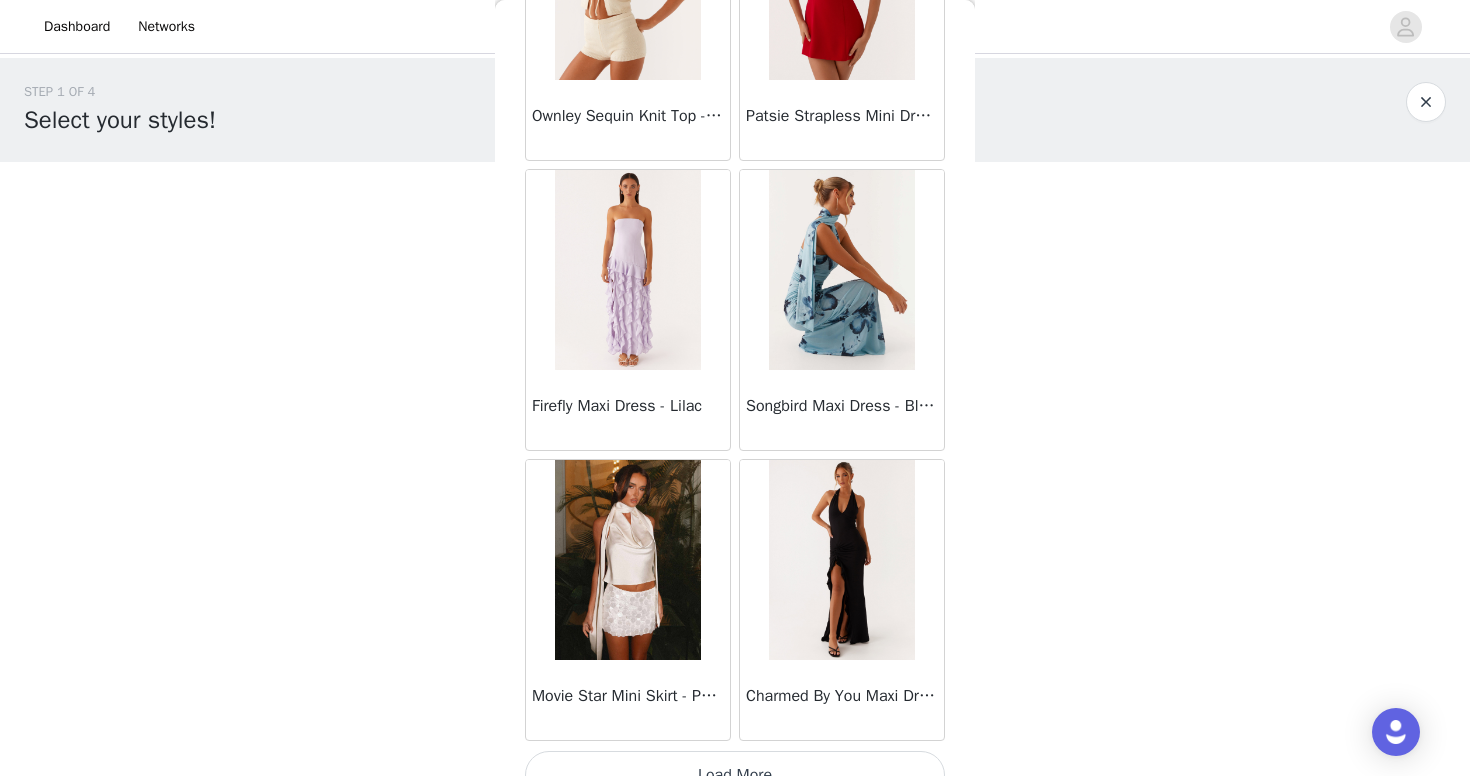 scroll, scrollTop: 10984, scrollLeft: 0, axis: vertical 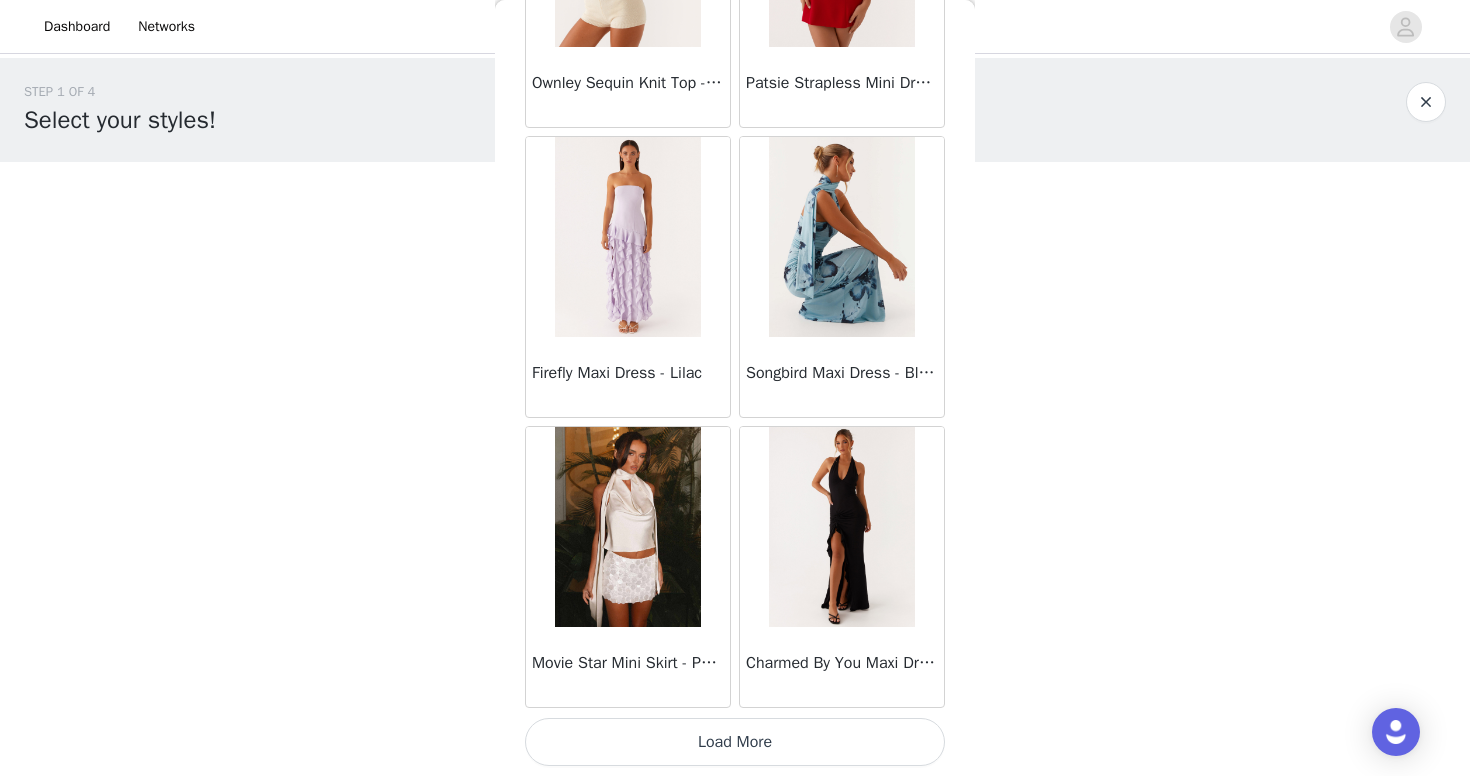 click on "Load More" at bounding box center (735, 742) 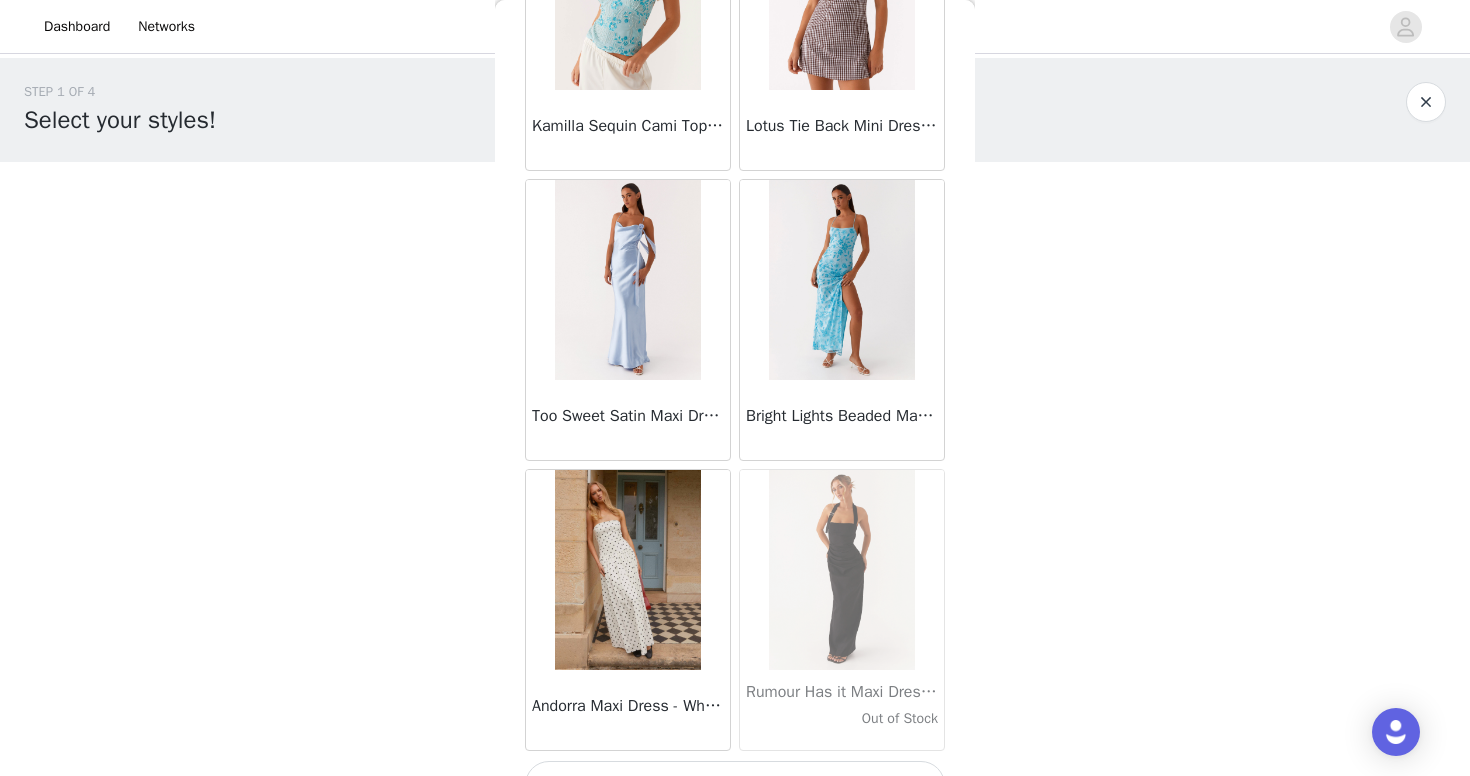 scroll, scrollTop: 13884, scrollLeft: 0, axis: vertical 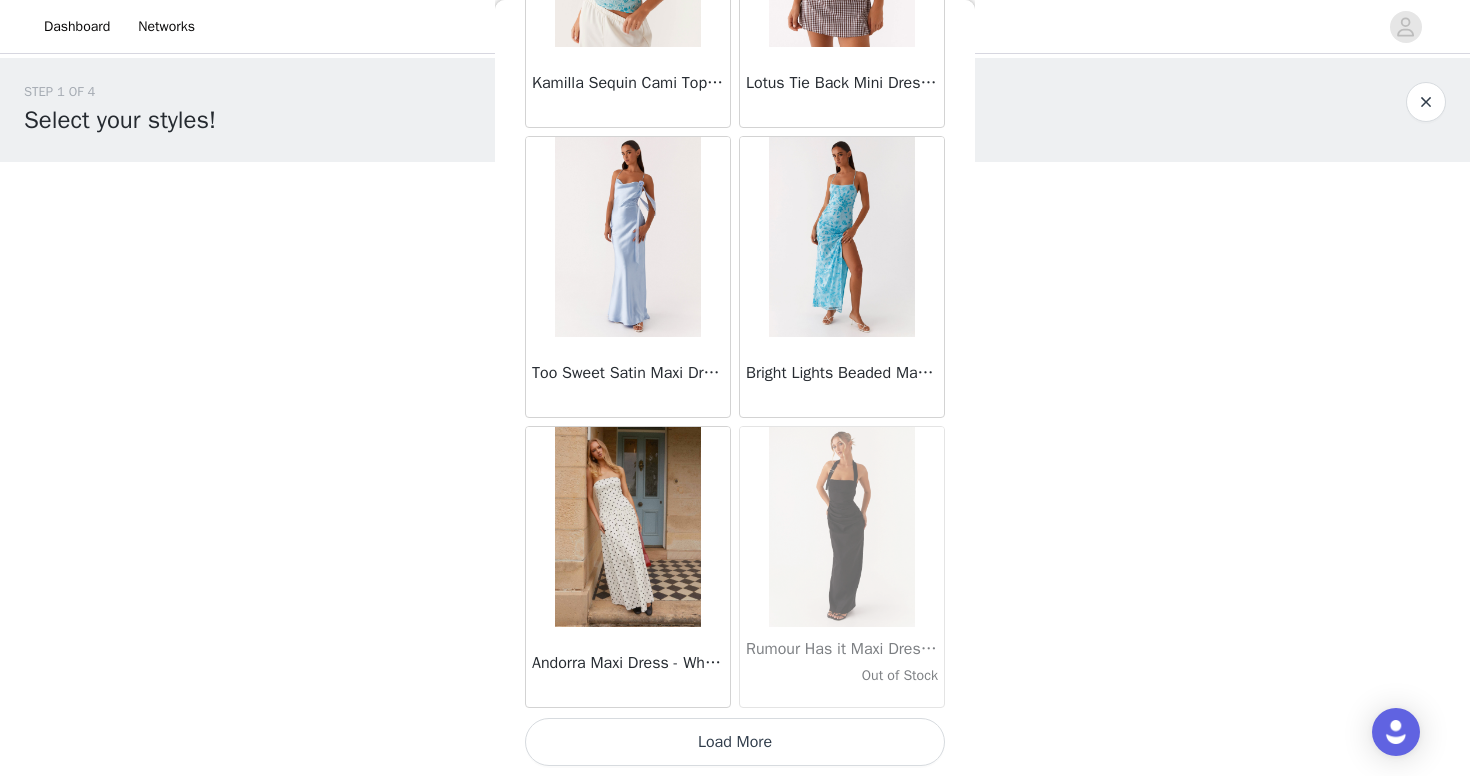 click on "Load More" at bounding box center [735, 742] 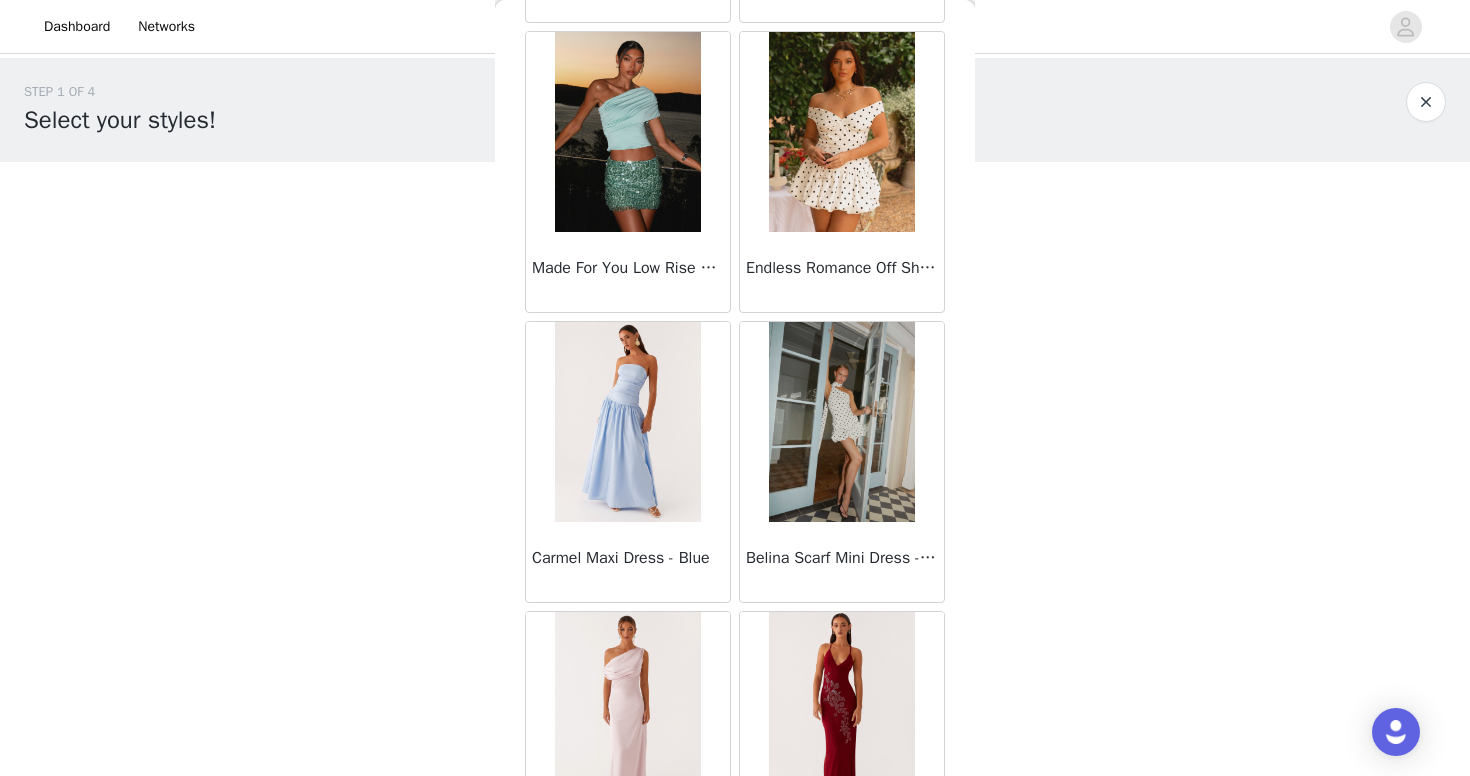scroll, scrollTop: 16606, scrollLeft: 0, axis: vertical 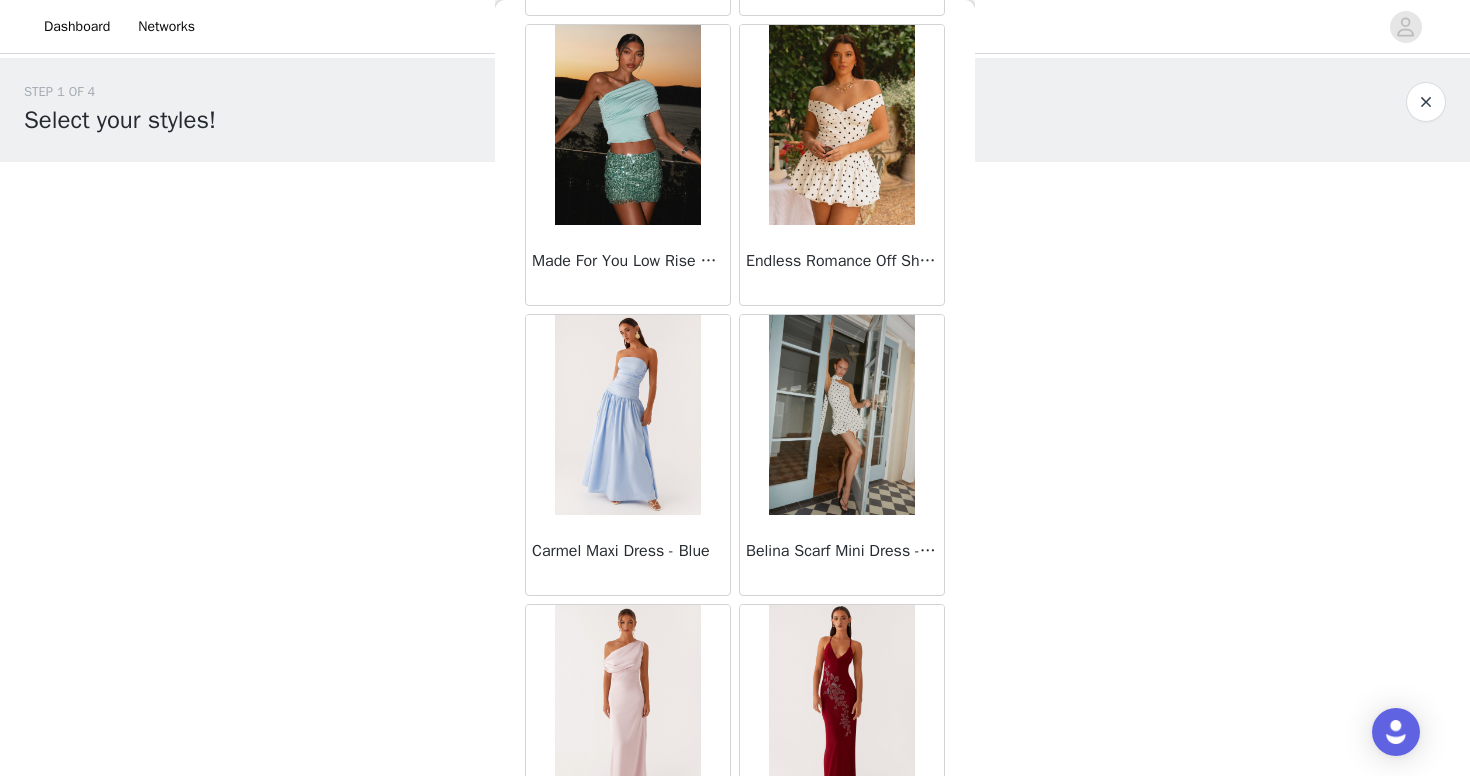 click on "Endless Romance Off Shoulder Mini Dress - White Polka Dot" at bounding box center [842, 261] 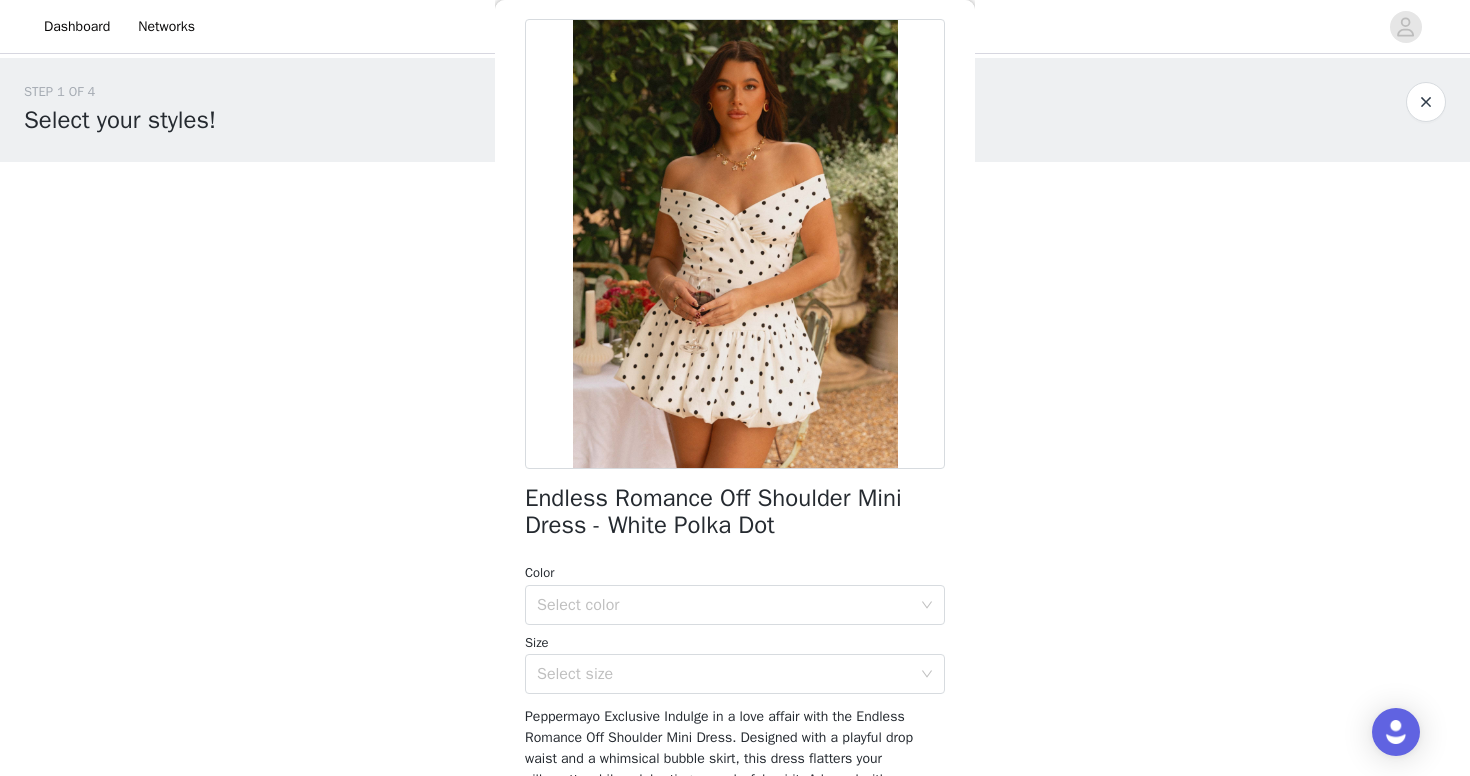 scroll, scrollTop: 66, scrollLeft: 0, axis: vertical 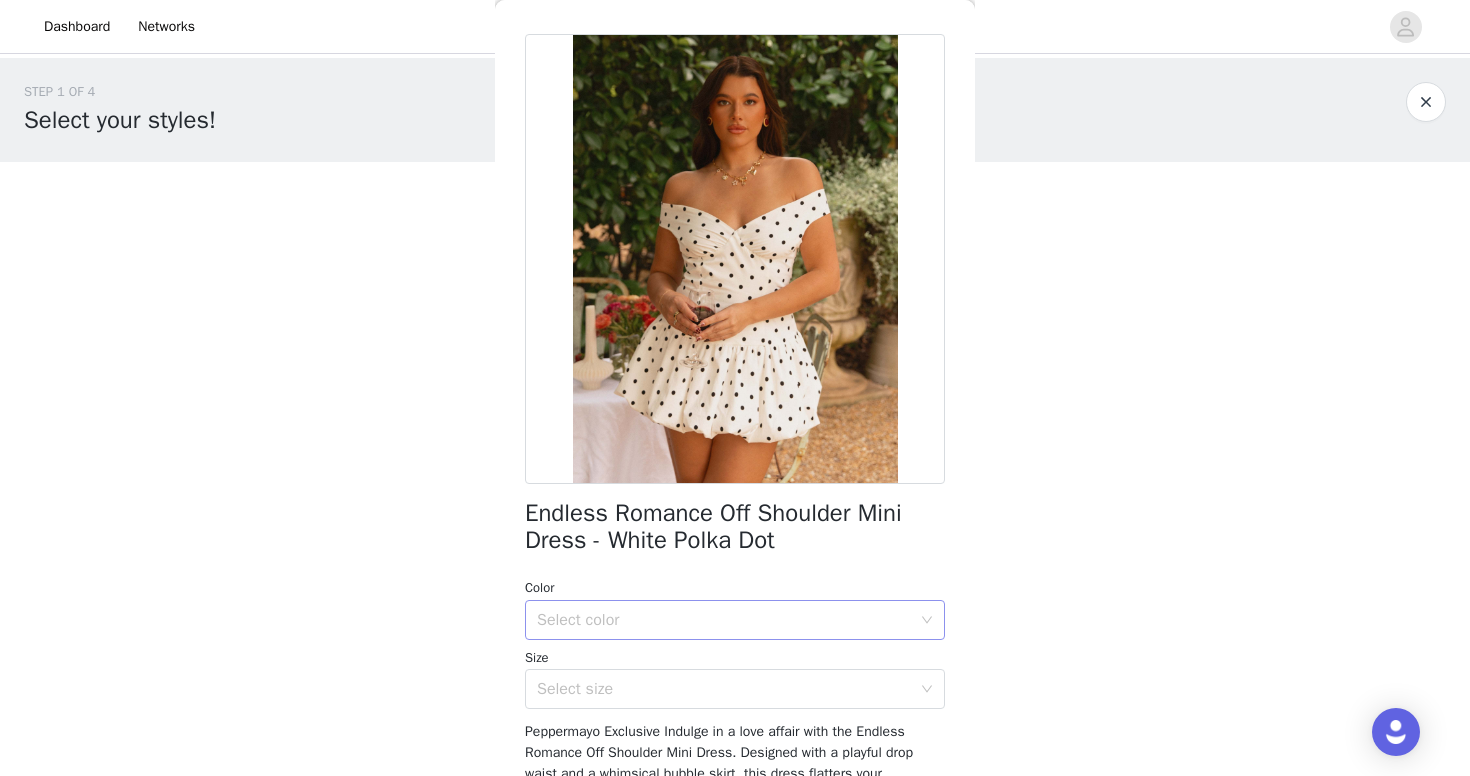 click on "Select color" at bounding box center (724, 620) 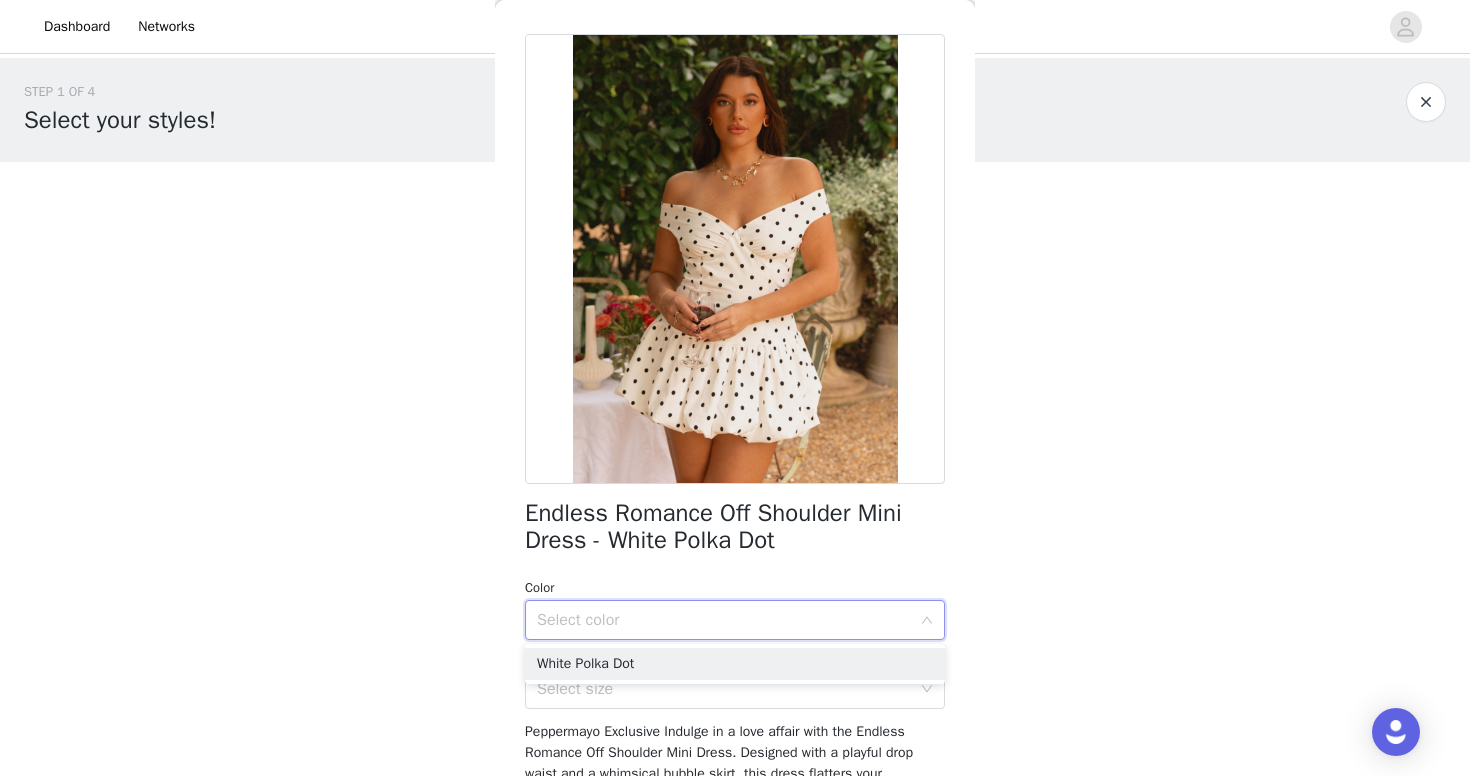 click on "Endless Romance Off Shoulder Mini Dress - White Polka Dot               Color   Select color Size   Select size   Peppermayo Exclusive Indulge in a love affair with the Endless Romance Off Shoulder Mini Dress. Designed with a playful drop waist and a whimsical bubble skirt, this dress flatters your silhouette while celebrating your playful spirit. Adorned with an exclusive Peppermayo print, it captures the essence of balmy nights and vibrant sunsets. - Mini length- Off shoulder neckline- Drop waist- Bubble skirt- Exclusive print- Print placement will differ per garment- Fully lined- Elasticated back strap- Side hook and eye, invisible zipper- Ruched underbust detailing- Fabric: 92% cotton, 8% spandex; Lining: 100% polyester Size AU 8 / US 4 garment measurements: Bust: 72 cm / 28.3 in.Waist: 67 cm / 26.4 in.Hip: 92 cm / 36.2 in.Length: 53.6 cm / 21.1 in. [NAME] is 177cm and wears size AU 6 / size US 2   Add Product" at bounding box center (735, 556) 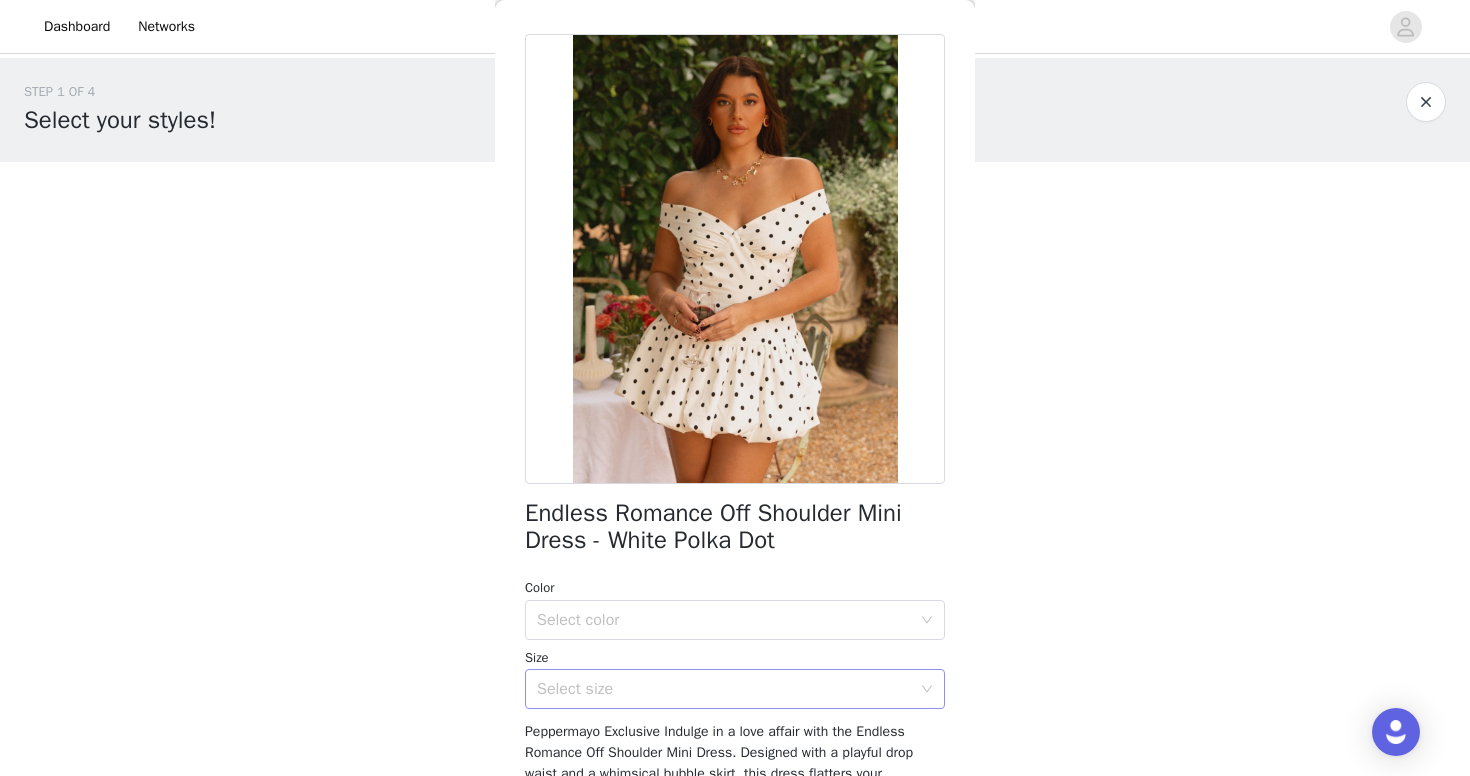 click on "Select size" at bounding box center [724, 689] 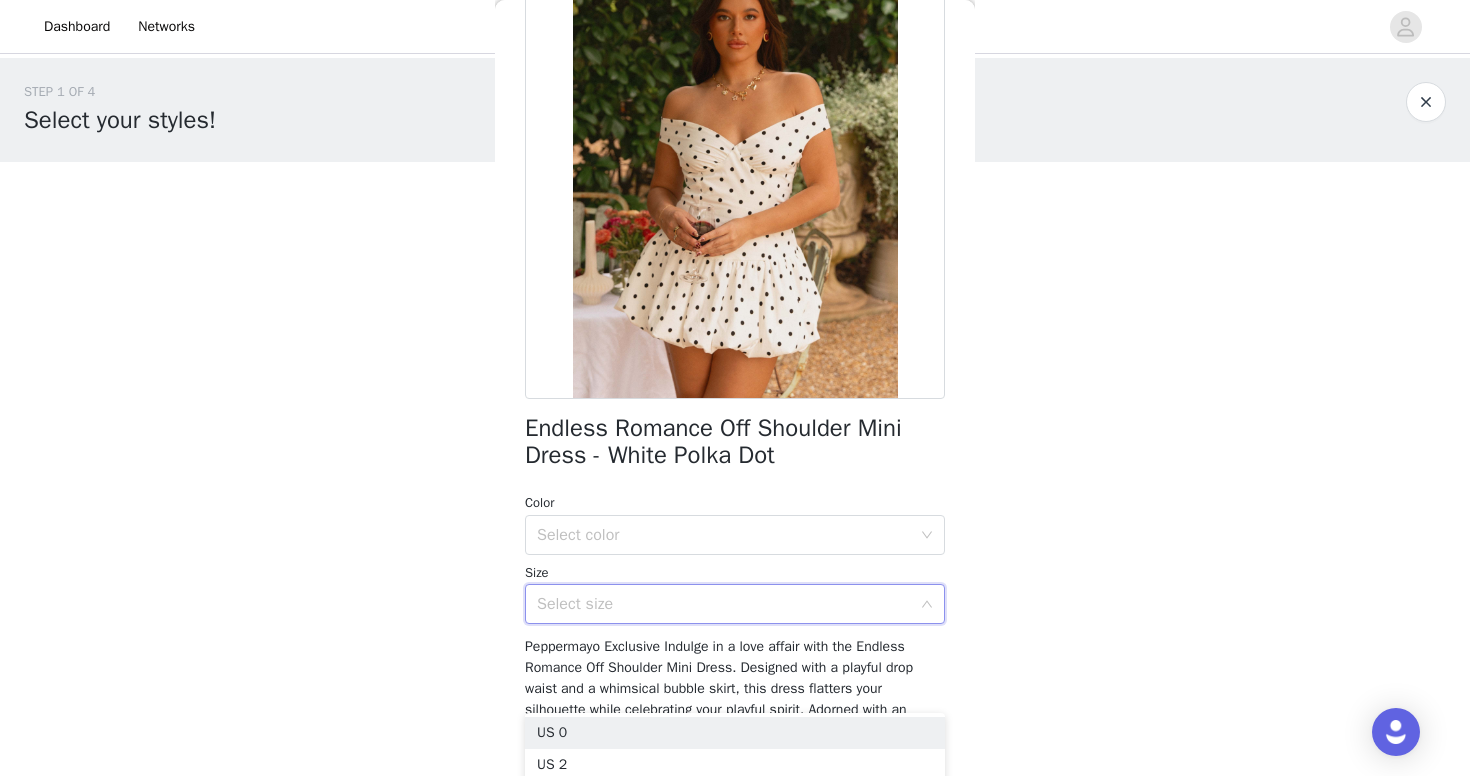 scroll, scrollTop: 156, scrollLeft: 0, axis: vertical 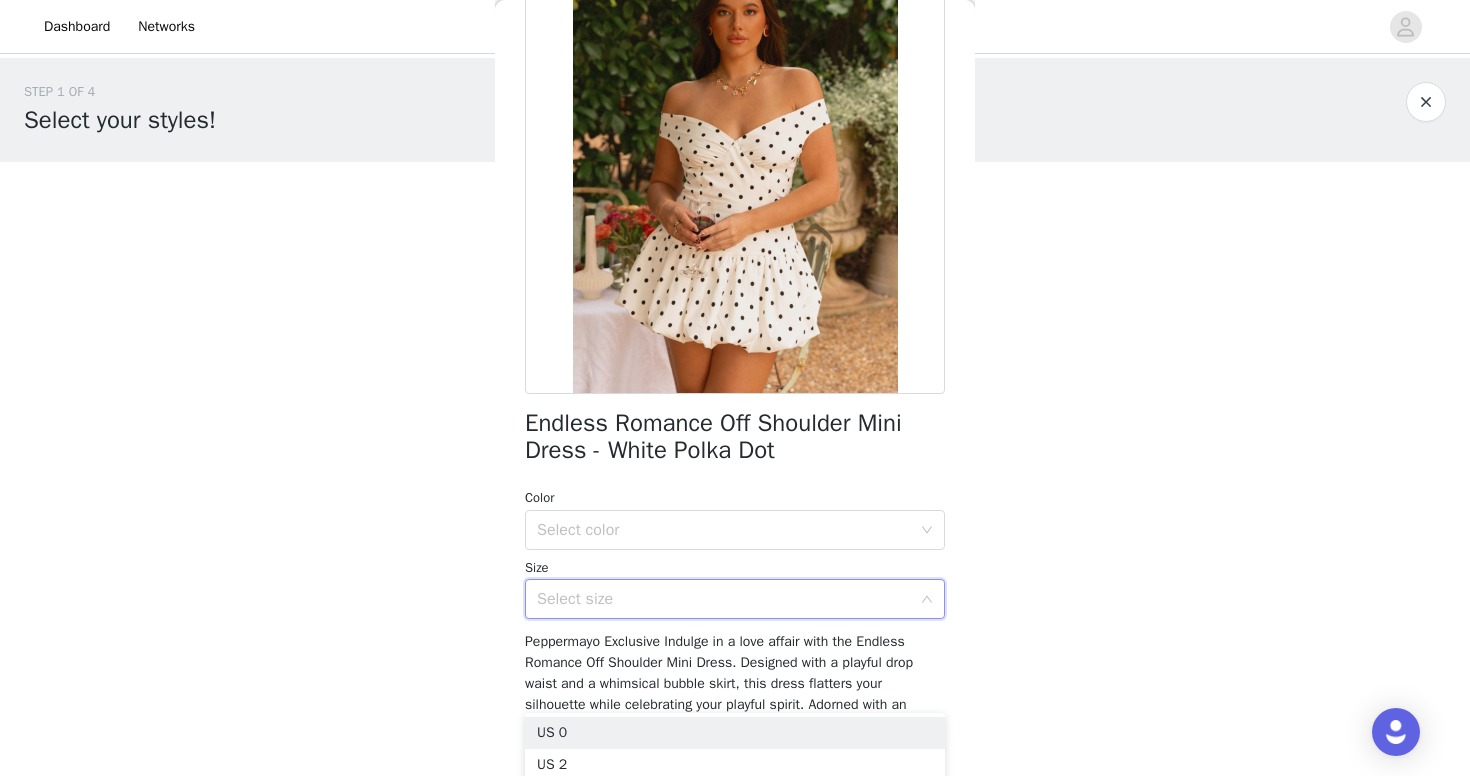 click on "Endless Romance Off Shoulder Mini Dress - White Polka Dot               Color   Select color Size   Select size   Peppermayo Exclusive Indulge in a love affair with the Endless Romance Off Shoulder Mini Dress. Designed with a playful drop waist and a whimsical bubble skirt, this dress flatters your silhouette while celebrating your playful spirit. Adorned with an exclusive Peppermayo print, it captures the essence of balmy nights and vibrant sunsets. - Mini length- Off shoulder neckline- Drop waist- Bubble skirt- Exclusive print- Print placement will differ per garment- Fully lined- Elasticated back strap- Side hook and eye, invisible zipper- Ruched underbust detailing- Fabric: 92% cotton, 8% spandex; Lining: 100% polyester Size AU 8 / US 4 garment measurements: Bust: 72 cm / 28.3 in.Waist: 67 cm / 26.4 in.Hip: 92 cm / 36.2 in.Length: 53.6 cm / 21.1 in. [NAME] is 177cm and wears size AU 6 / size US 2   Add Product" at bounding box center [735, 466] 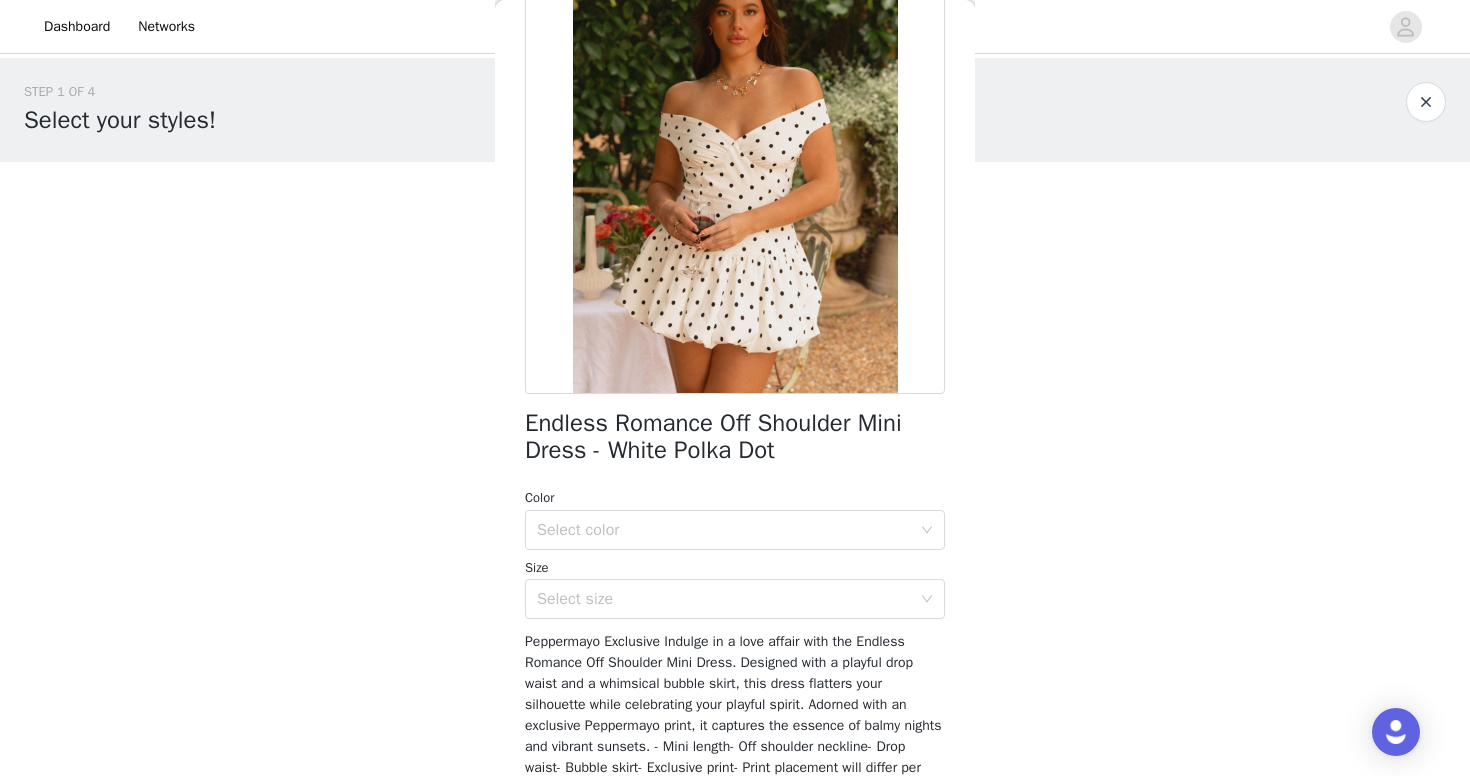 scroll, scrollTop: 0, scrollLeft: 0, axis: both 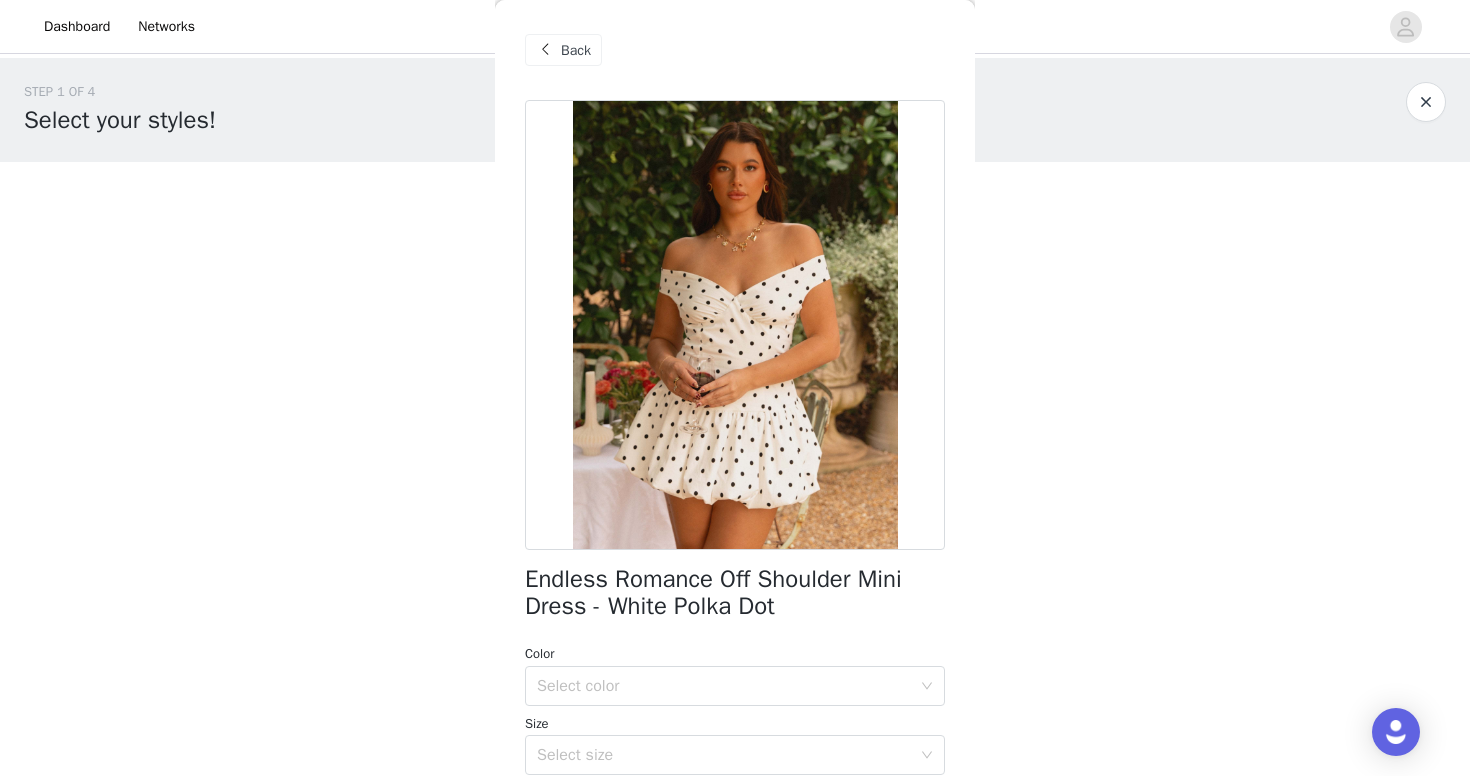 click on "Back" at bounding box center (576, 50) 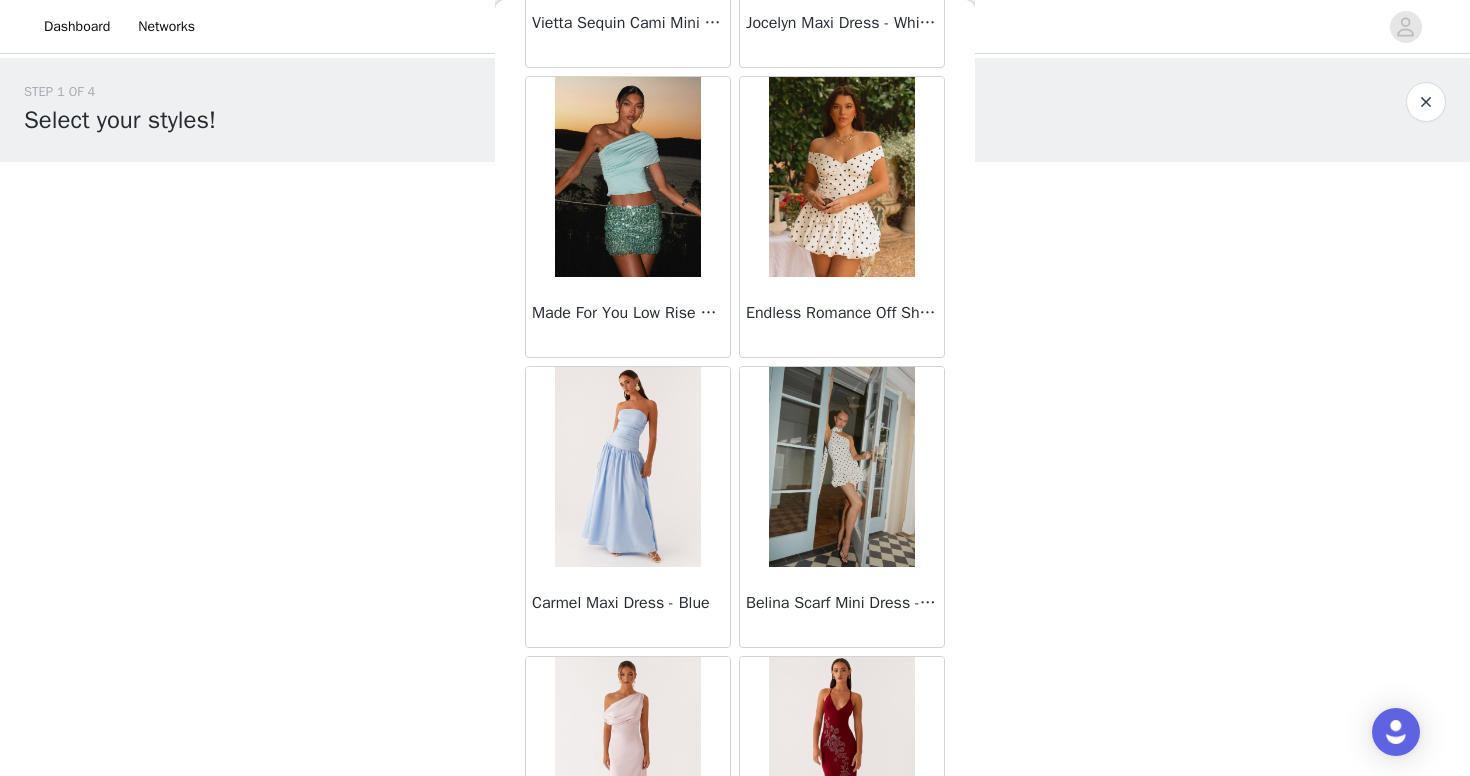 scroll, scrollTop: 16784, scrollLeft: 0, axis: vertical 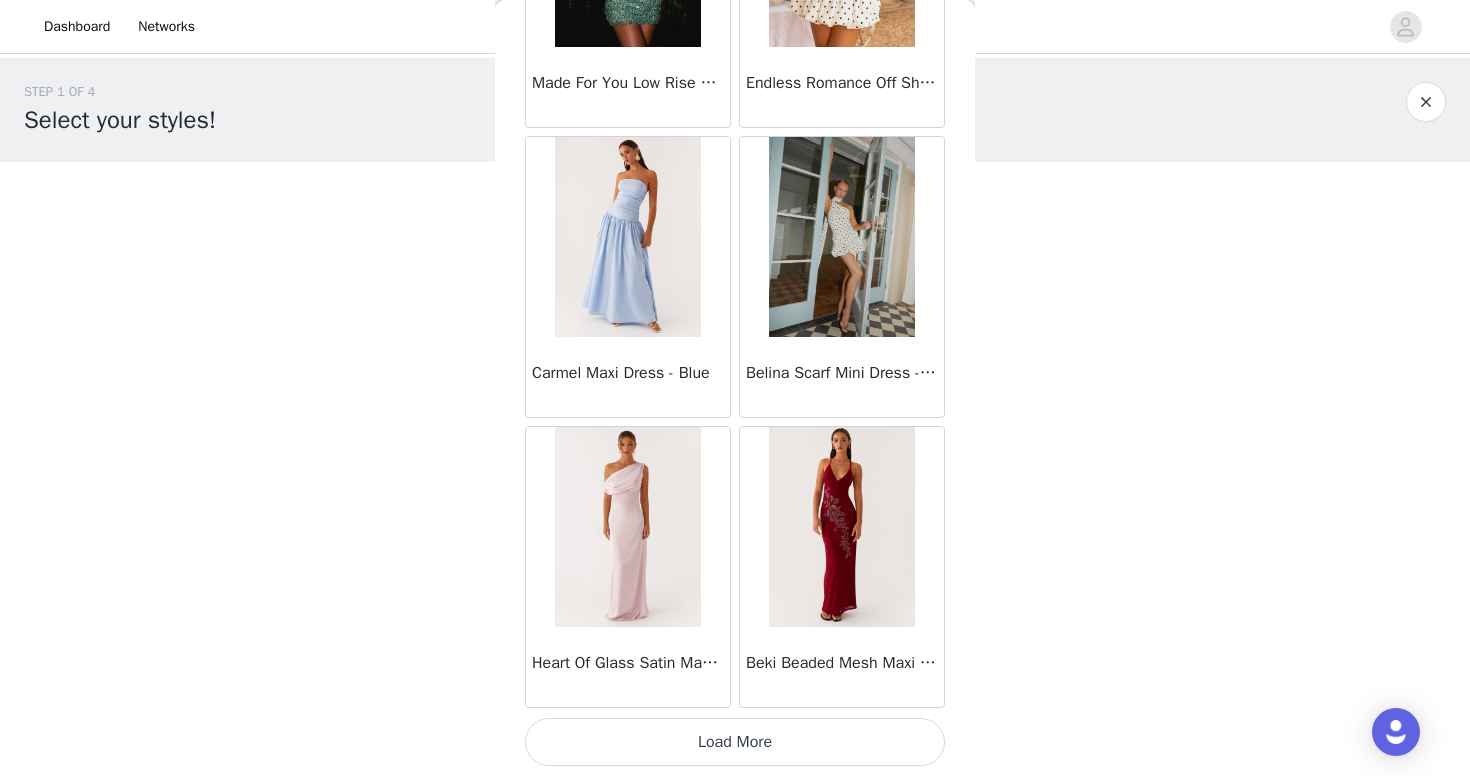 click on "Load More" at bounding box center (735, 742) 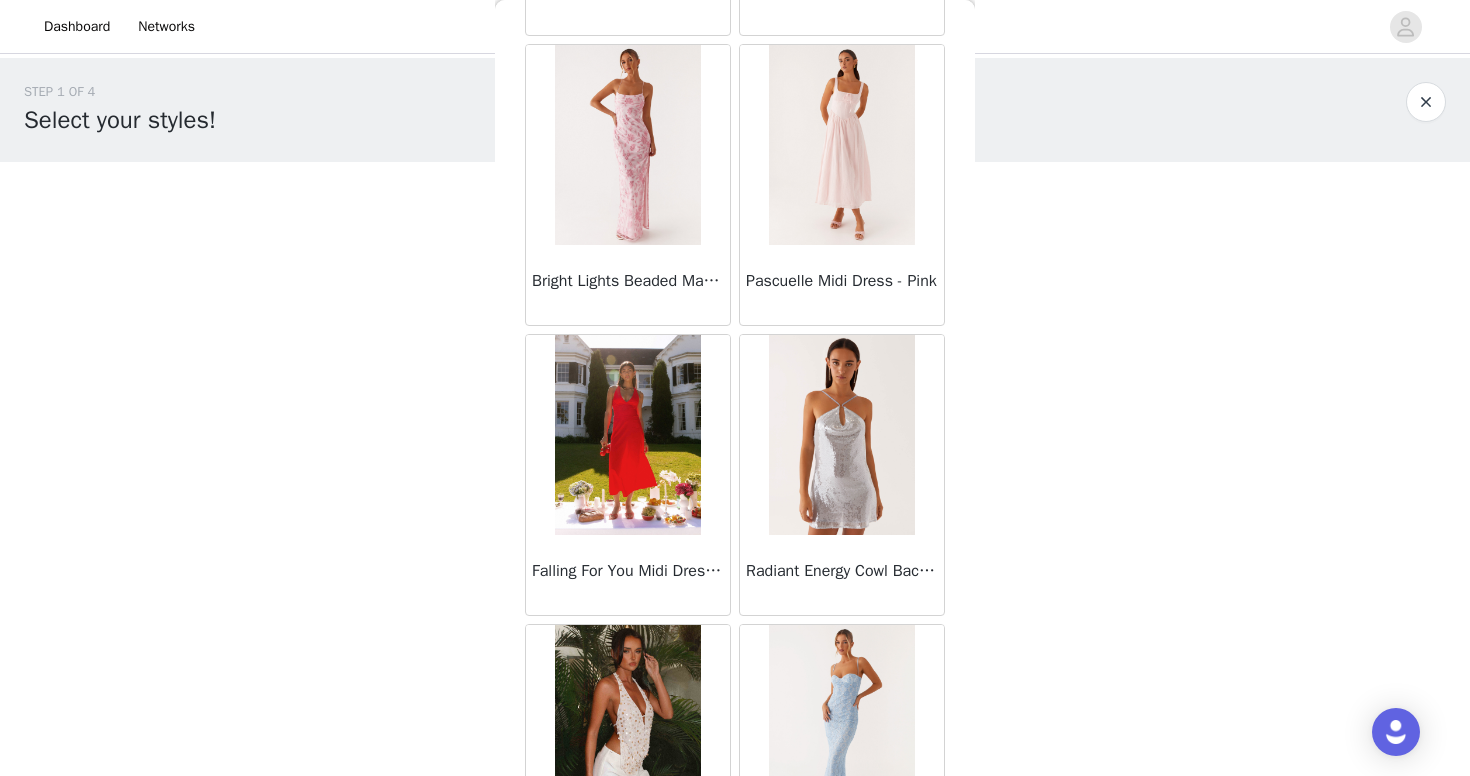 scroll, scrollTop: 18347, scrollLeft: 0, axis: vertical 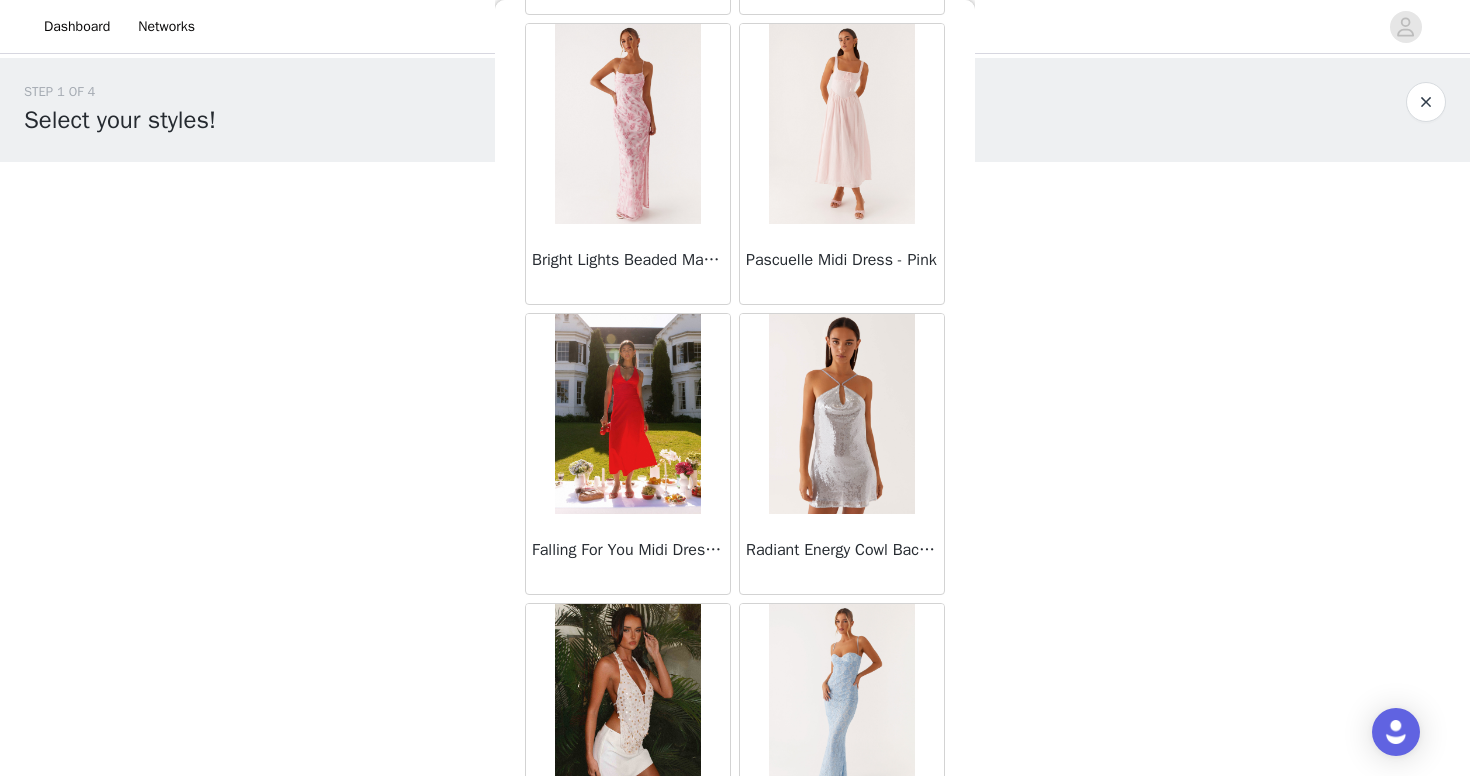 click at bounding box center [627, 414] 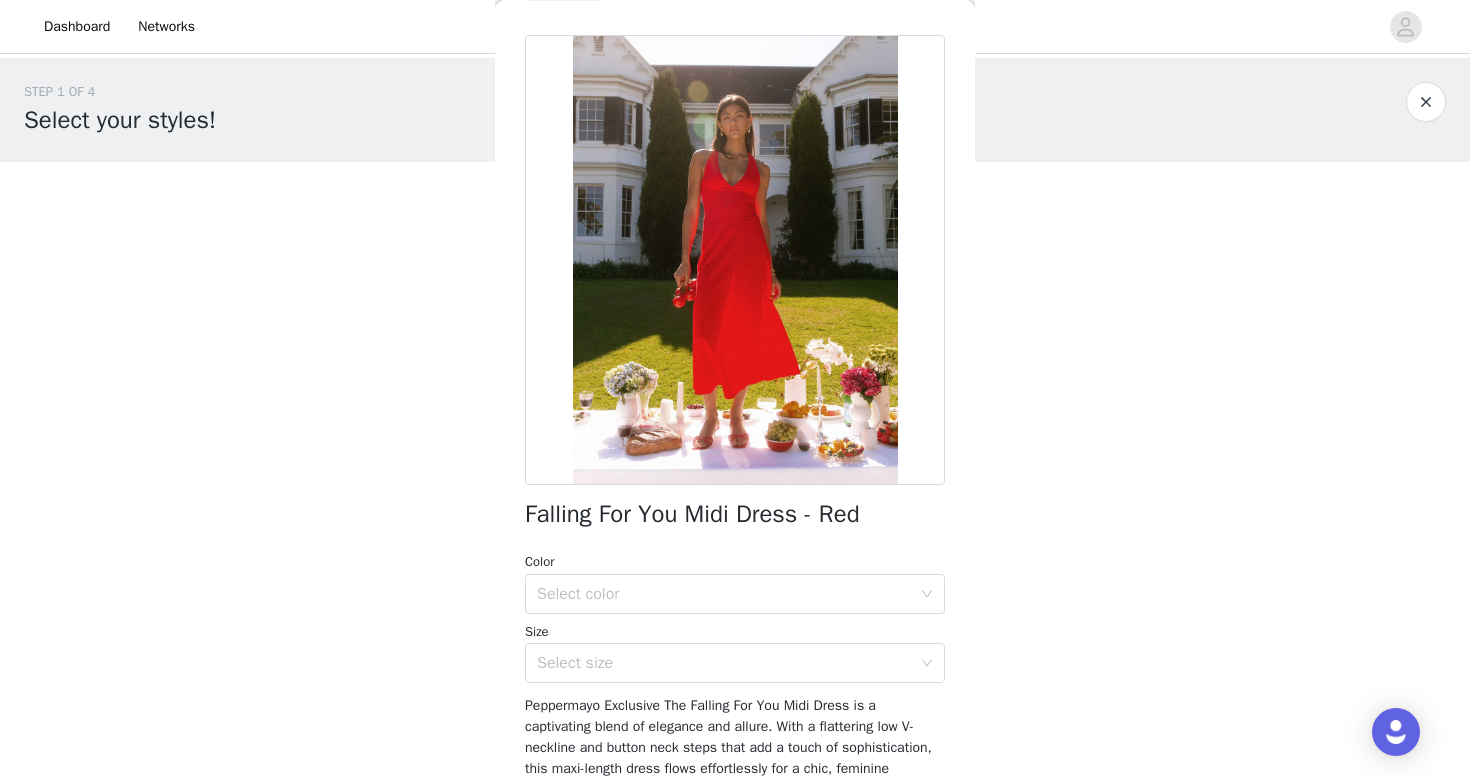 scroll, scrollTop: 105, scrollLeft: 0, axis: vertical 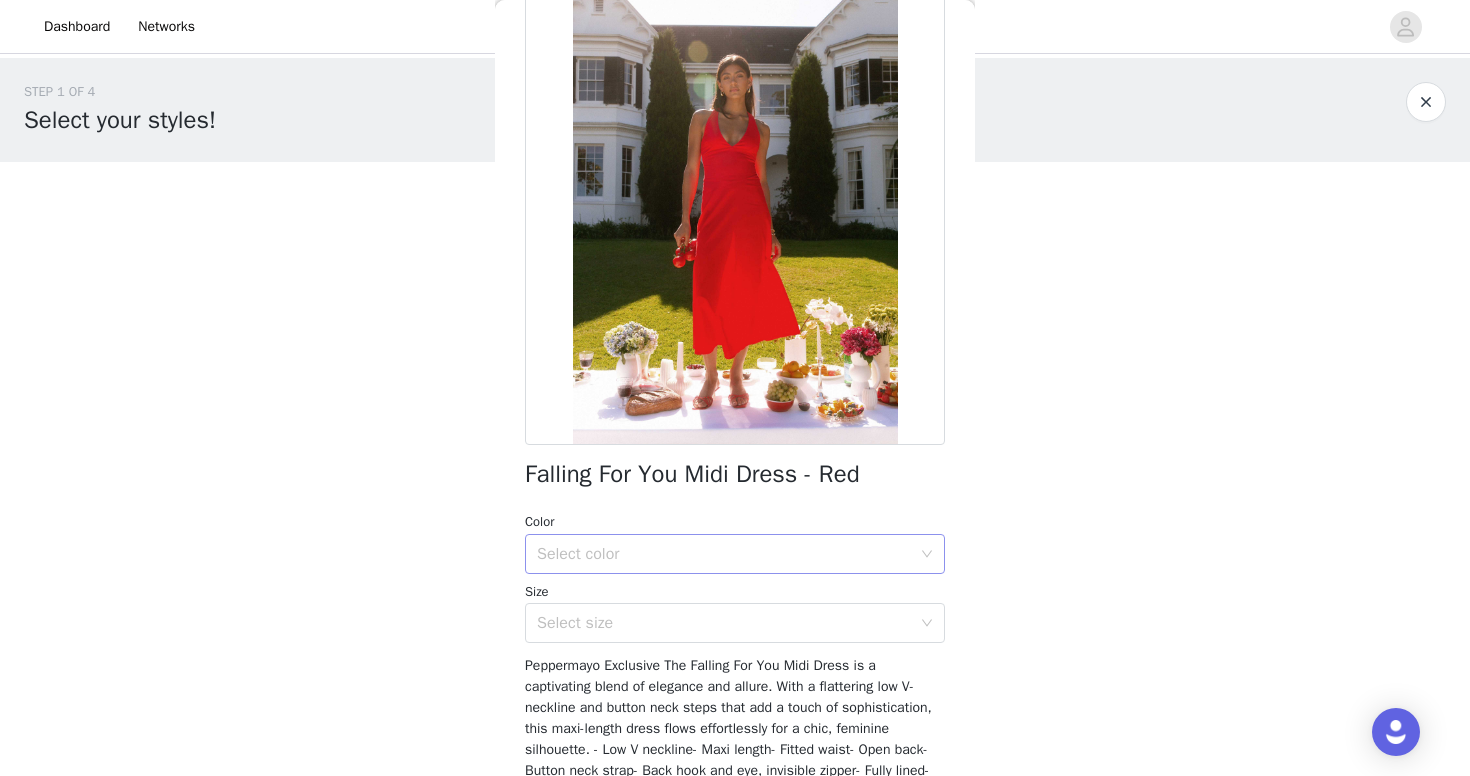 click on "Select color" at bounding box center [724, 554] 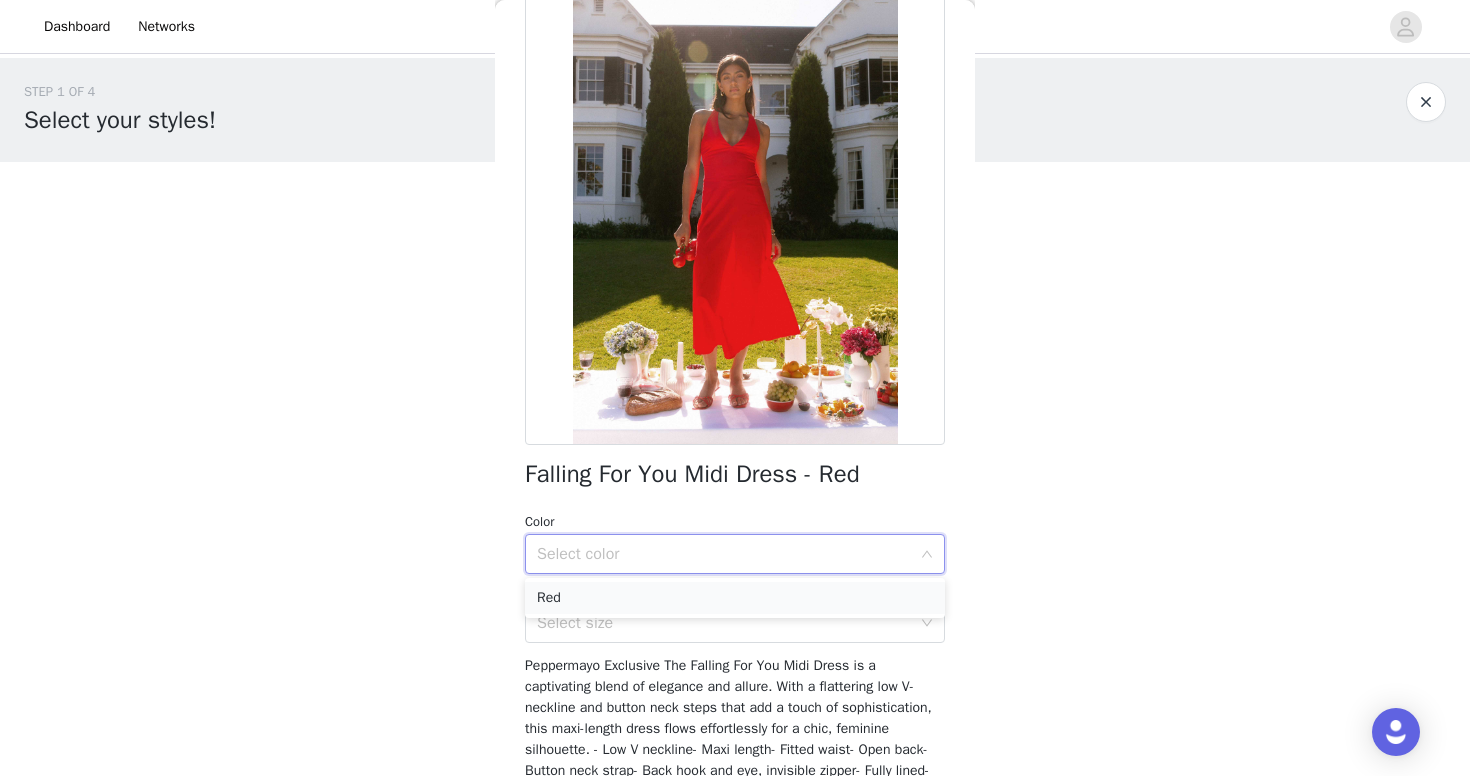 click on "Red" at bounding box center [735, 598] 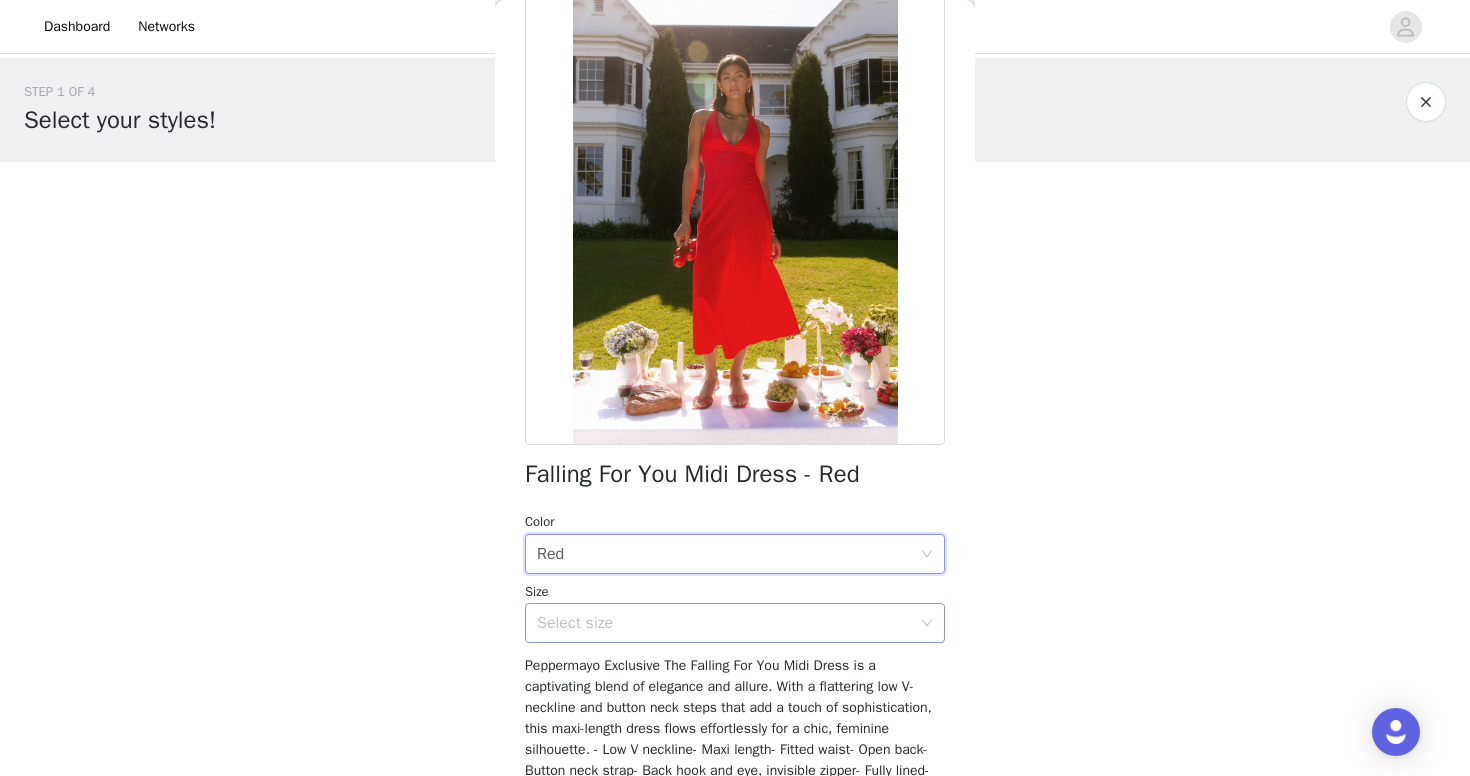 click on "Select size" at bounding box center [724, 623] 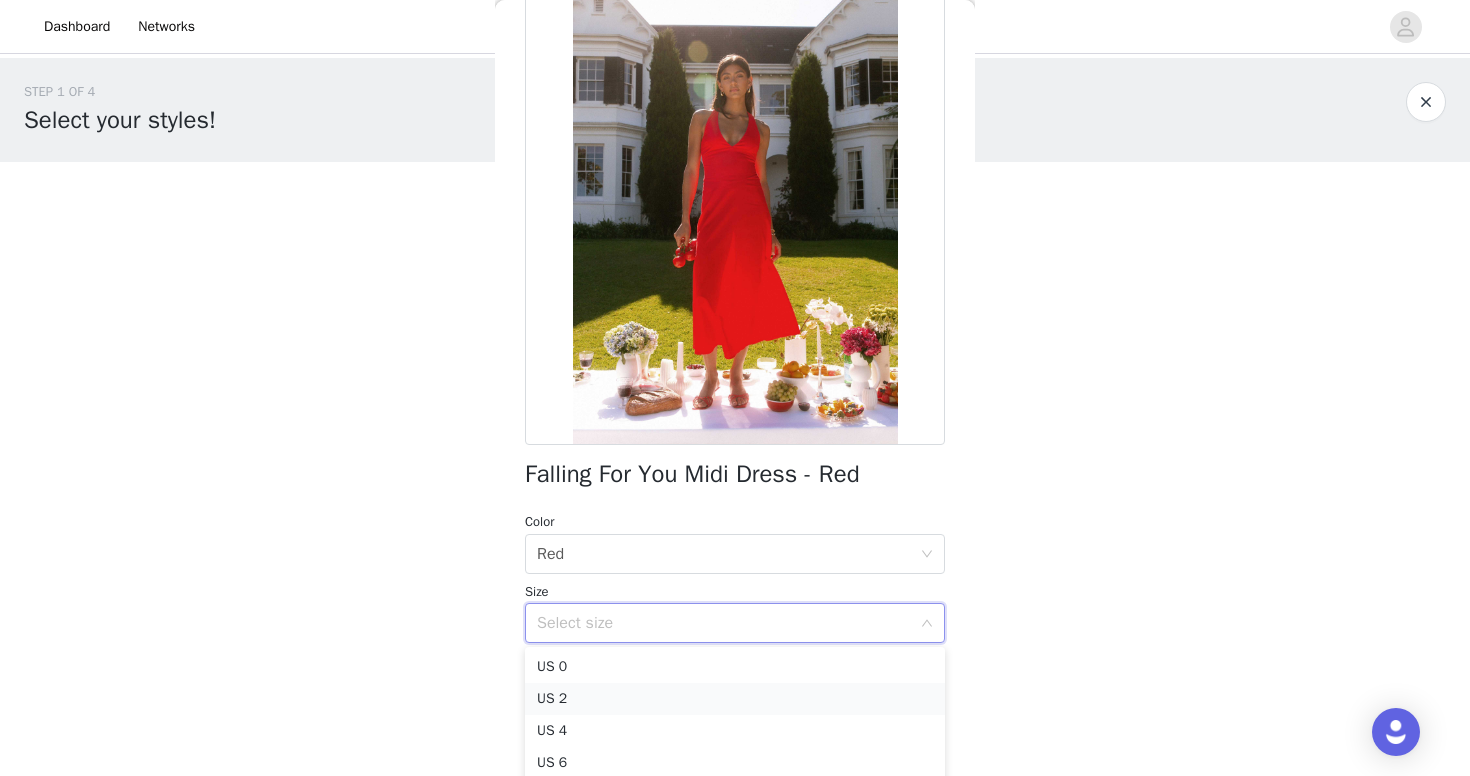 click on "US 2" at bounding box center [735, 699] 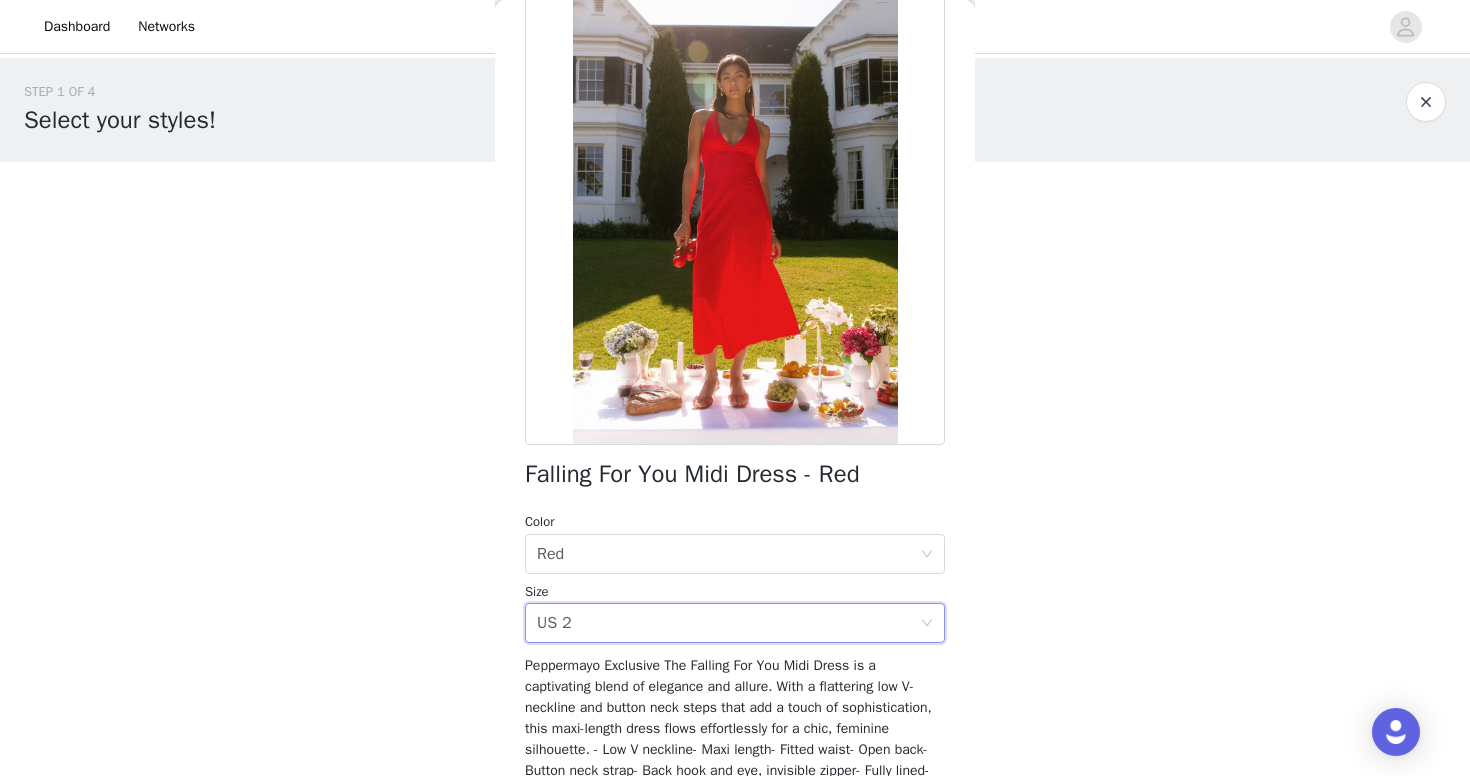 click on "Falling For You Midi Dress - Red" at bounding box center (692, 474) 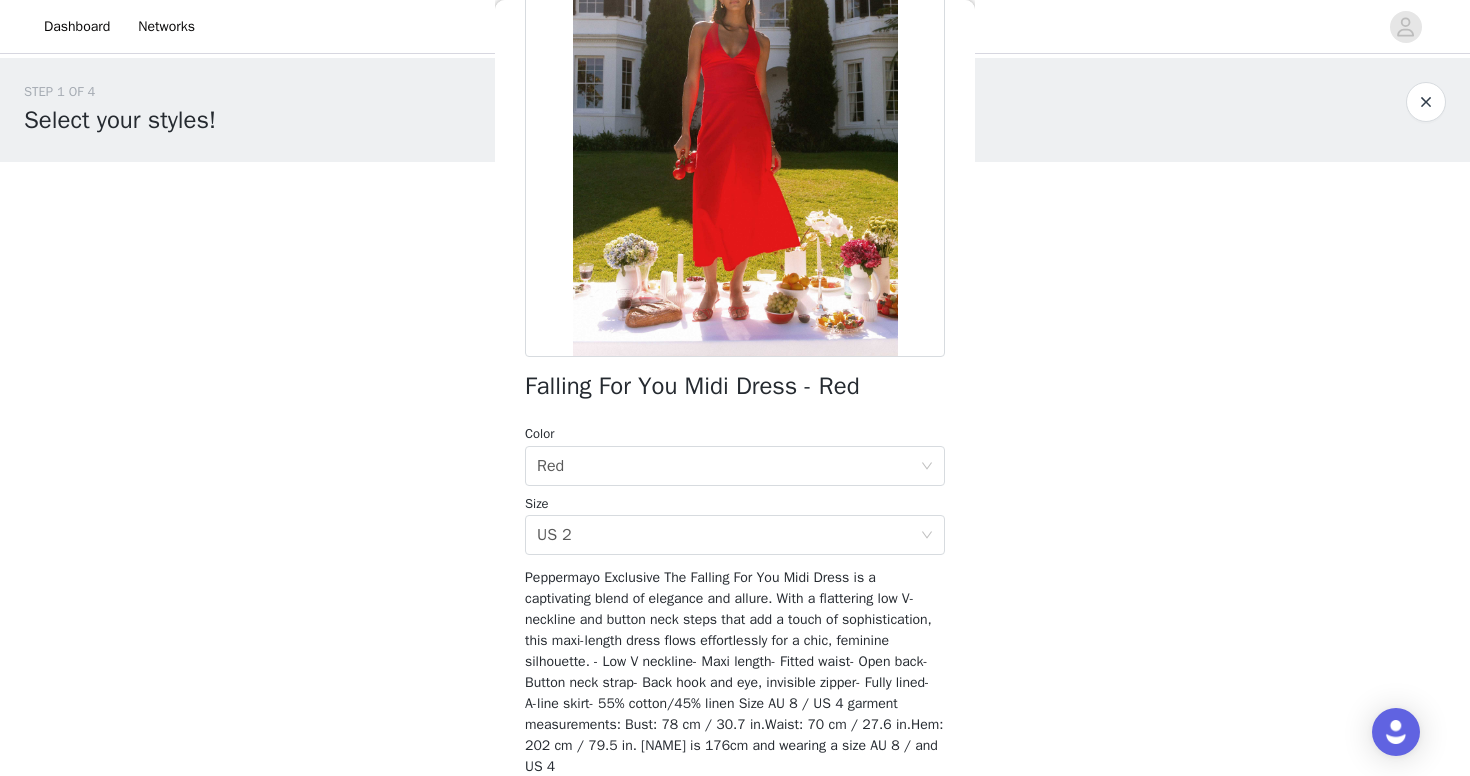 scroll, scrollTop: 278, scrollLeft: 0, axis: vertical 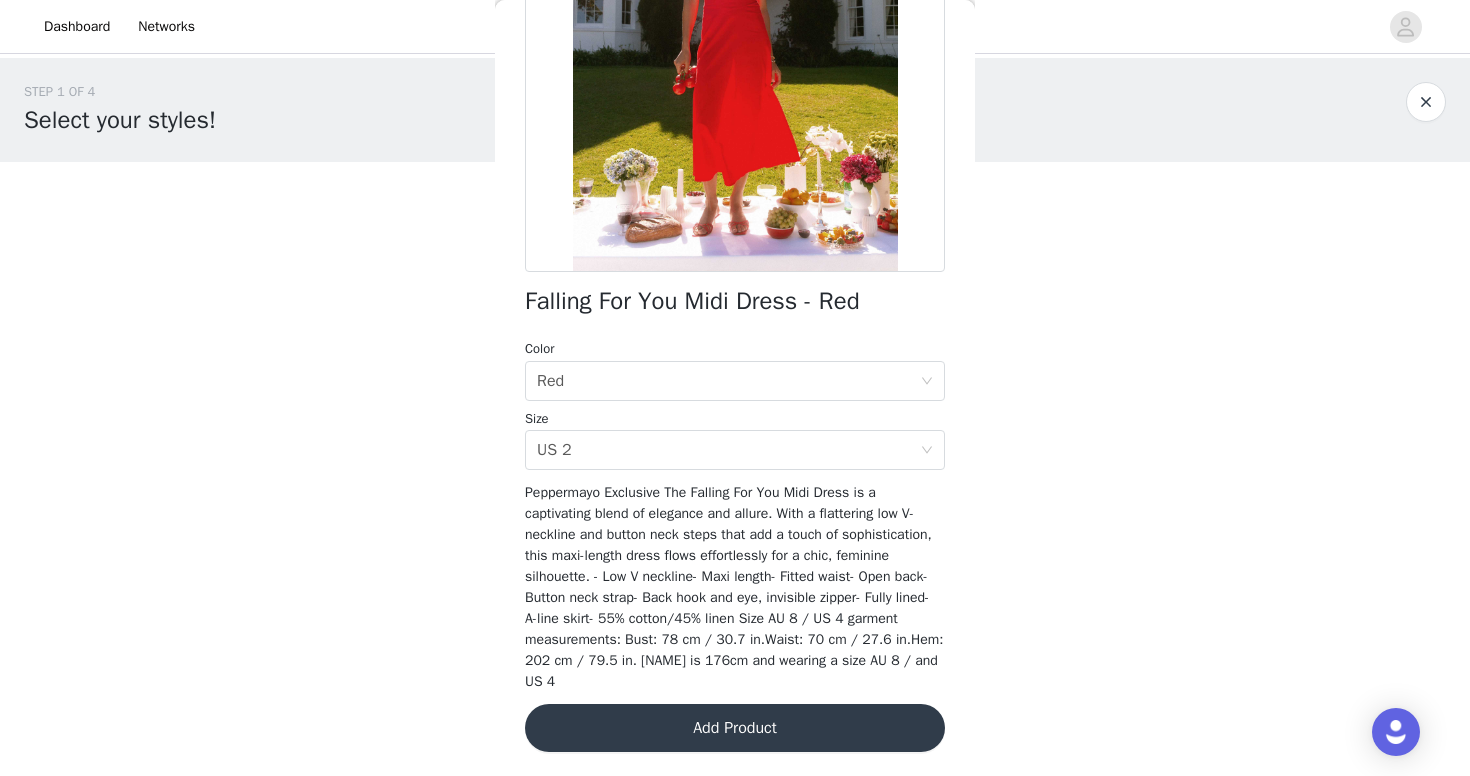 click on "Add Product" at bounding box center (735, 728) 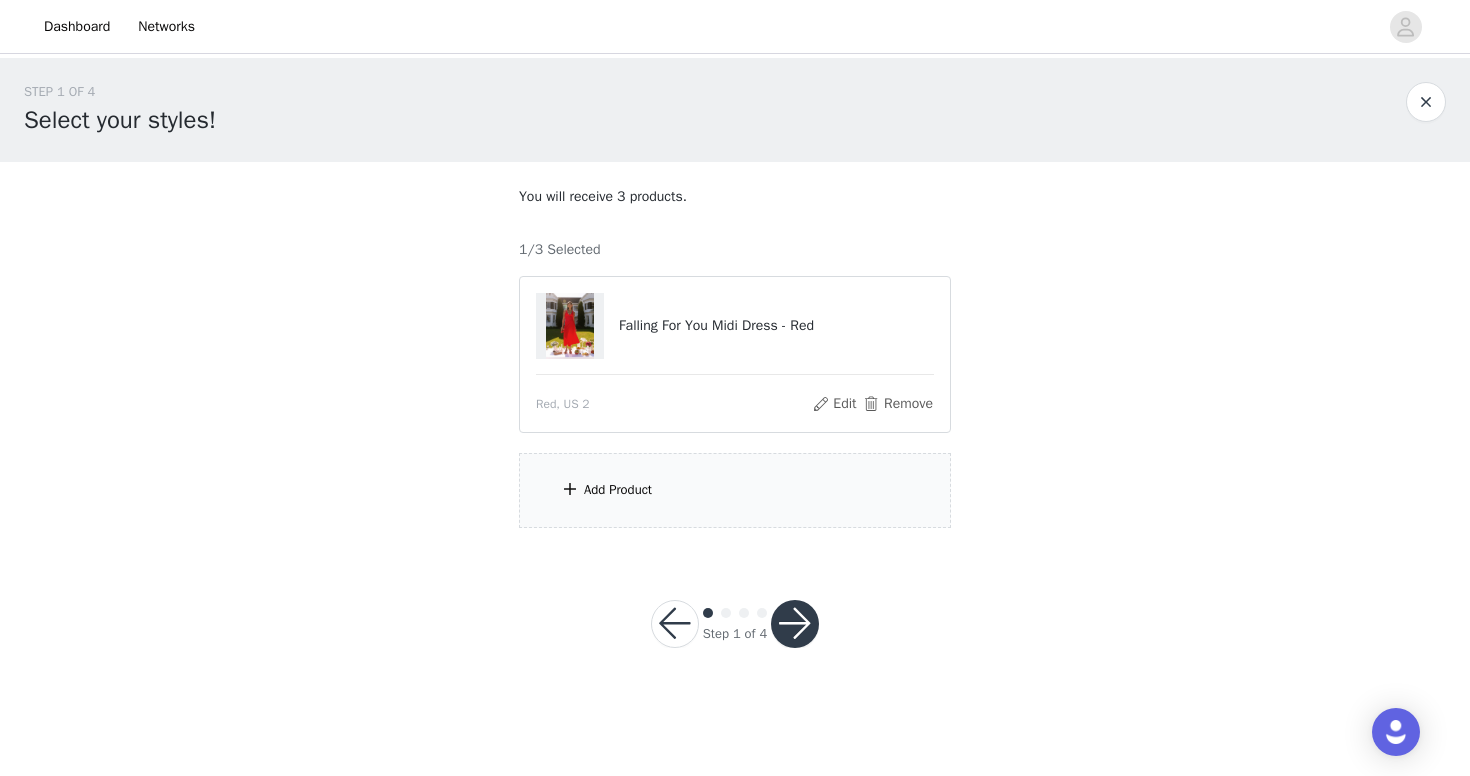 click on "Add Product" at bounding box center [735, 490] 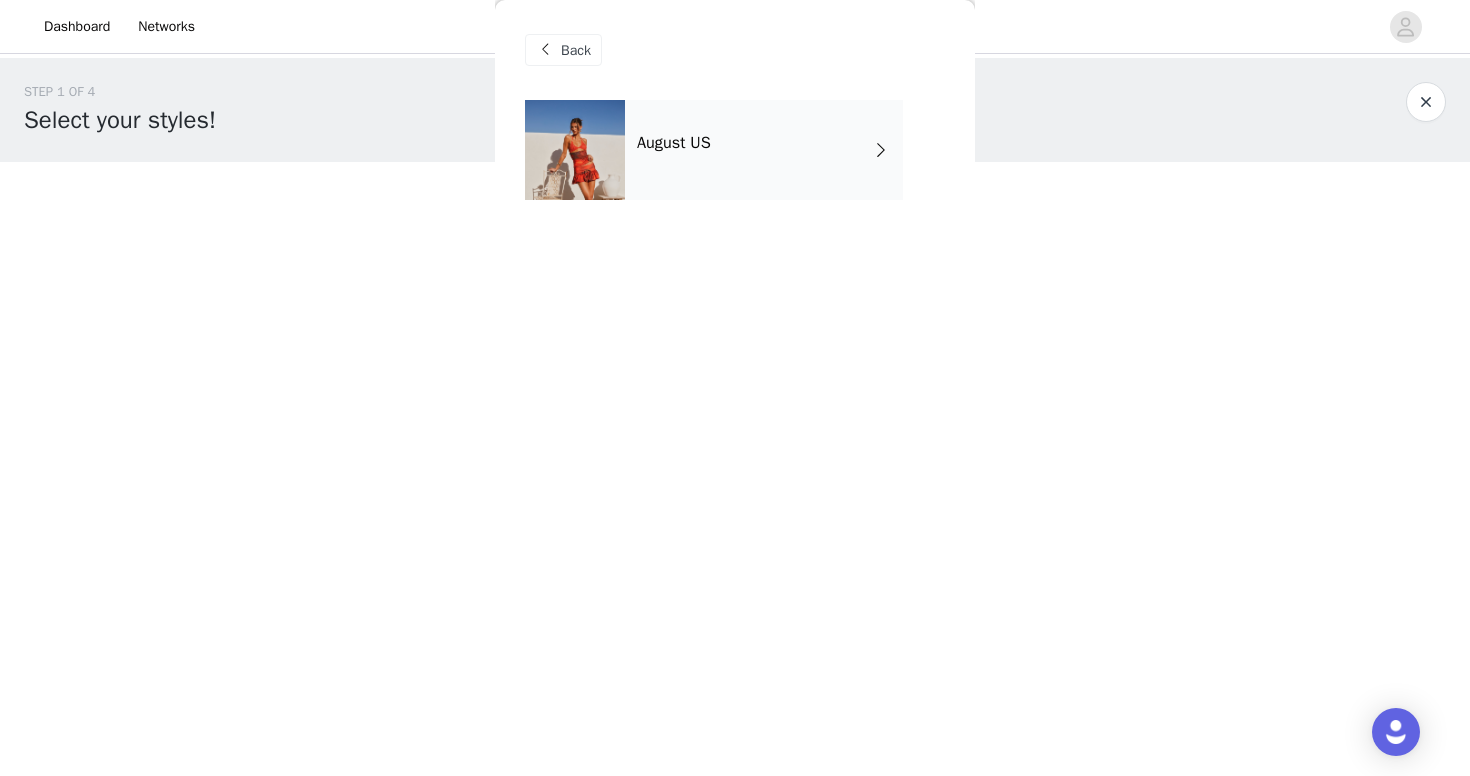 click on "August US" at bounding box center (764, 150) 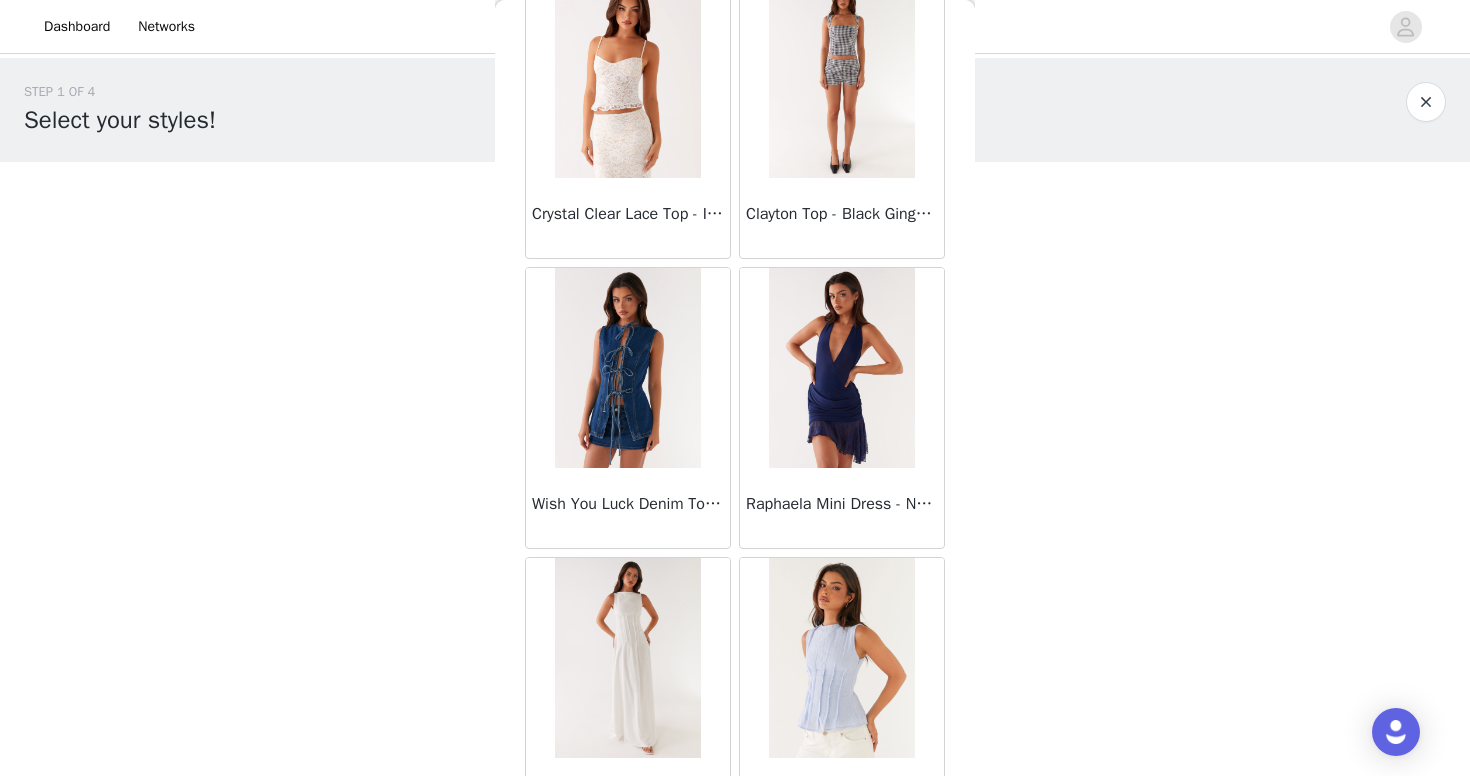 scroll, scrollTop: 2284, scrollLeft: 0, axis: vertical 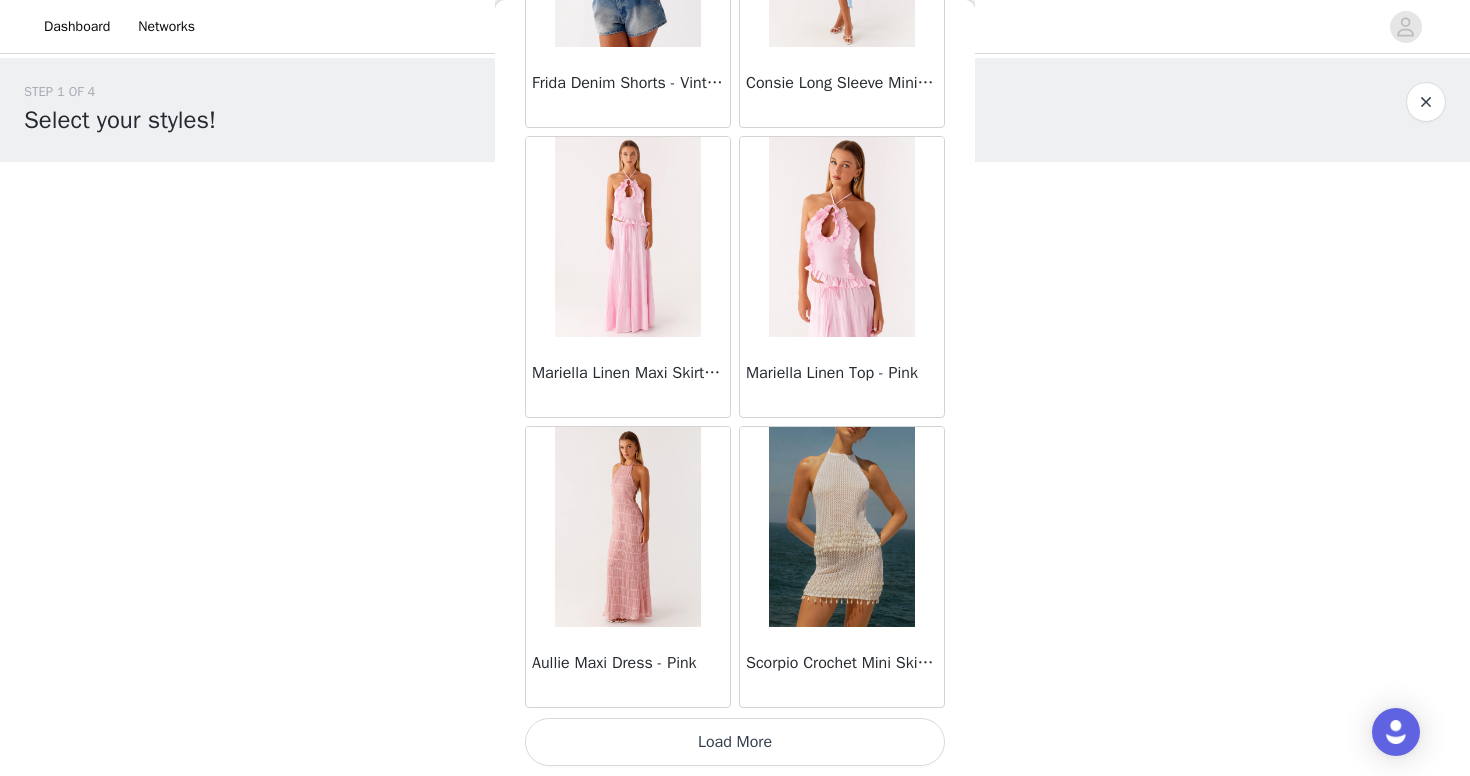 click on "Load More" at bounding box center [735, 742] 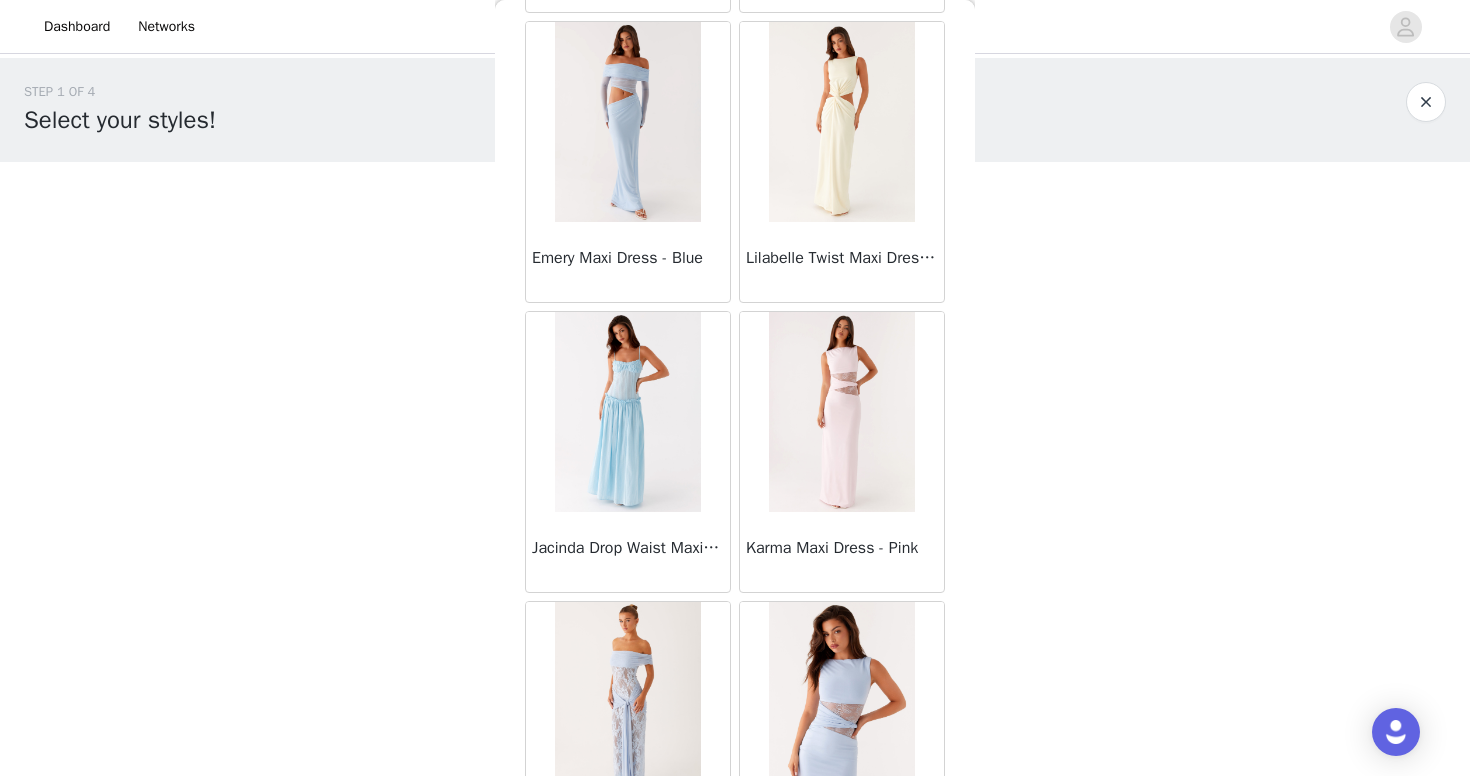 scroll, scrollTop: 5184, scrollLeft: 0, axis: vertical 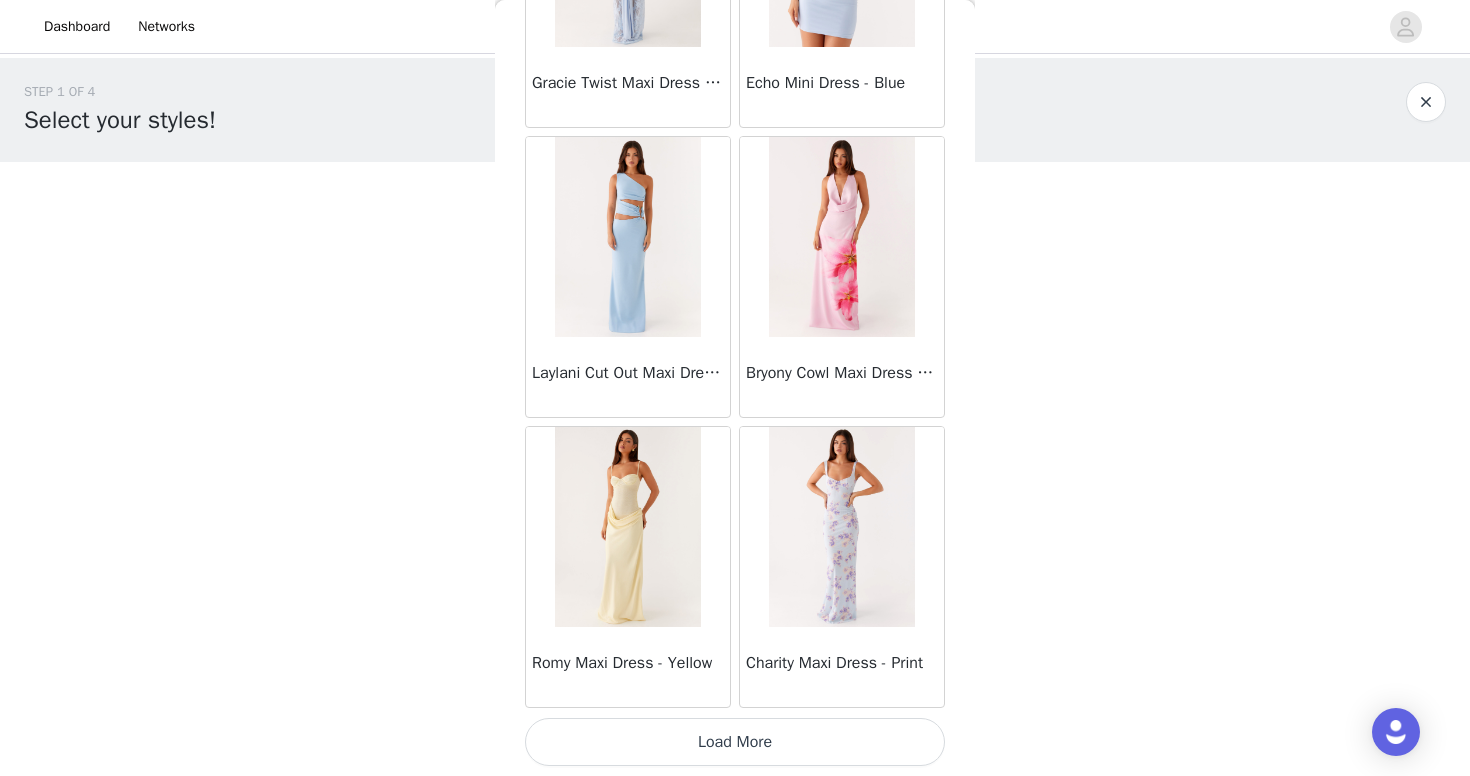 click on "Load More" at bounding box center (735, 742) 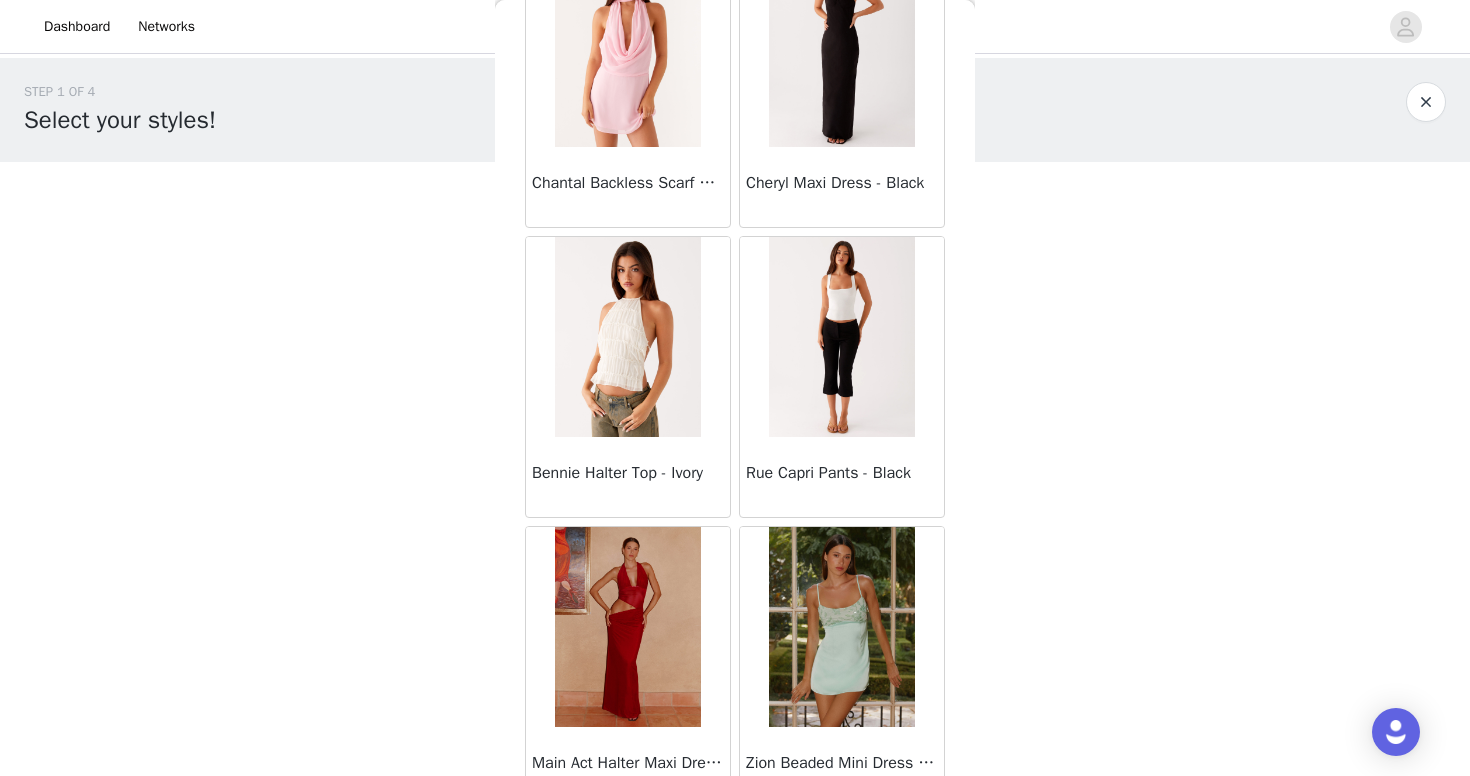 scroll, scrollTop: 8084, scrollLeft: 0, axis: vertical 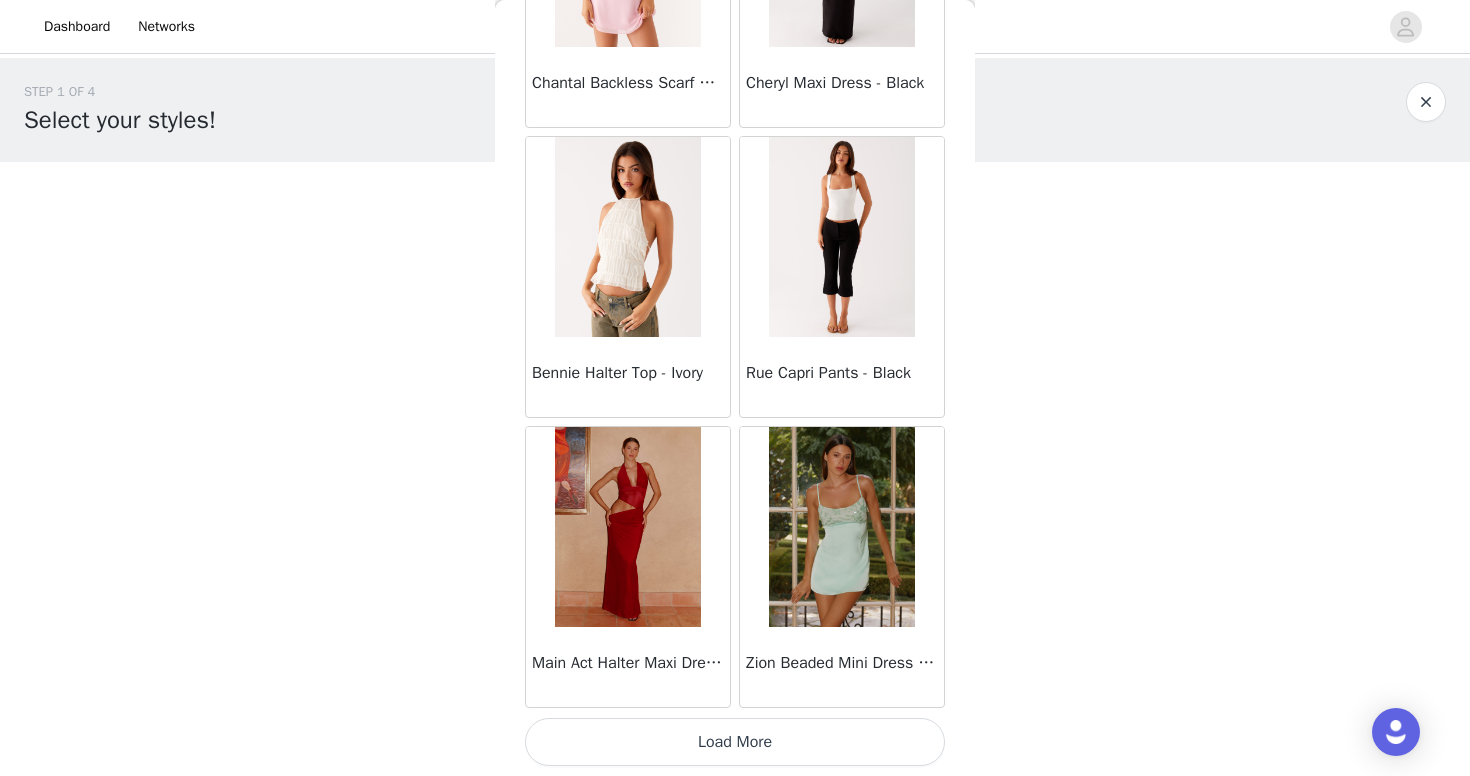 click on "Load More" at bounding box center [735, 742] 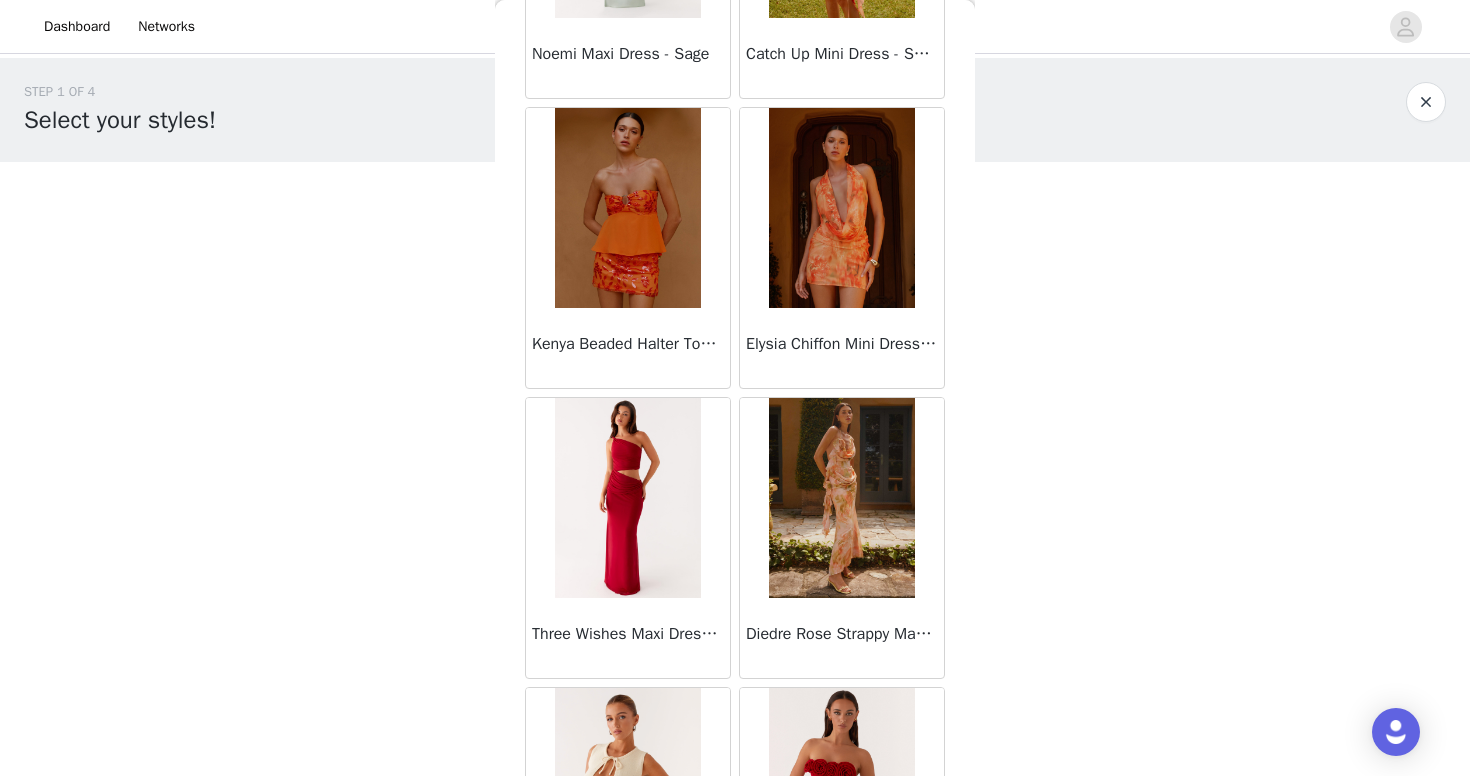scroll, scrollTop: 10984, scrollLeft: 0, axis: vertical 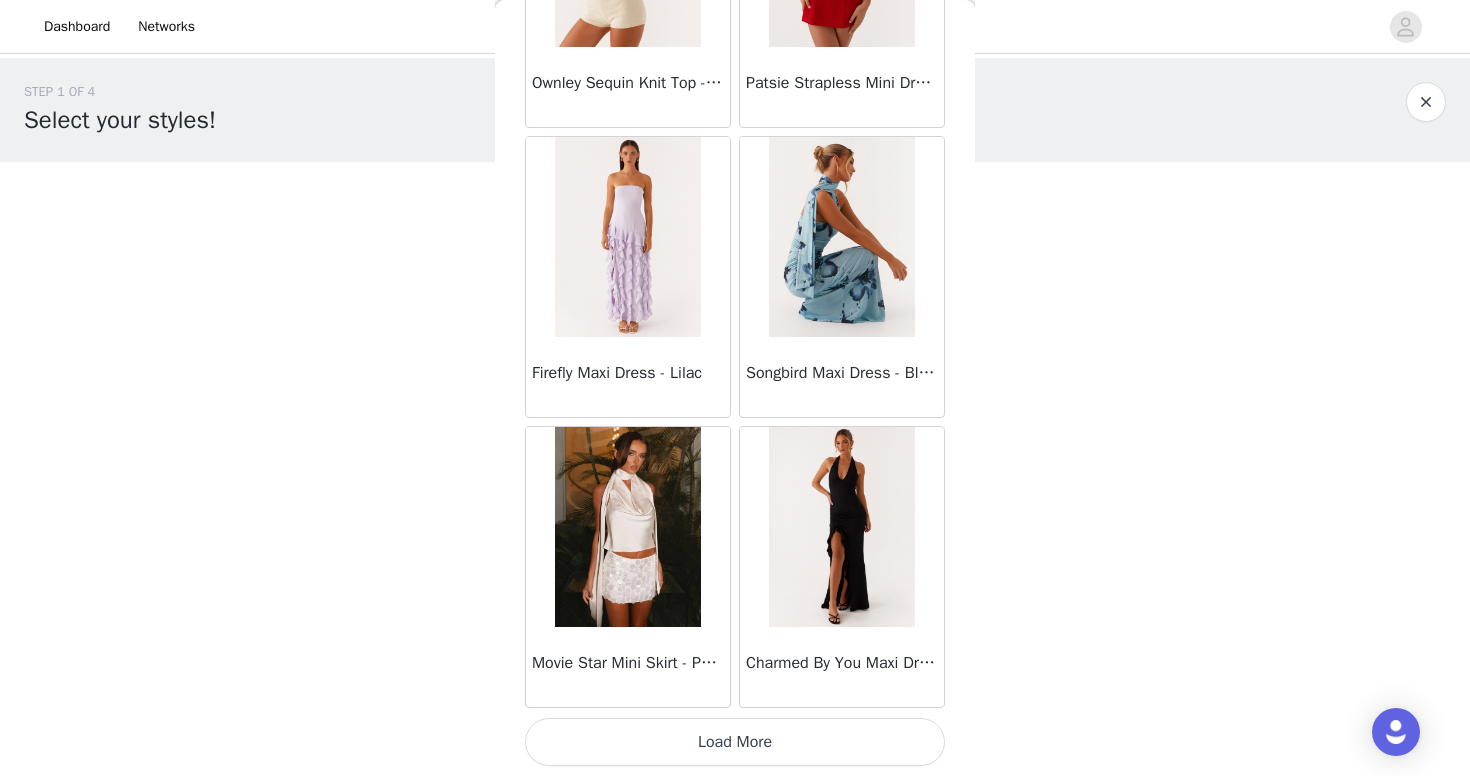 click on "Load More" at bounding box center [735, 742] 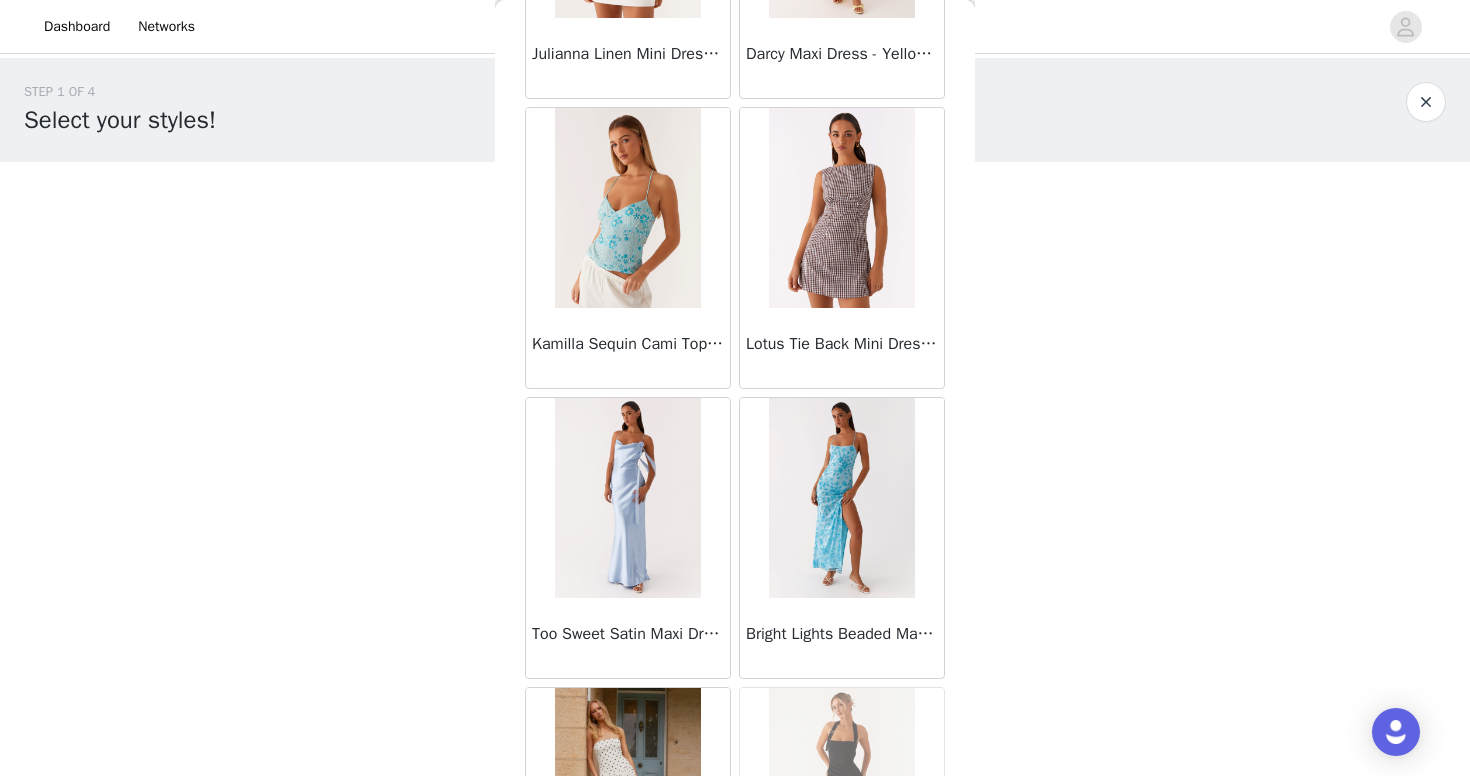 scroll, scrollTop: 13884, scrollLeft: 0, axis: vertical 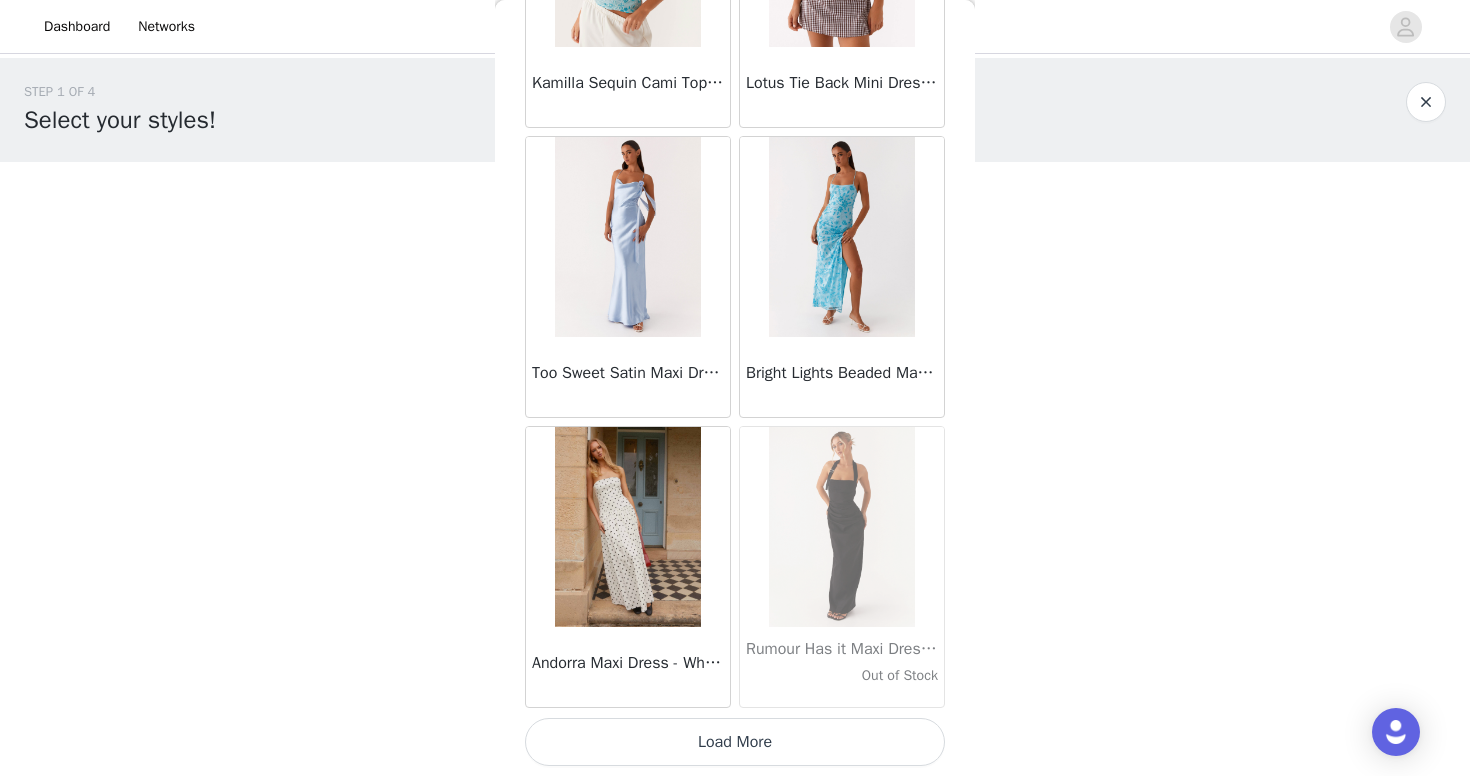 click on "Load More" at bounding box center [735, 742] 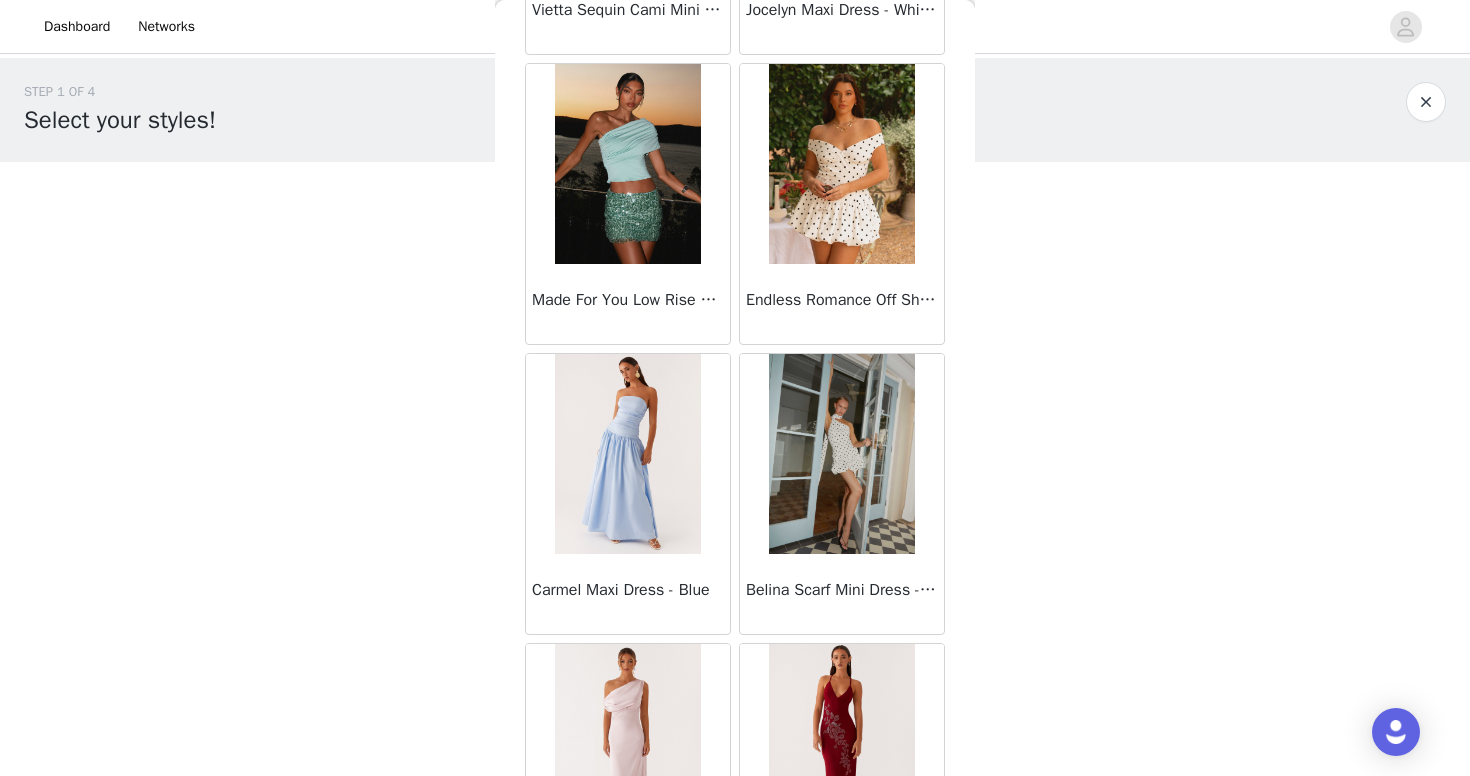 scroll, scrollTop: 16784, scrollLeft: 0, axis: vertical 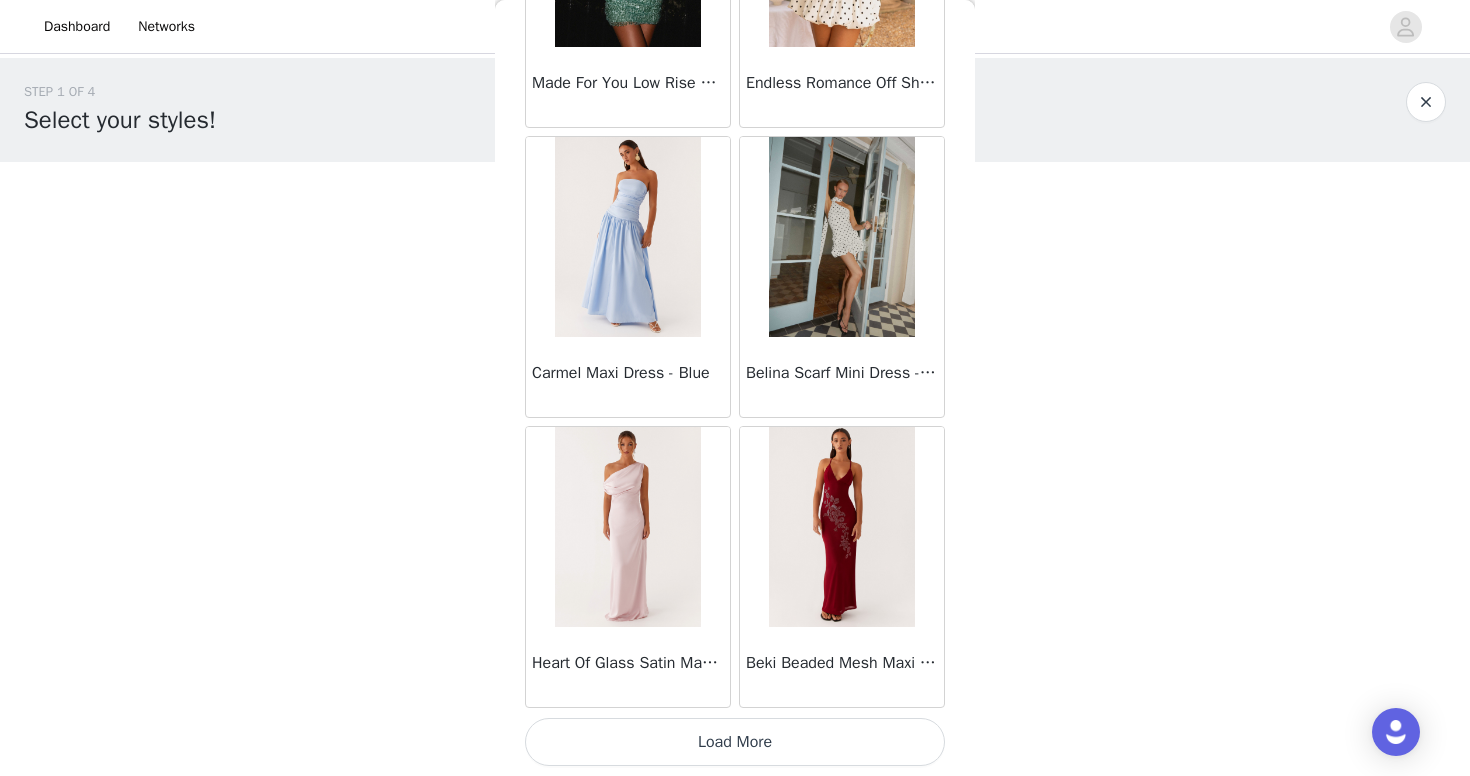click on "Load More" at bounding box center [735, 742] 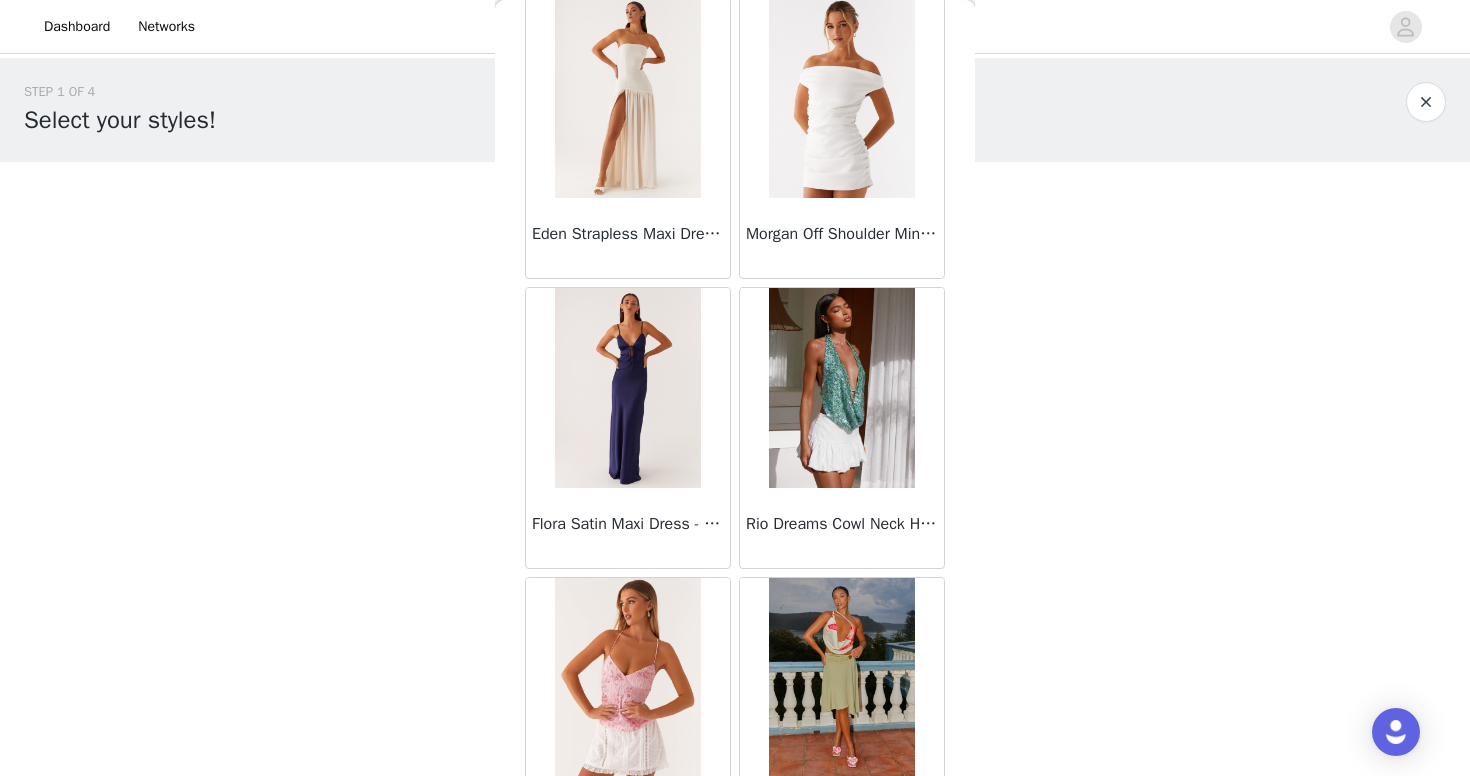 scroll, scrollTop: 19684, scrollLeft: 0, axis: vertical 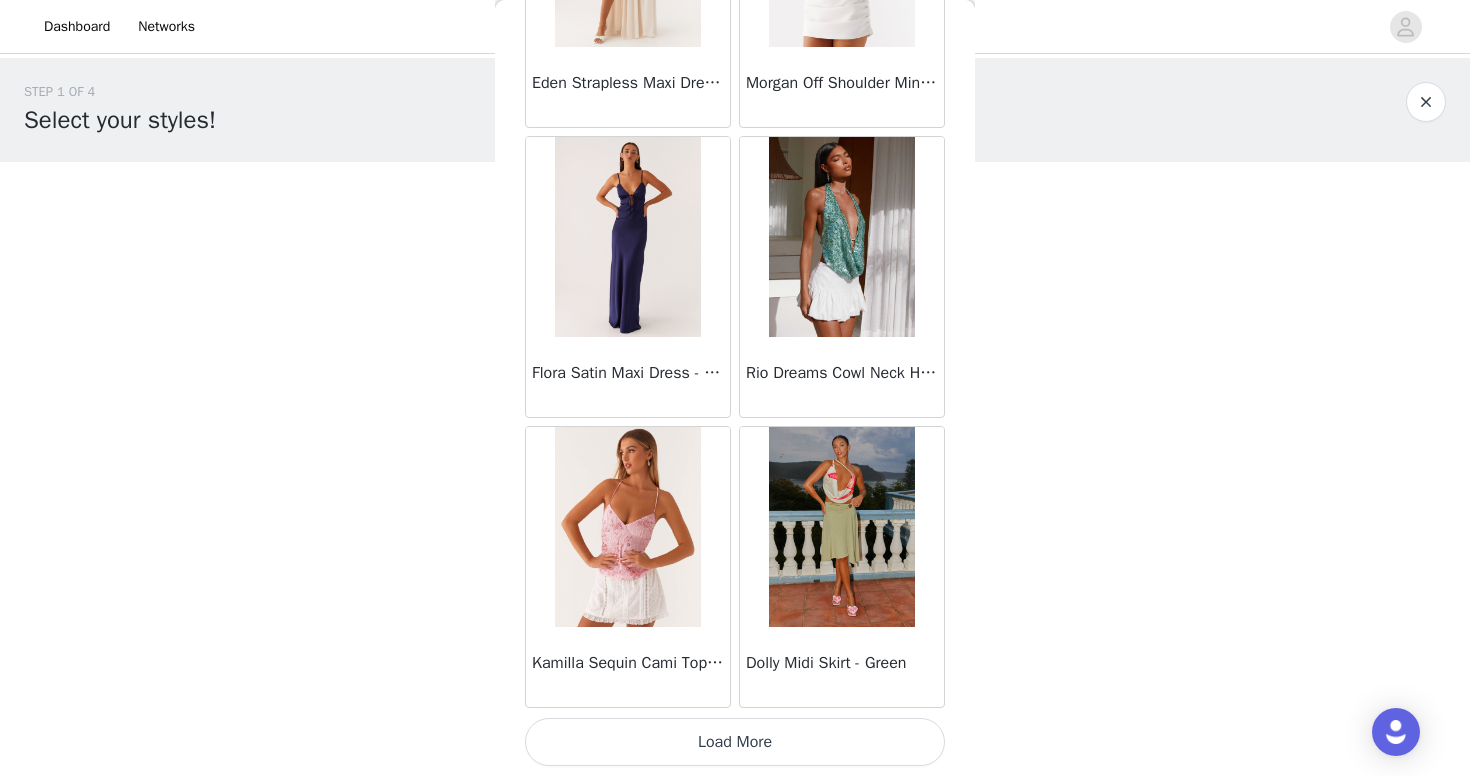 click on "Load More" at bounding box center (735, 742) 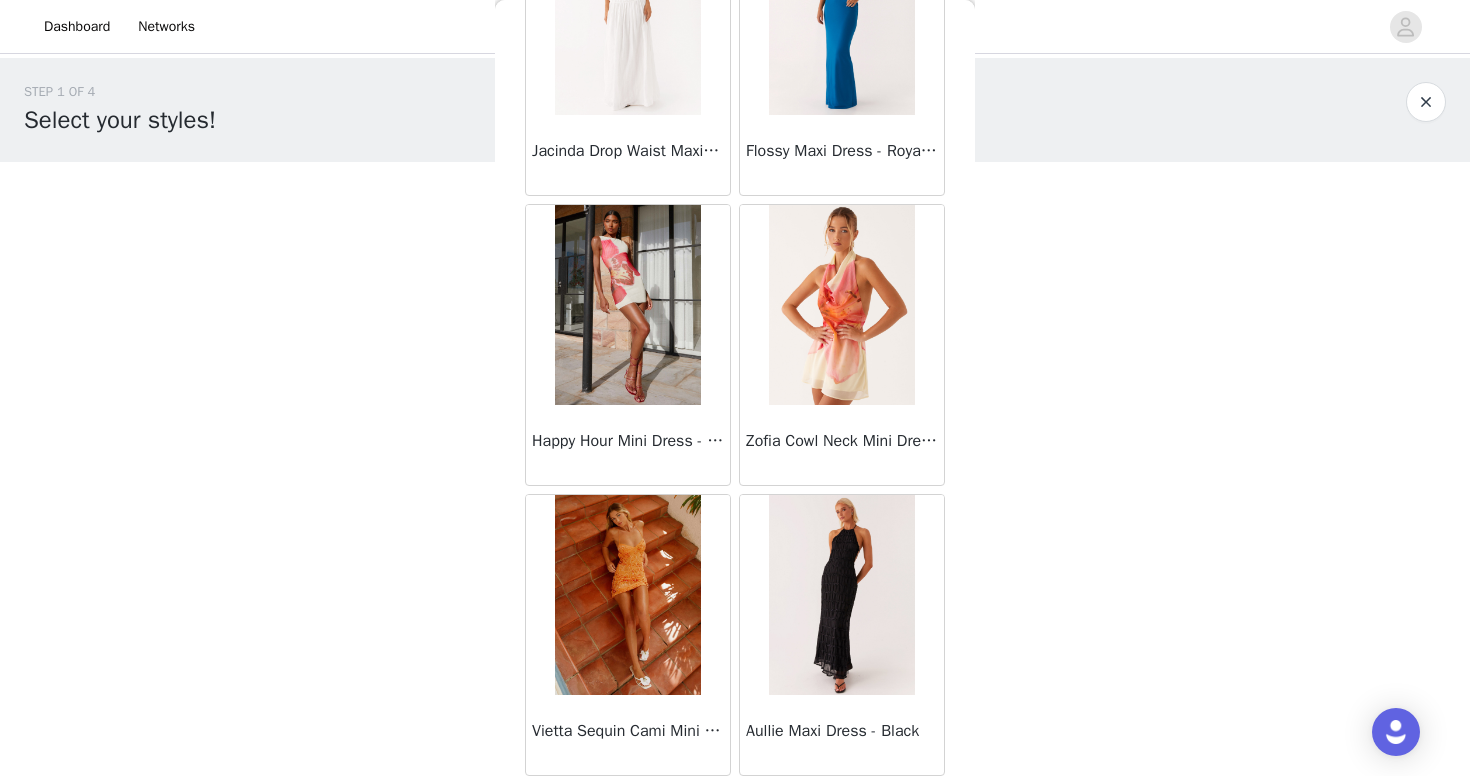 scroll, scrollTop: 22584, scrollLeft: 0, axis: vertical 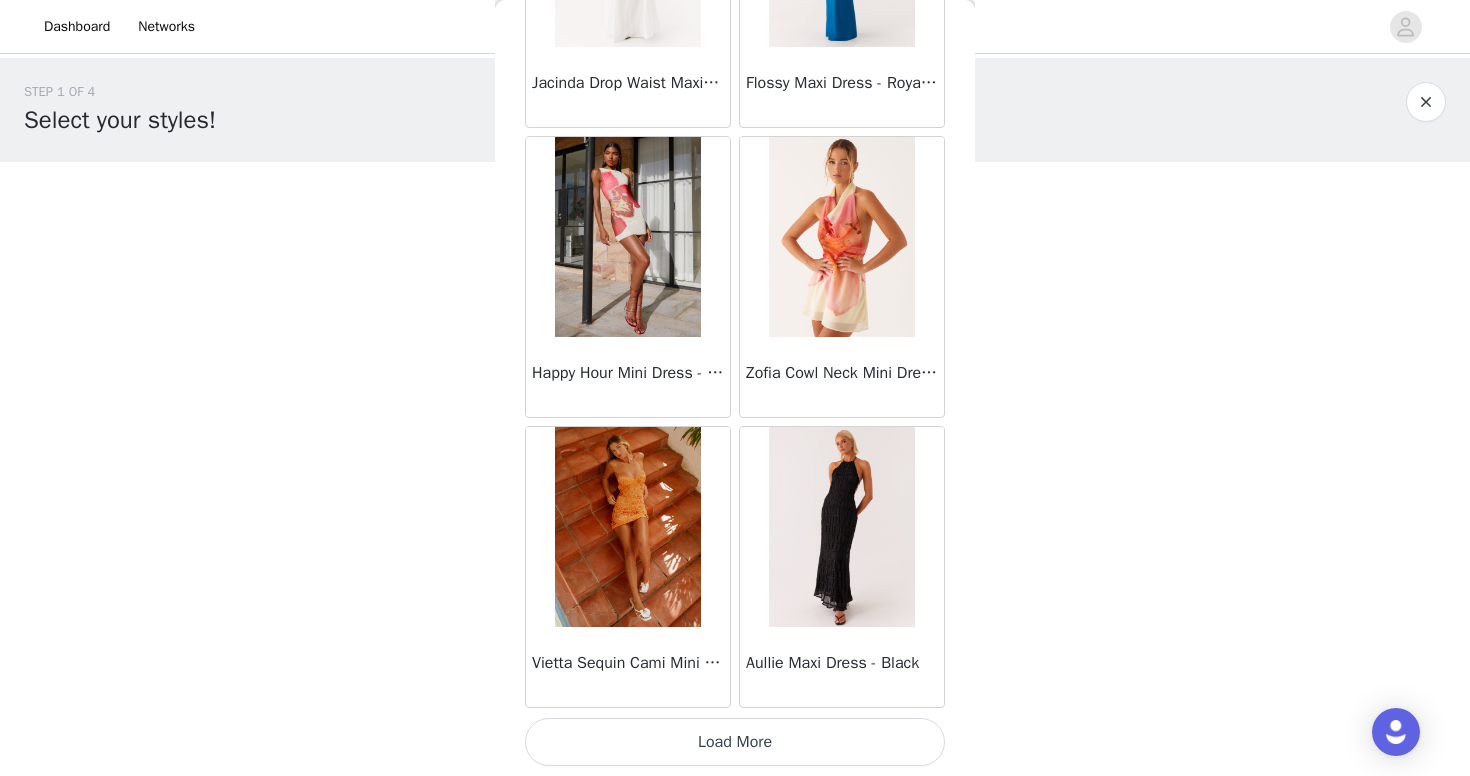 click on "Load More" at bounding box center (735, 742) 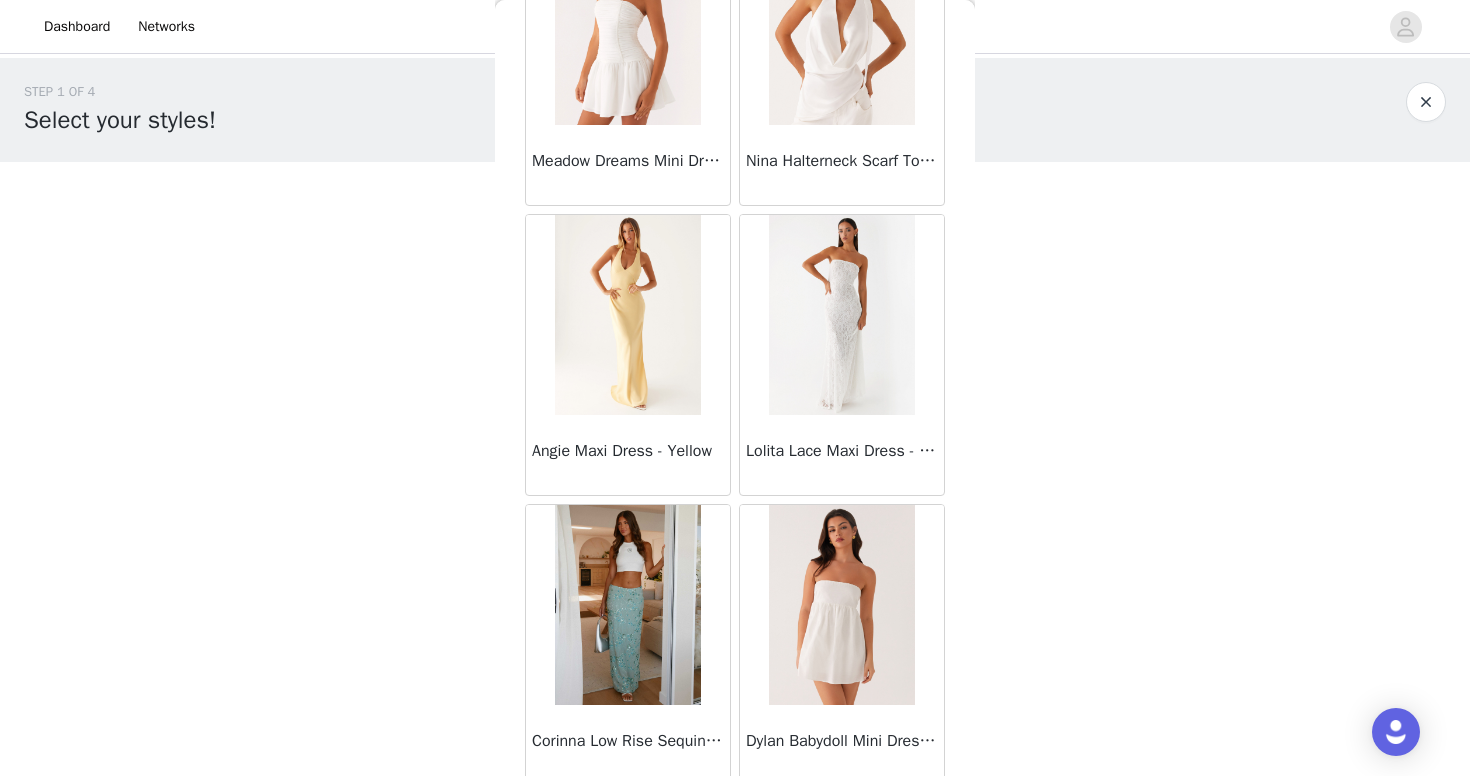 scroll, scrollTop: 25484, scrollLeft: 0, axis: vertical 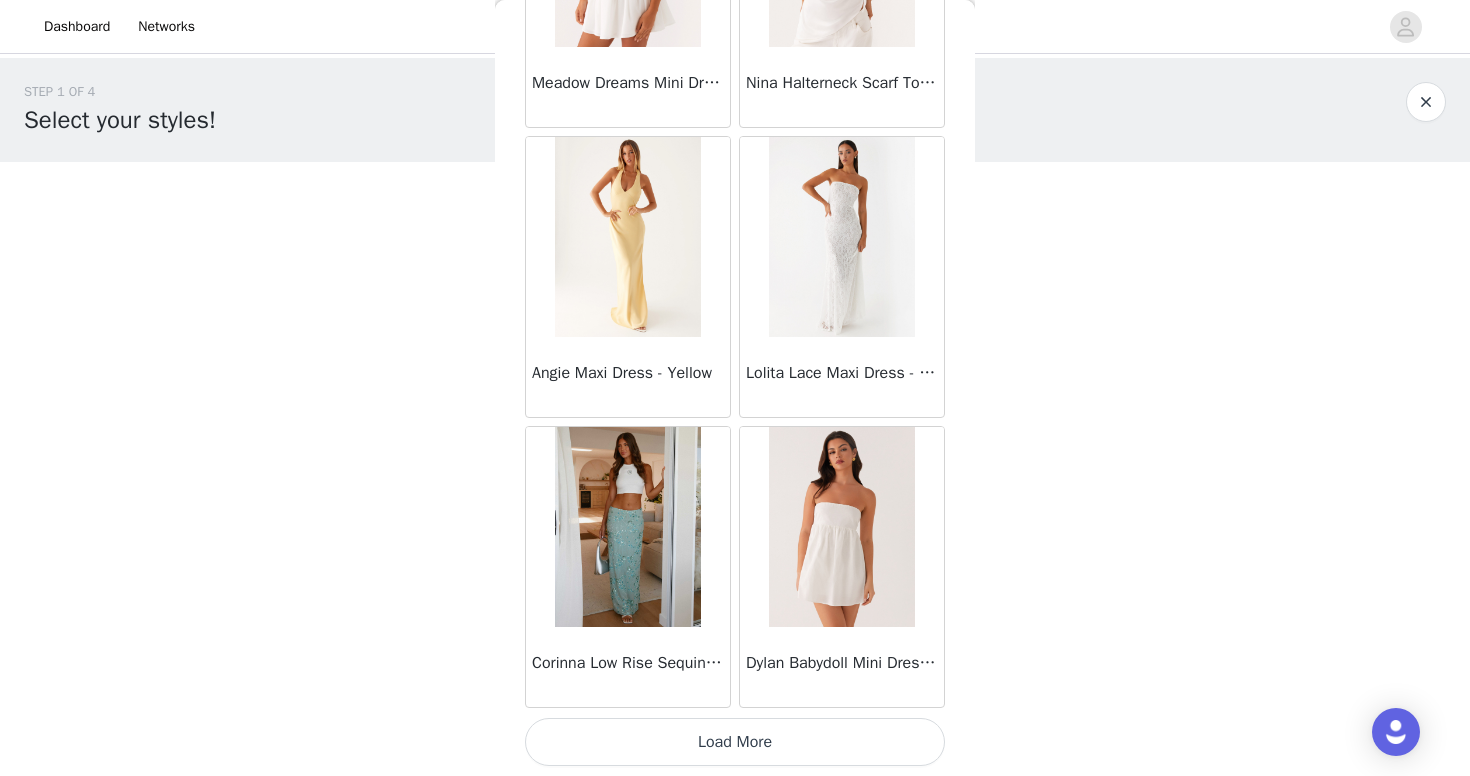click on "Load More" at bounding box center (735, 742) 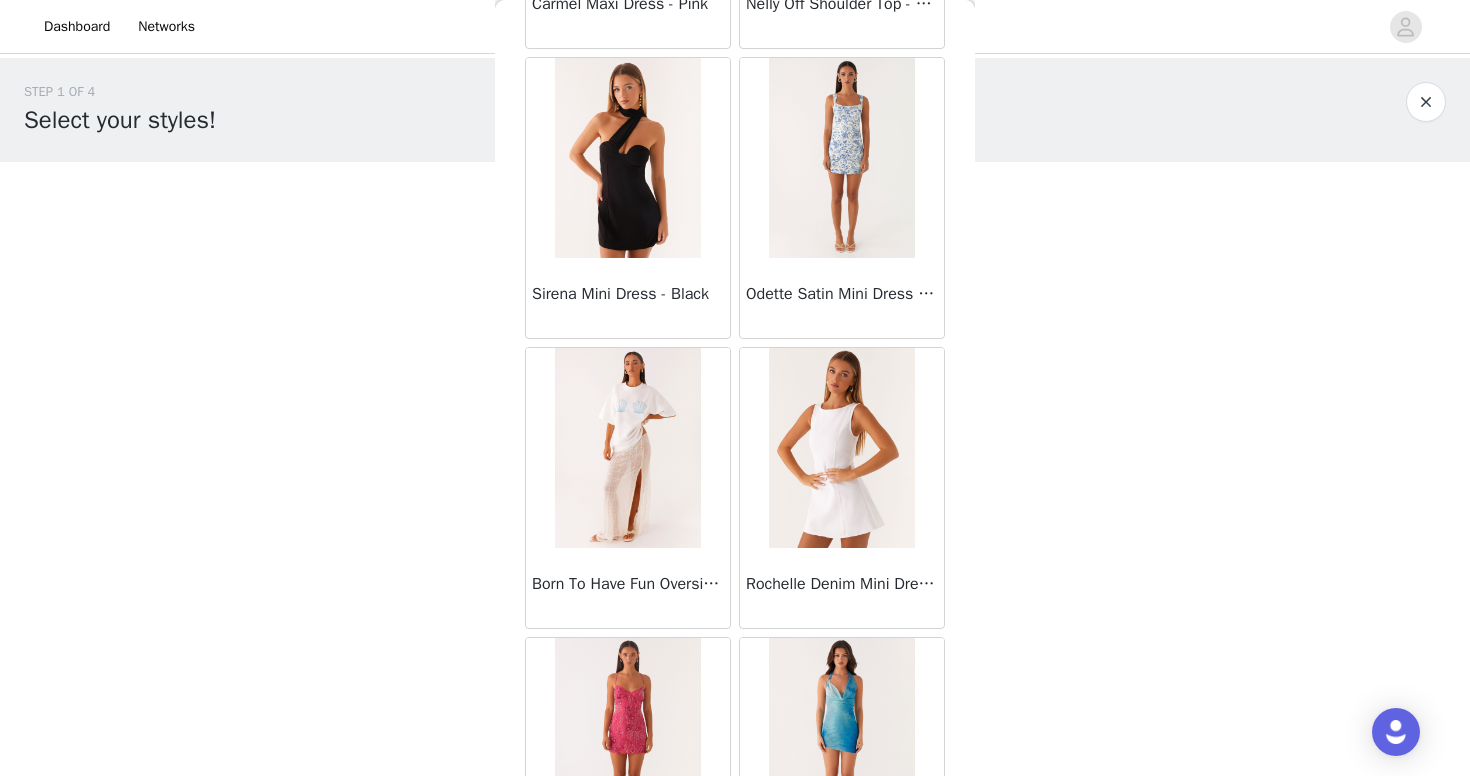 scroll, scrollTop: 27024, scrollLeft: 0, axis: vertical 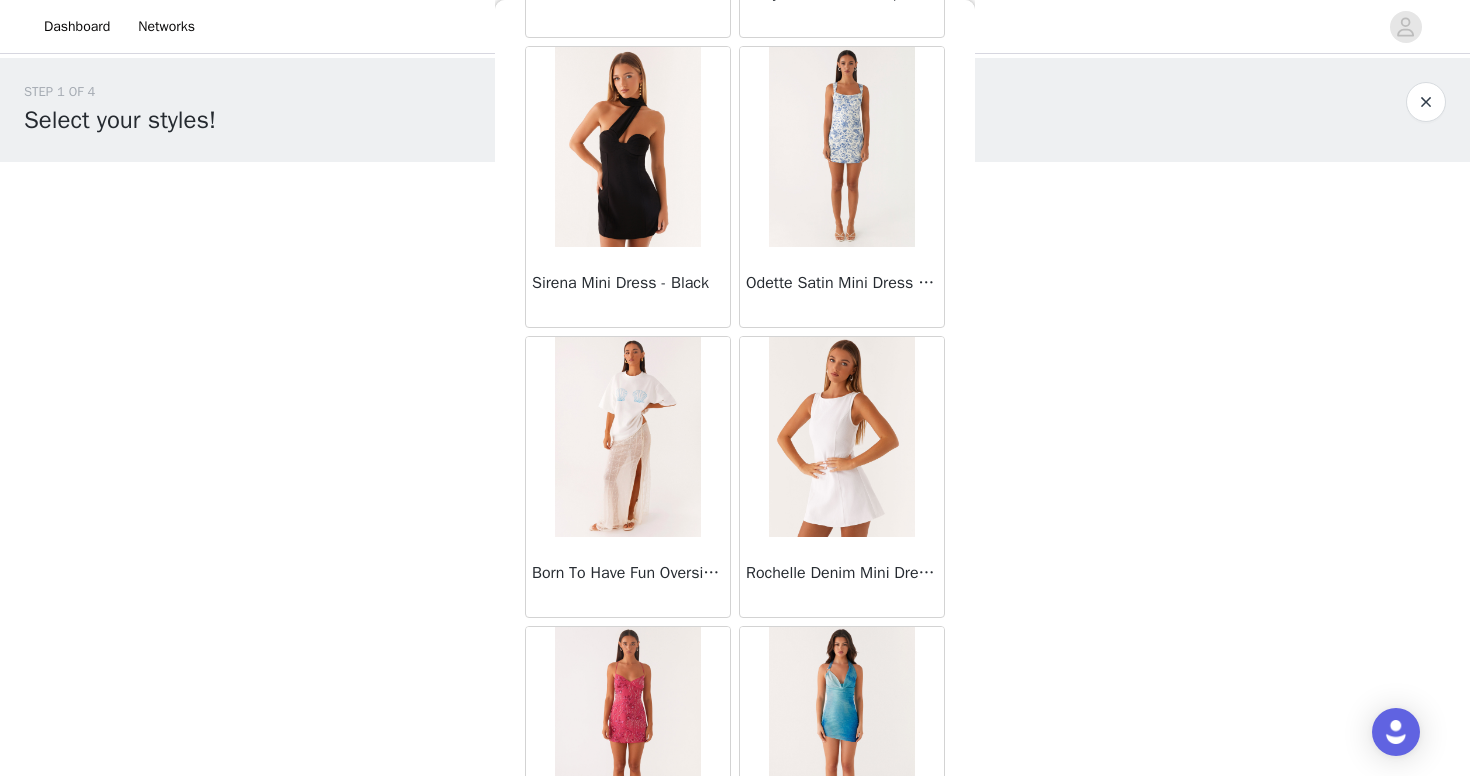 click at bounding box center [841, 437] 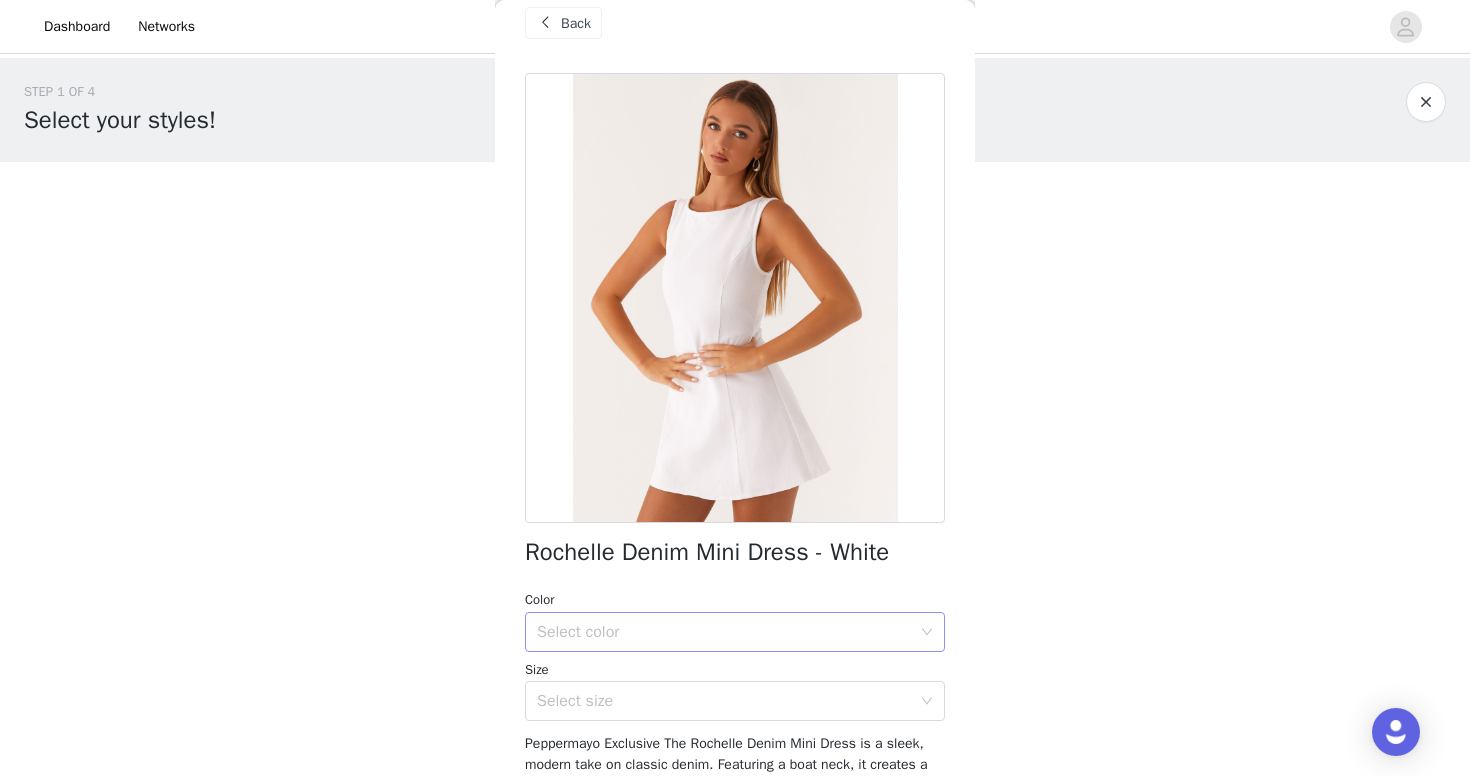 scroll, scrollTop: 0, scrollLeft: 0, axis: both 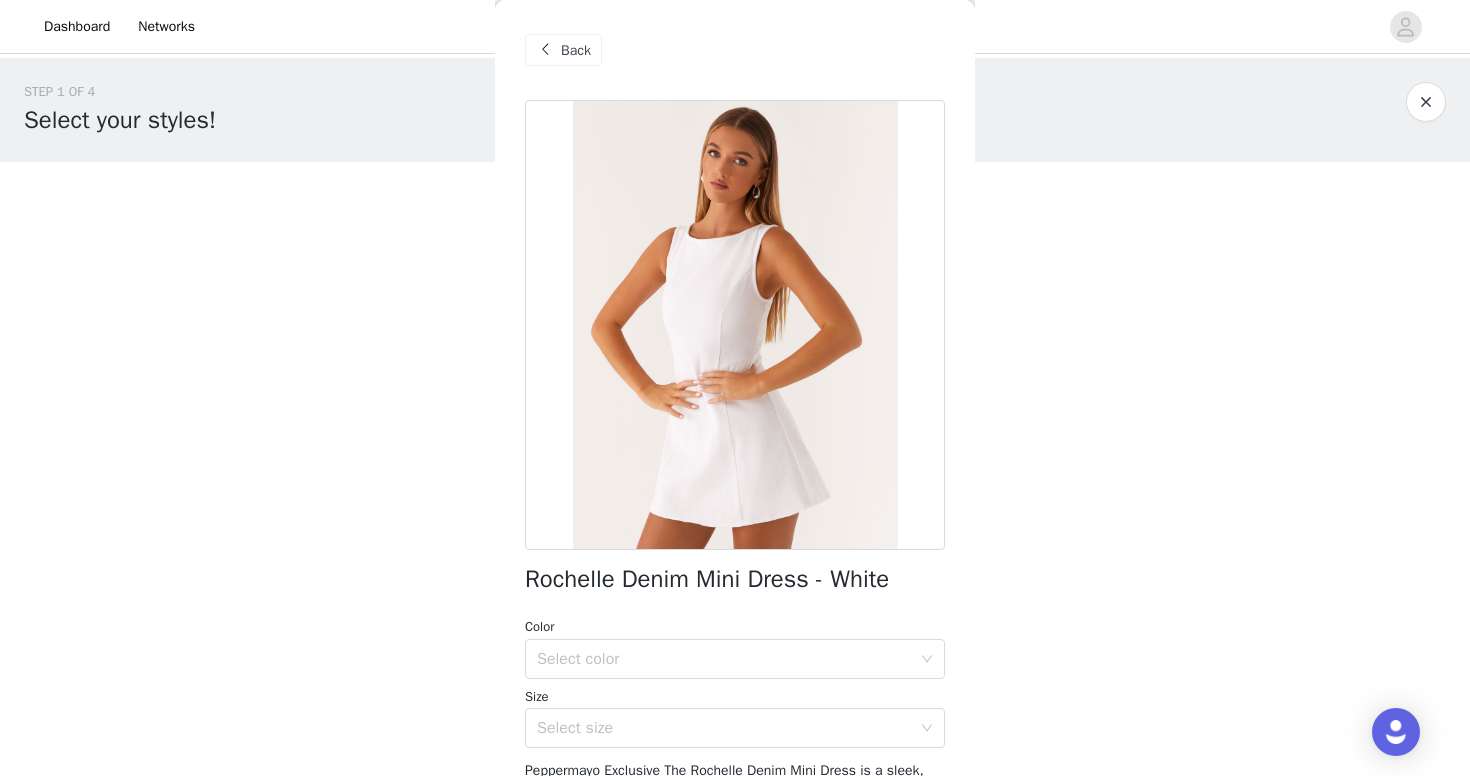 click at bounding box center [735, 325] 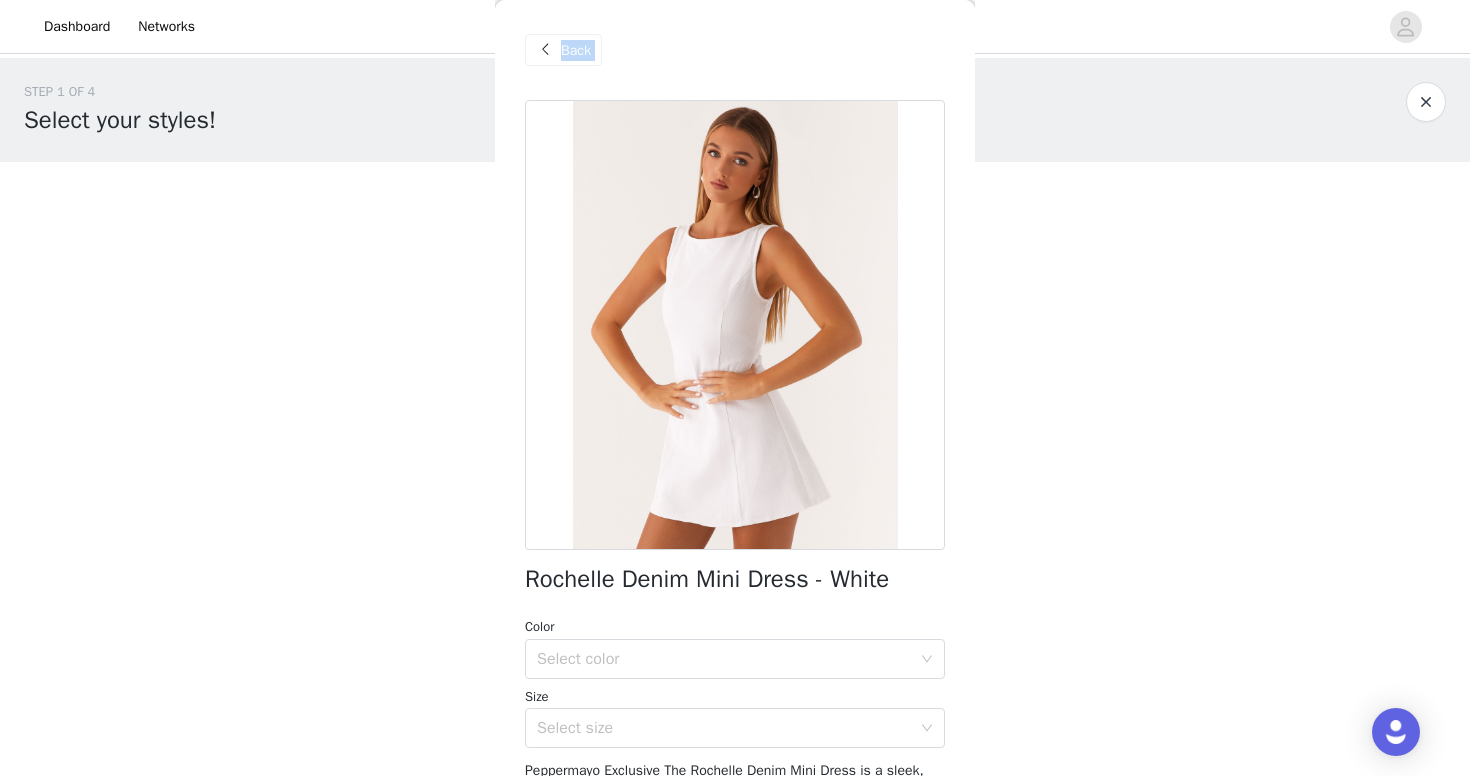 drag, startPoint x: 528, startPoint y: 579, endPoint x: 993, endPoint y: 582, distance: 465.00967 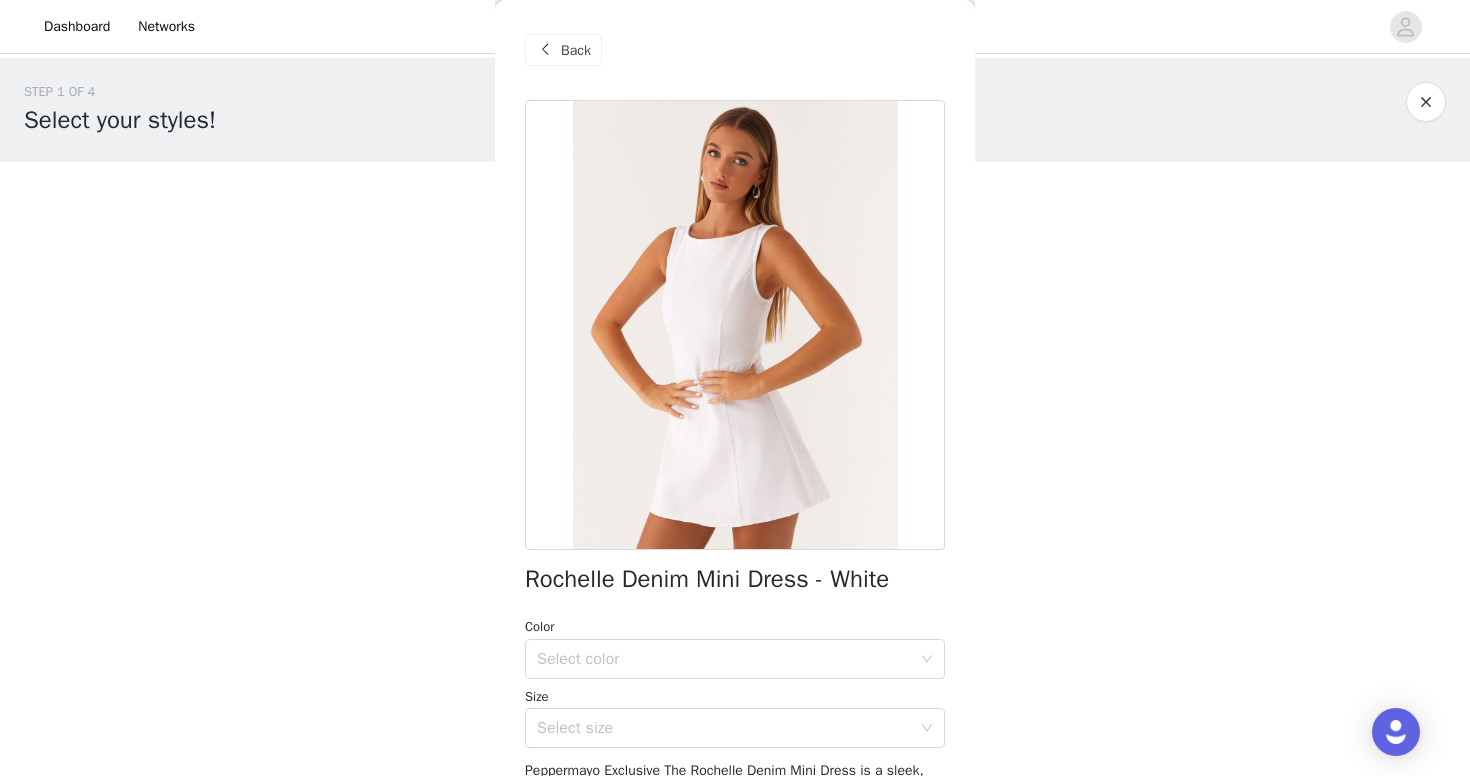 click on "Rochelle Denim Mini Dress - White               Color   Select color Size   Select size   Peppermayo Exclusive The Rochelle Denim Mini Dress is a sleek, modern take on classic denim. Featuring a boat neck, it creates a sophisticated, flattering neckline. The fitted design hugs the body, showcasing your shape while offering a structured yet comfortable fit. - Denim fabric- Boat neck- Fitted- A-line skirt- Mini length Size AU 8 / US 4 garment measurements: Length: 77 cm / 30.3 inBust: 78 cm / 30.7 inWaist: 70 cm / 27.6 inHem: 122 cm / 48.0 in [NAME] is 174cm and wearing a size AU 8 / and US 4   Add Product" at bounding box center (735, 556) 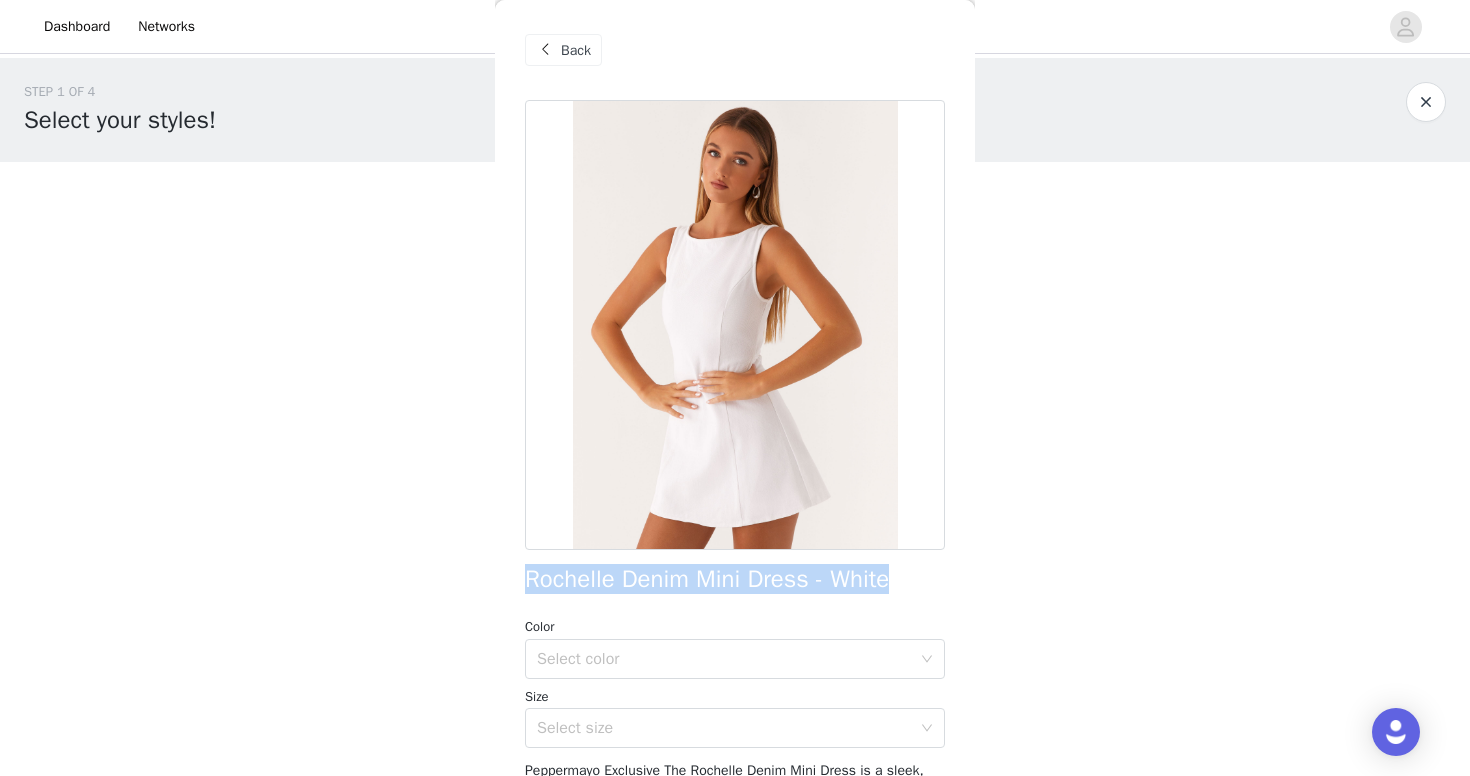 drag, startPoint x: 526, startPoint y: 581, endPoint x: 896, endPoint y: 577, distance: 370.0216 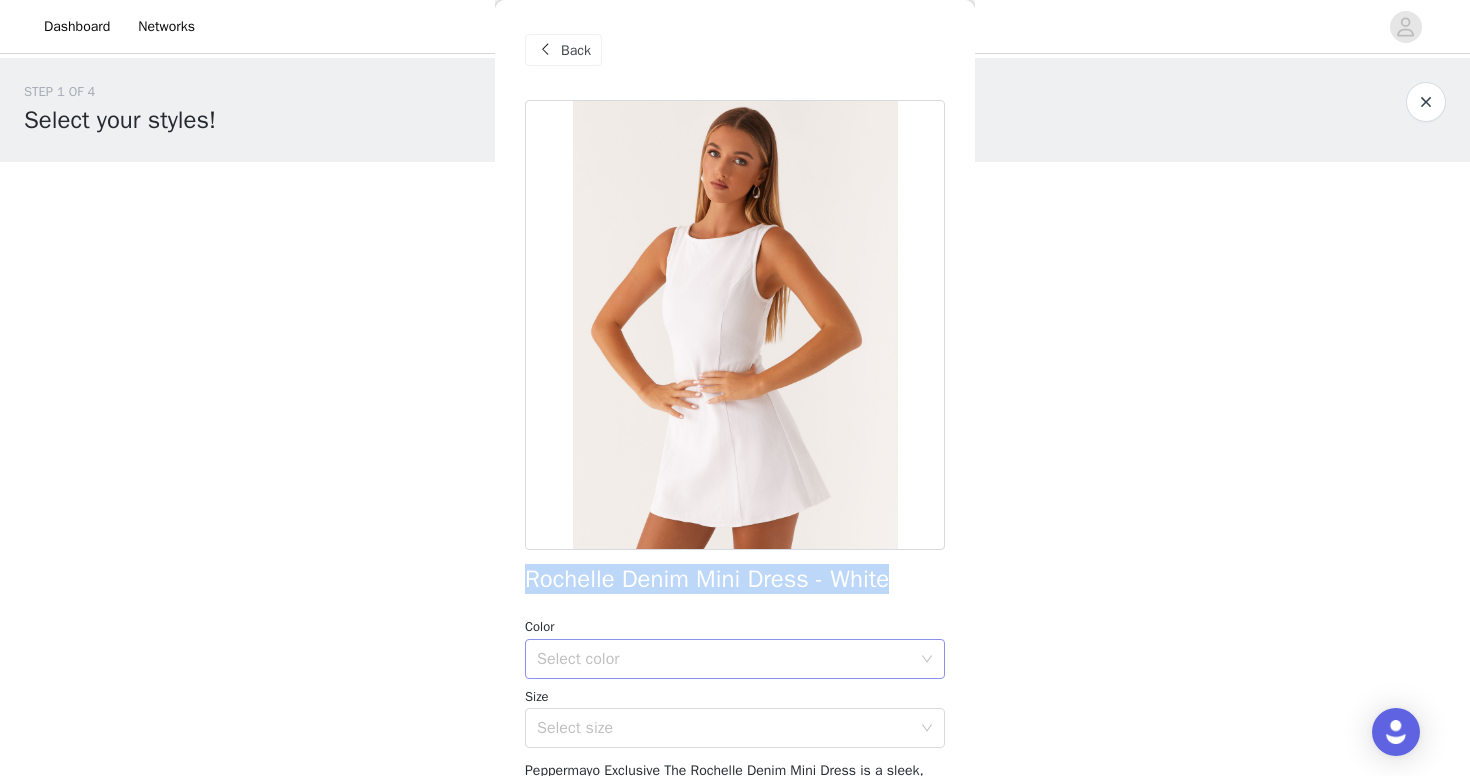 click on "Select color" at bounding box center [724, 659] 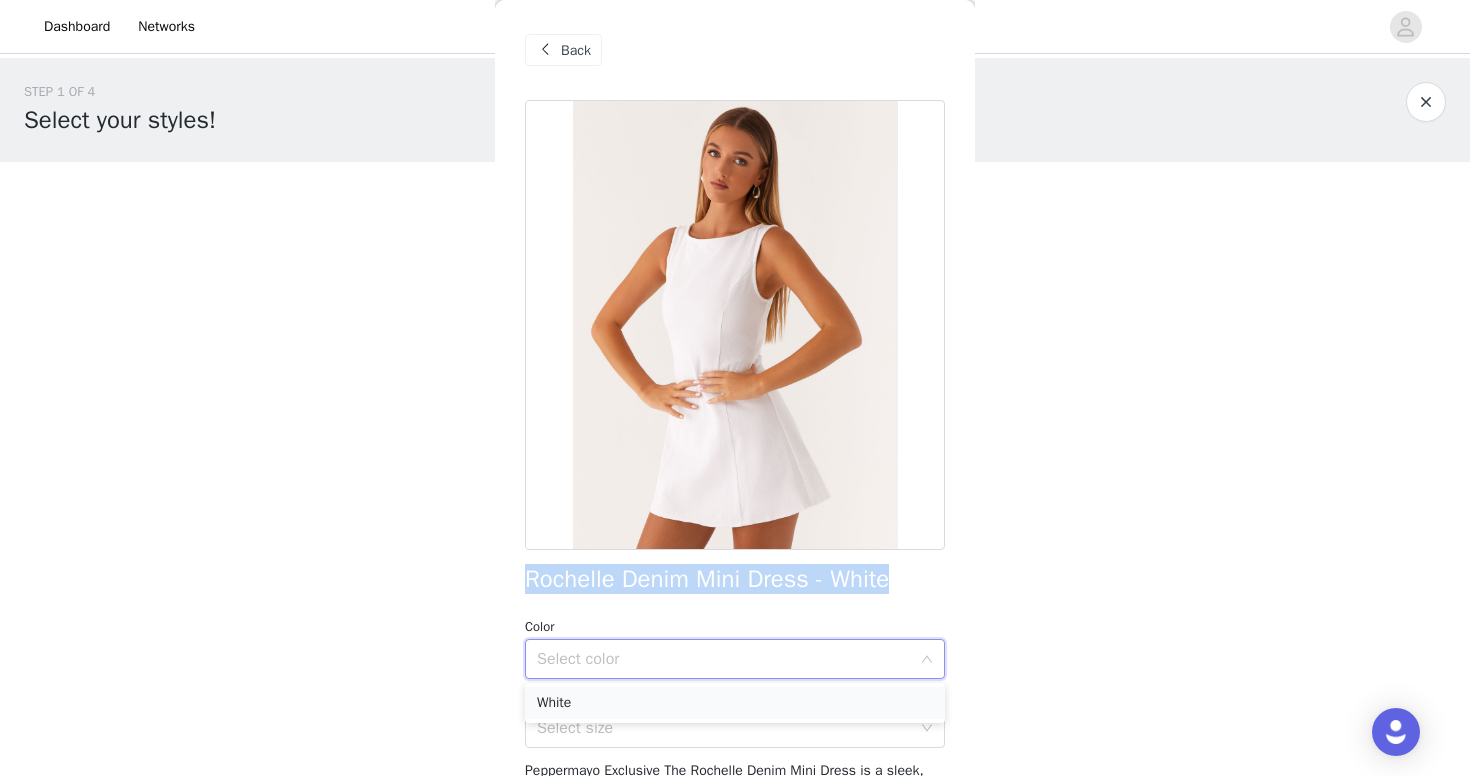 click on "White" at bounding box center (735, 703) 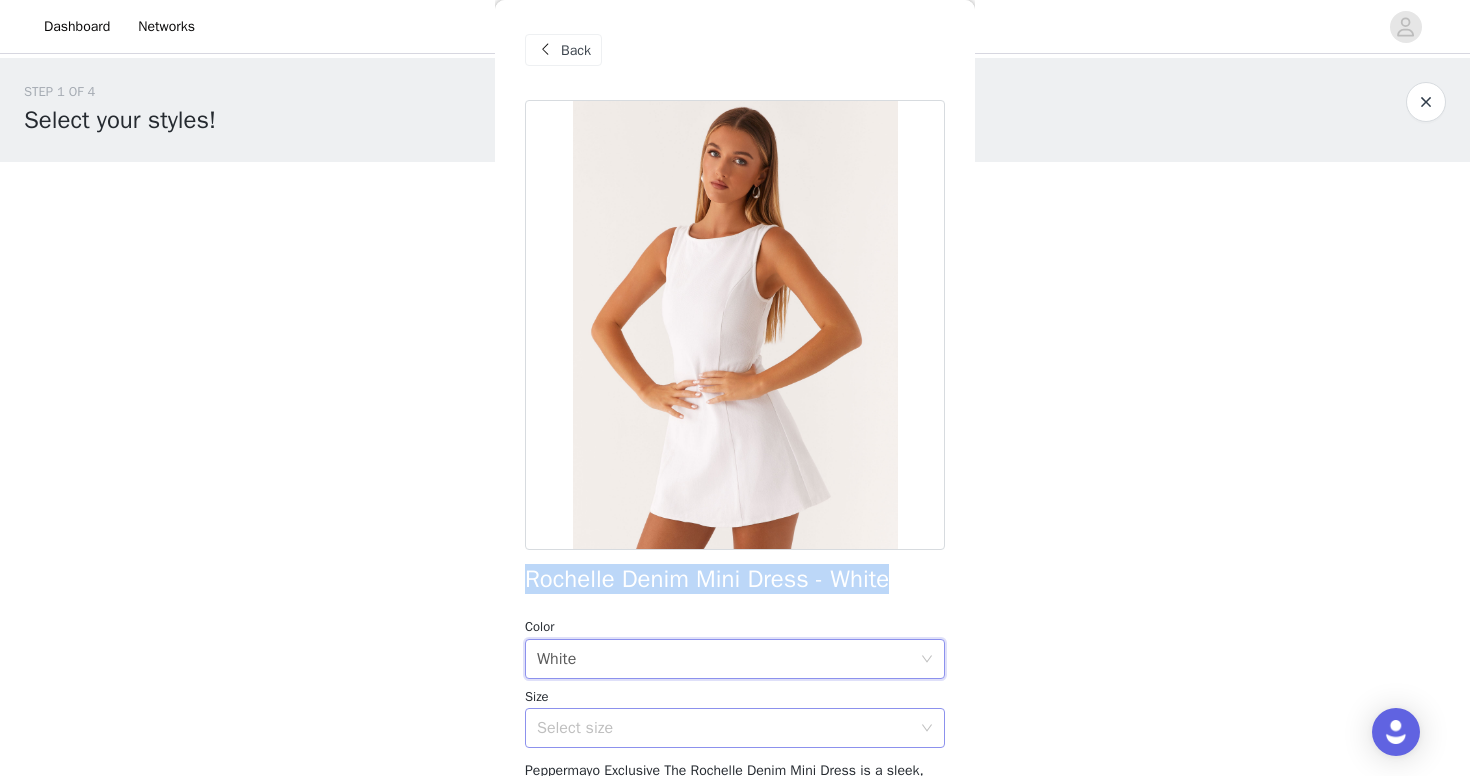 click on "Select size" at bounding box center [724, 728] 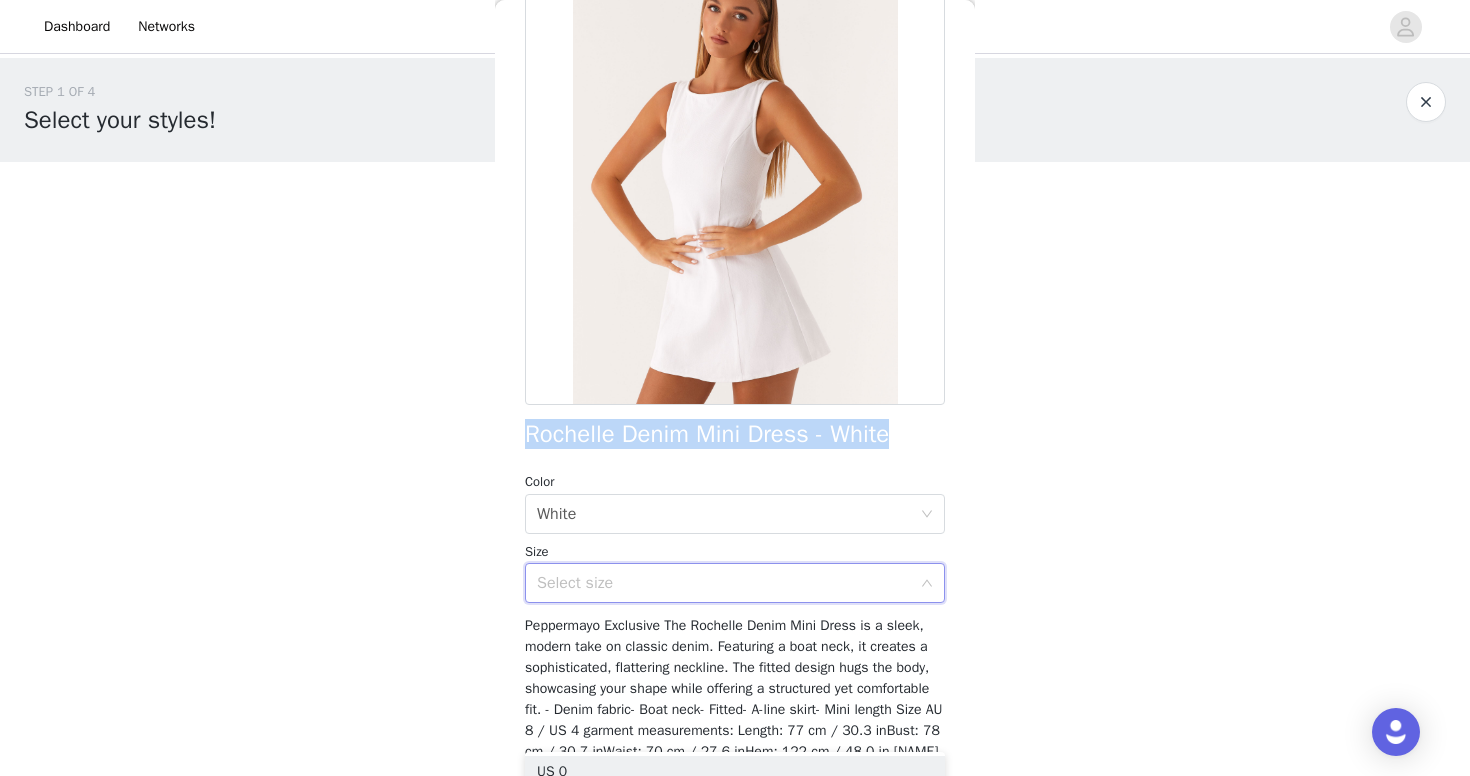 scroll, scrollTop: 160, scrollLeft: 0, axis: vertical 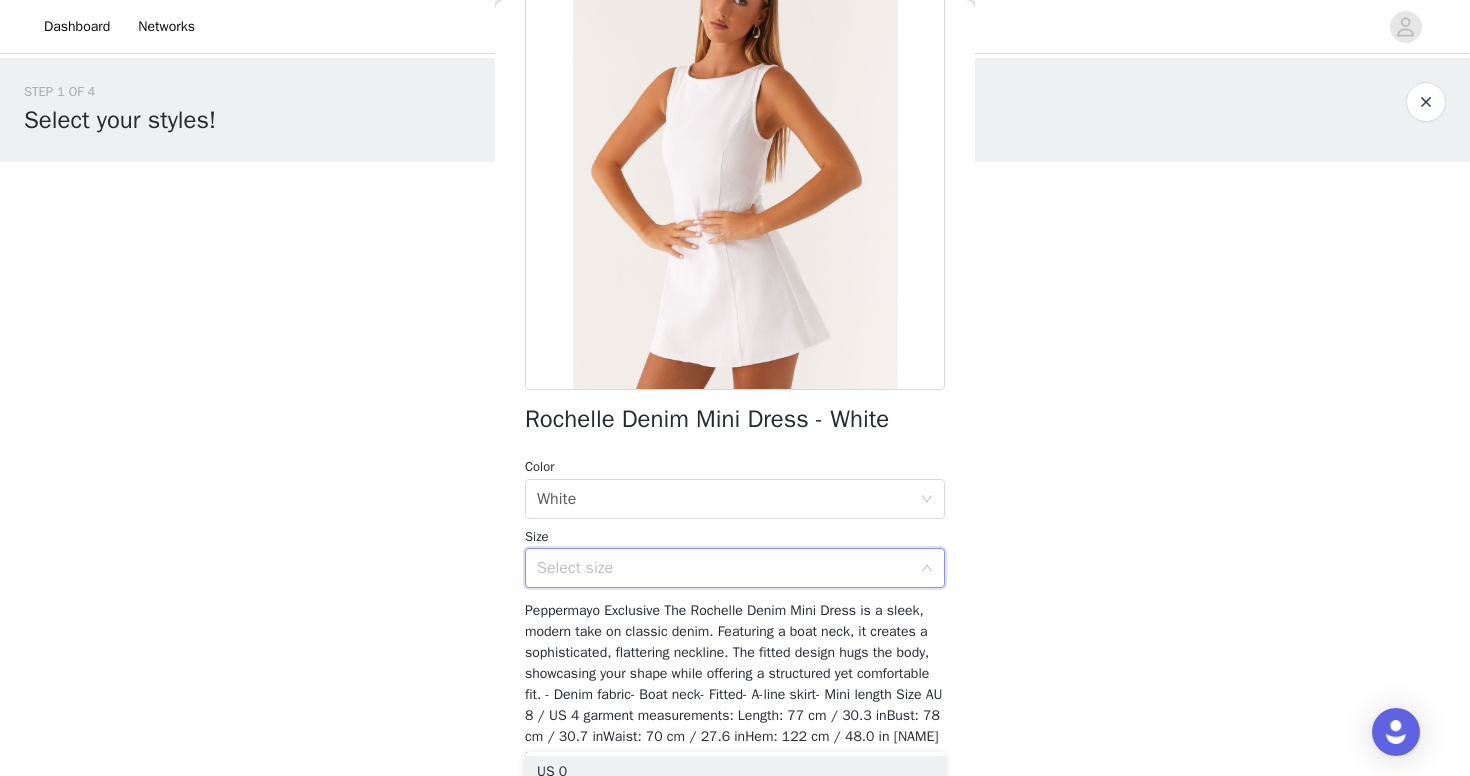 click on "Size   Select size" at bounding box center [735, 558] 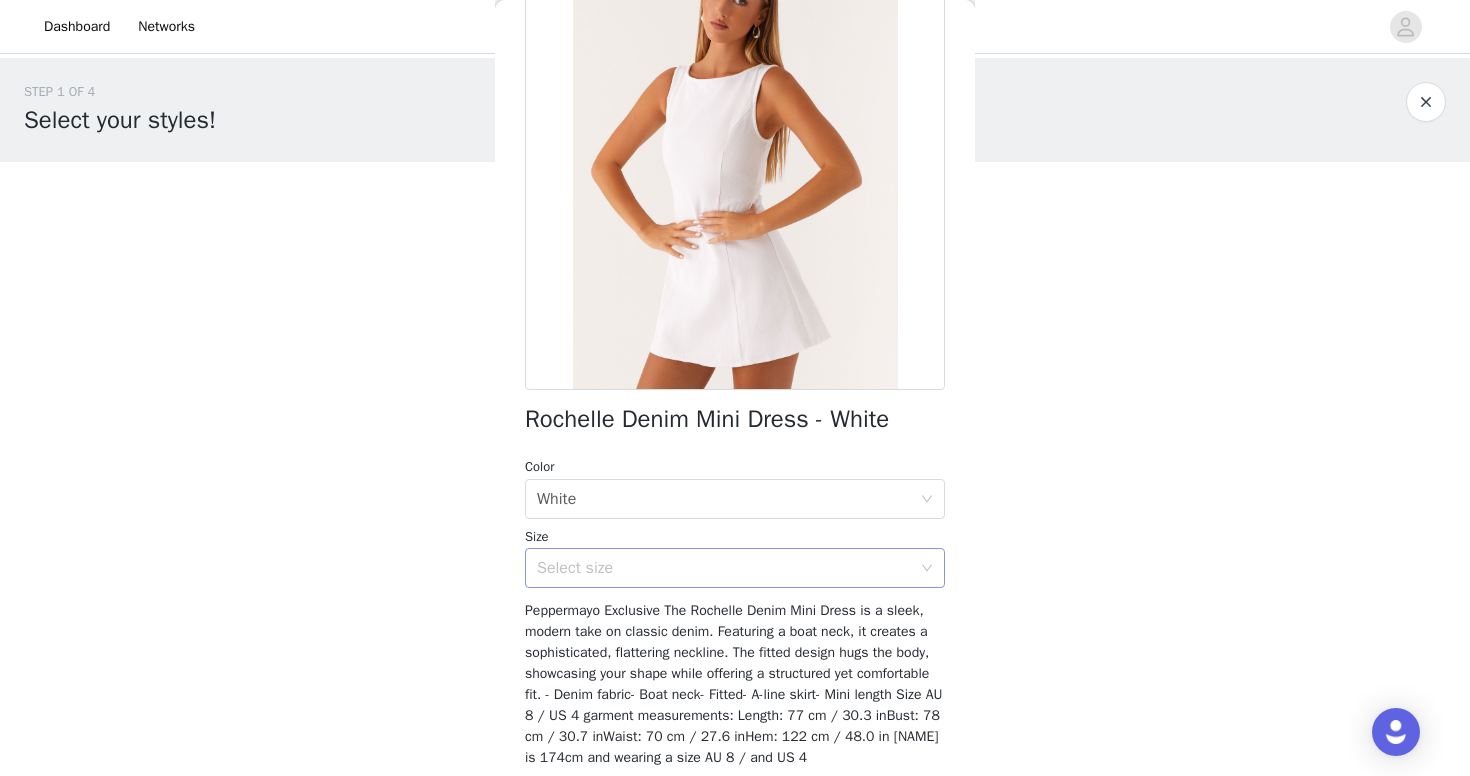 click on "Select size" at bounding box center (724, 568) 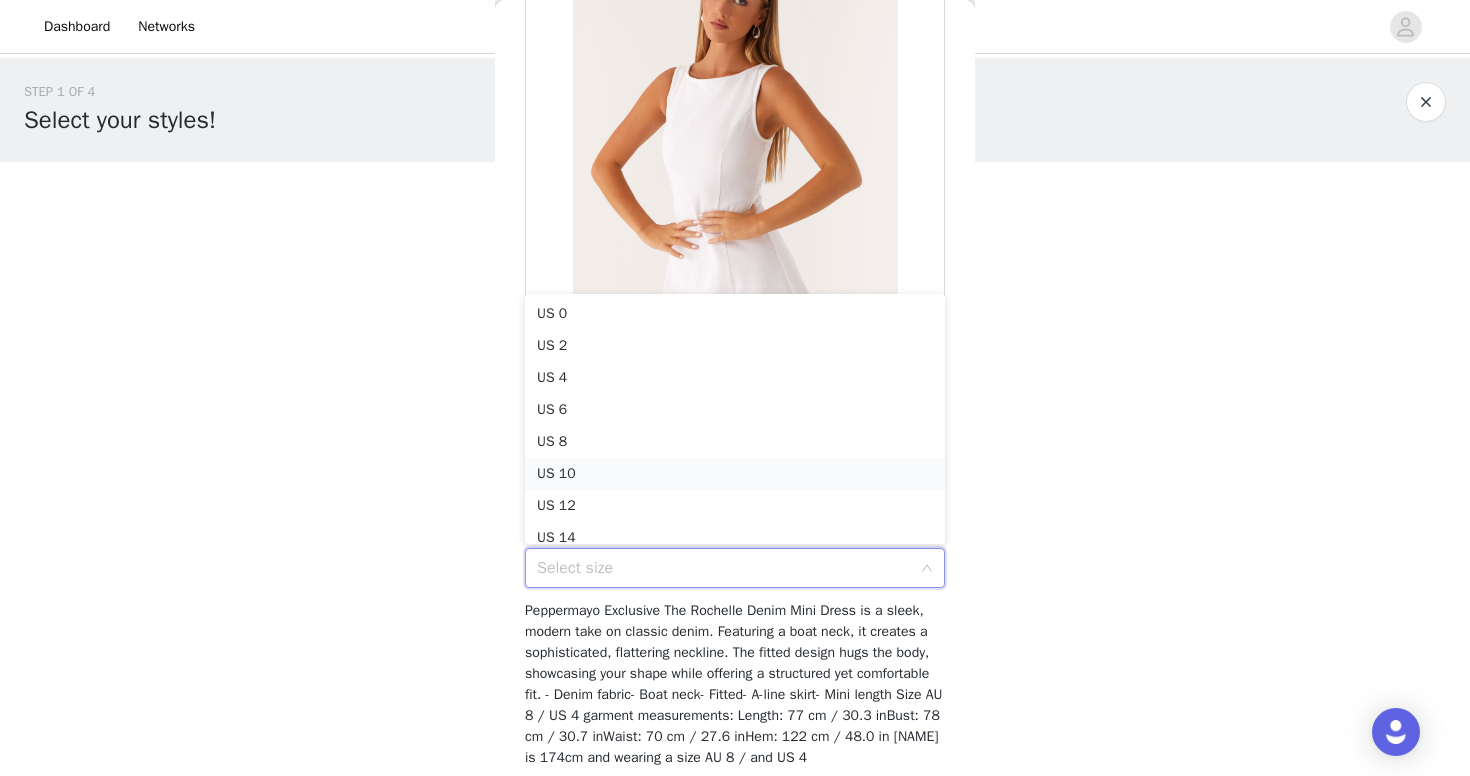 scroll, scrollTop: 10, scrollLeft: 0, axis: vertical 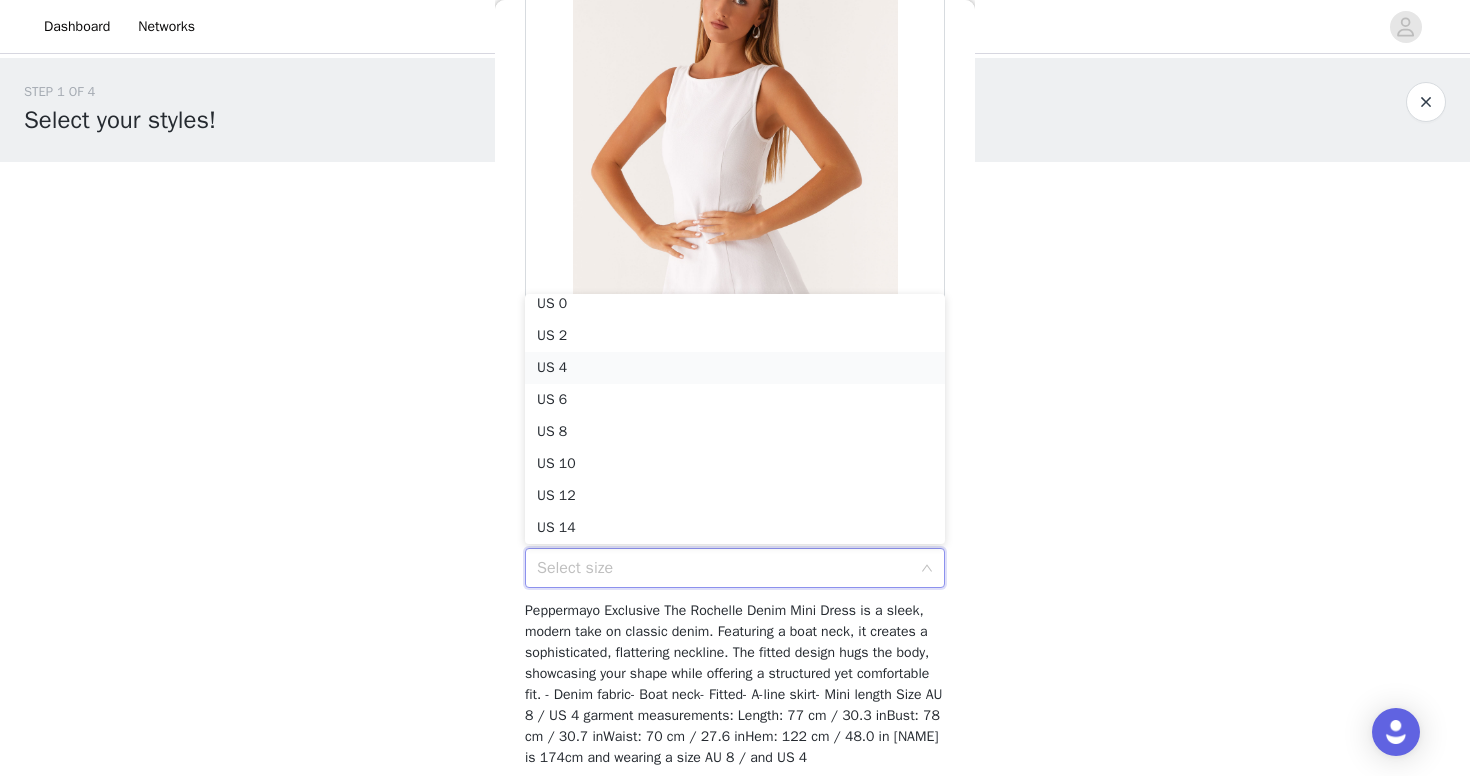 click on "US 4" at bounding box center [735, 368] 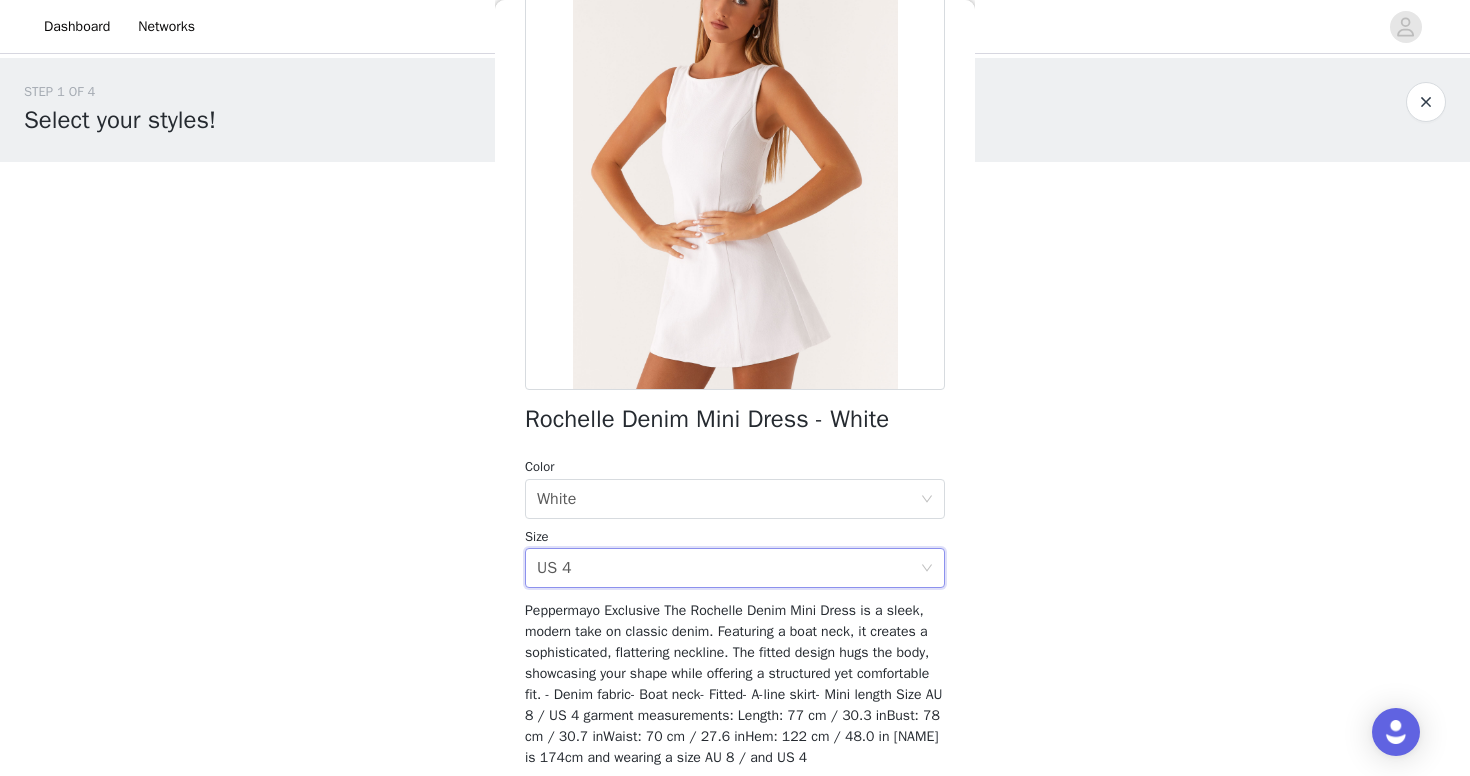click on "STEP 1 OF 4
Select your styles!
You will receive 3 products.       1/3 Selected           Falling For You Midi Dress - Red           Red, US 2       Edit   Remove     Add Product       Back     Rochelle Denim Mini Dress - White               Color   Select color White Size   Select size US 4   Peppermayo Exclusive The Rochelle Denim Mini Dress is a sleek, modern take on classic denim. Featuring a boat neck, it creates a sophisticated, flattering neckline. The fitted design hugs the body, showcasing your shape while offering a structured yet comfortable fit. - Denim fabric- Boat neck- Fitted- A-line skirt- Mini length Size AU 8 / US 4 garment measurements: Length: 77 cm / 30.3 inBust: 78 cm / 30.7 inWaist: 70 cm / 27.6 inHem: 122 cm / 48.0 in [NAME] is 174cm and wearing a size AU 8 / and US 4   Add Product" at bounding box center [735, 305] 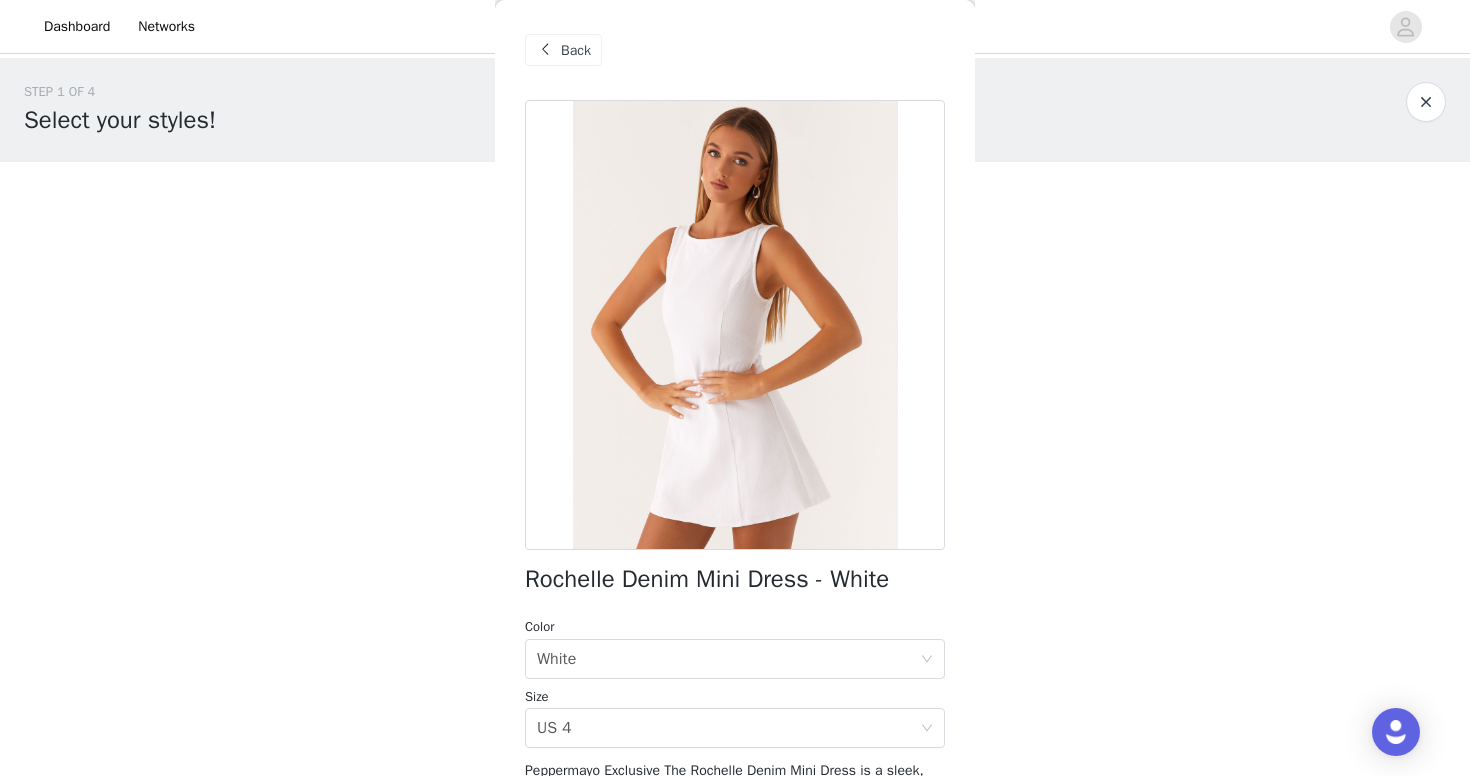 scroll, scrollTop: 236, scrollLeft: 0, axis: vertical 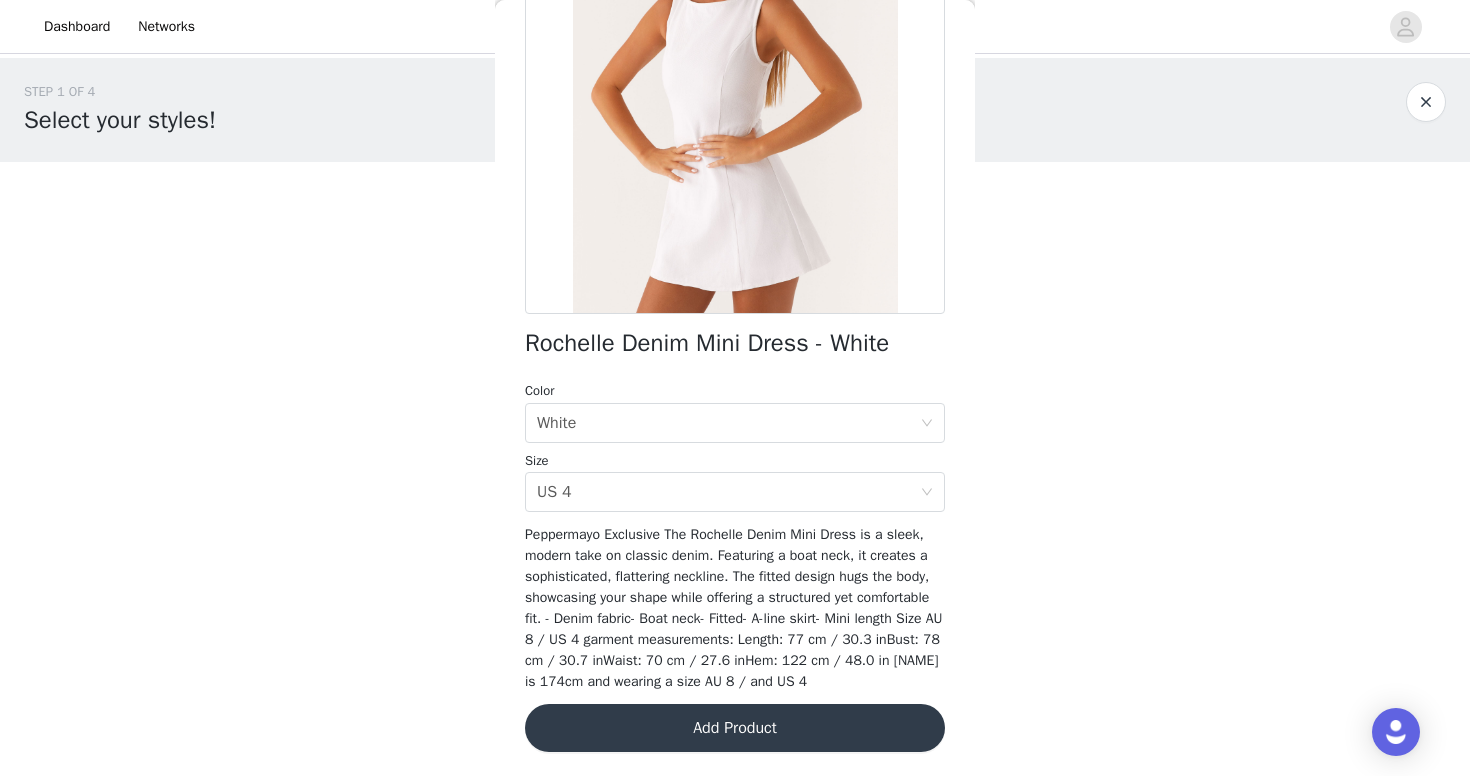 click on "Add Product" at bounding box center [735, 728] 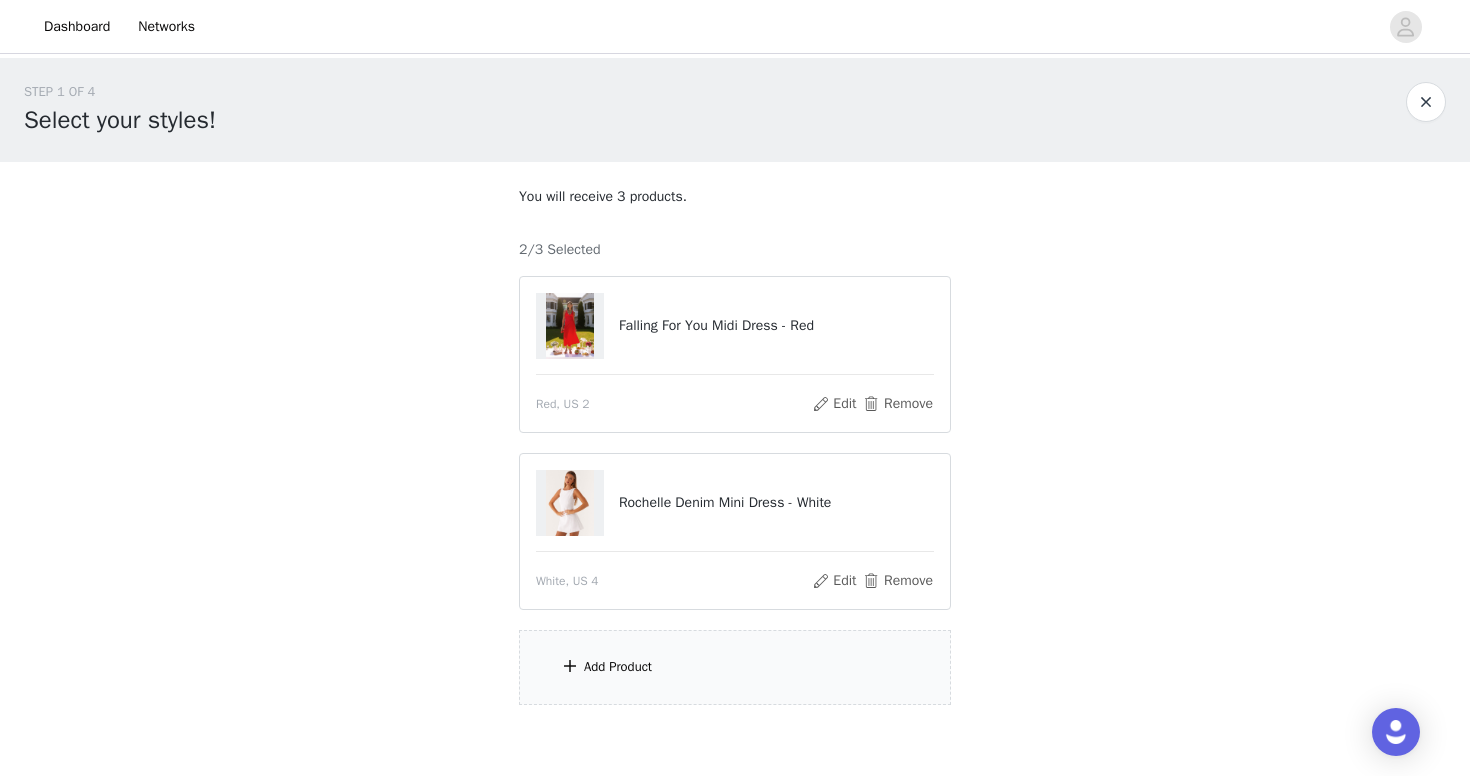 click on "Add Product" at bounding box center [735, 667] 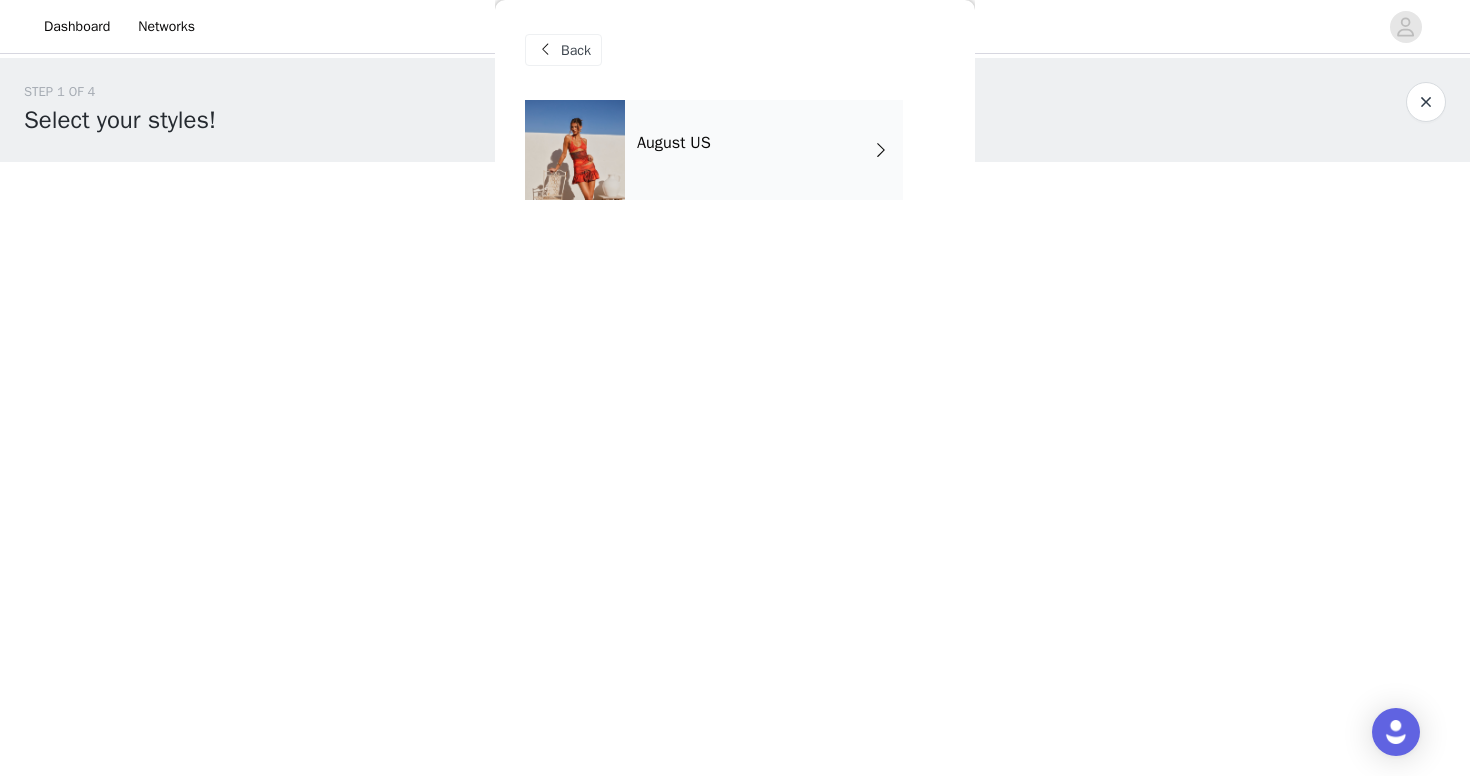 click on "August US" at bounding box center [764, 150] 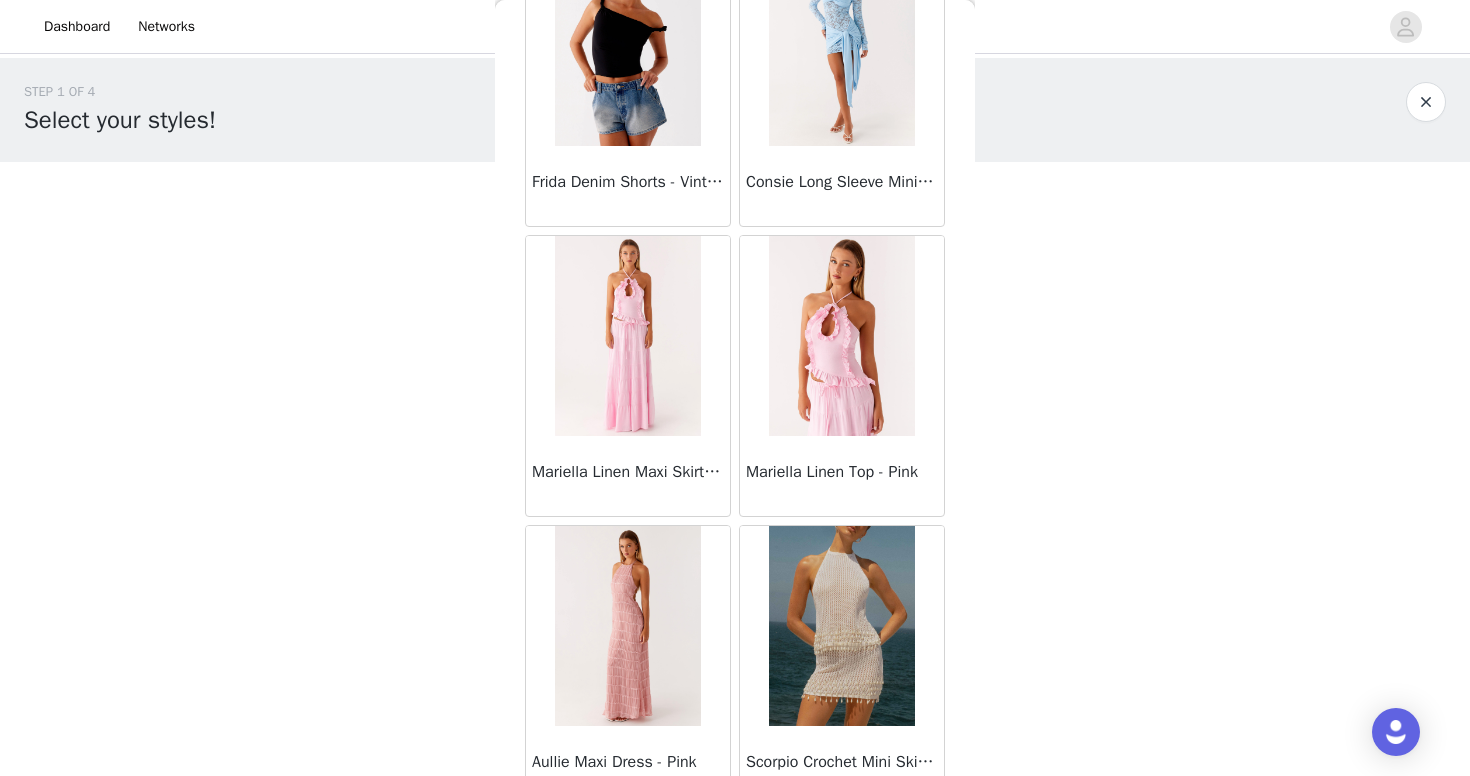 scroll, scrollTop: 2284, scrollLeft: 0, axis: vertical 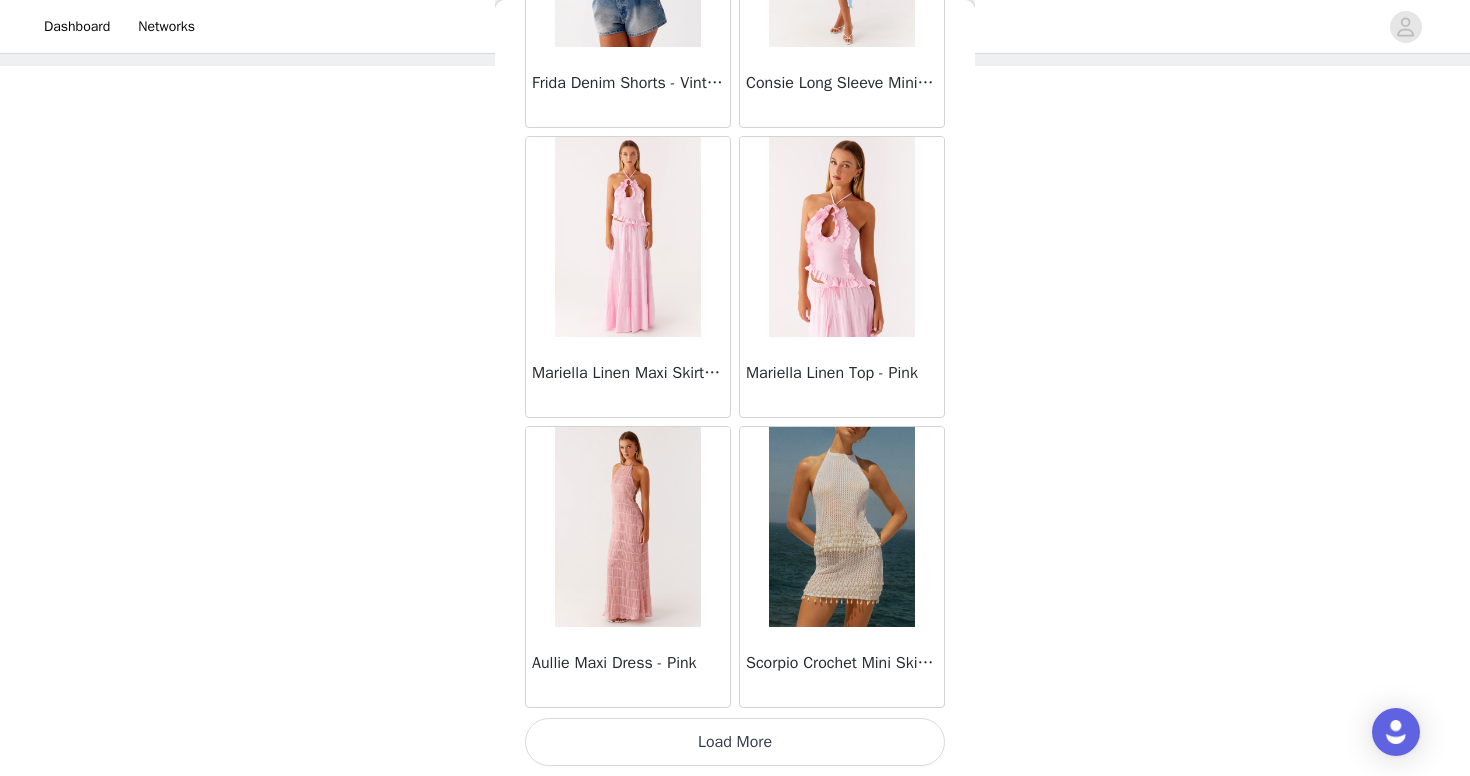 click on "Load More" at bounding box center [735, 742] 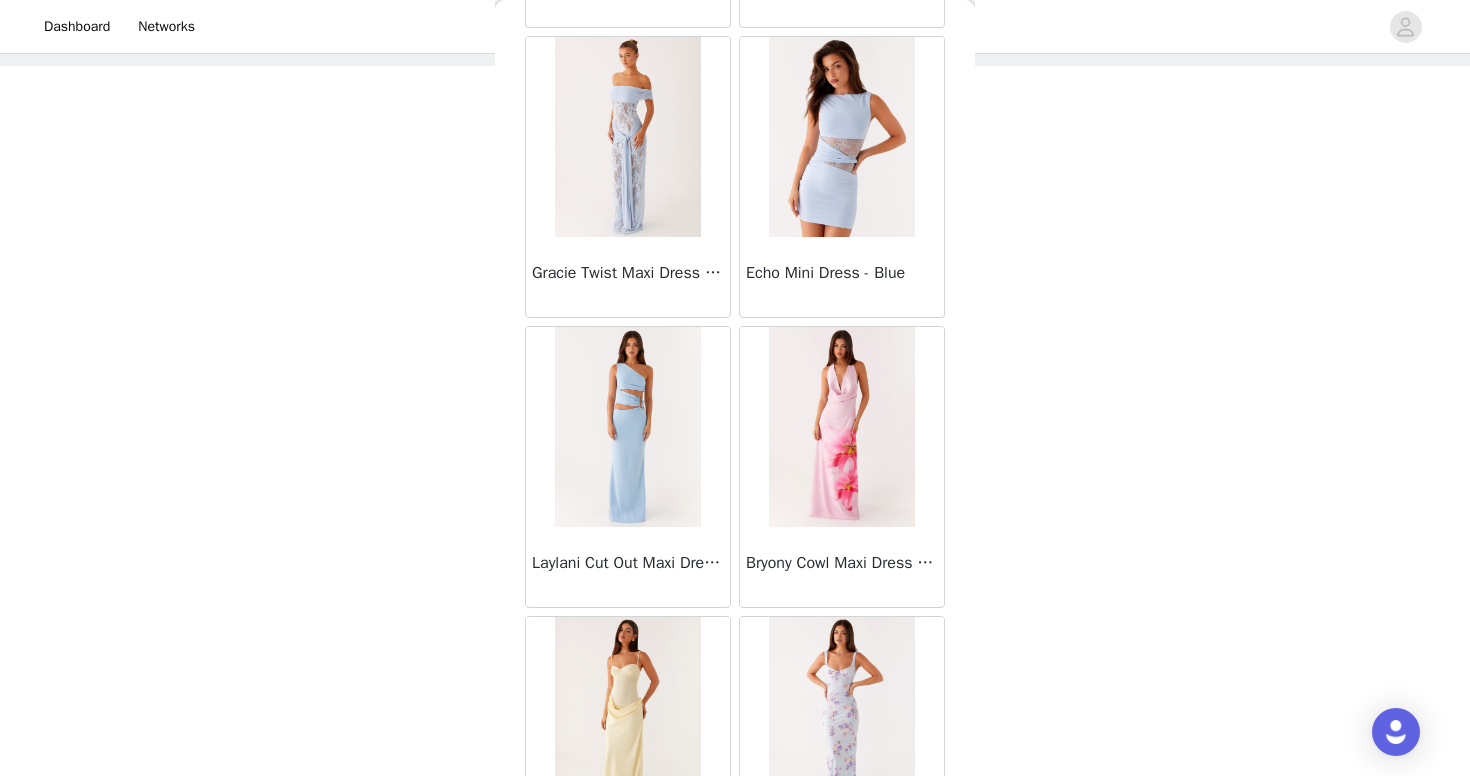 scroll, scrollTop: 5184, scrollLeft: 0, axis: vertical 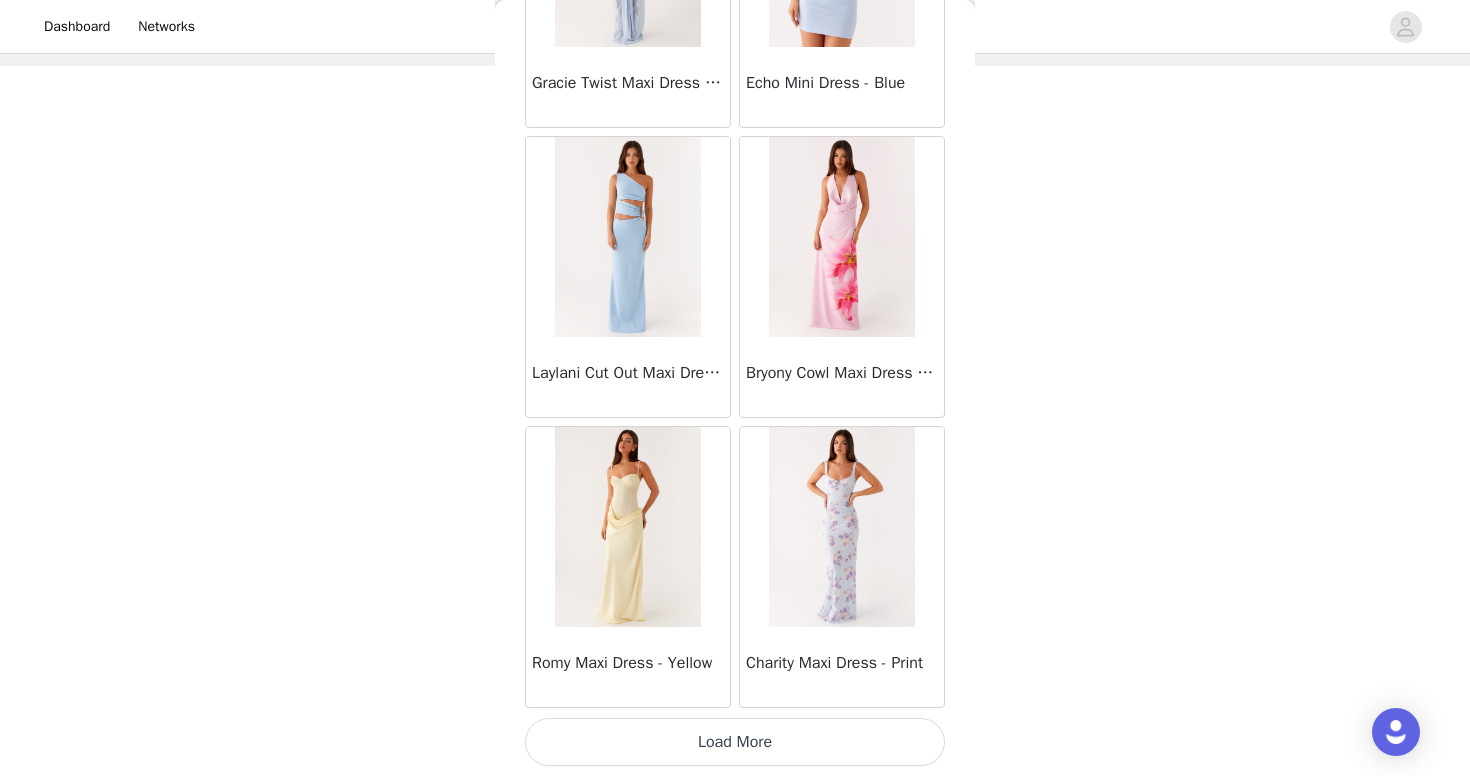 click on "Load More" at bounding box center (735, 742) 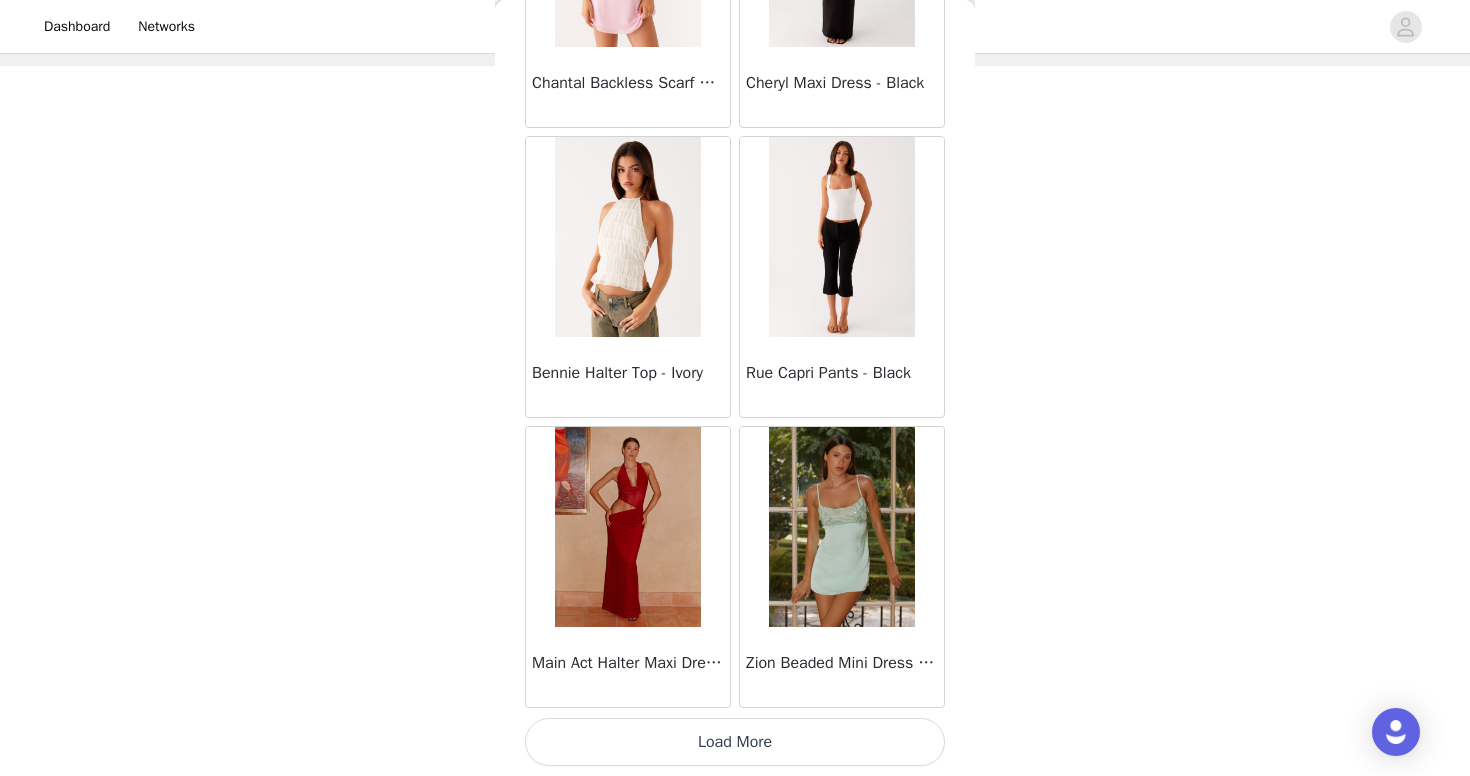 click on "Load More" at bounding box center [735, 742] 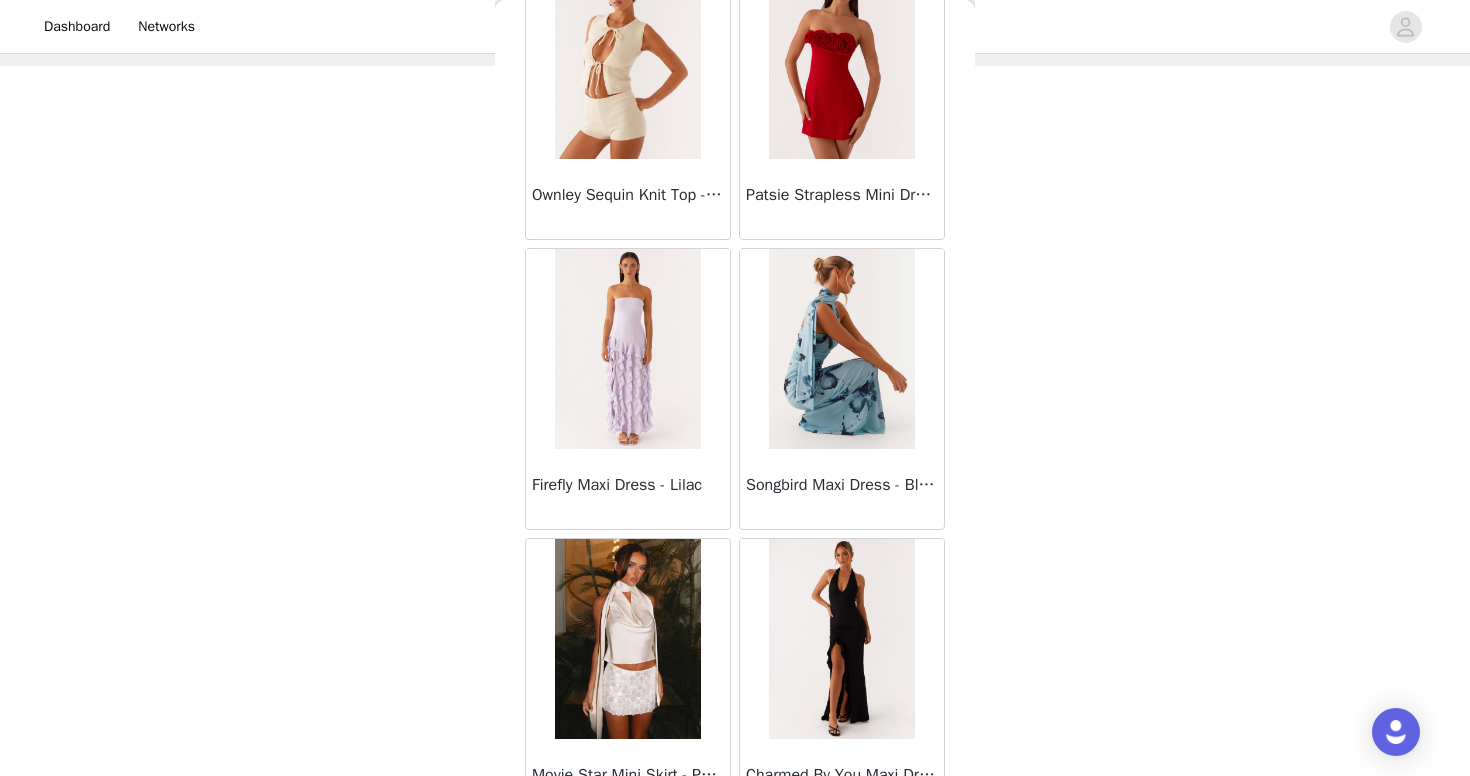scroll, scrollTop: 10984, scrollLeft: 0, axis: vertical 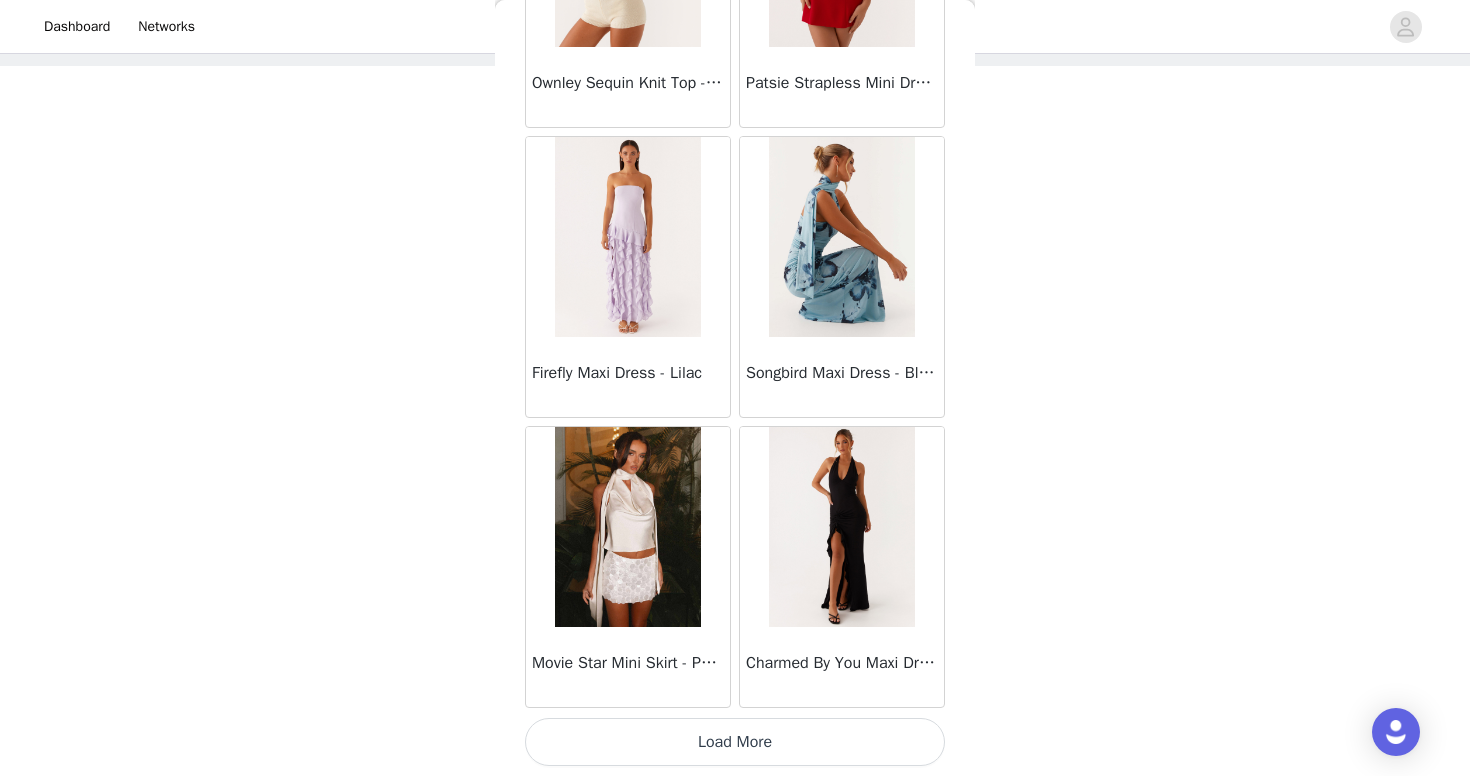 click on "Load More" at bounding box center (735, 742) 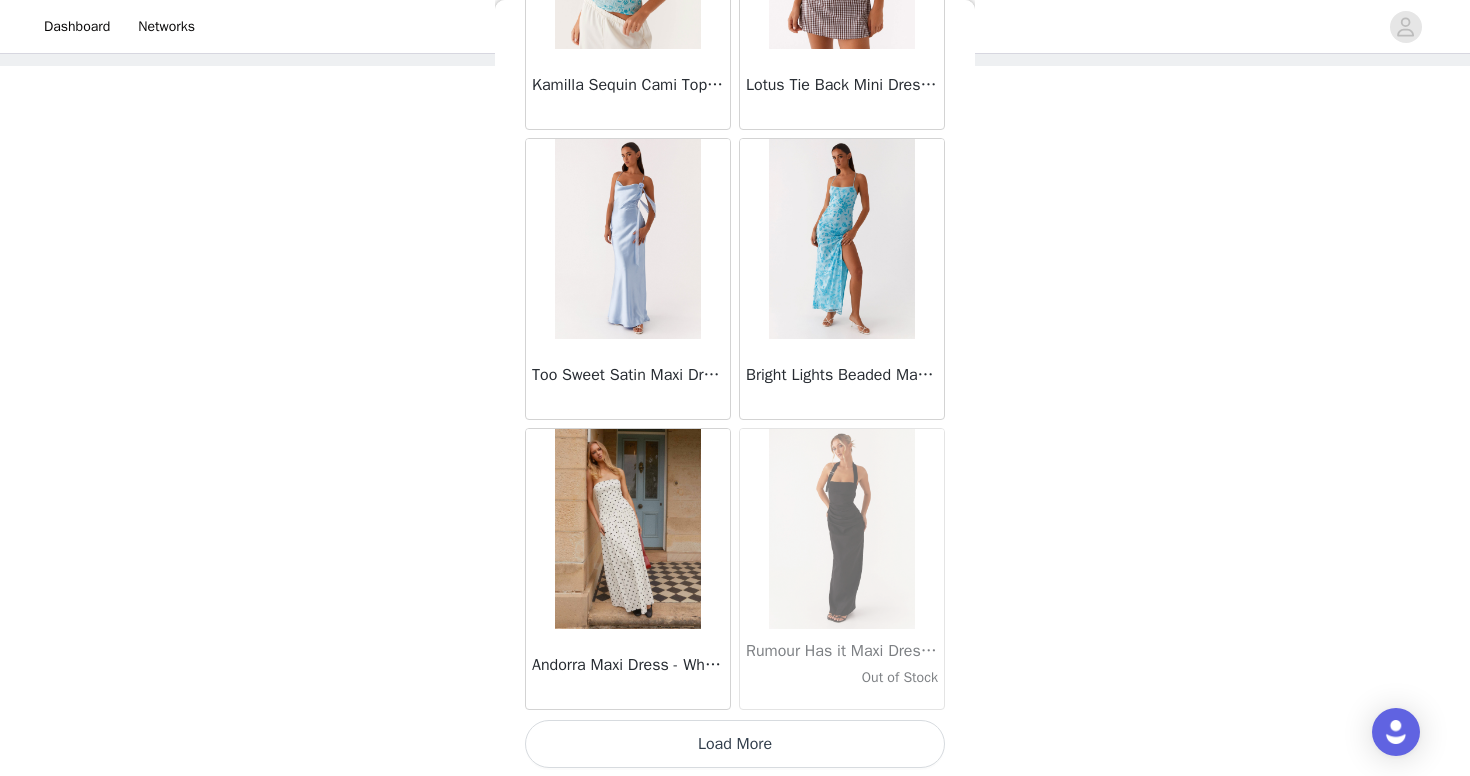 scroll, scrollTop: 13884, scrollLeft: 0, axis: vertical 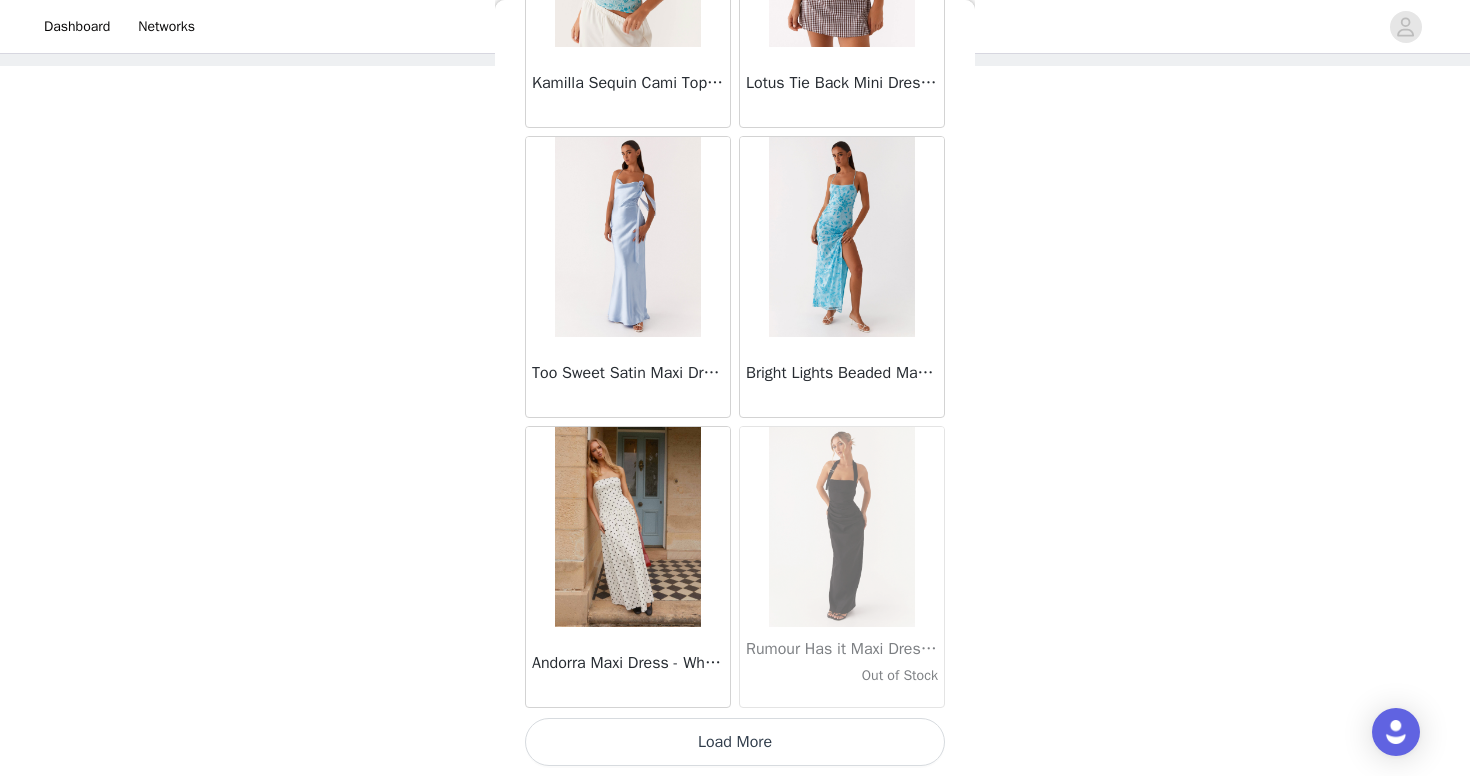 click on "Load More" at bounding box center (735, 742) 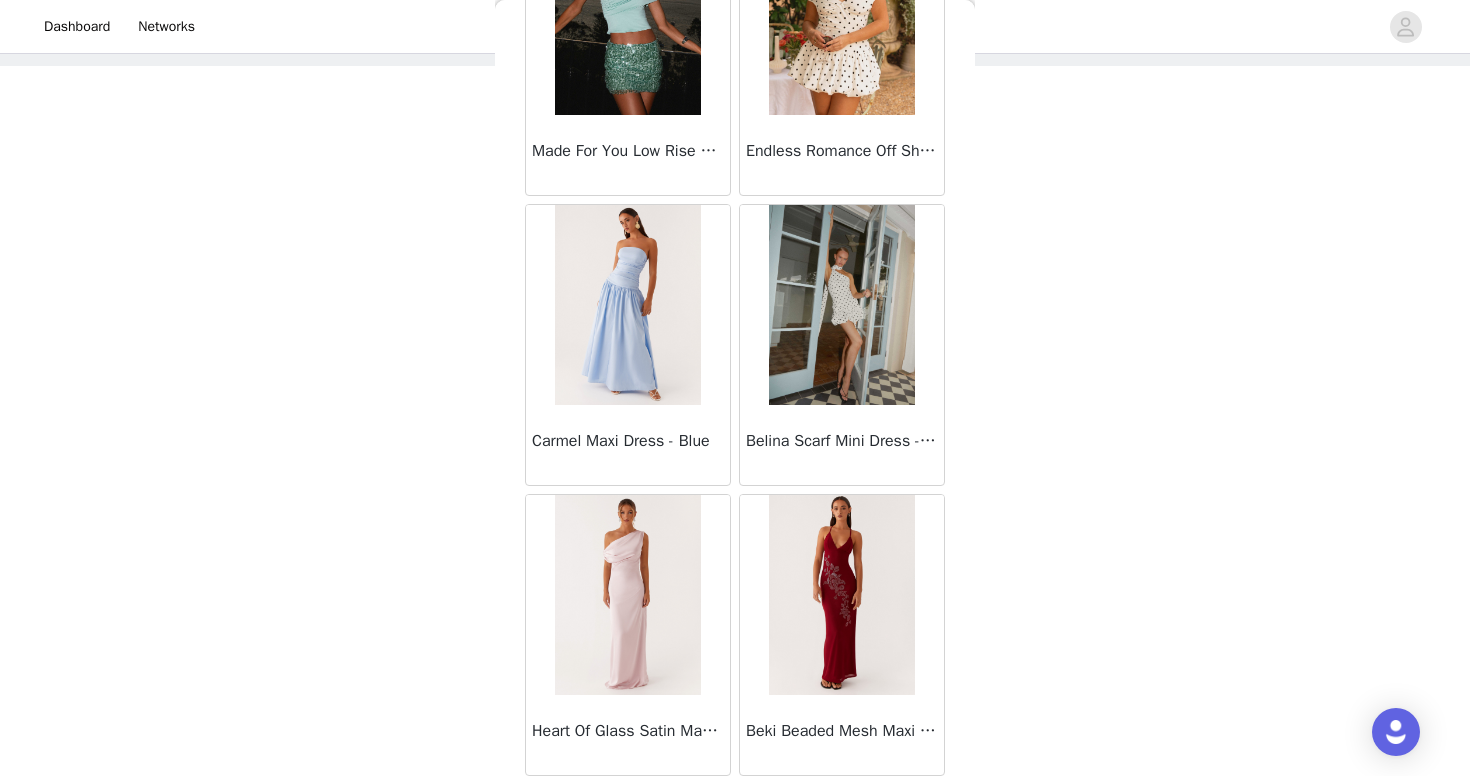 scroll, scrollTop: 16784, scrollLeft: 0, axis: vertical 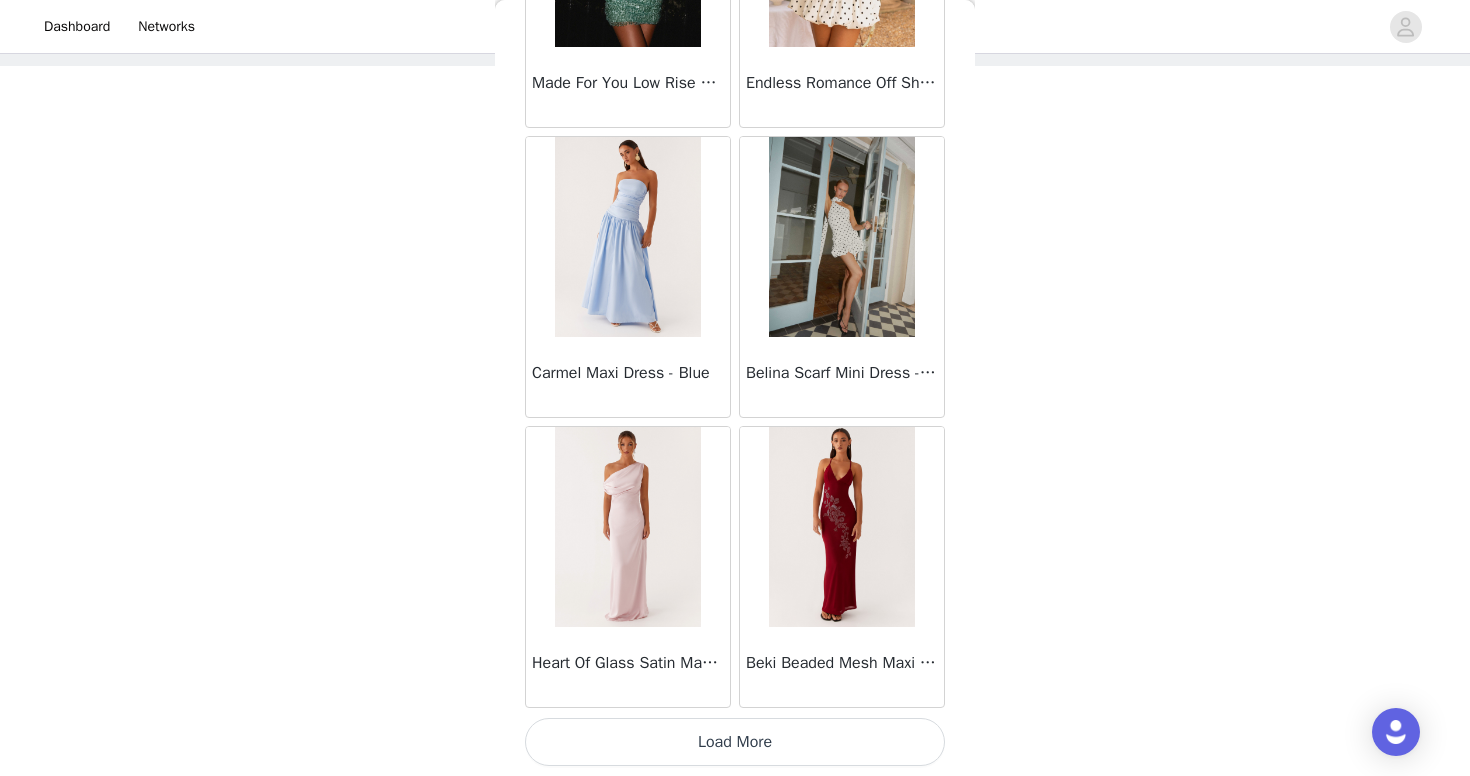click on "Load More" at bounding box center [735, 742] 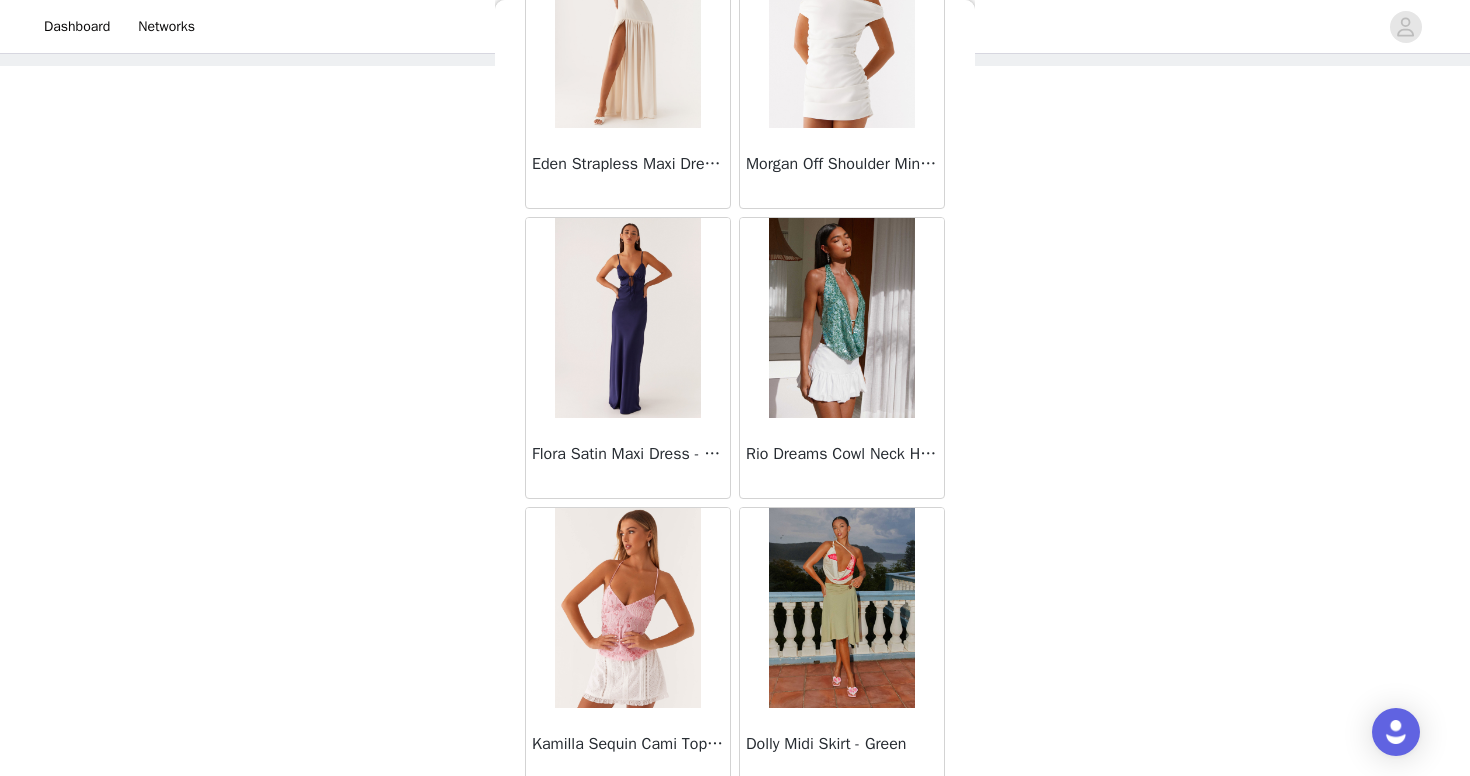 scroll, scrollTop: 19684, scrollLeft: 0, axis: vertical 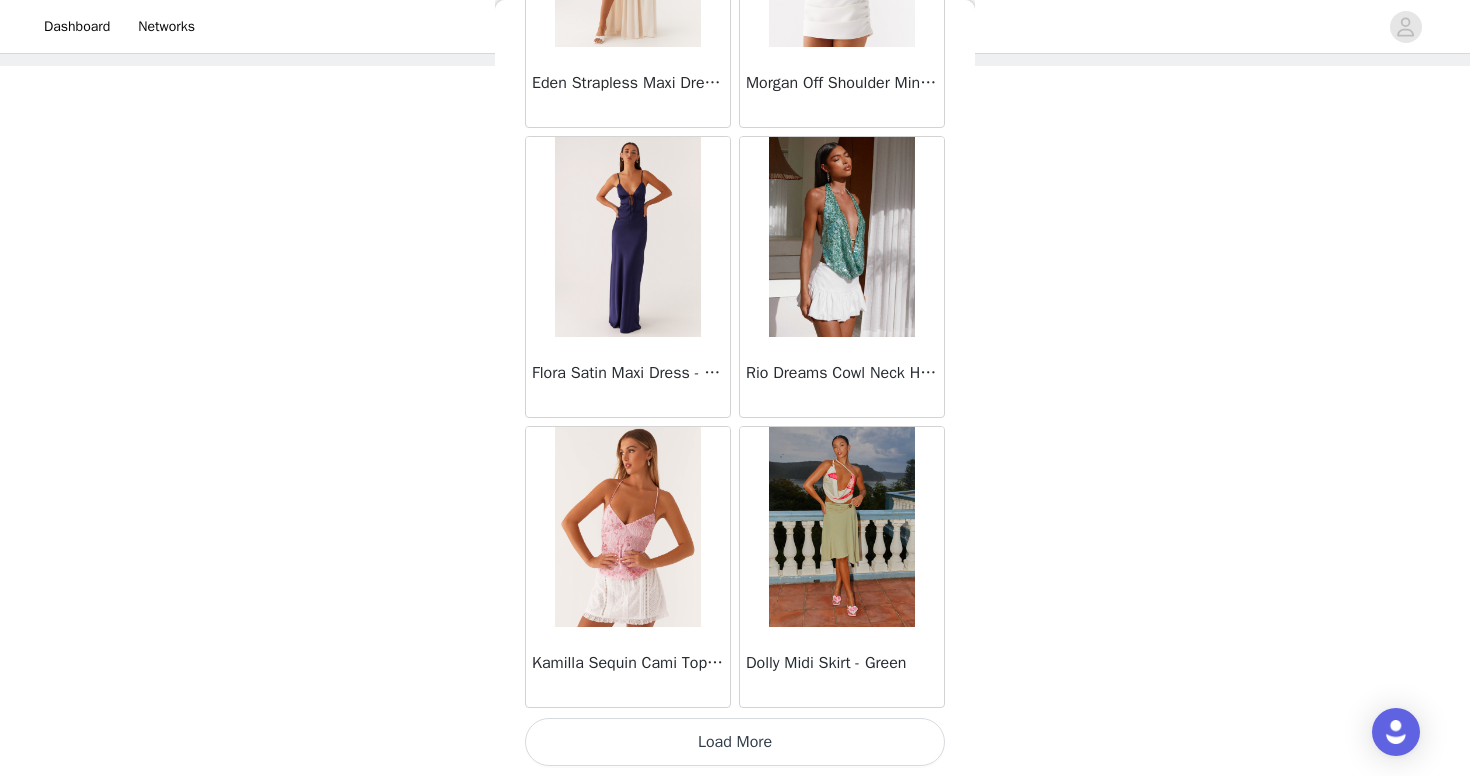 click on "Load More" at bounding box center (735, 742) 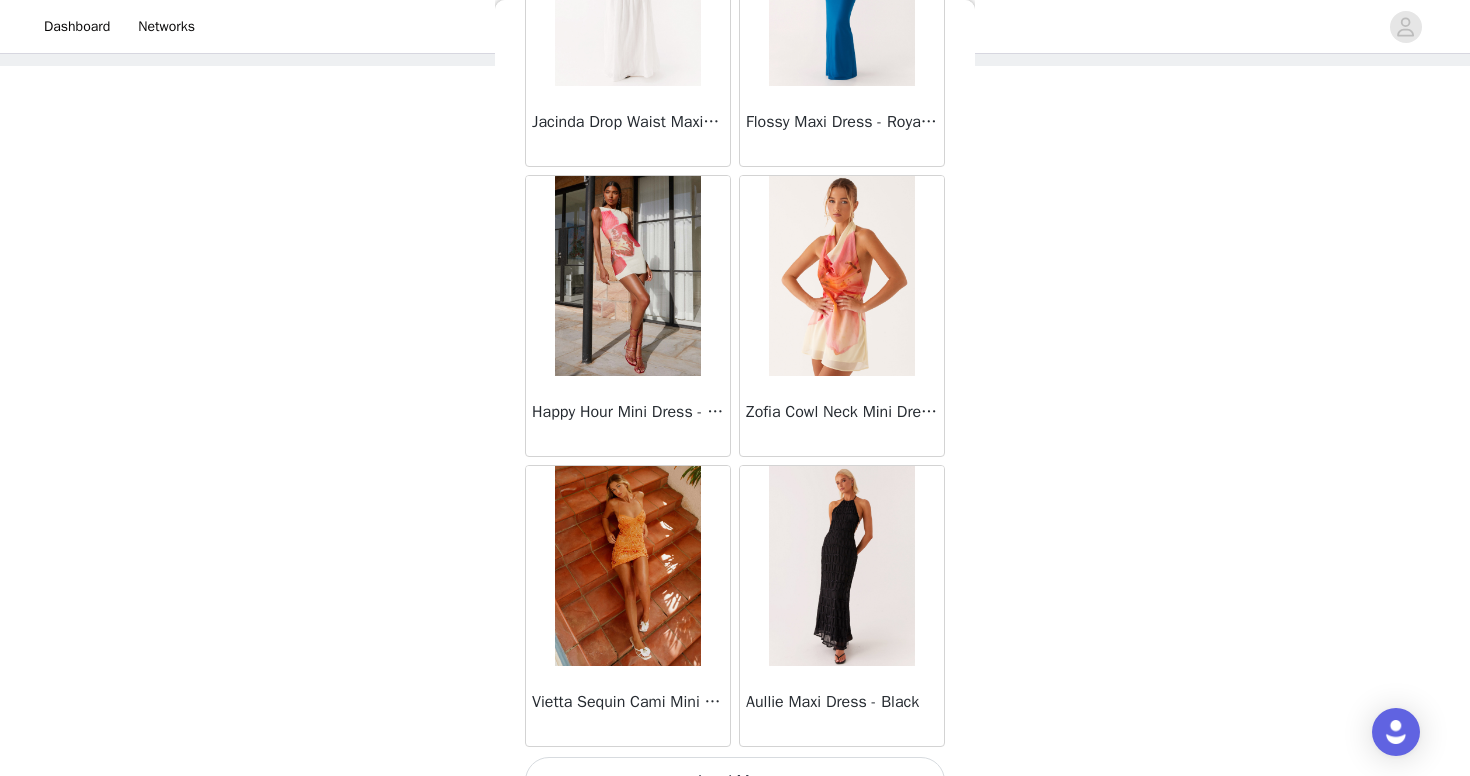 scroll, scrollTop: 22584, scrollLeft: 0, axis: vertical 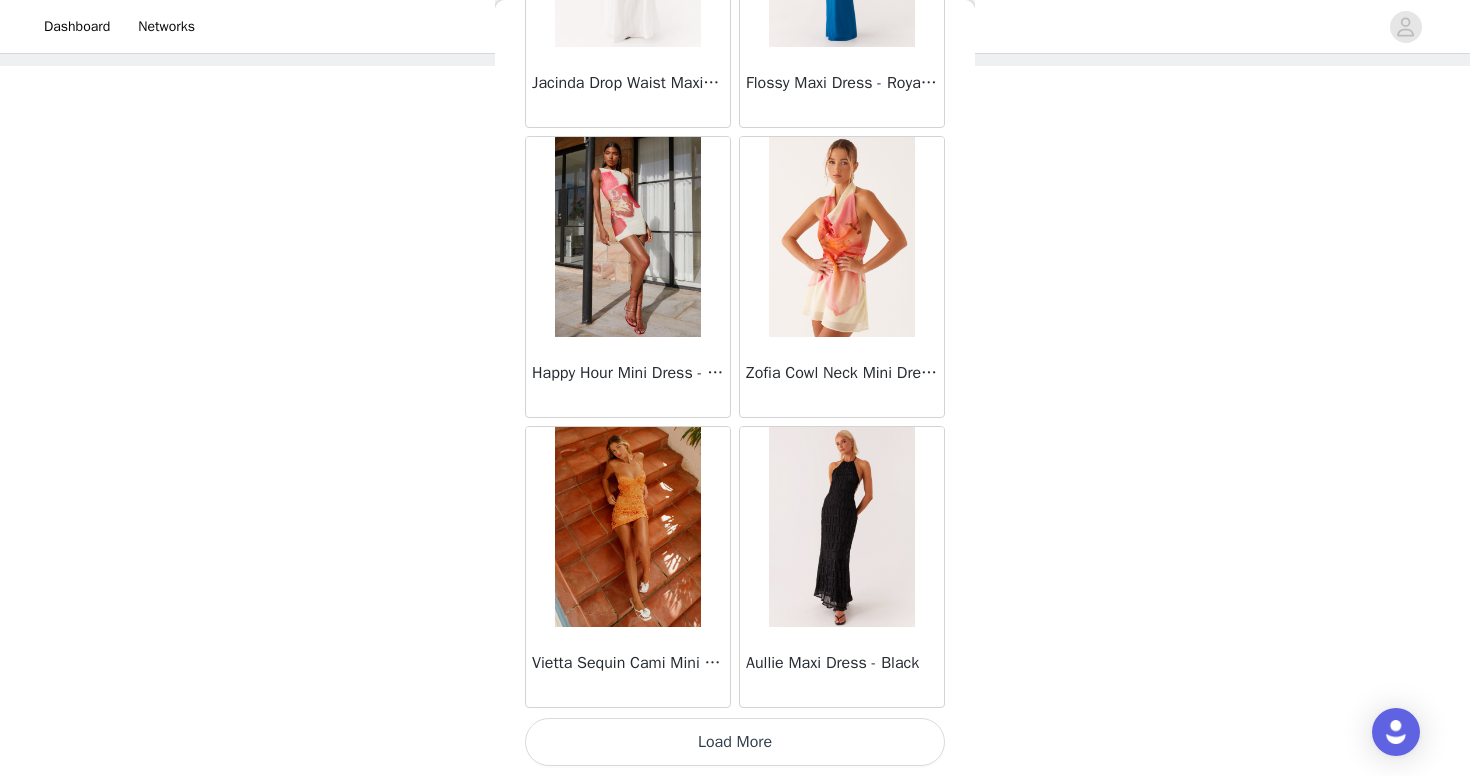 click on "Load More" at bounding box center [735, 742] 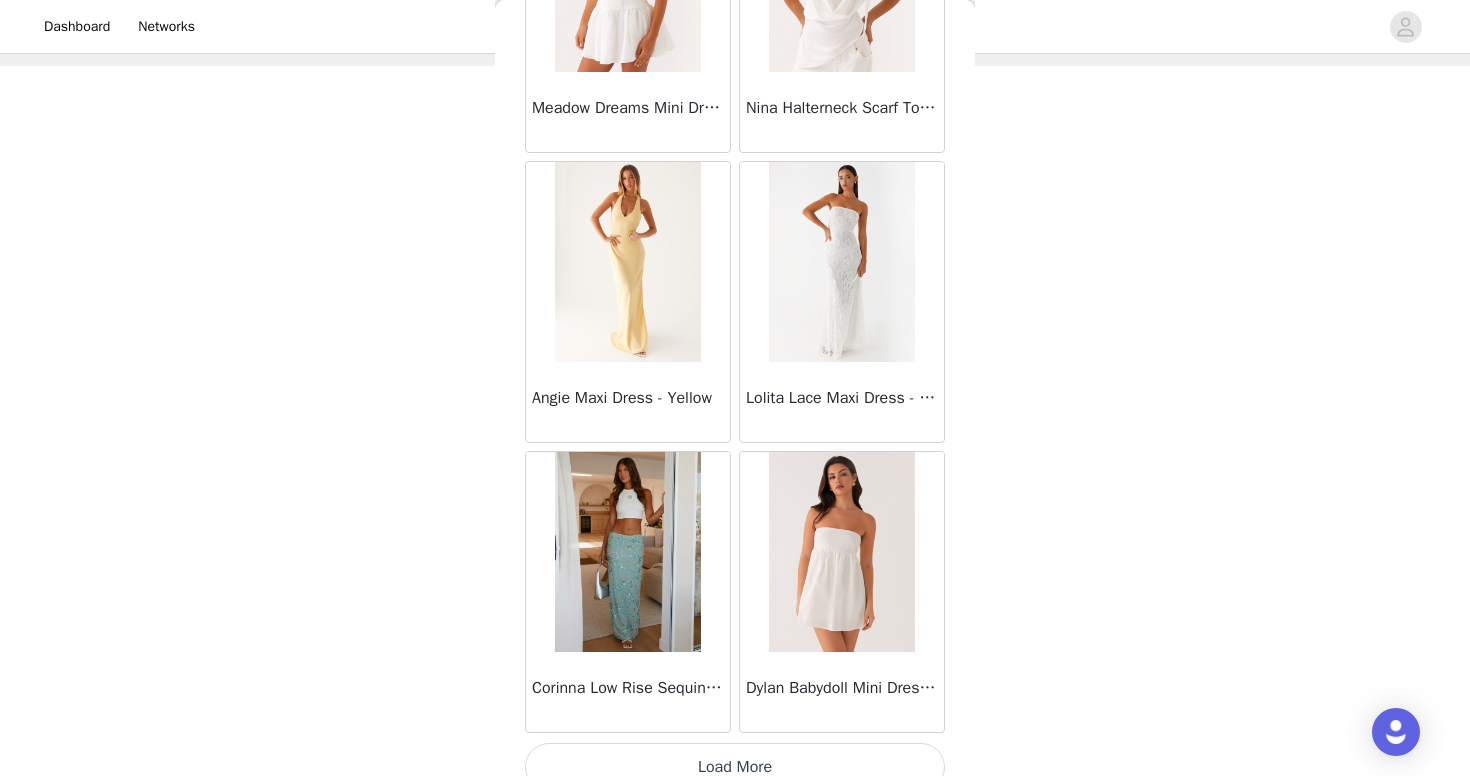 scroll, scrollTop: 25484, scrollLeft: 0, axis: vertical 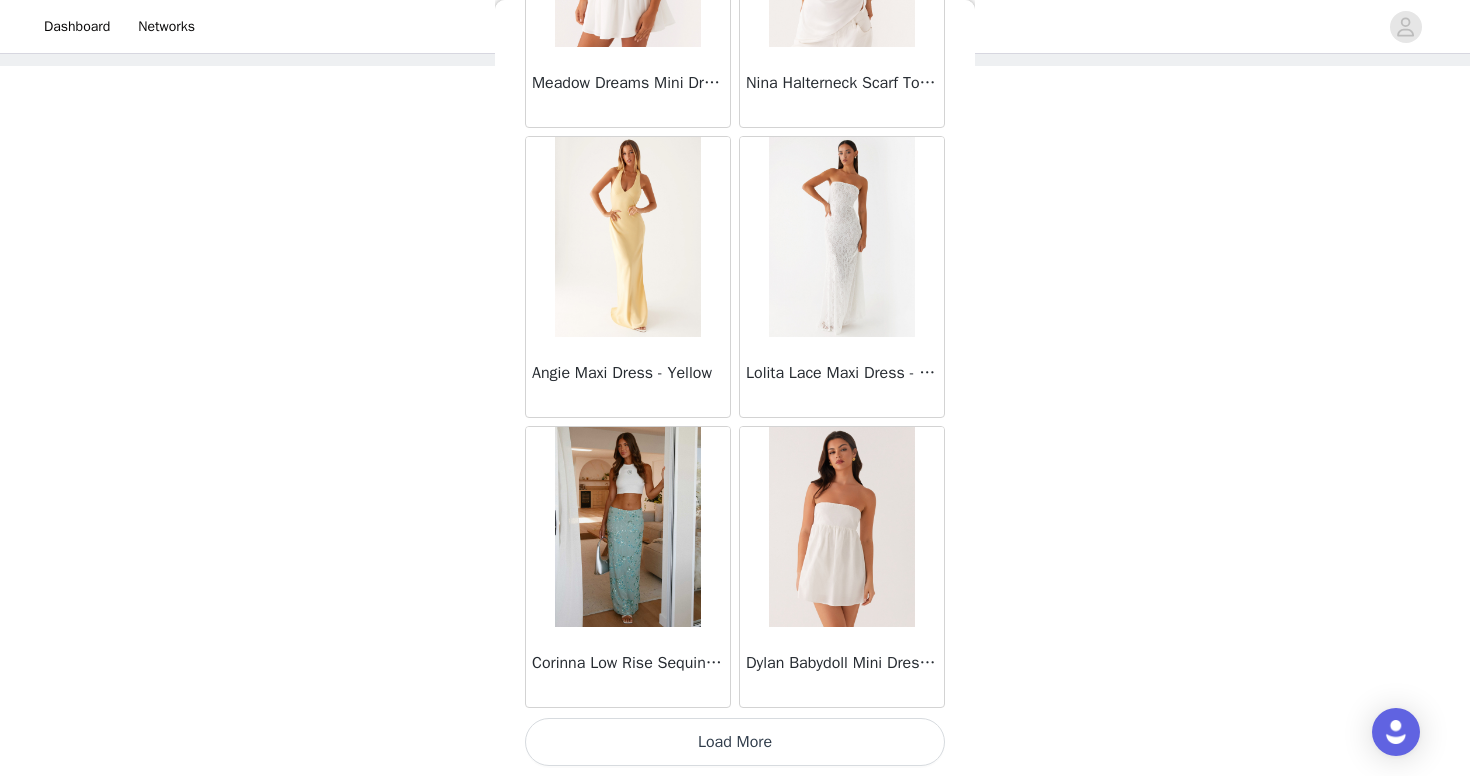 click on "Load More" at bounding box center (735, 742) 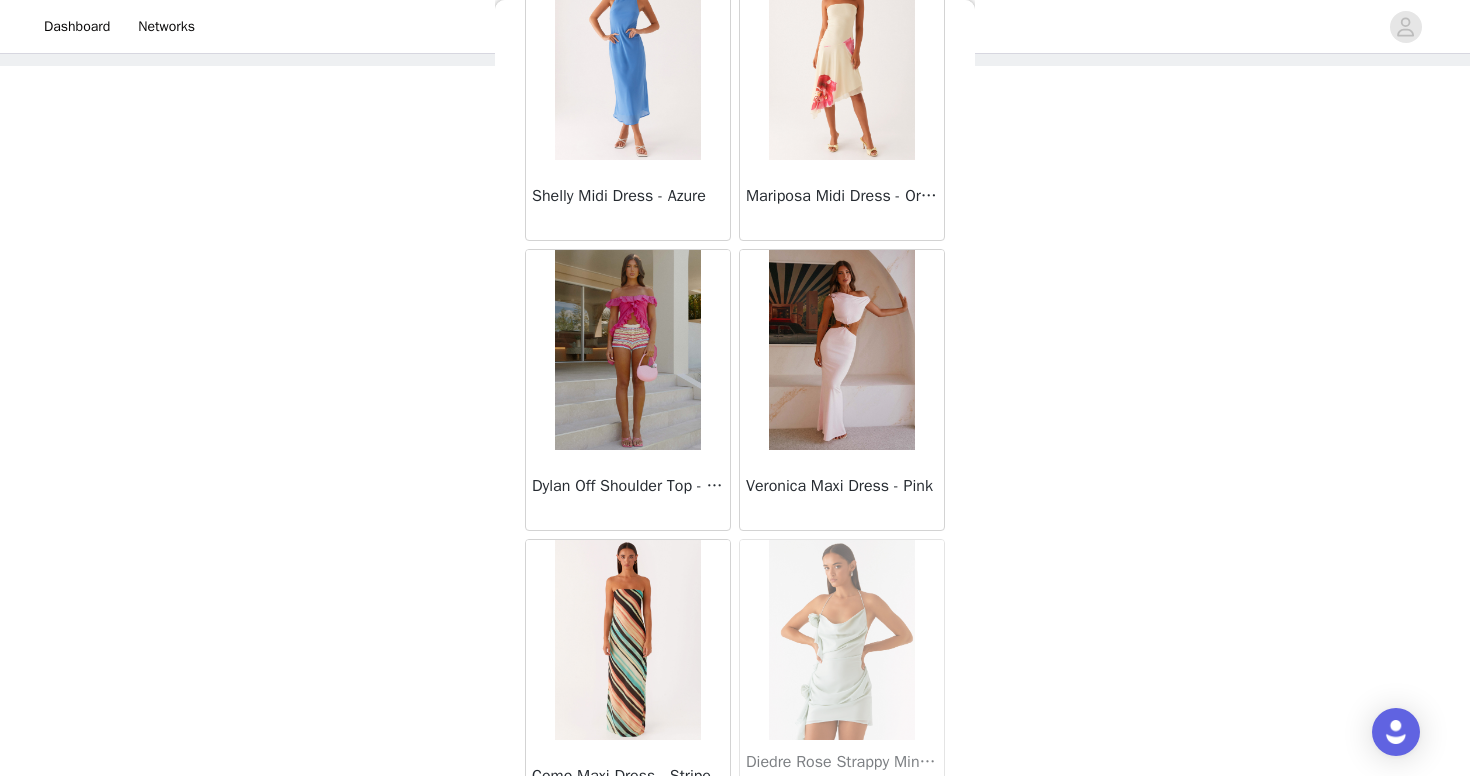 scroll, scrollTop: 28384, scrollLeft: 0, axis: vertical 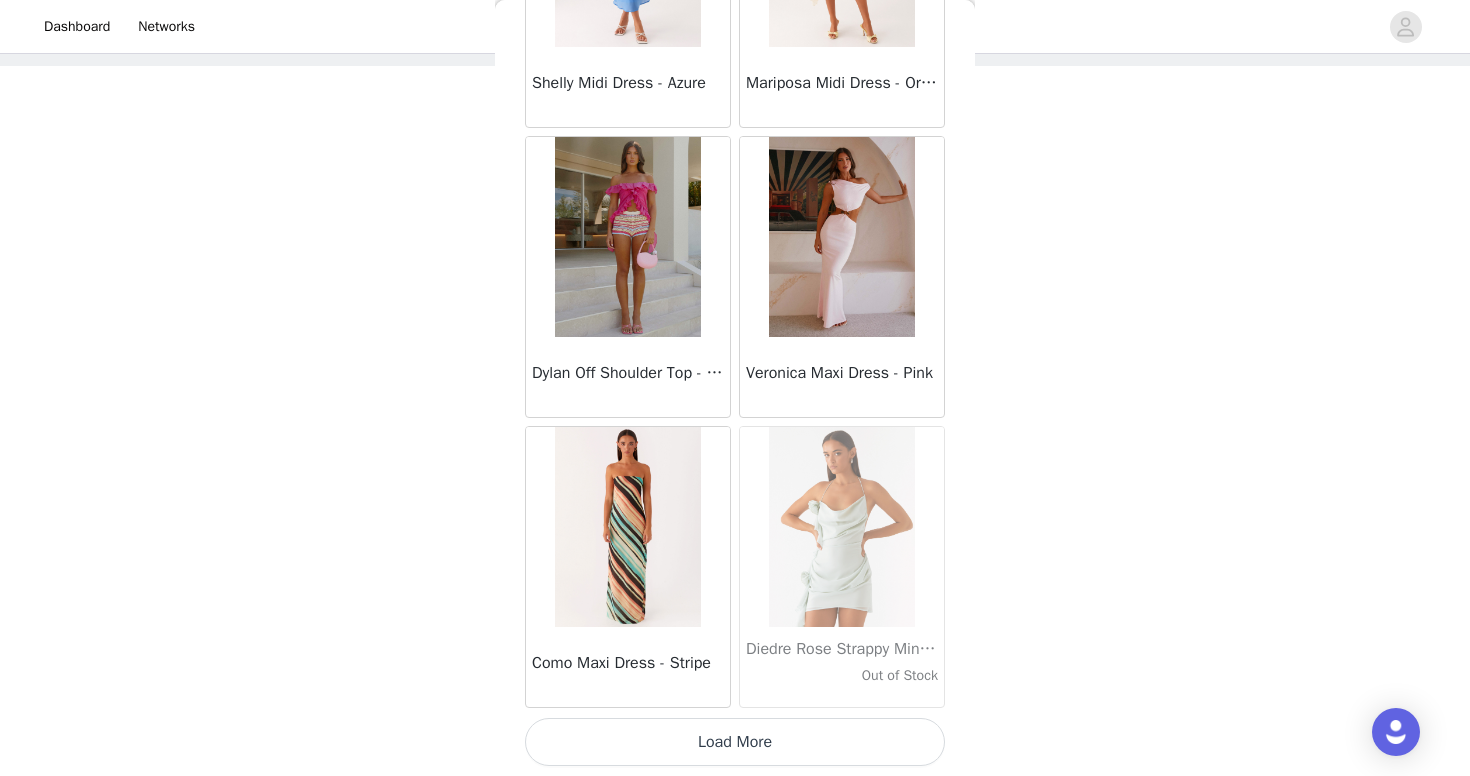 click on "Load More" at bounding box center (735, 742) 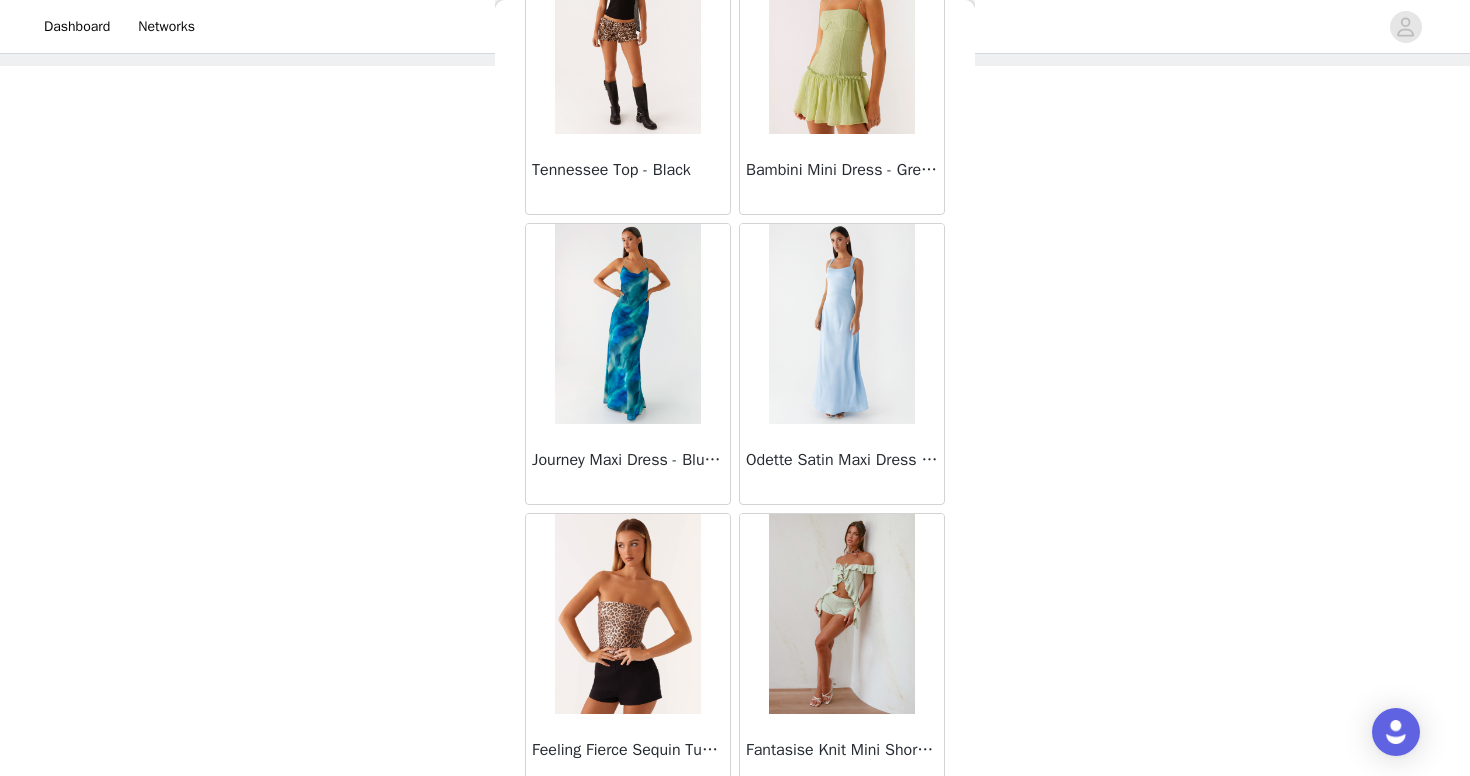 scroll, scrollTop: 31284, scrollLeft: 0, axis: vertical 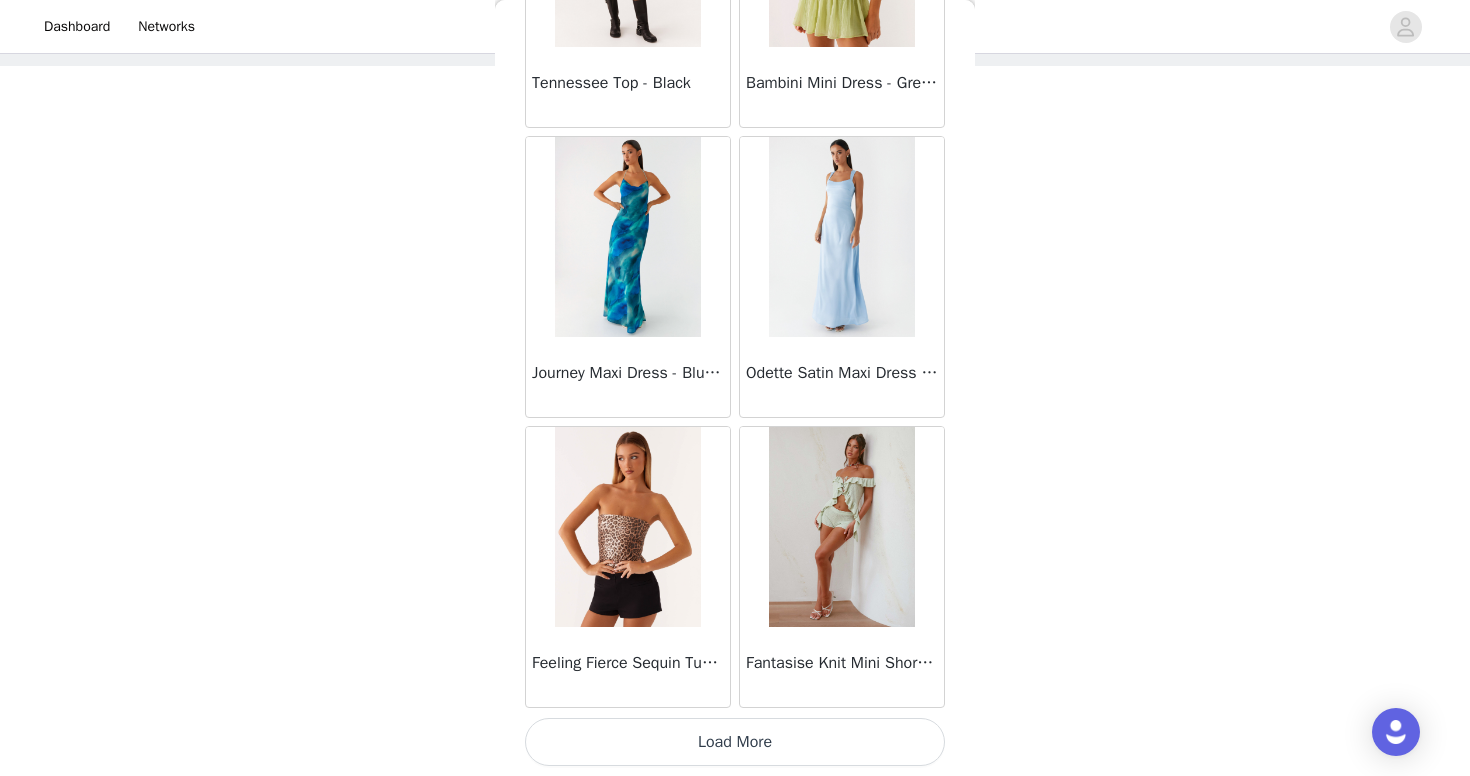 click on "Load More" at bounding box center [735, 742] 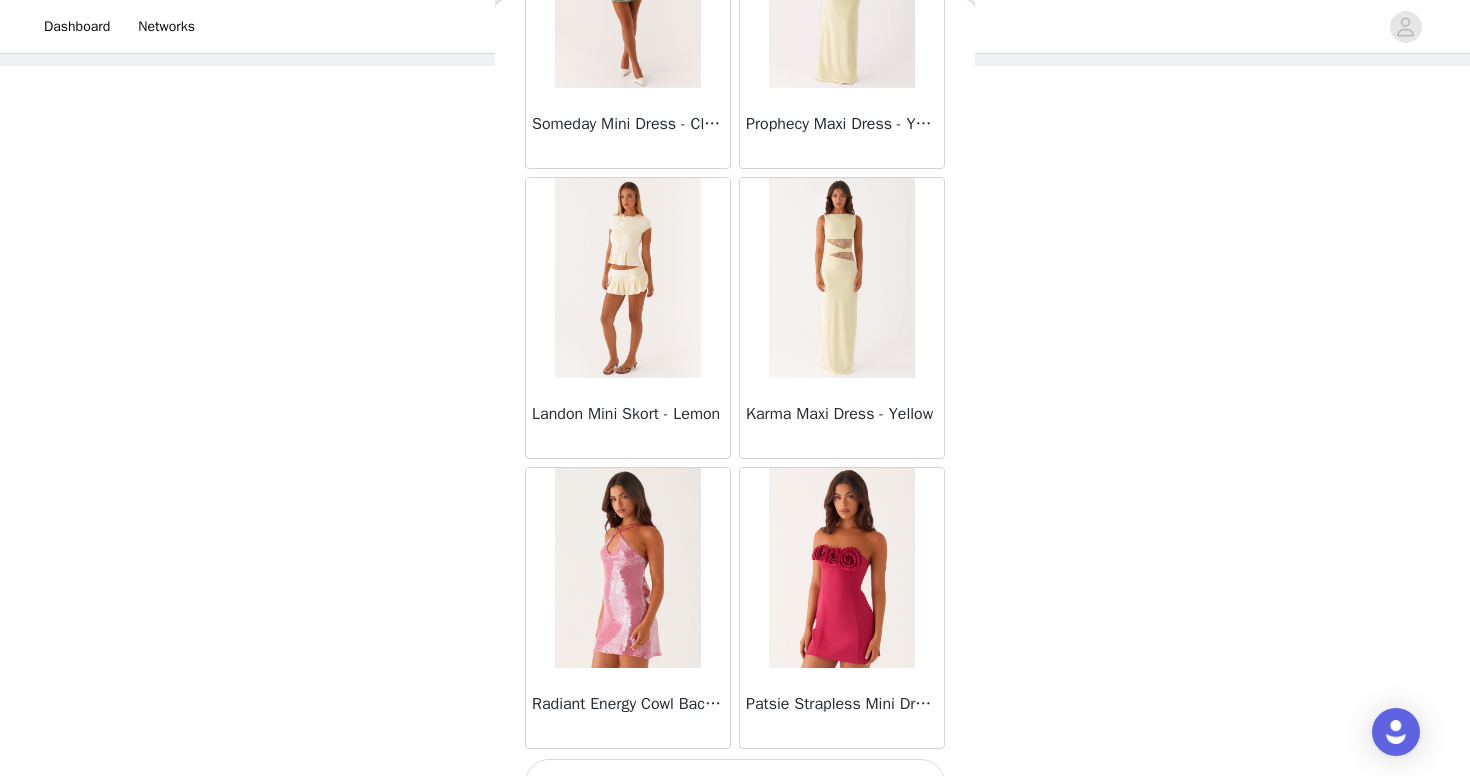 scroll, scrollTop: 34184, scrollLeft: 0, axis: vertical 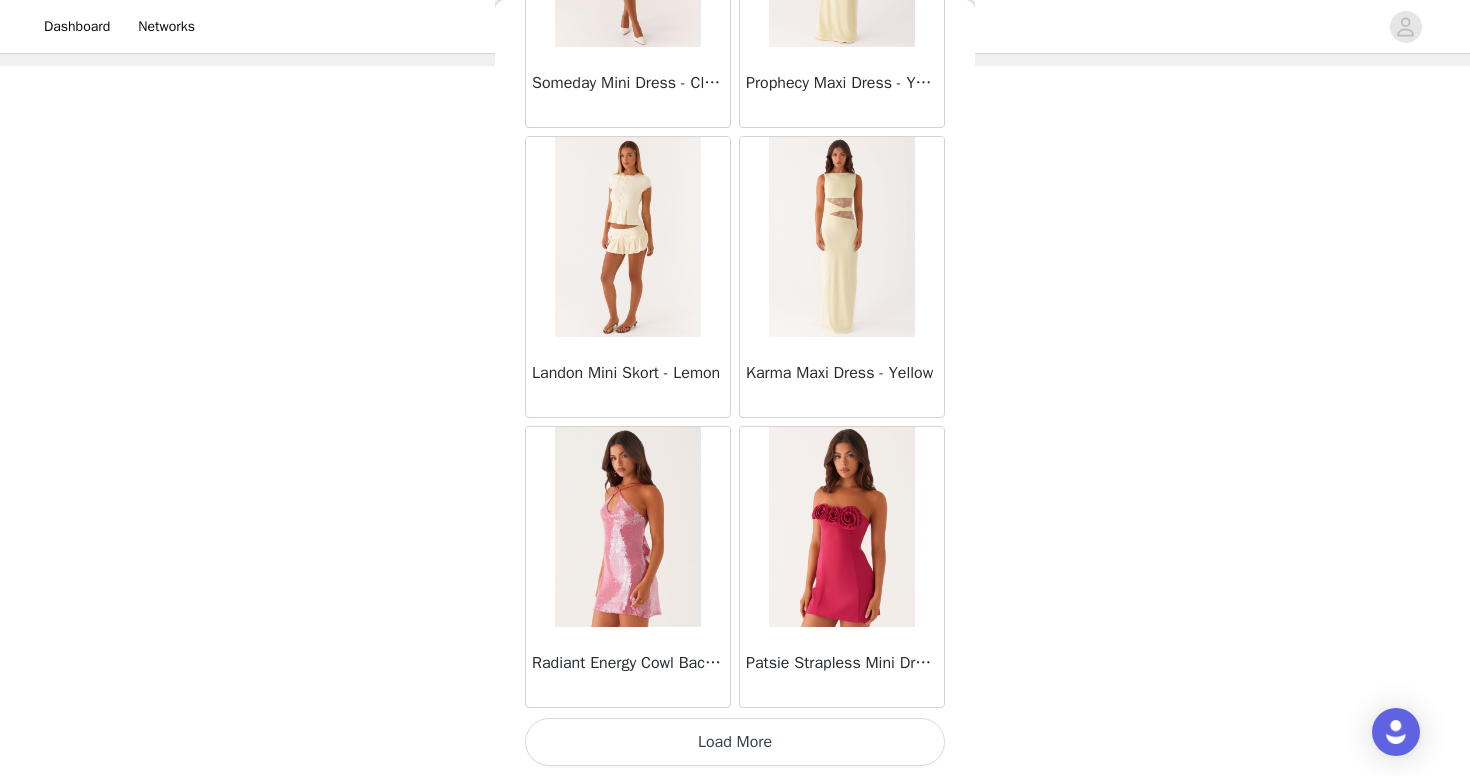 click on "Load More" at bounding box center (735, 742) 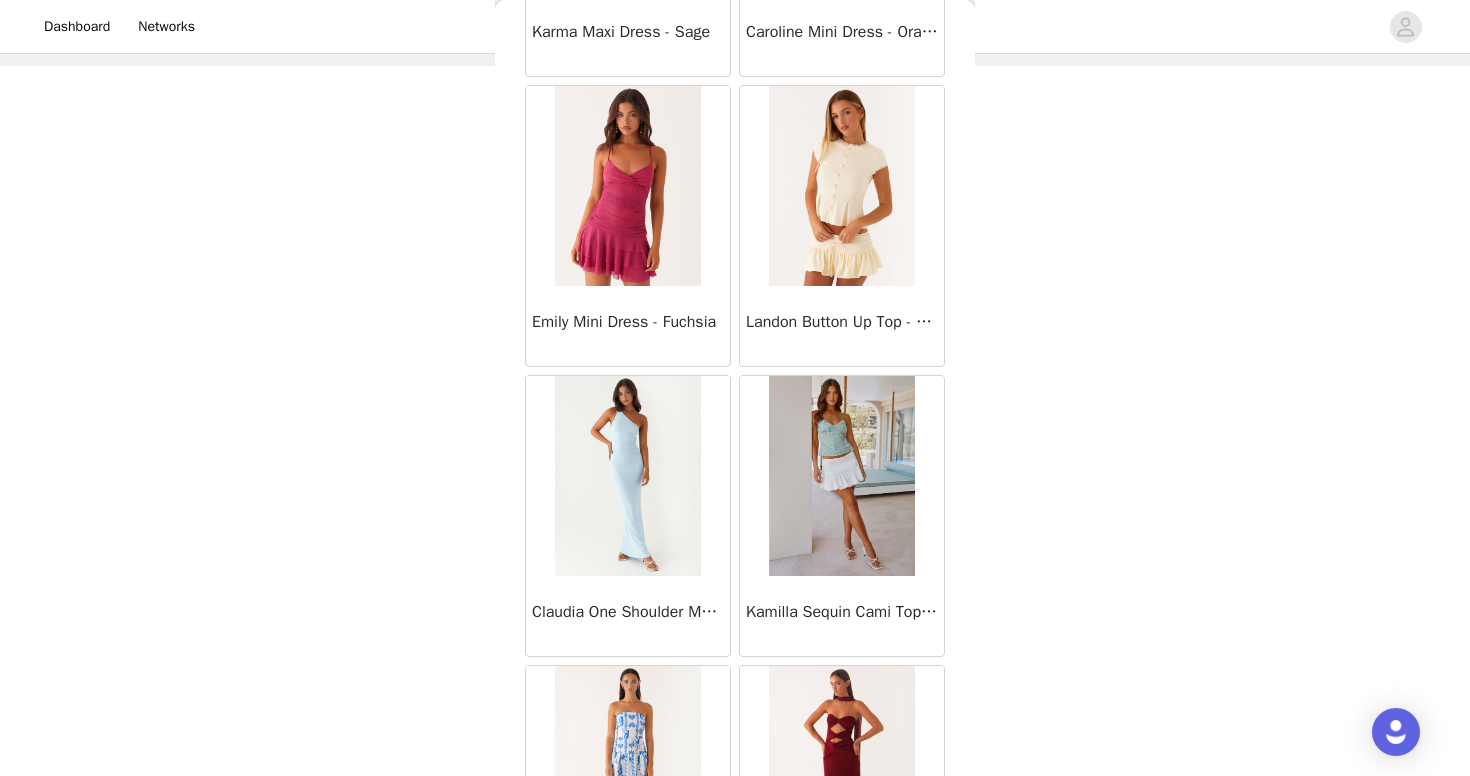 scroll, scrollTop: 37084, scrollLeft: 0, axis: vertical 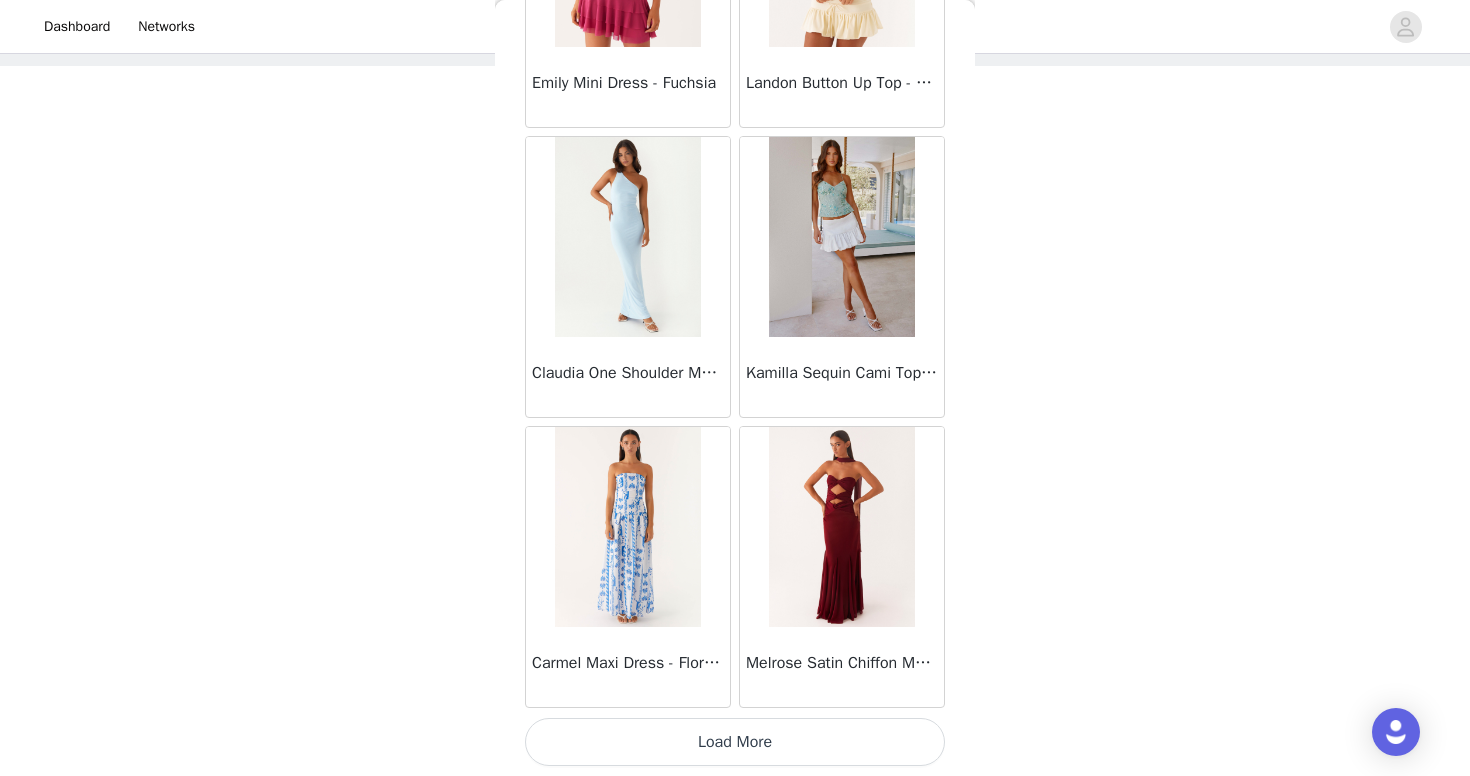 click on "Load More" at bounding box center [735, 742] 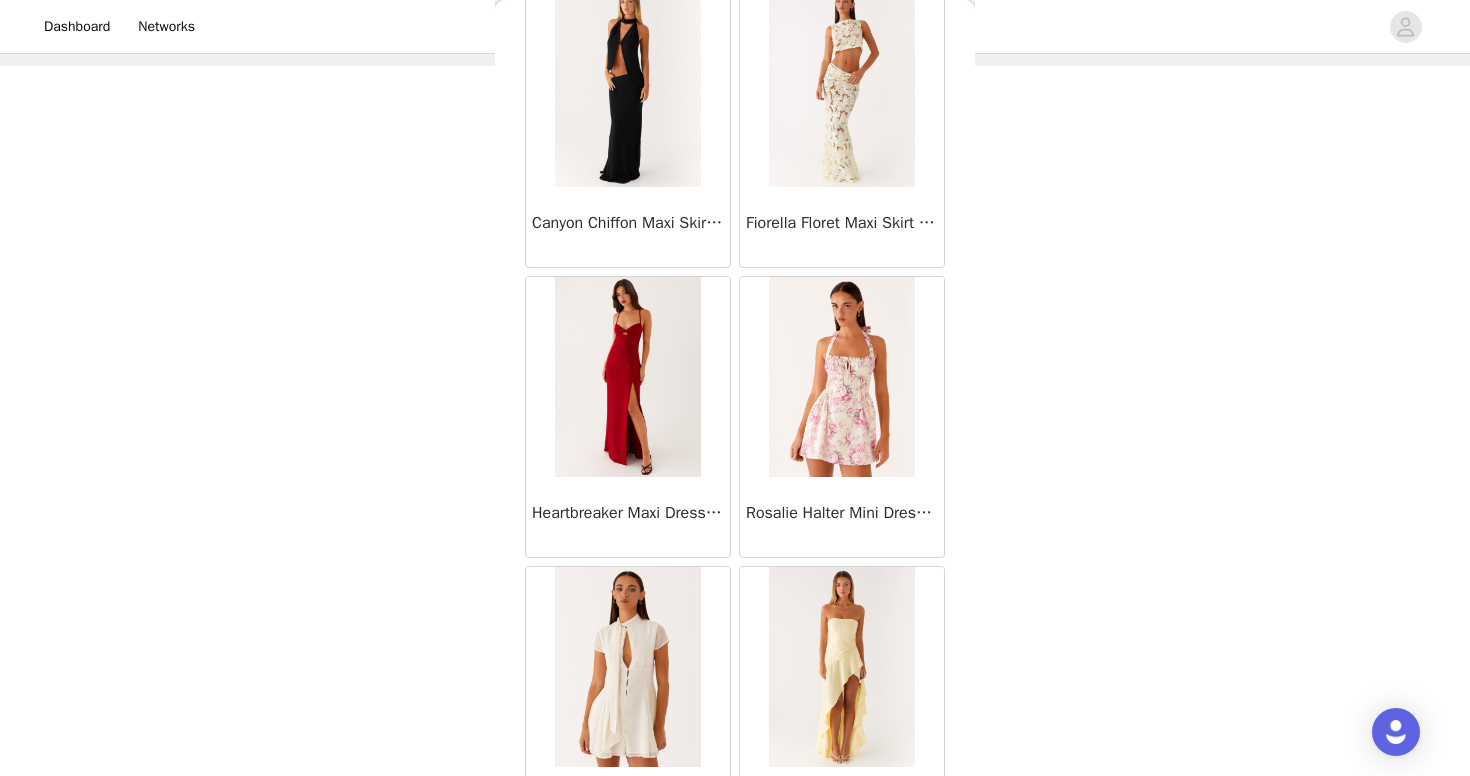 scroll, scrollTop: 39984, scrollLeft: 0, axis: vertical 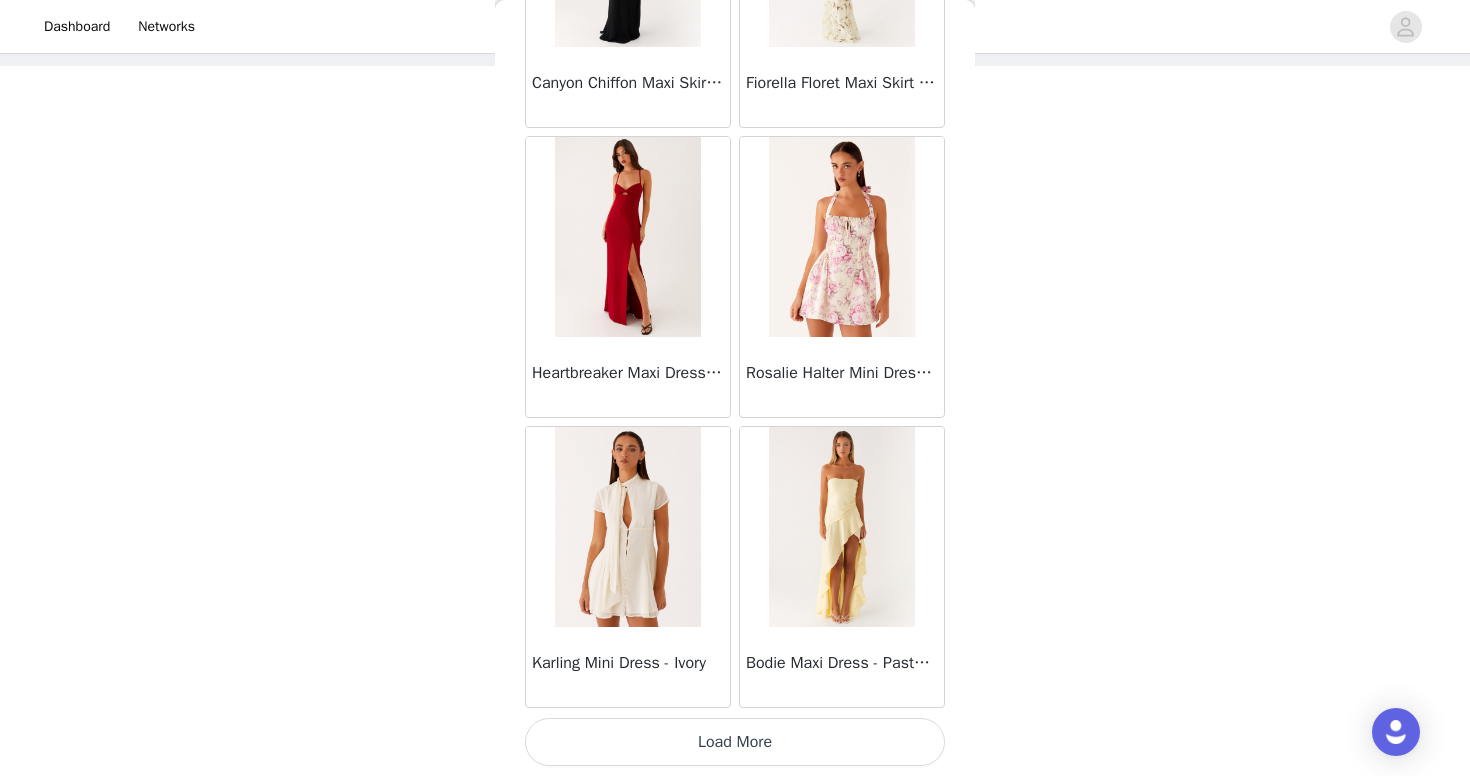 click on "Load More" at bounding box center [735, 742] 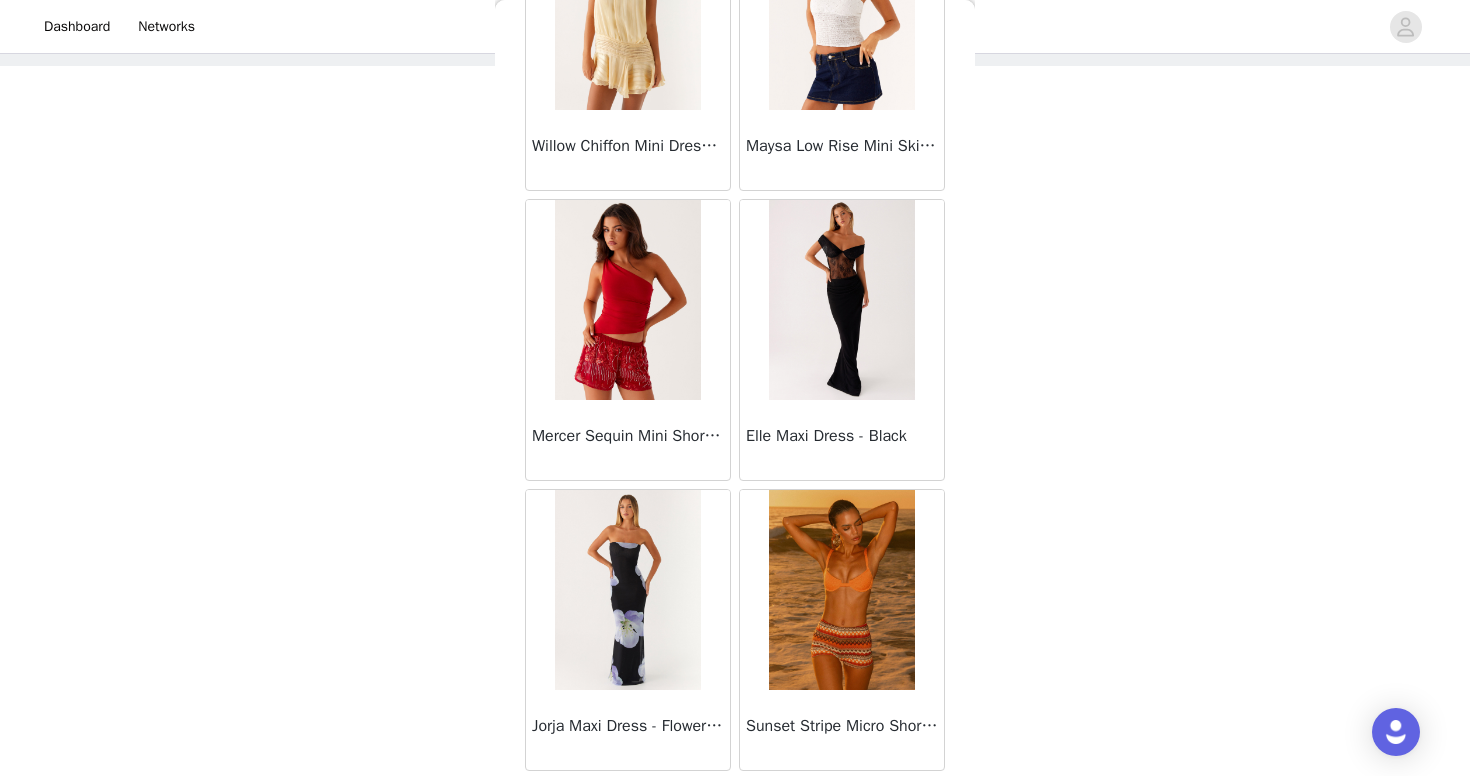 scroll, scrollTop: 42884, scrollLeft: 0, axis: vertical 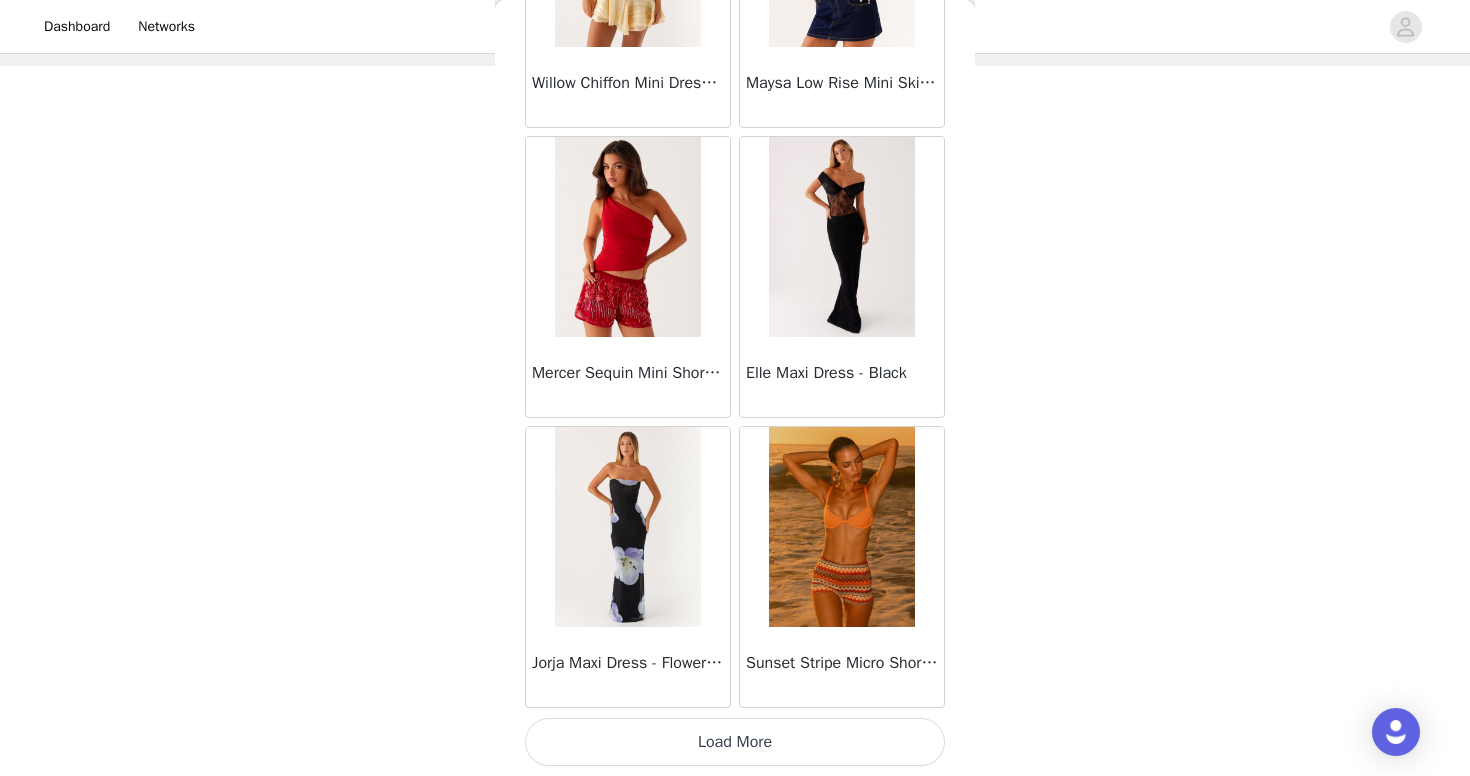 click on "Load More" at bounding box center [735, 742] 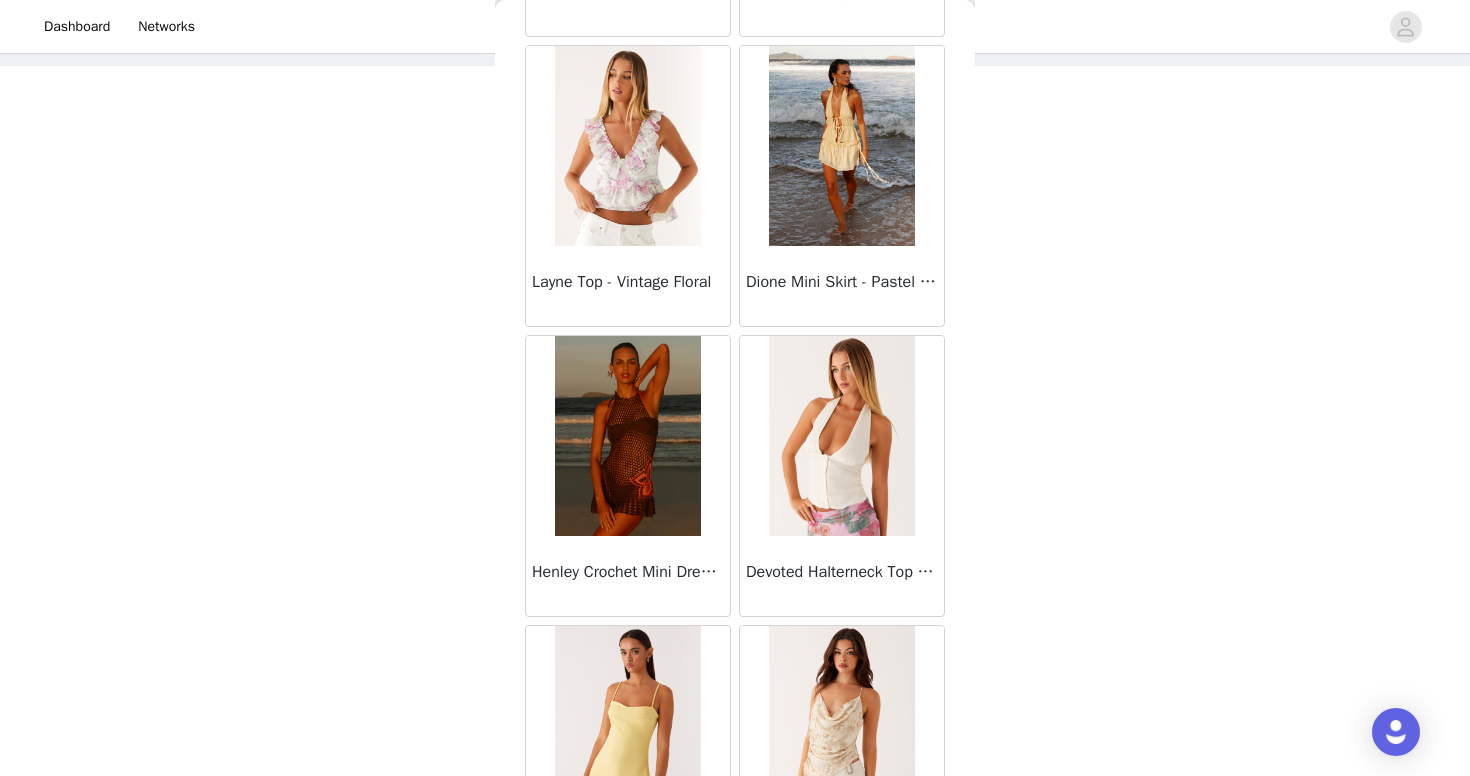 scroll, scrollTop: 45784, scrollLeft: 0, axis: vertical 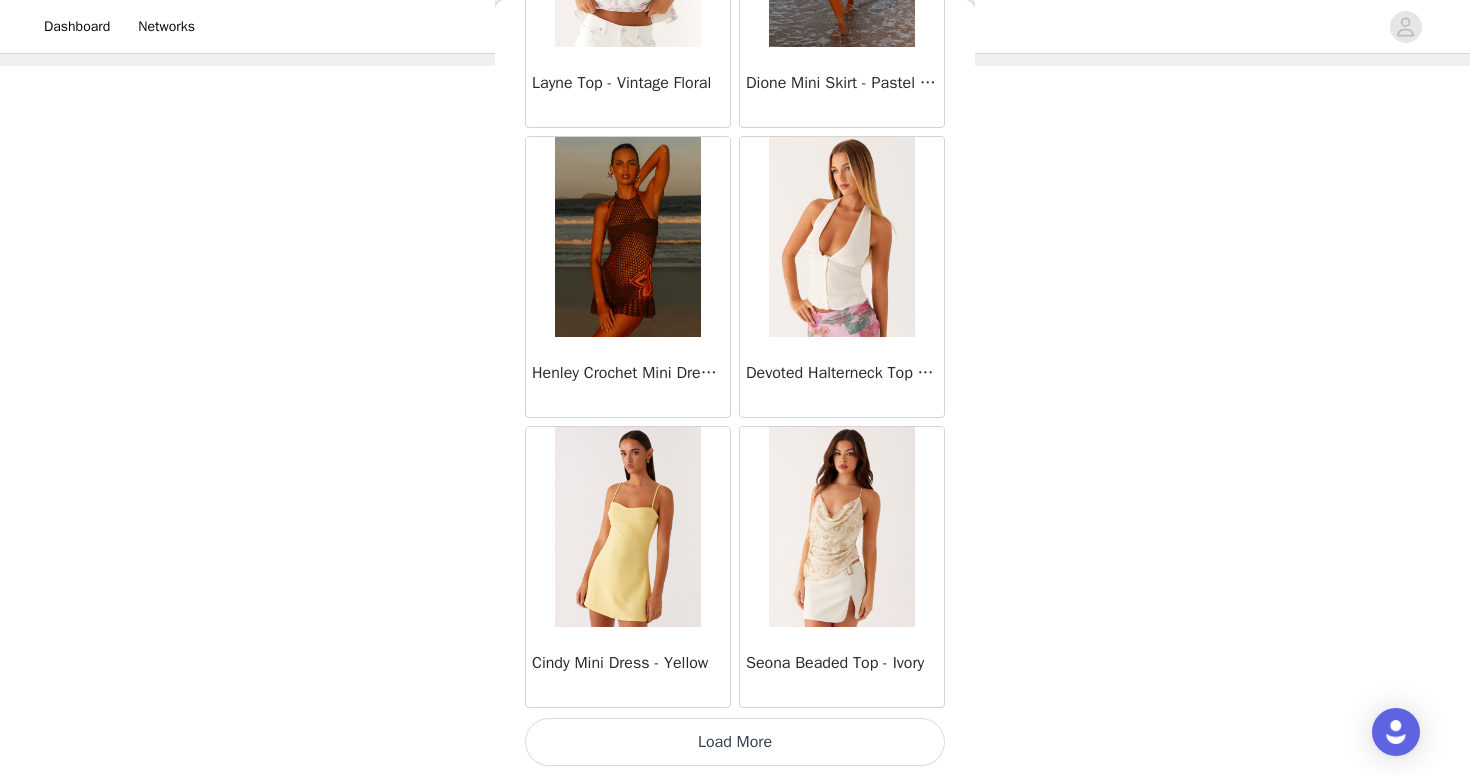click on "Load More" at bounding box center (735, 742) 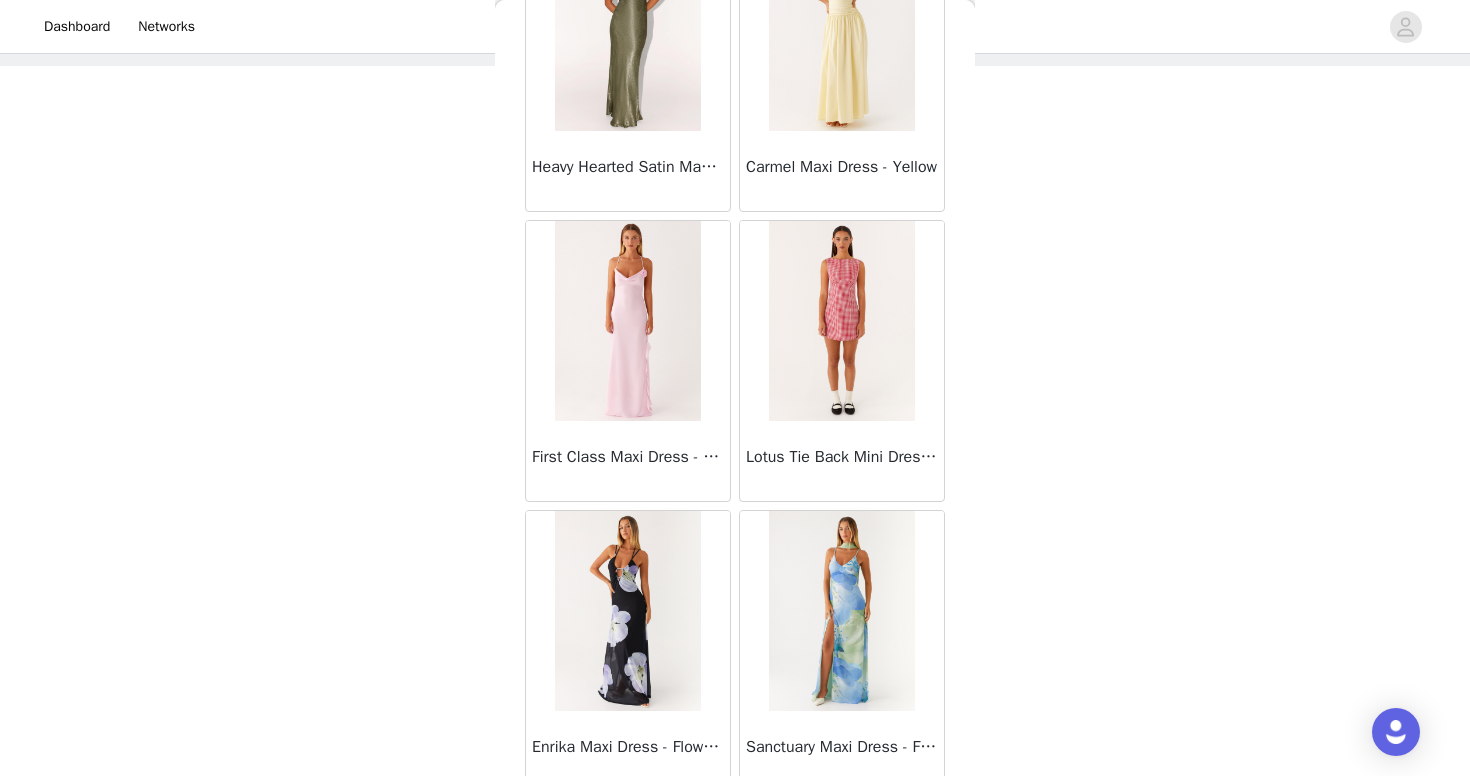 scroll, scrollTop: 48684, scrollLeft: 0, axis: vertical 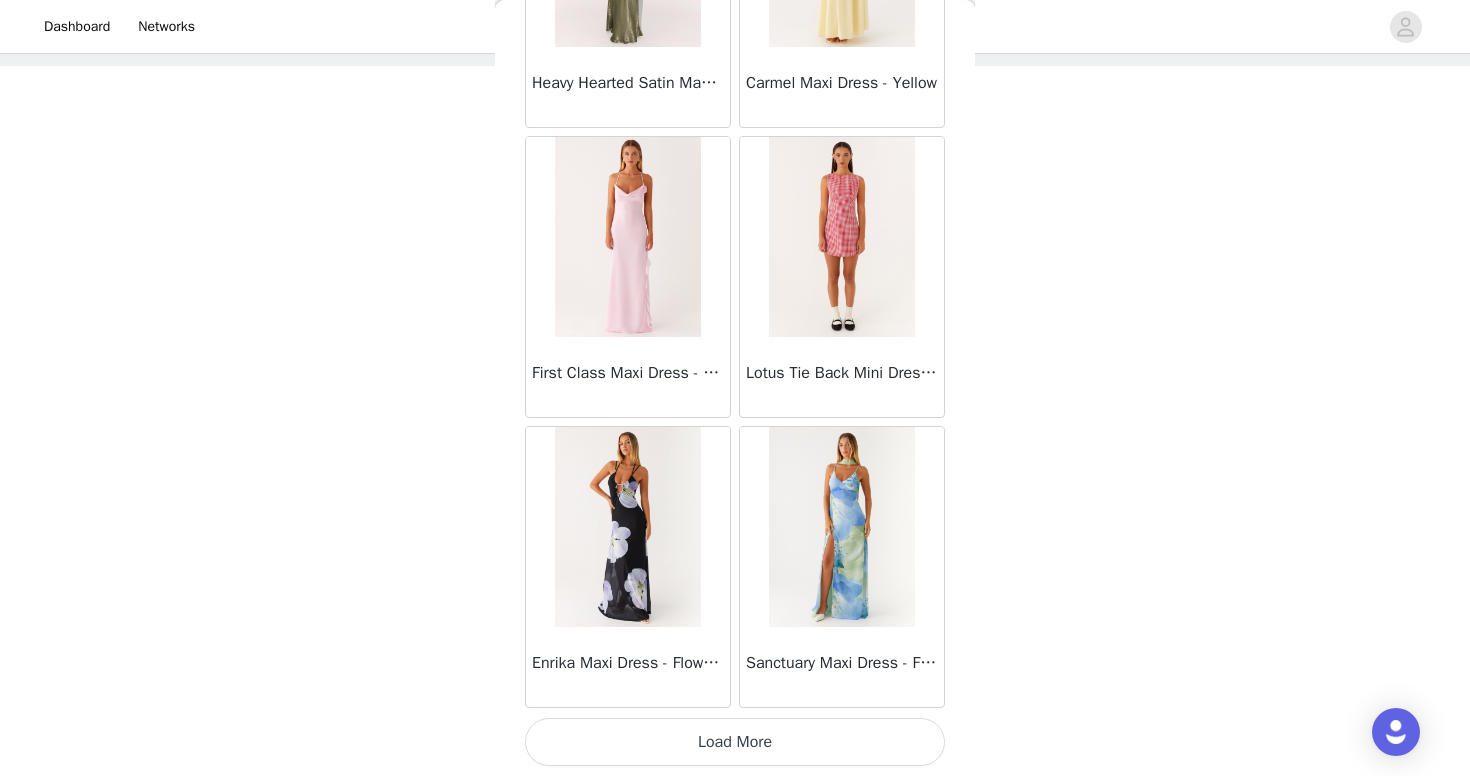 click on "Load More" at bounding box center [735, 742] 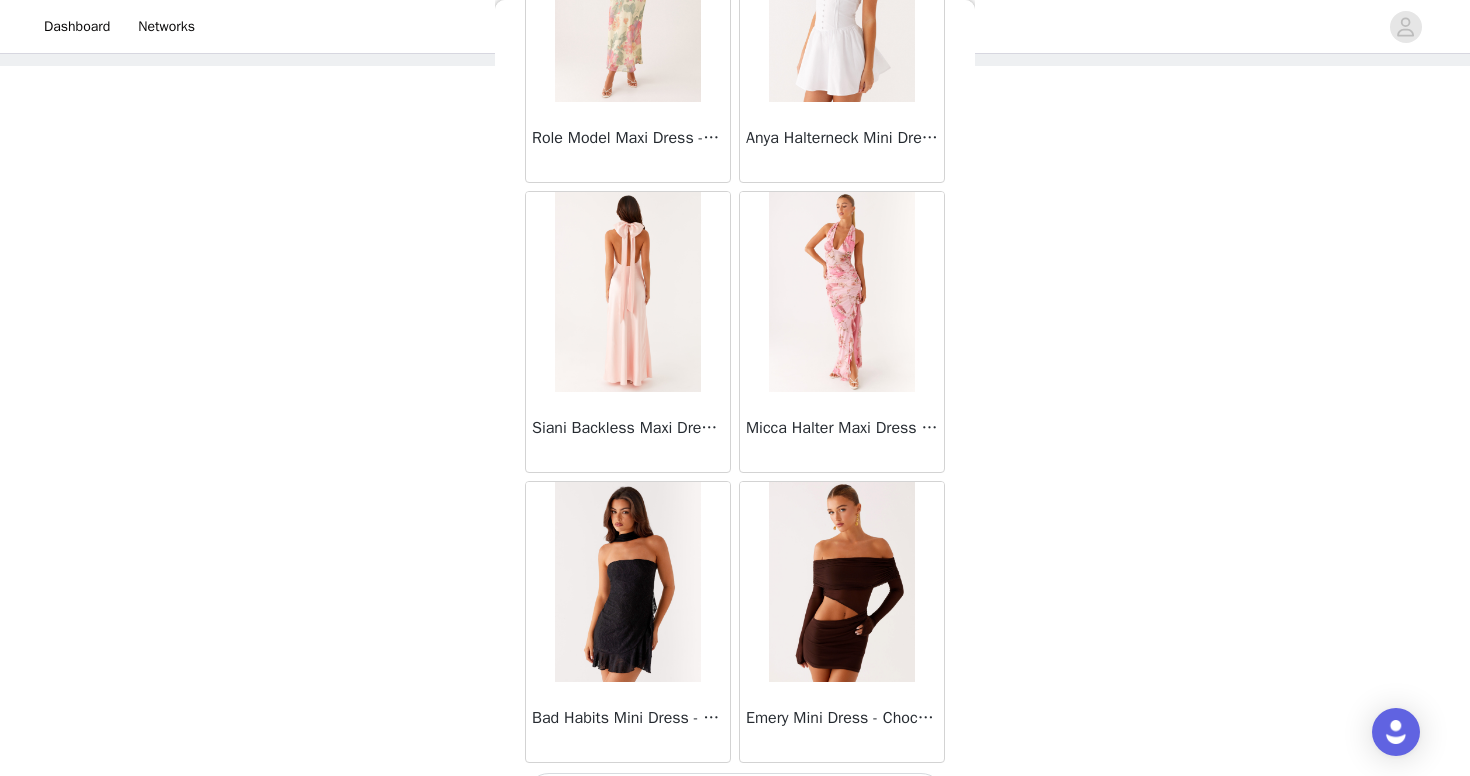 scroll, scrollTop: 51584, scrollLeft: 0, axis: vertical 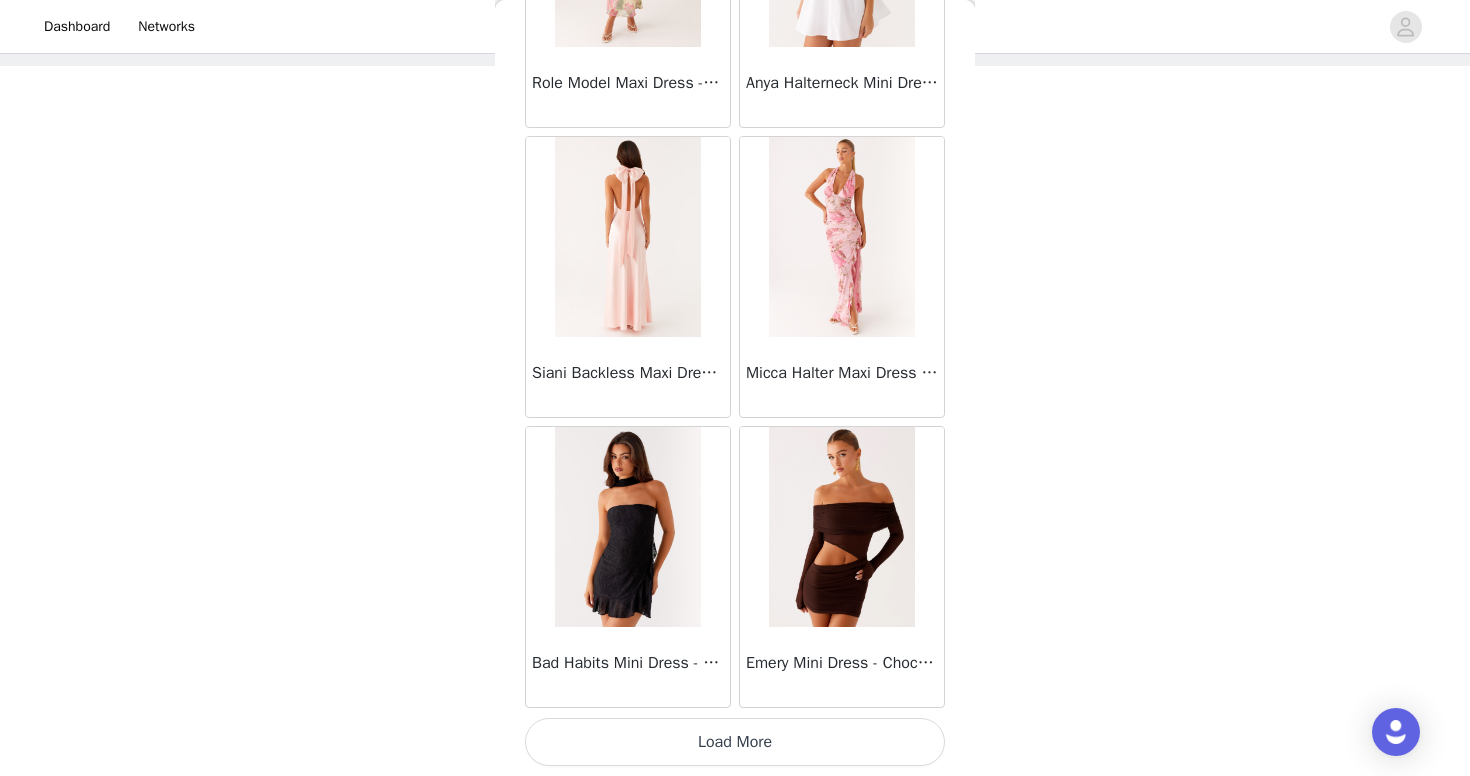 click on "Load More" at bounding box center (735, 742) 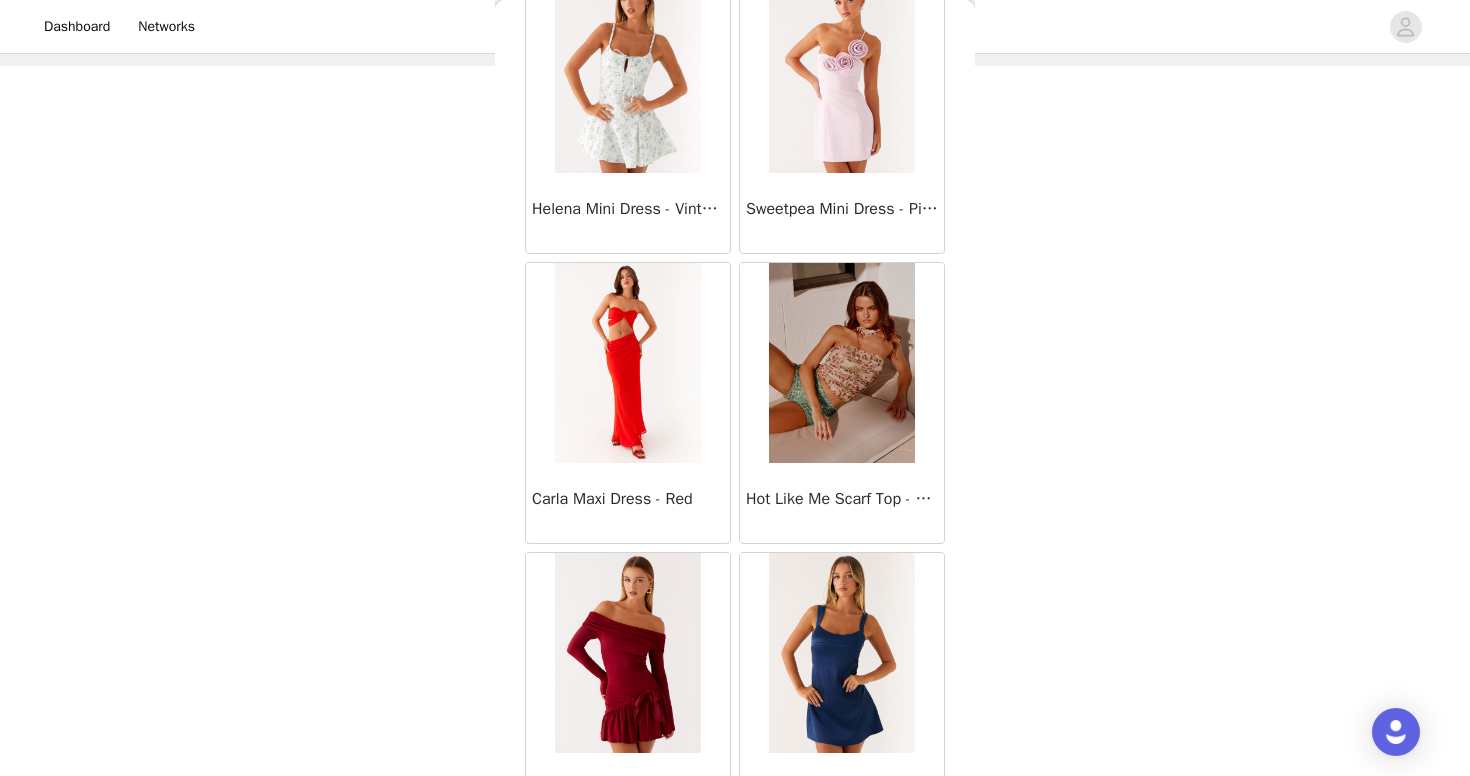scroll, scrollTop: 54484, scrollLeft: 0, axis: vertical 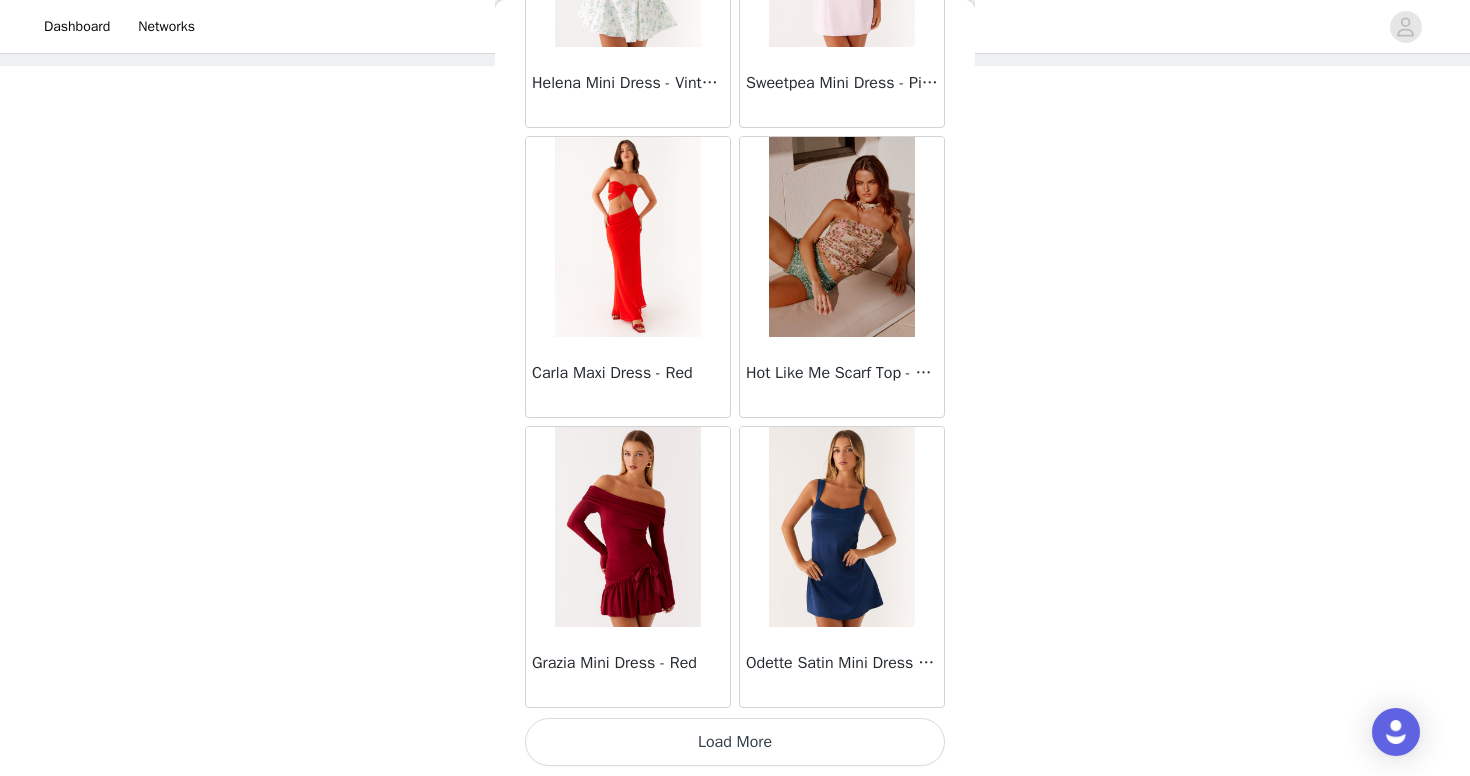 click on "Load More" at bounding box center (735, 742) 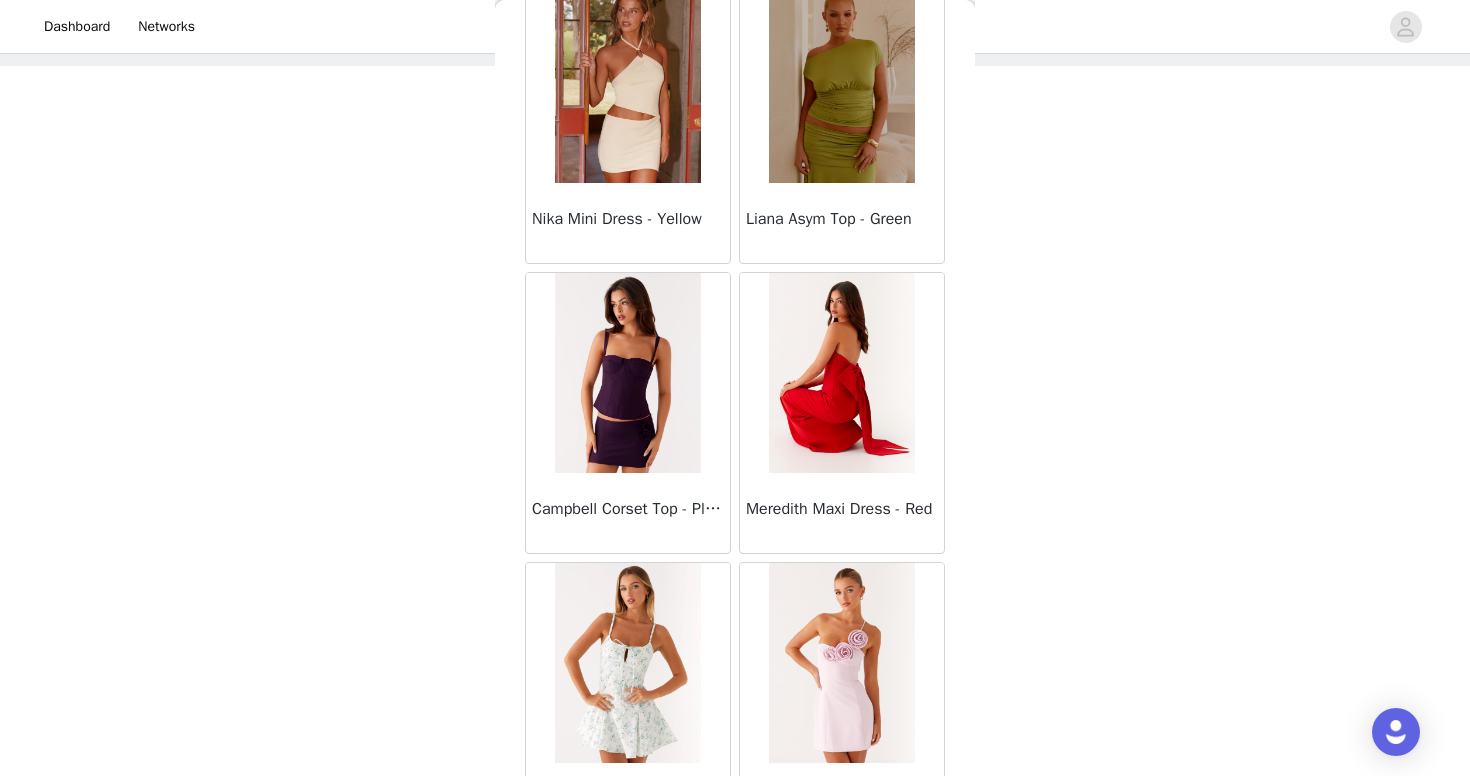 scroll, scrollTop: 53546, scrollLeft: 0, axis: vertical 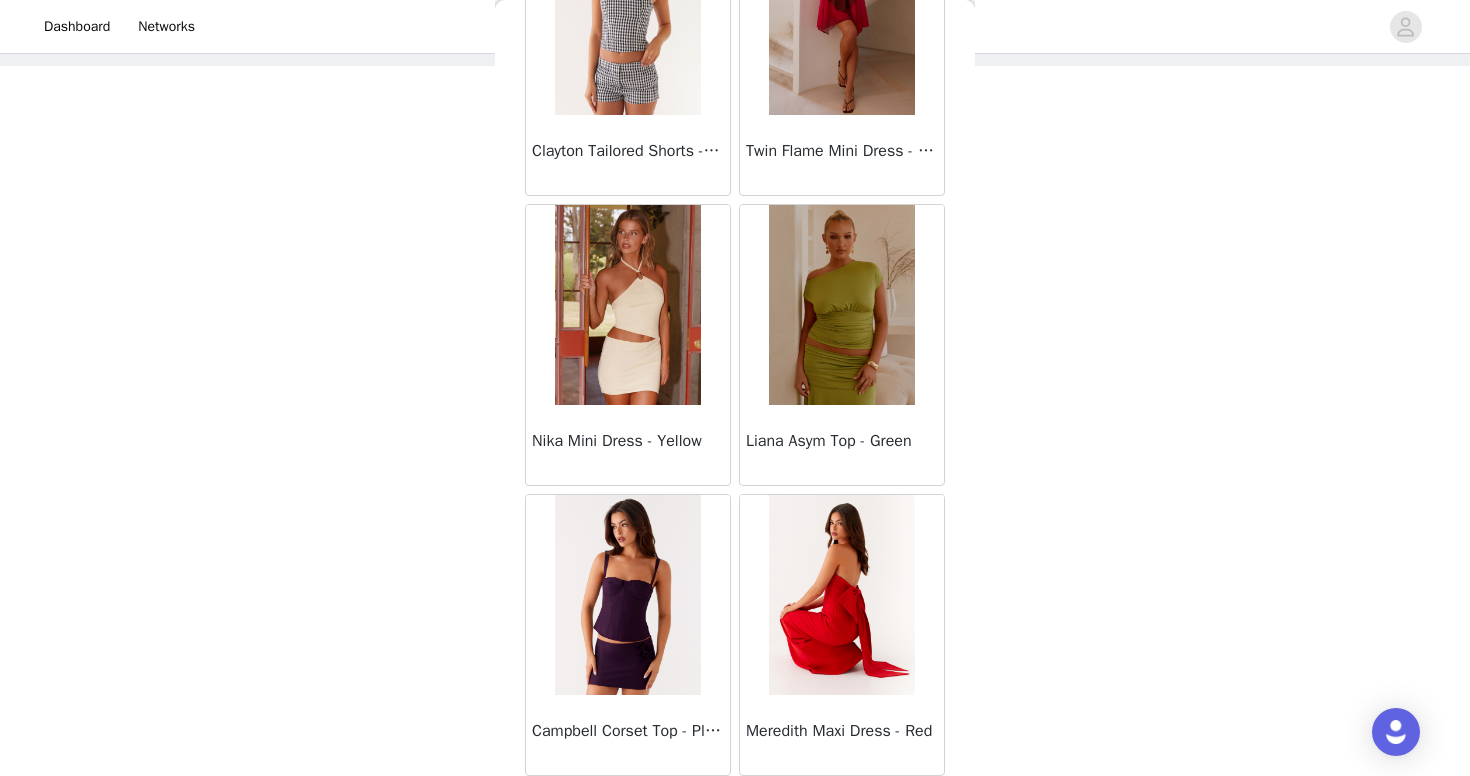 click at bounding box center [841, 595] 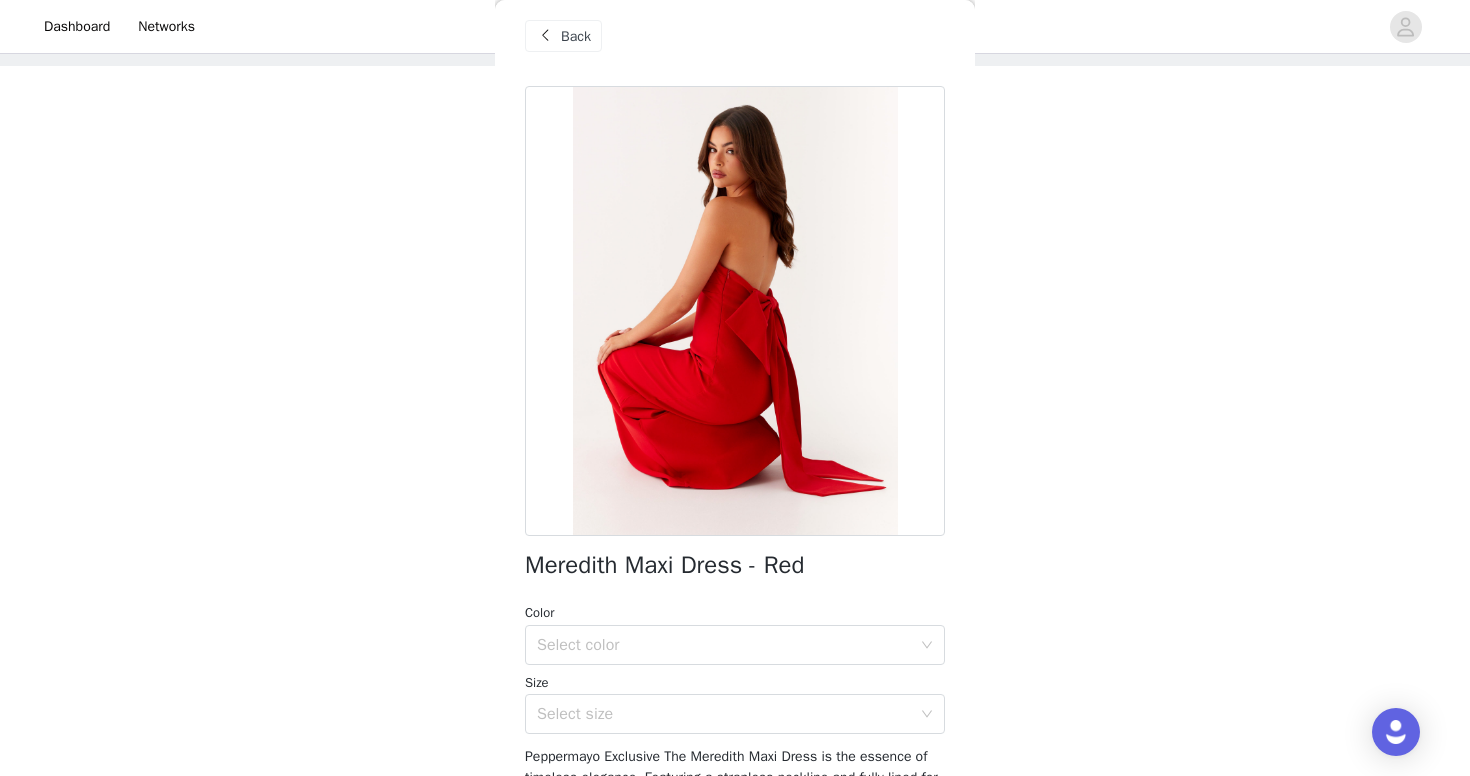 scroll, scrollTop: 16, scrollLeft: 0, axis: vertical 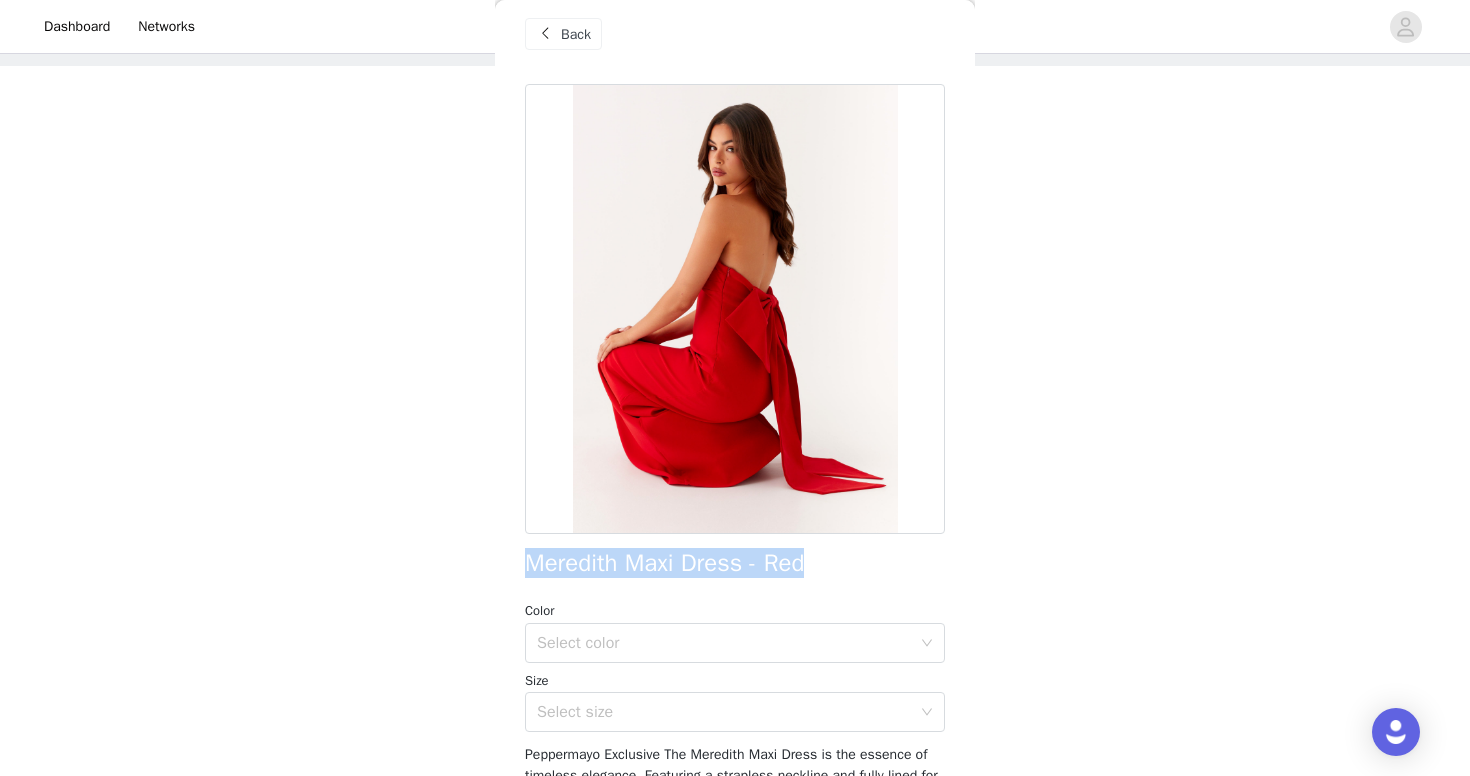 drag, startPoint x: 526, startPoint y: 563, endPoint x: 828, endPoint y: 554, distance: 302.13406 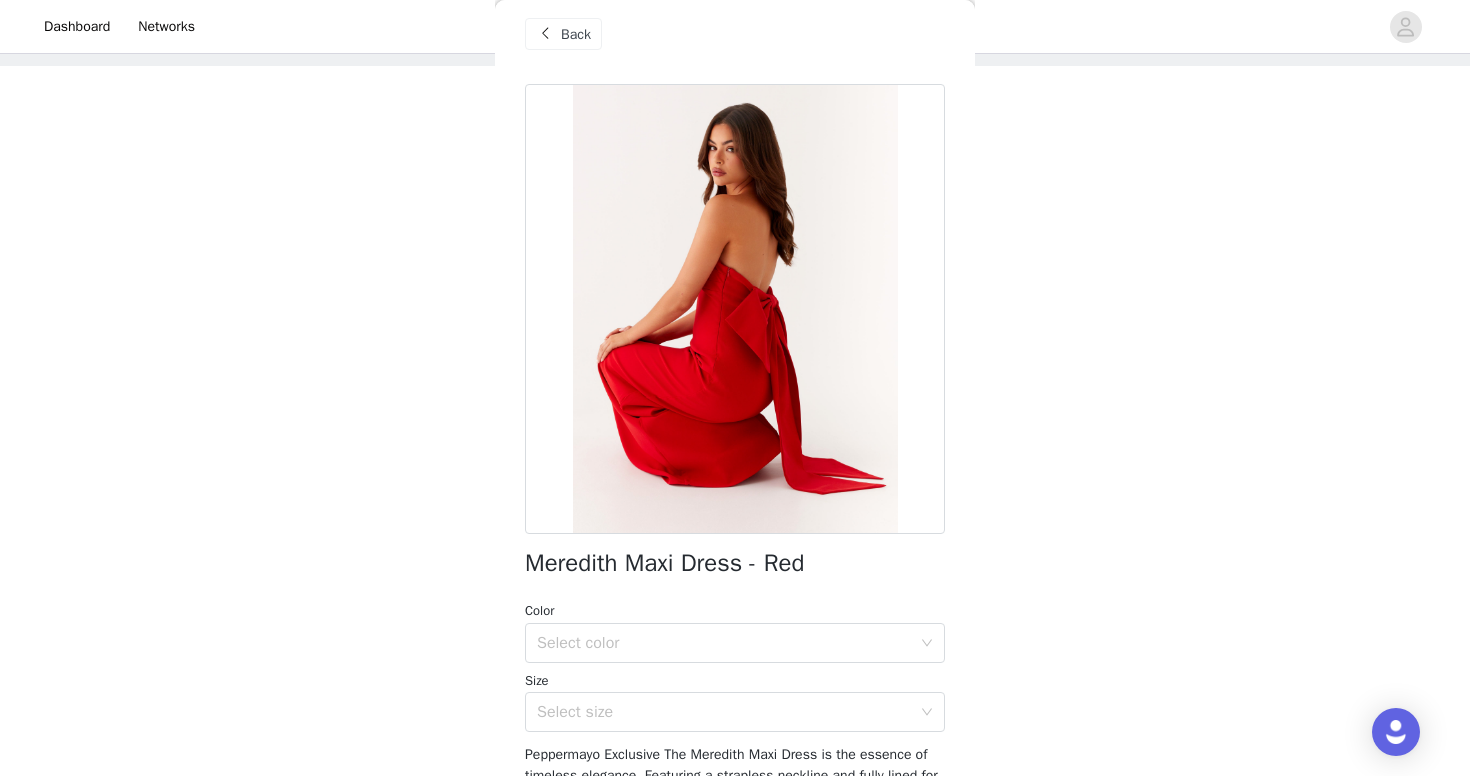 click at bounding box center (545, 34) 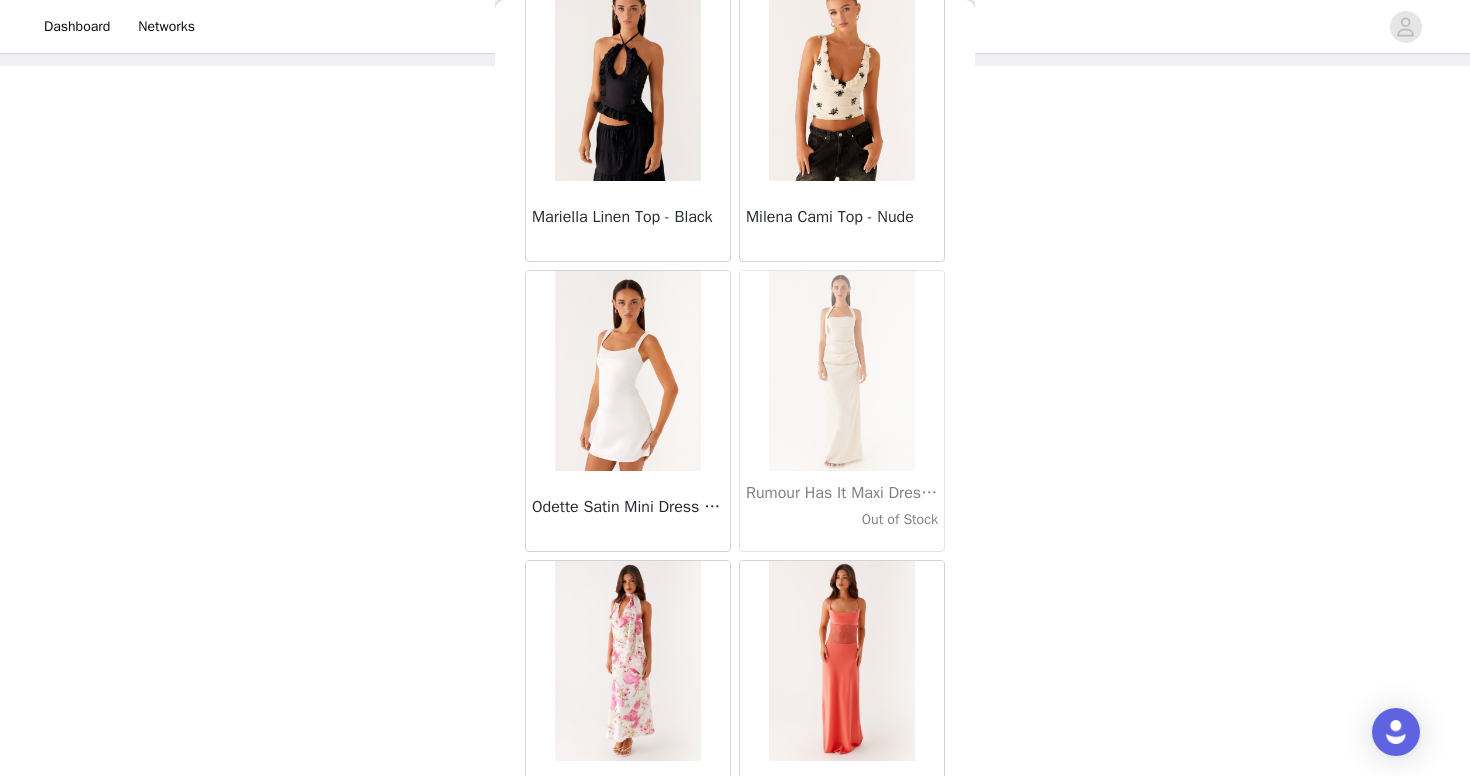 scroll, scrollTop: 57384, scrollLeft: 0, axis: vertical 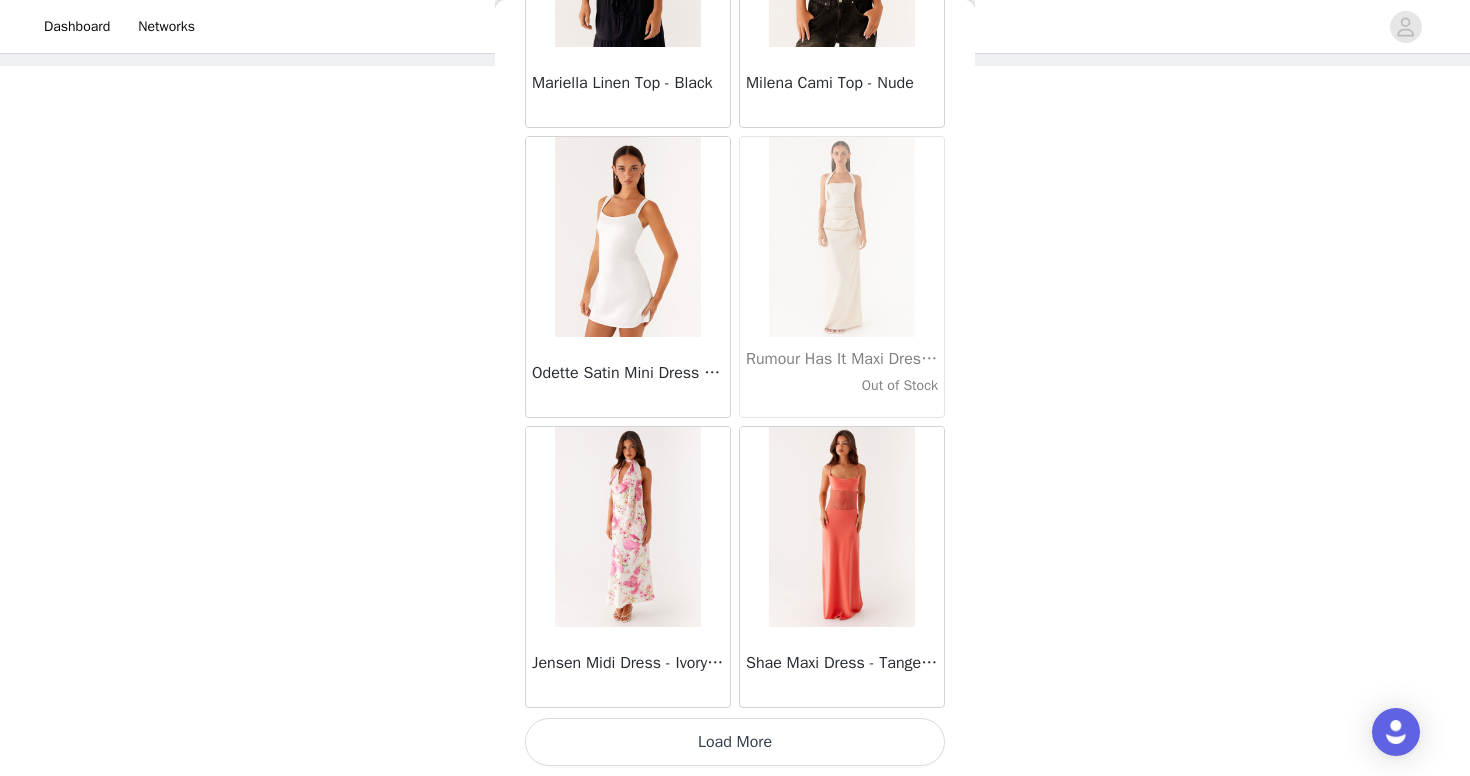 click on "Load More" at bounding box center (735, 742) 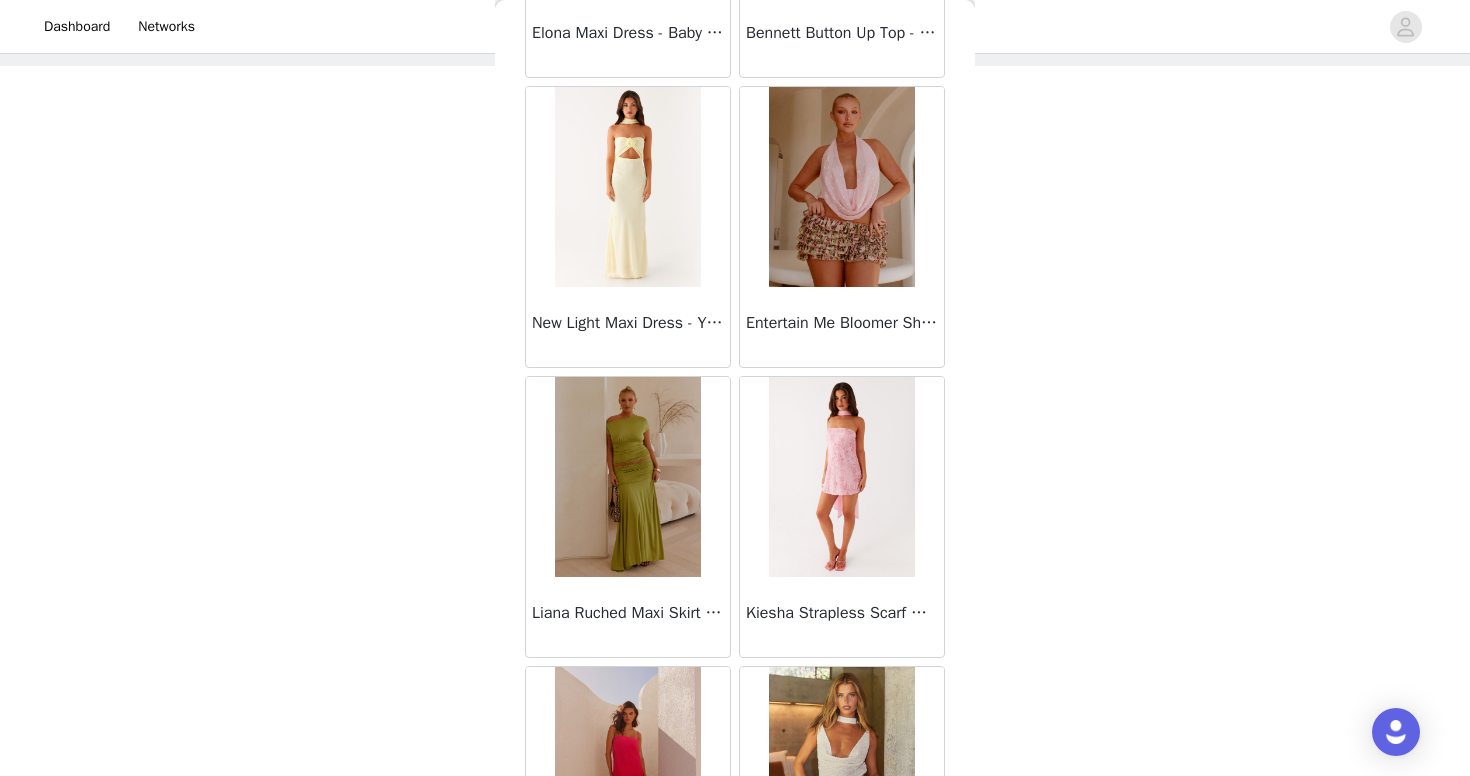 scroll, scrollTop: 60284, scrollLeft: 0, axis: vertical 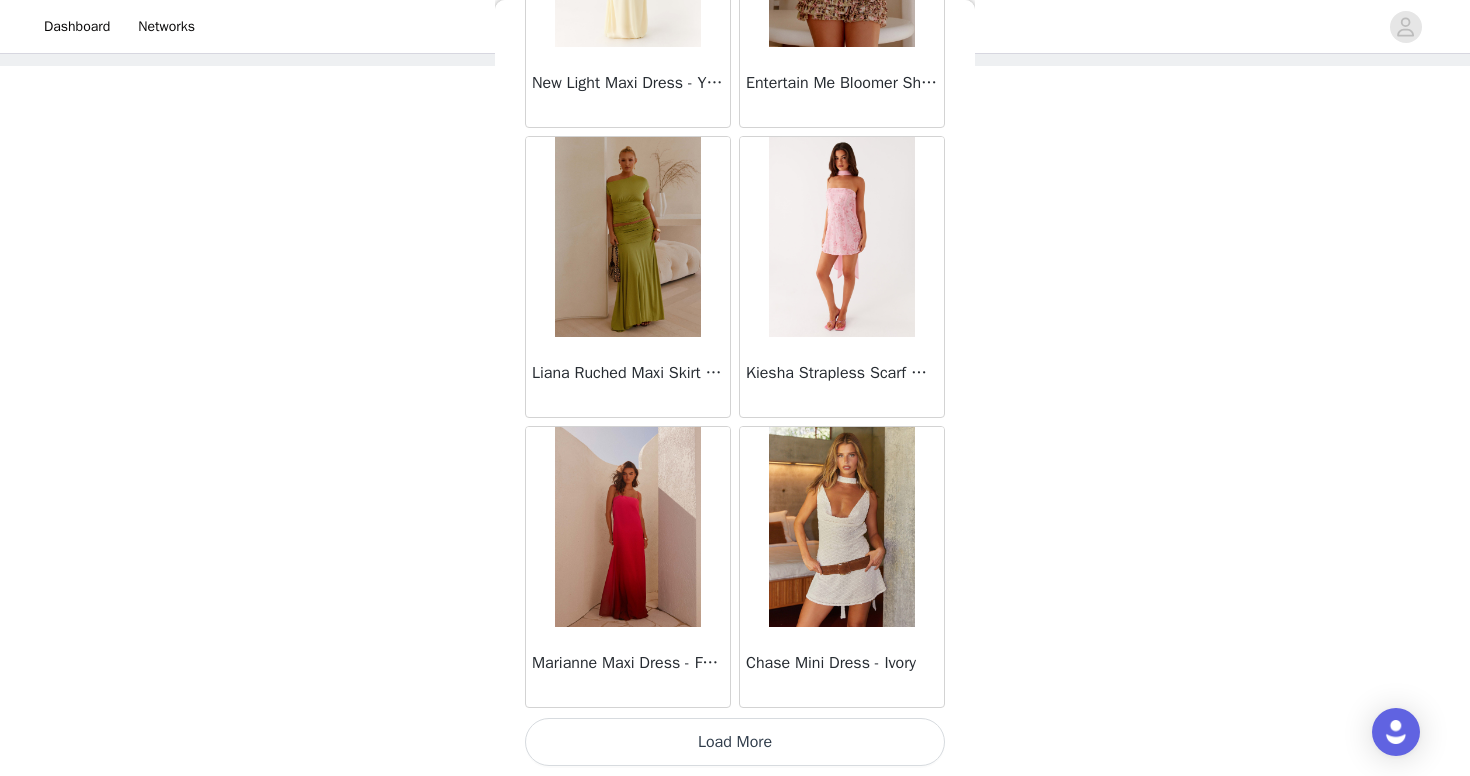 click on "Load More" at bounding box center [735, 742] 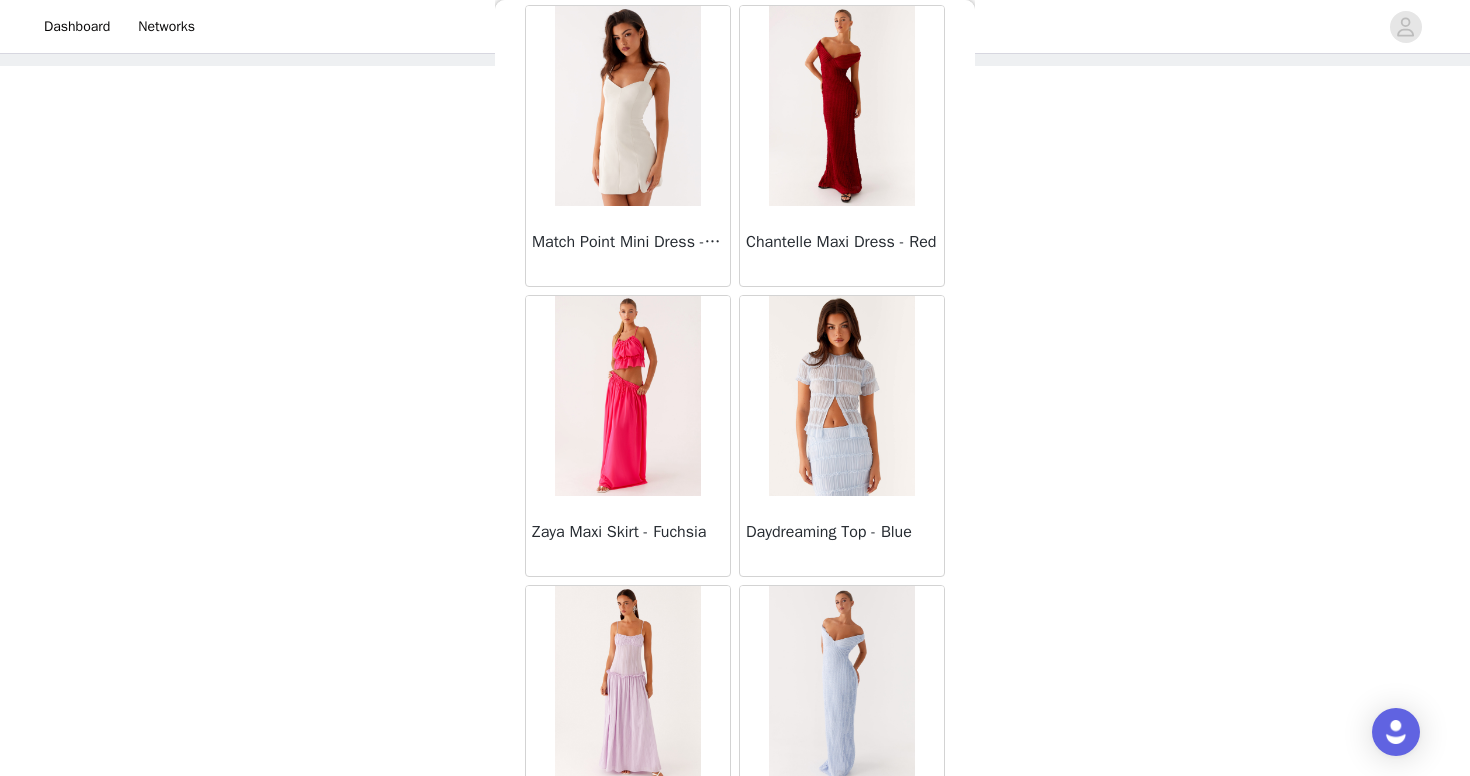 scroll, scrollTop: 63184, scrollLeft: 0, axis: vertical 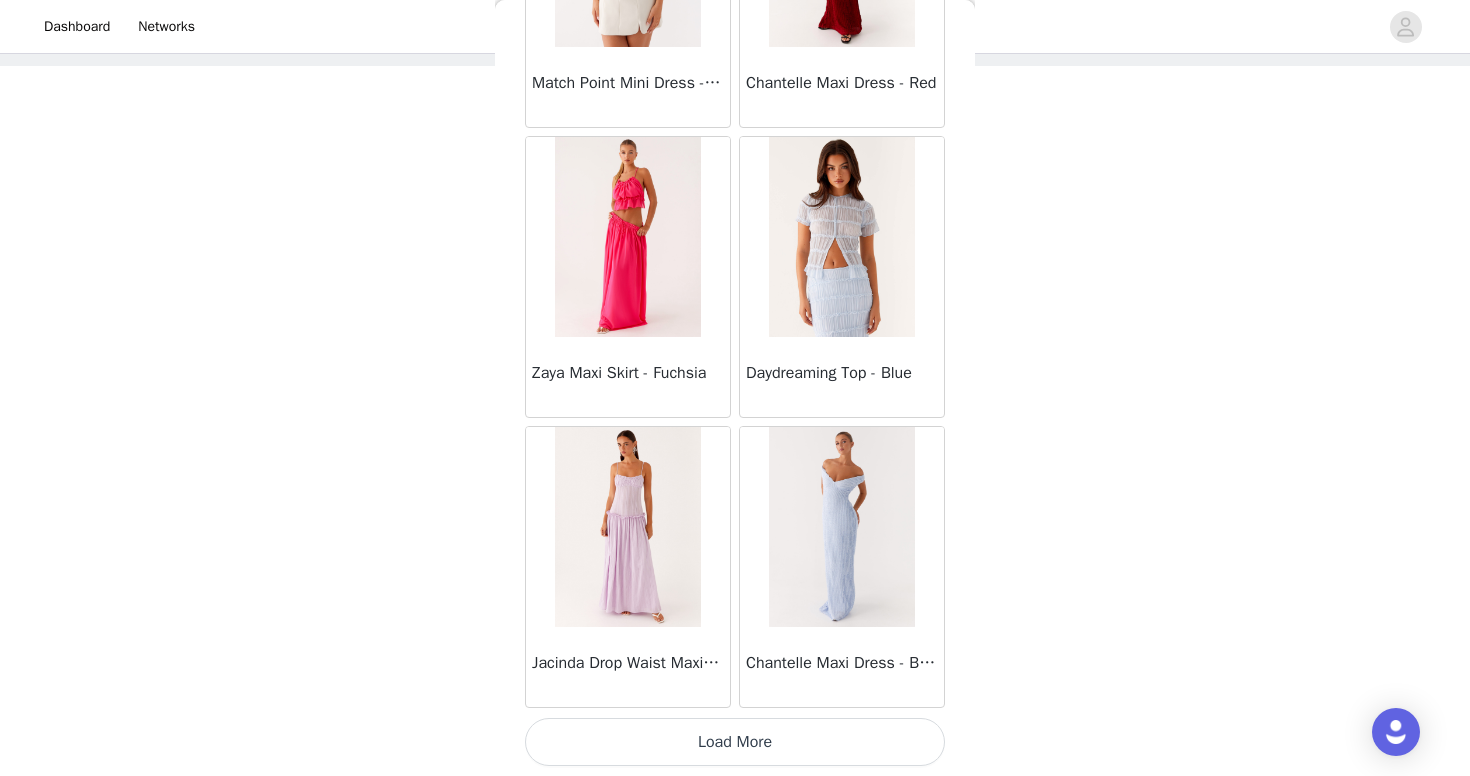 click on "Load More" at bounding box center [735, 742] 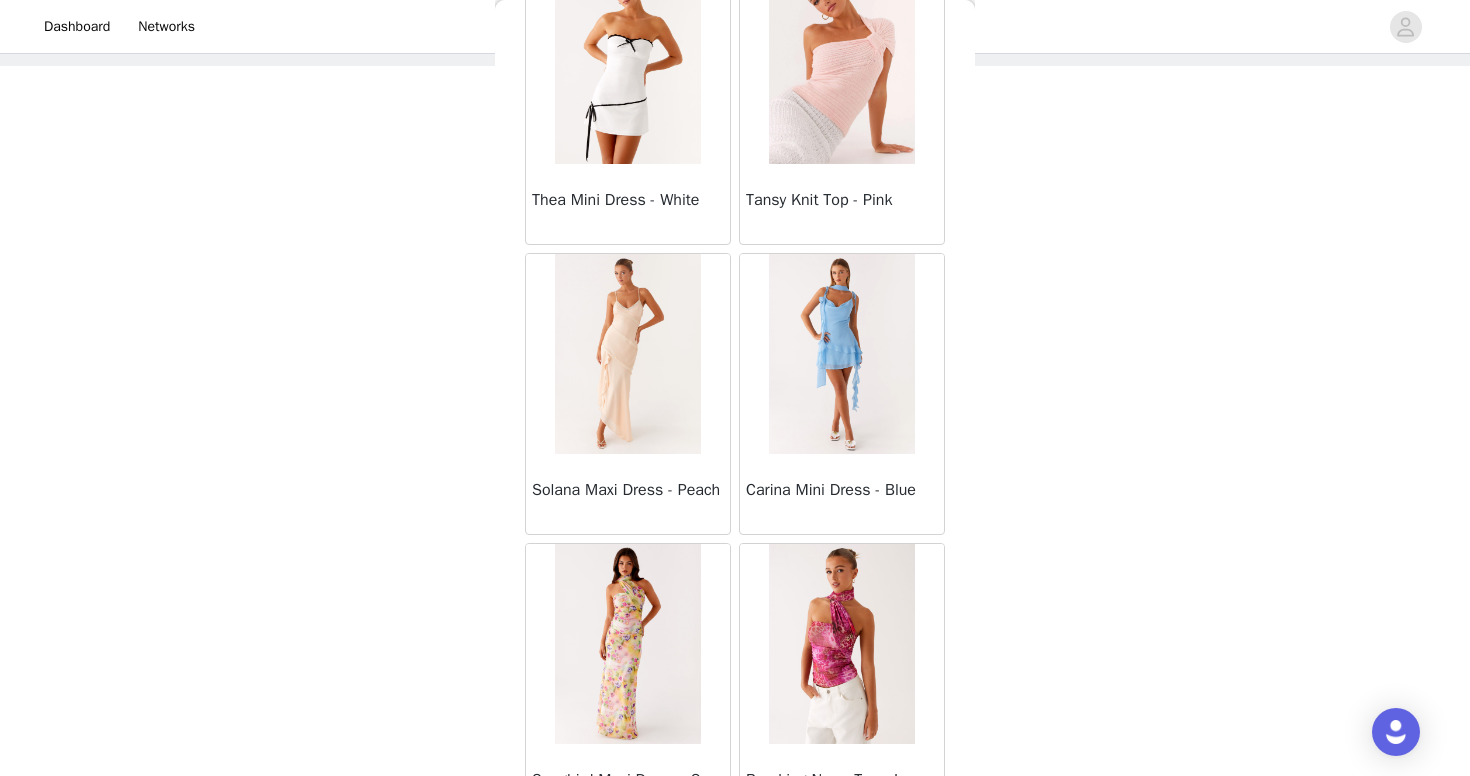 scroll, scrollTop: 66084, scrollLeft: 0, axis: vertical 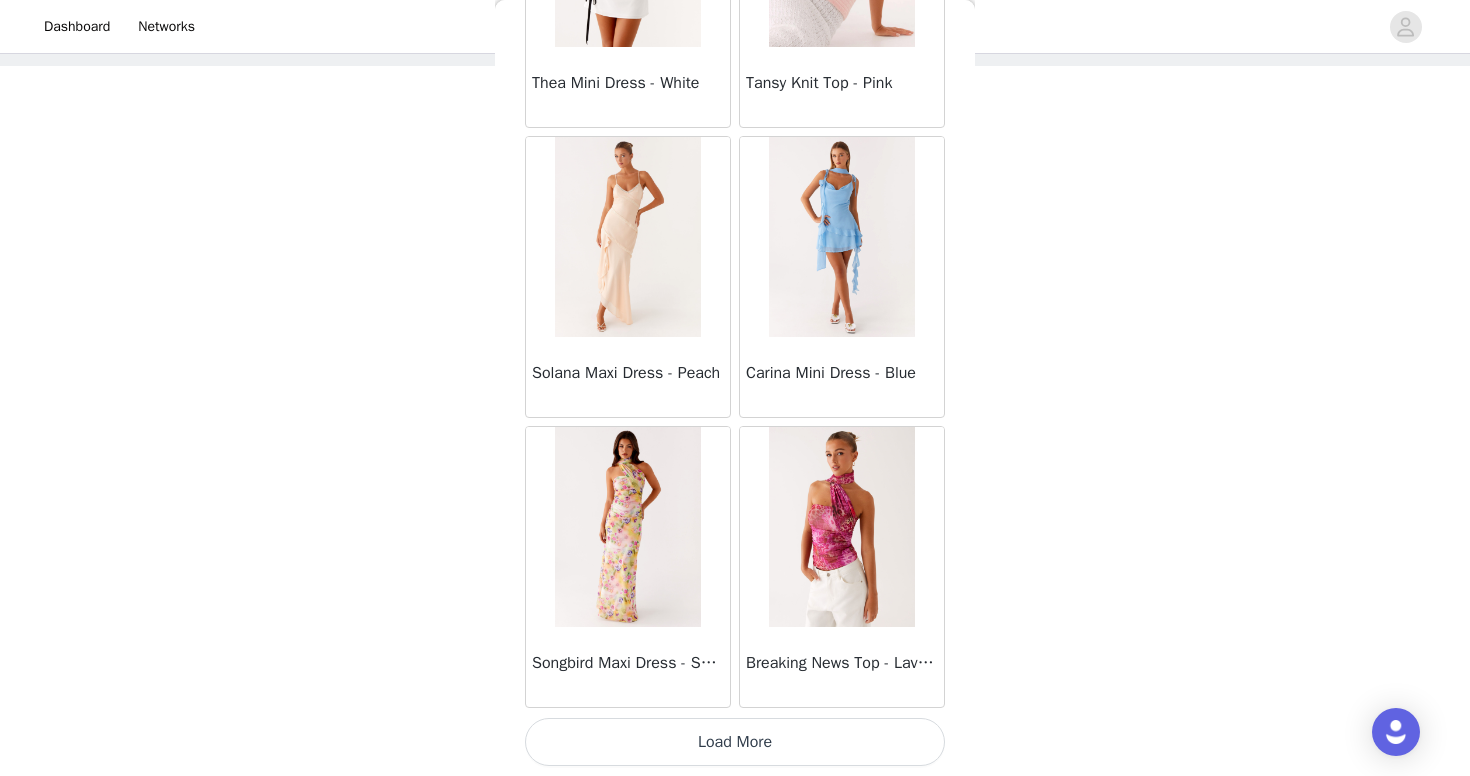 click on "Load More" at bounding box center [735, 742] 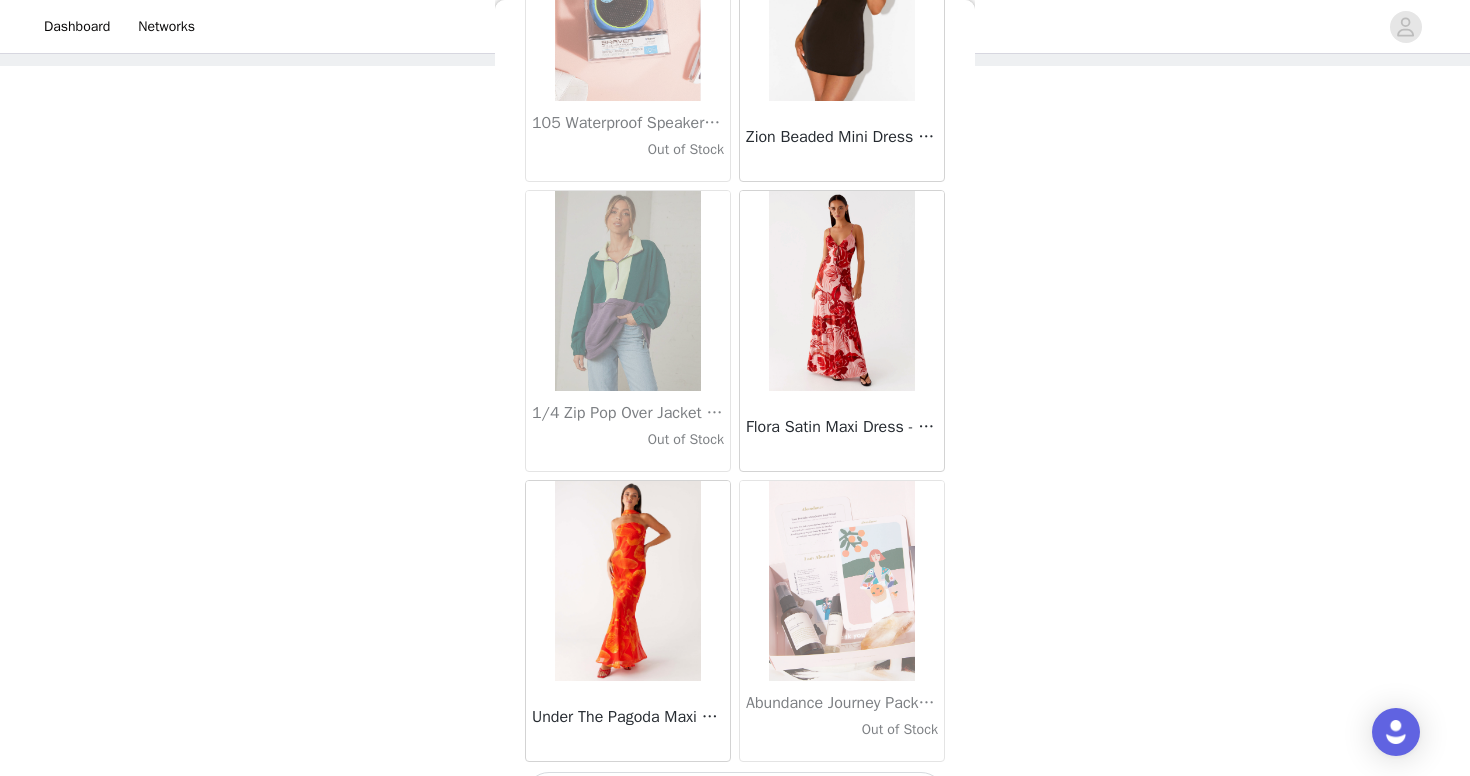 scroll, scrollTop: 68984, scrollLeft: 0, axis: vertical 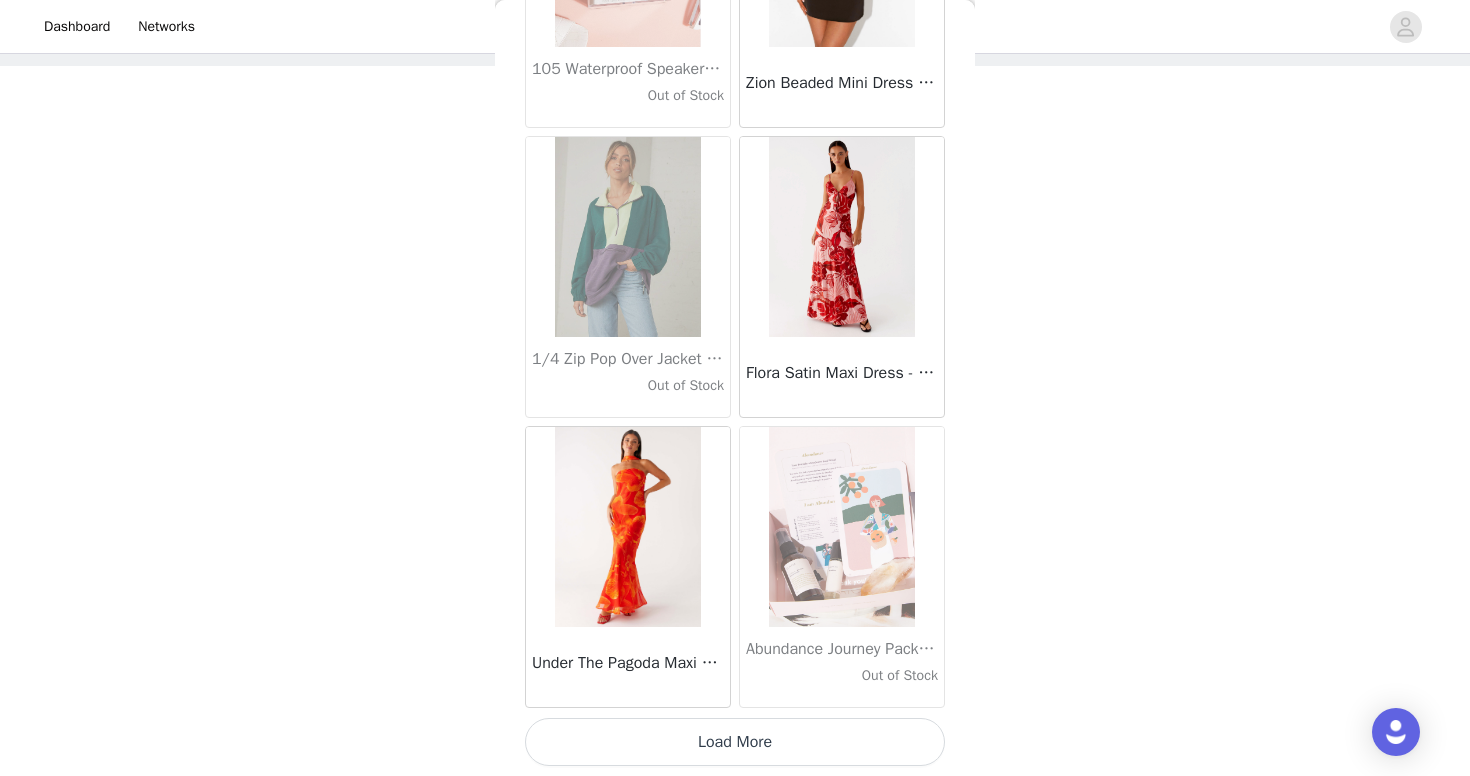 click on "Load More" at bounding box center [735, 742] 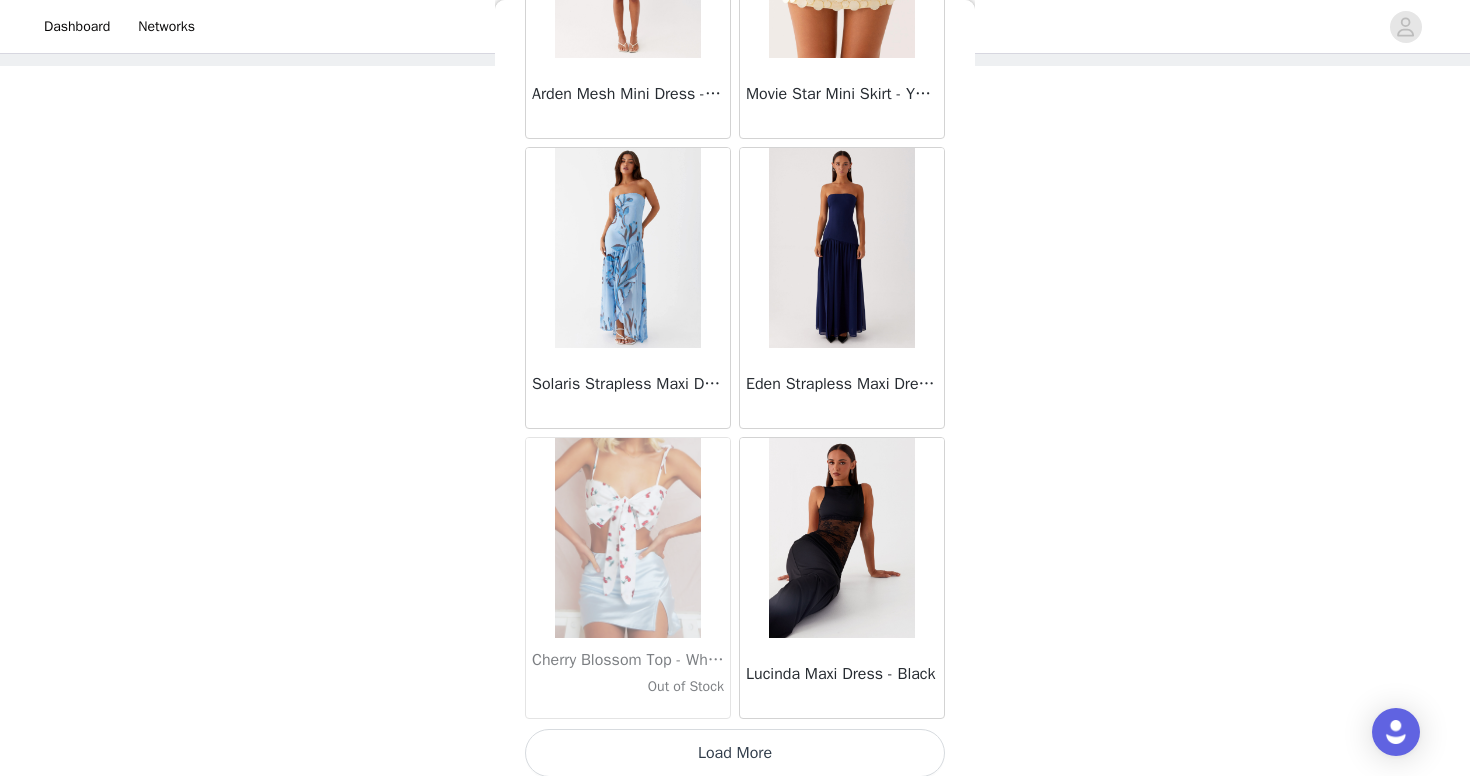 scroll, scrollTop: 71884, scrollLeft: 0, axis: vertical 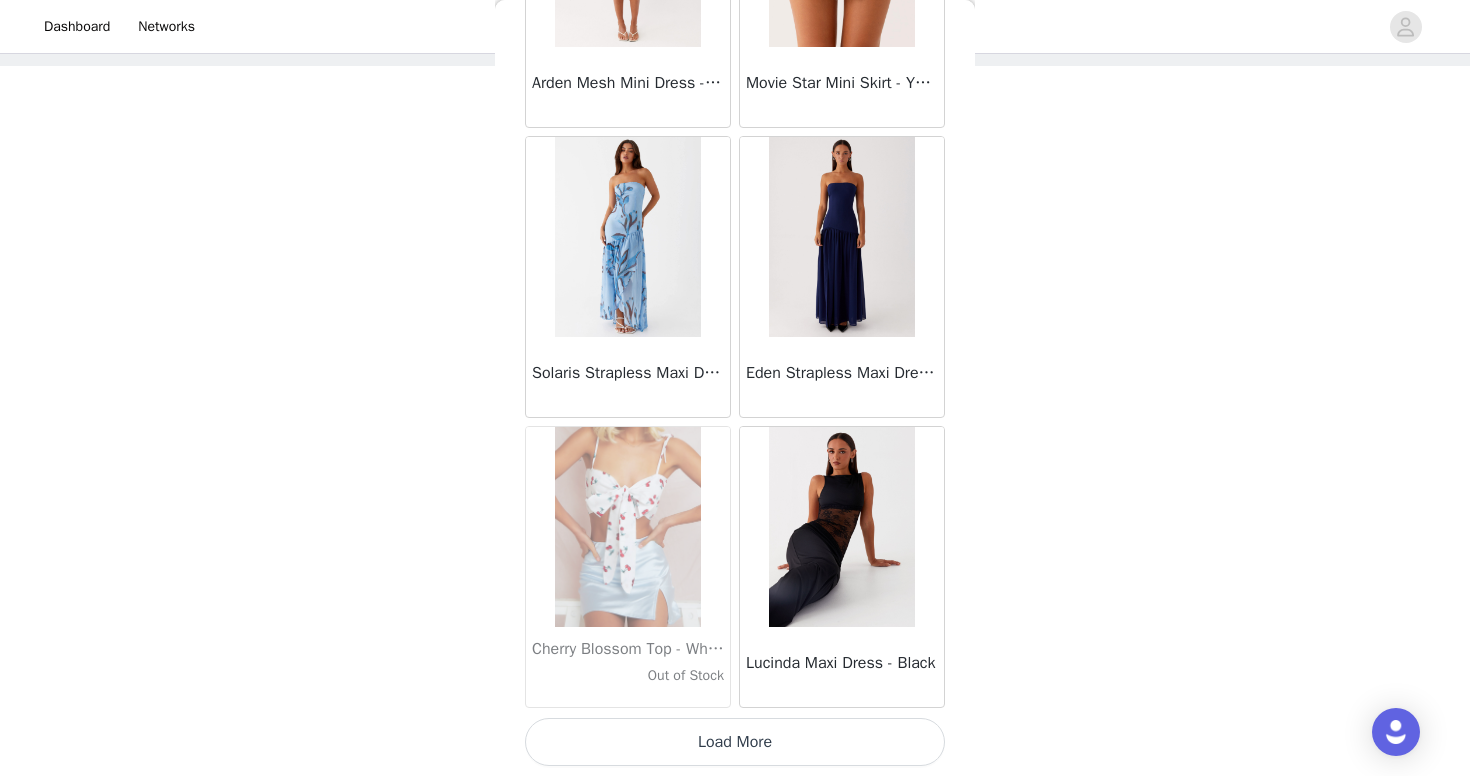 click on "Load More" at bounding box center (735, 742) 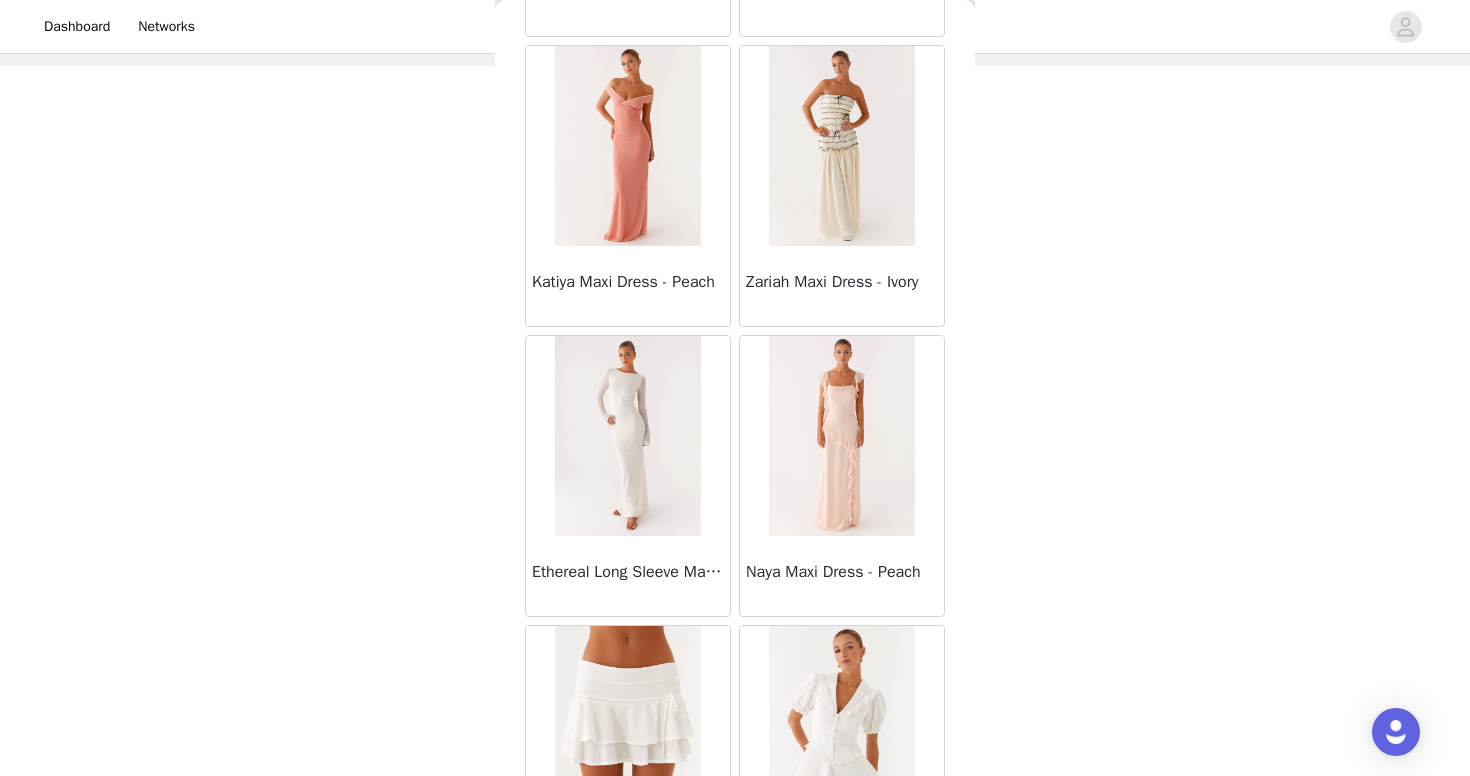 scroll, scrollTop: 74784, scrollLeft: 0, axis: vertical 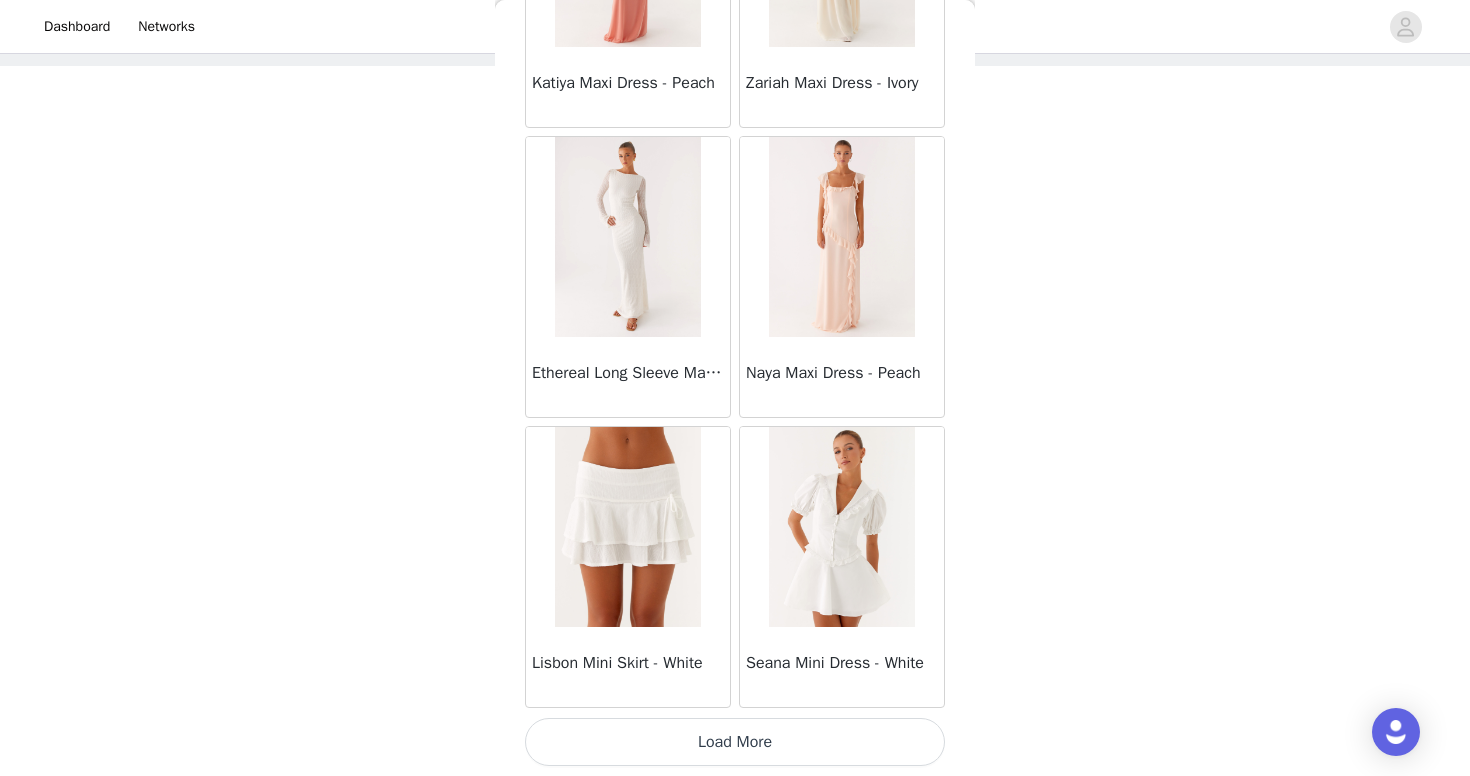 click on "Load More" at bounding box center (735, 742) 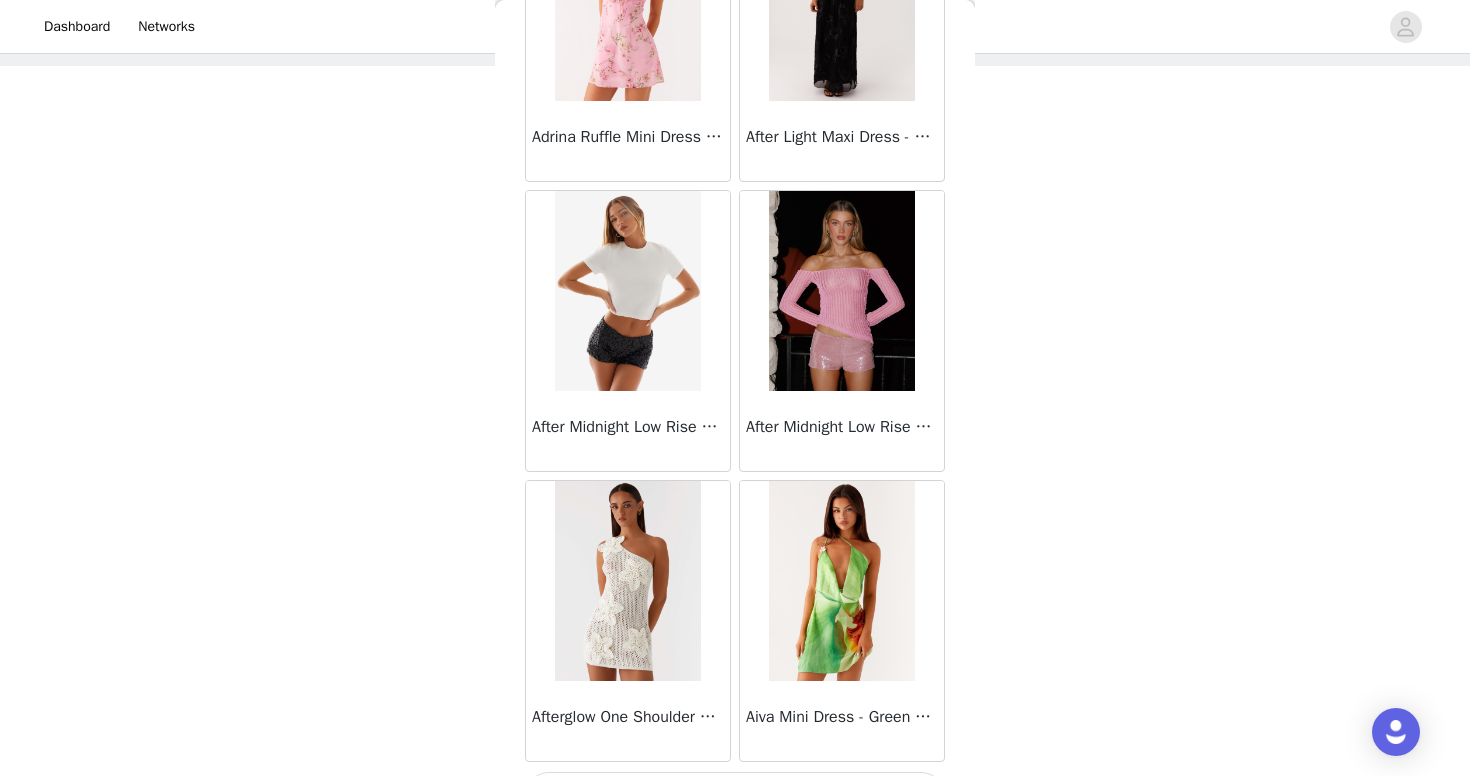 scroll, scrollTop: 77684, scrollLeft: 0, axis: vertical 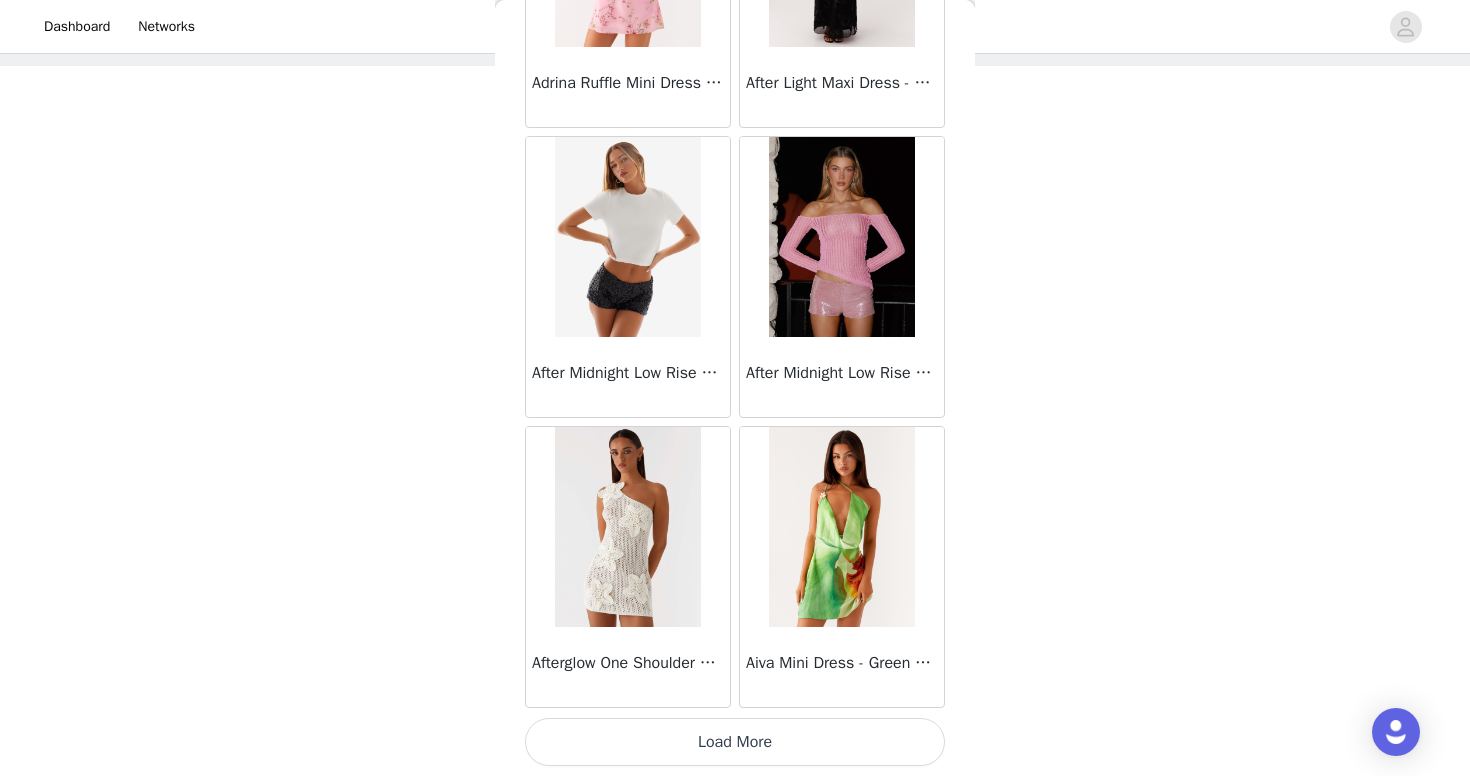 click on "Load More" at bounding box center [735, 742] 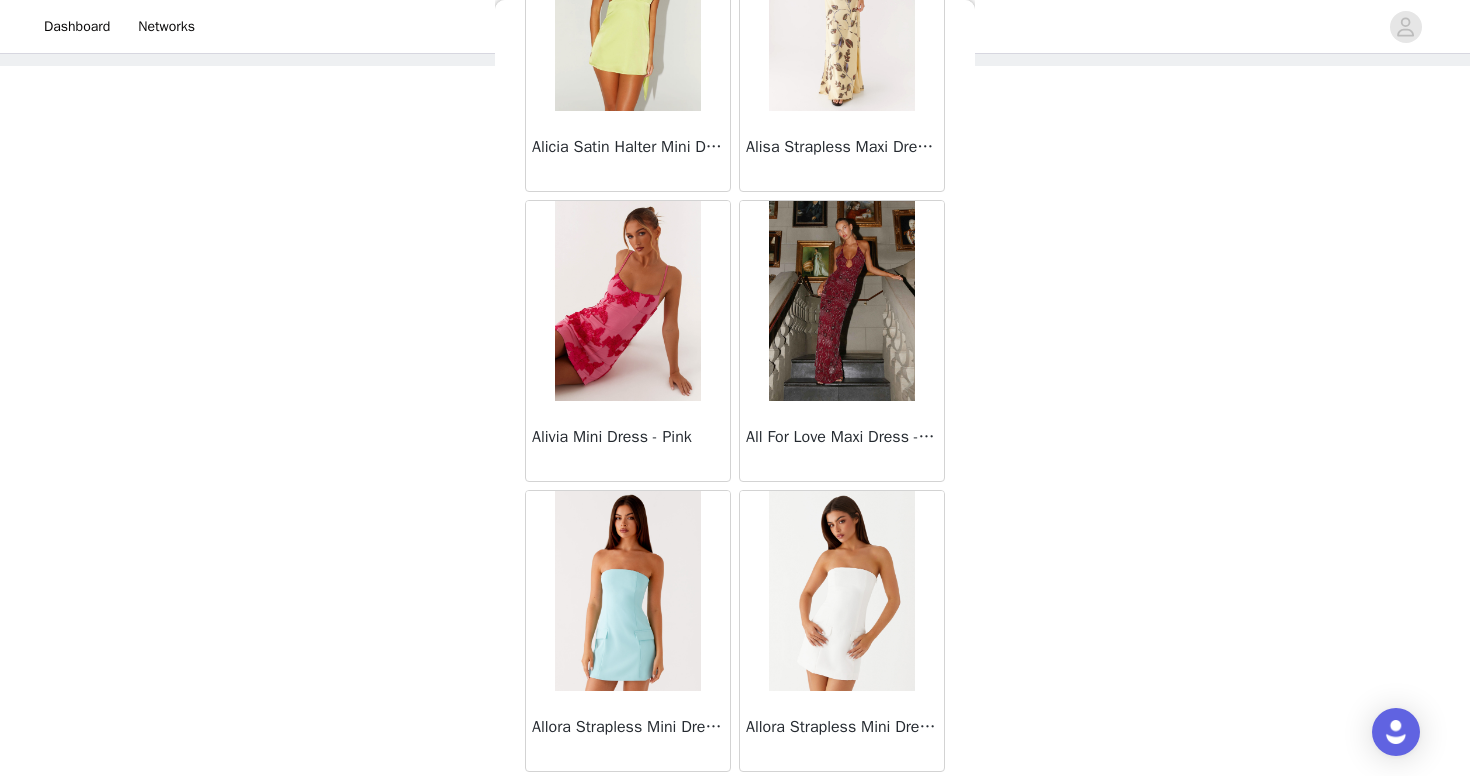 scroll, scrollTop: 80584, scrollLeft: 0, axis: vertical 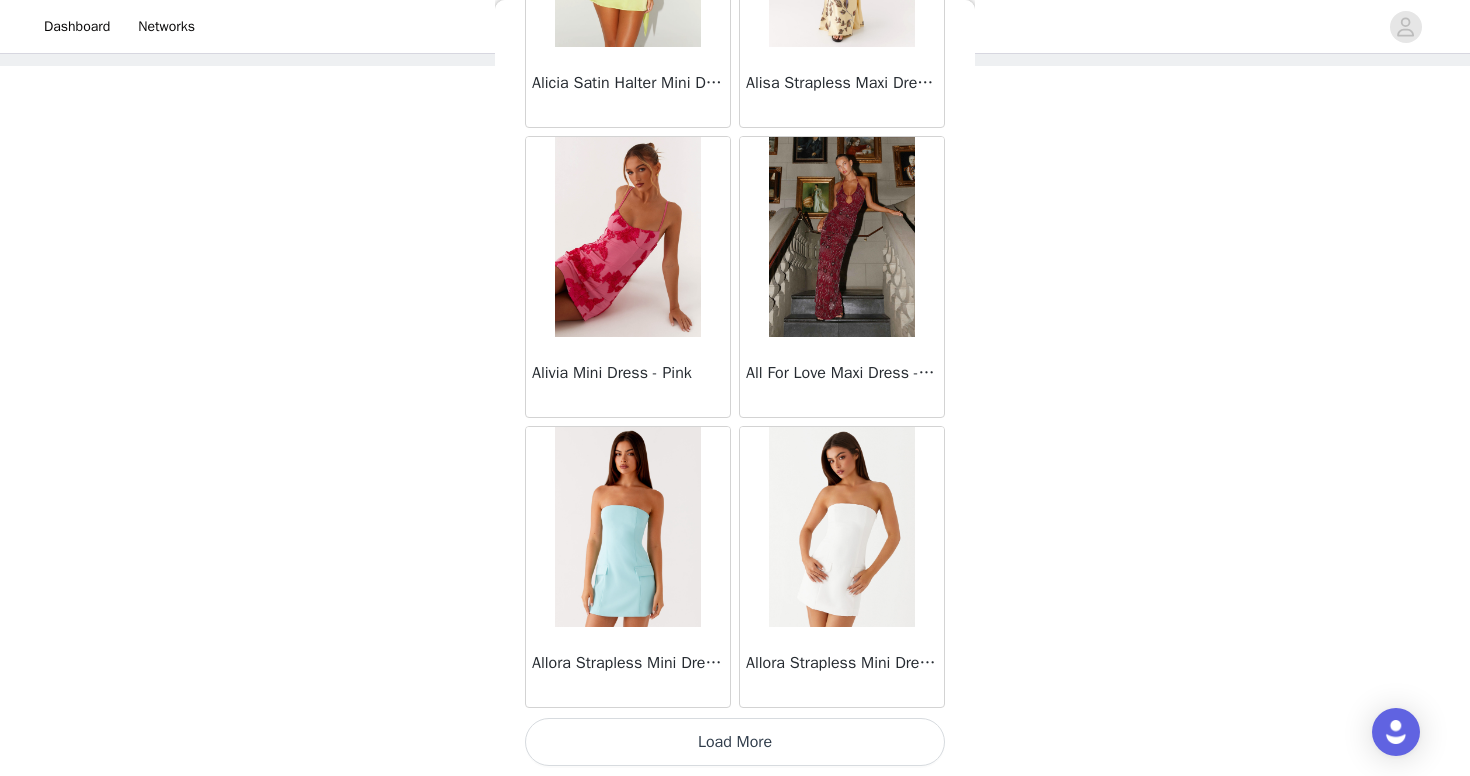 click on "Load More" at bounding box center (735, 742) 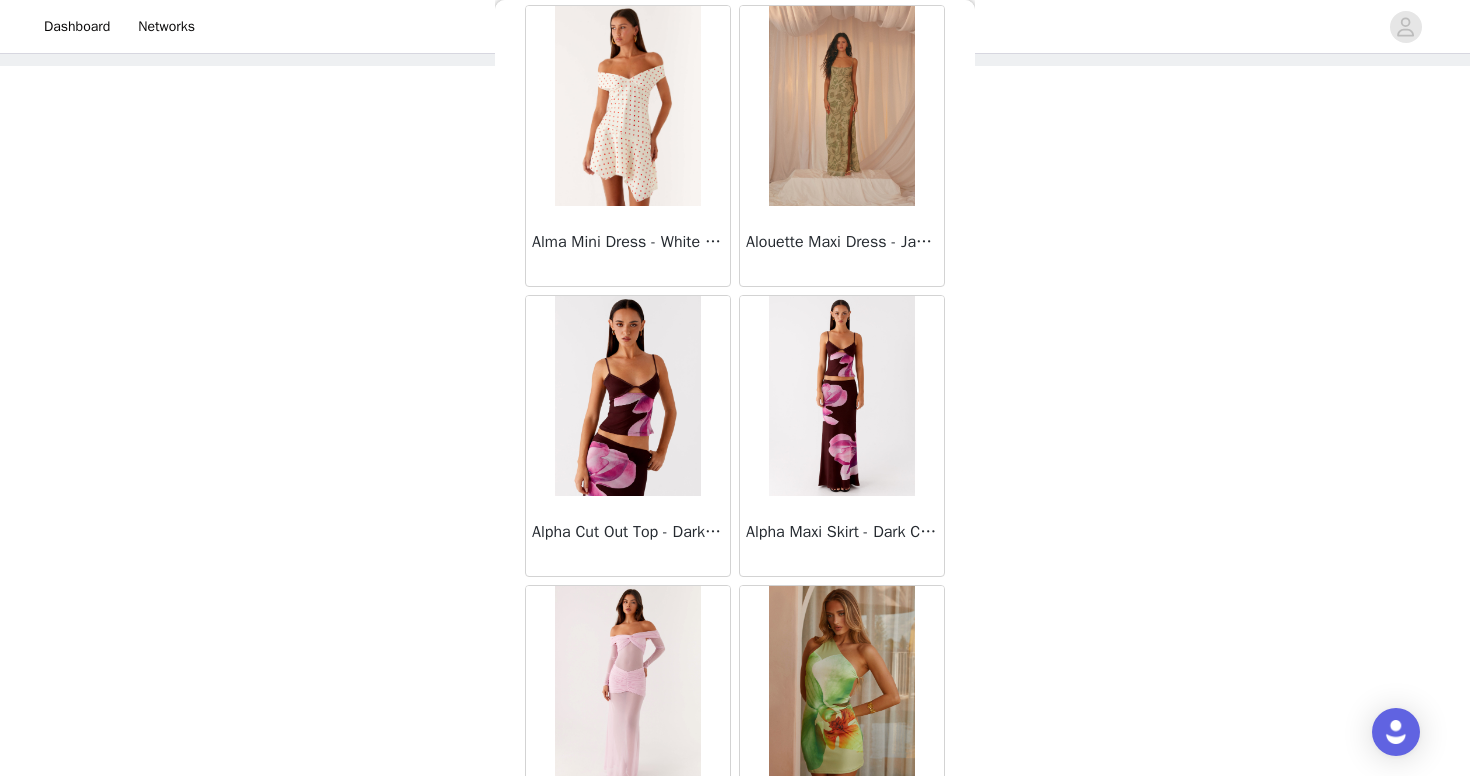 scroll, scrollTop: 81121, scrollLeft: 0, axis: vertical 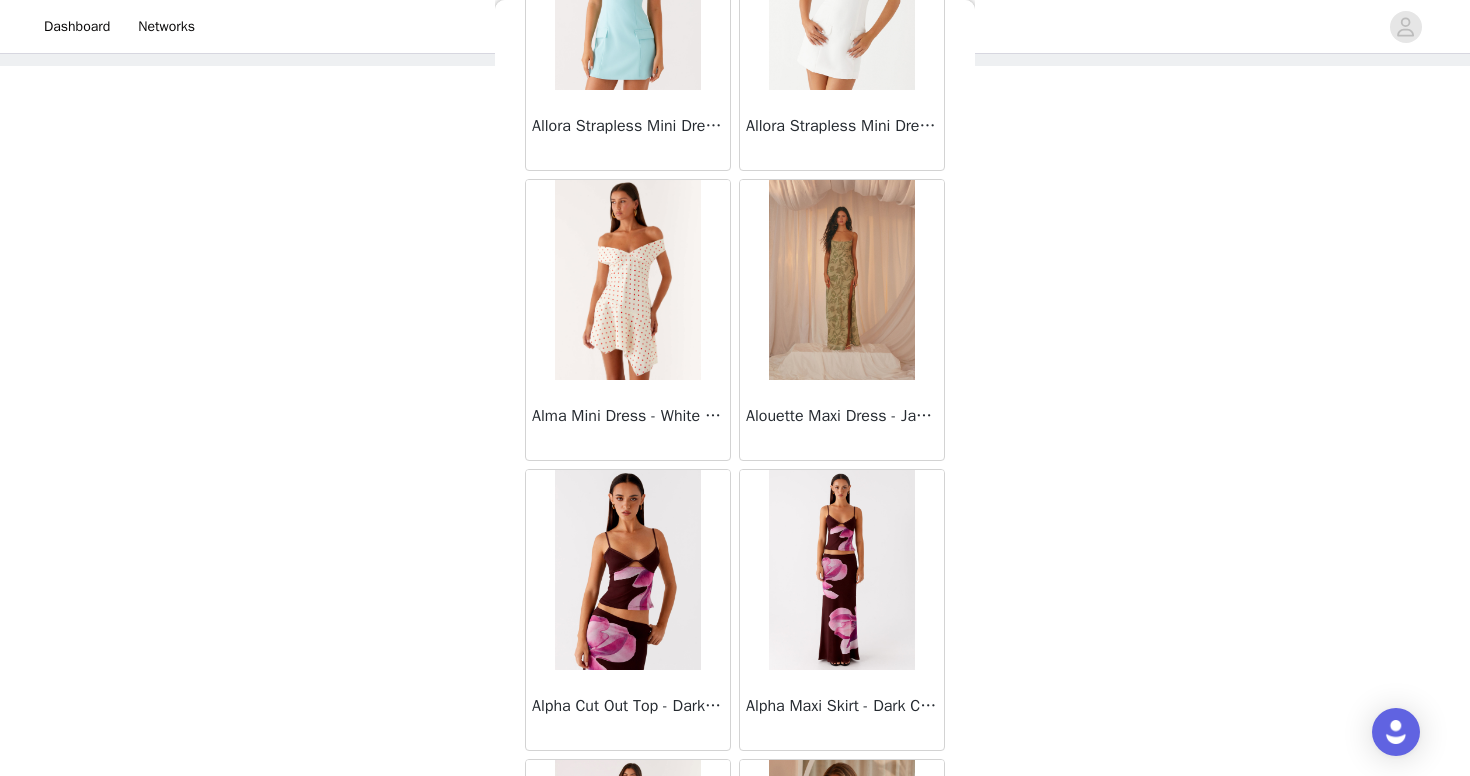 click at bounding box center (627, 280) 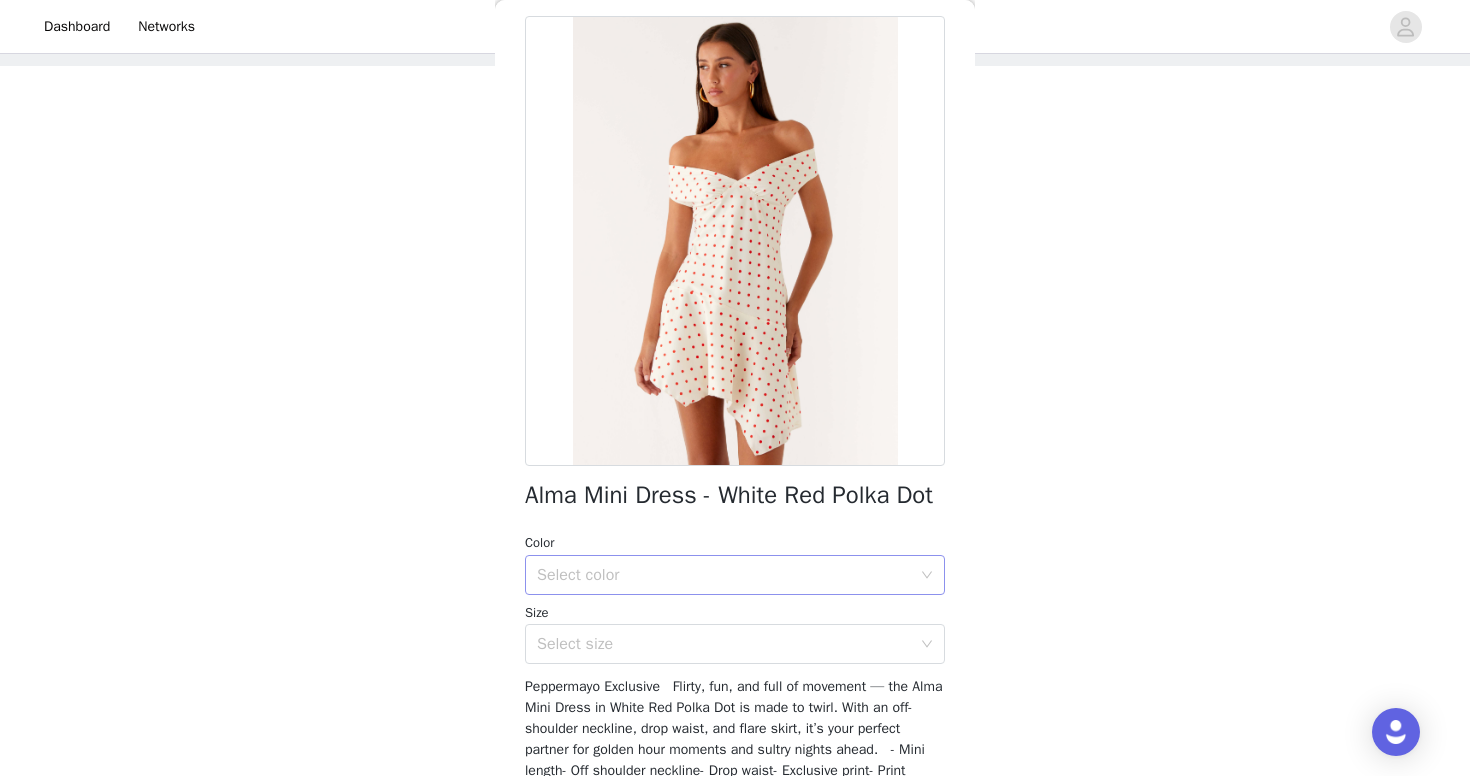 scroll, scrollTop: 83, scrollLeft: 0, axis: vertical 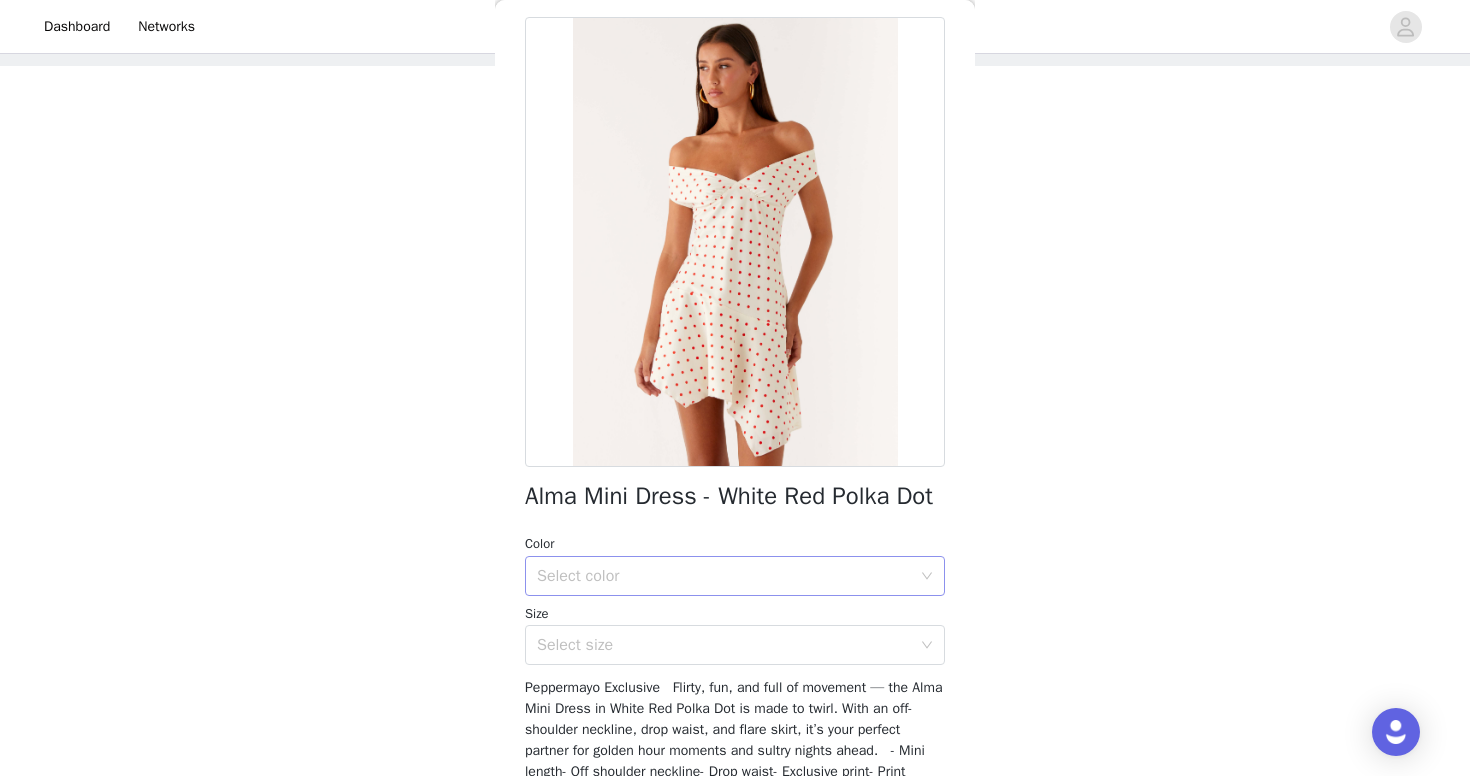 click on "Select color" at bounding box center (724, 576) 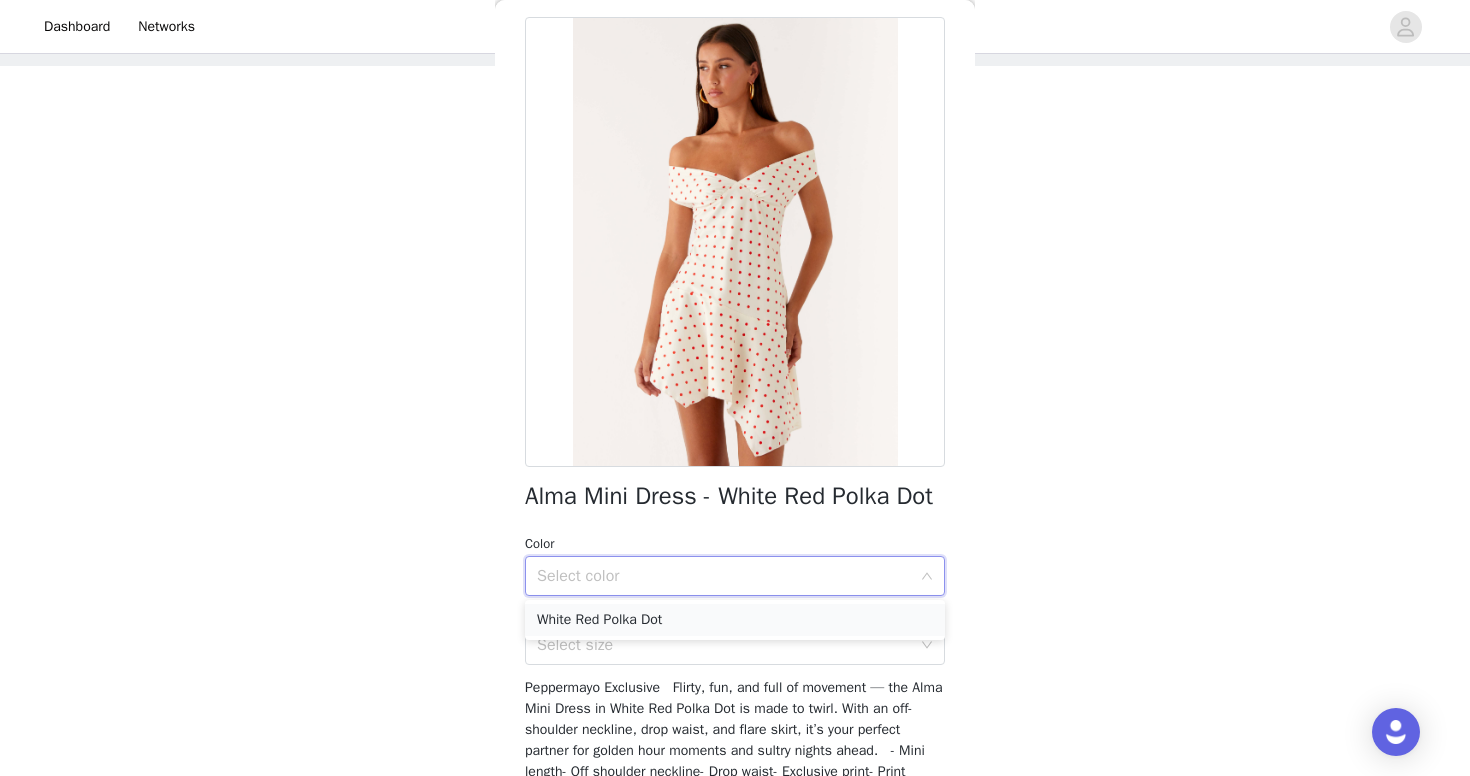 click on "White Red Polka Dot" at bounding box center [735, 620] 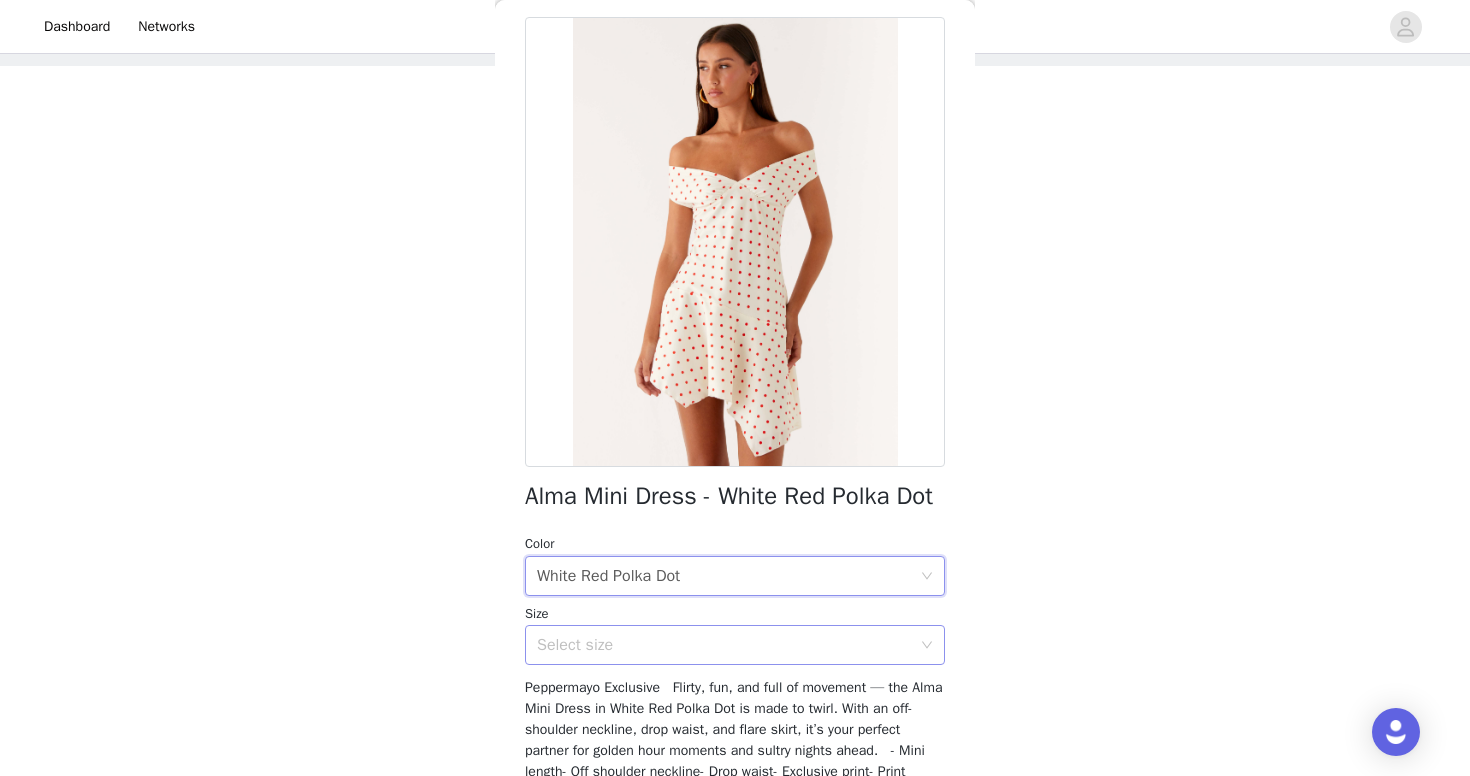 click on "Select size" at bounding box center [724, 645] 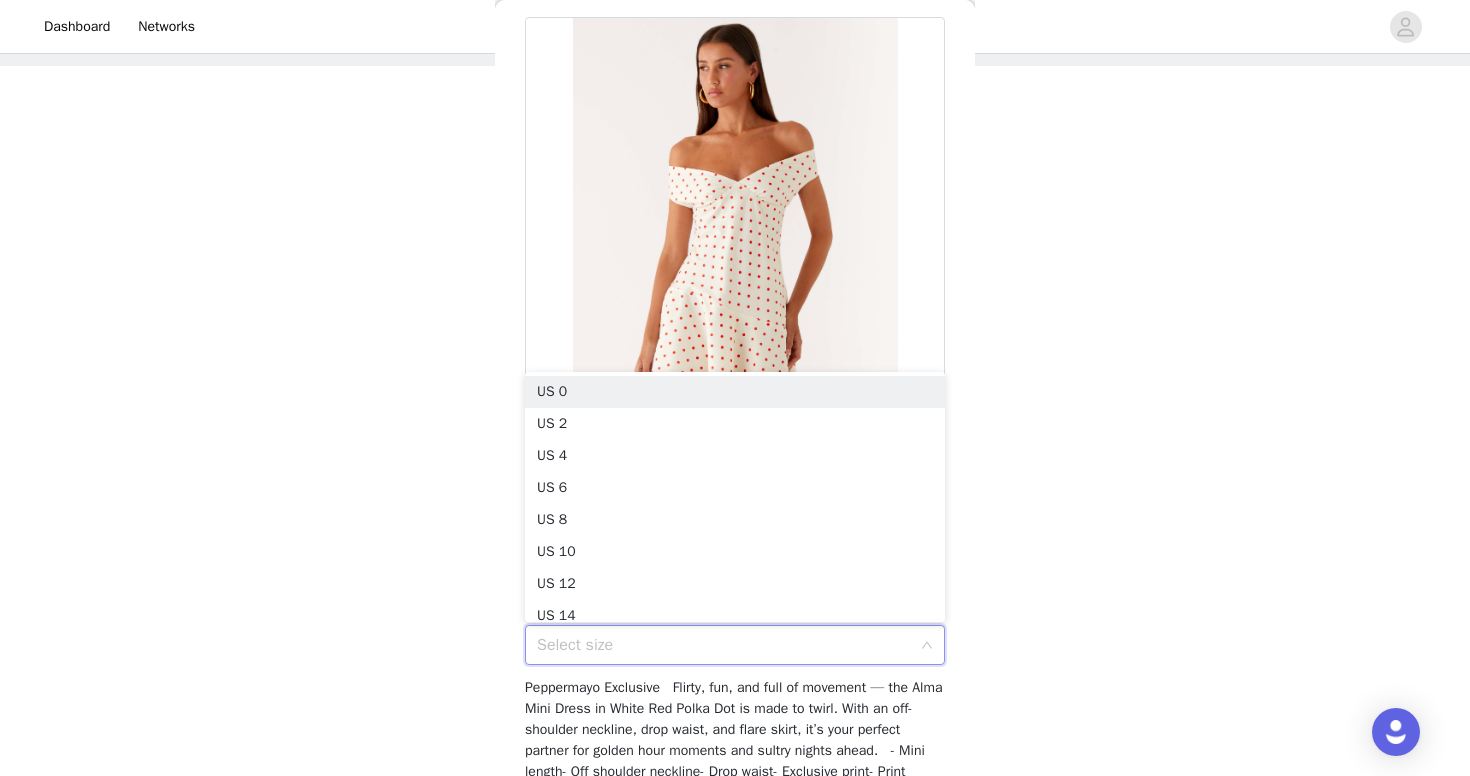 scroll, scrollTop: 4, scrollLeft: 0, axis: vertical 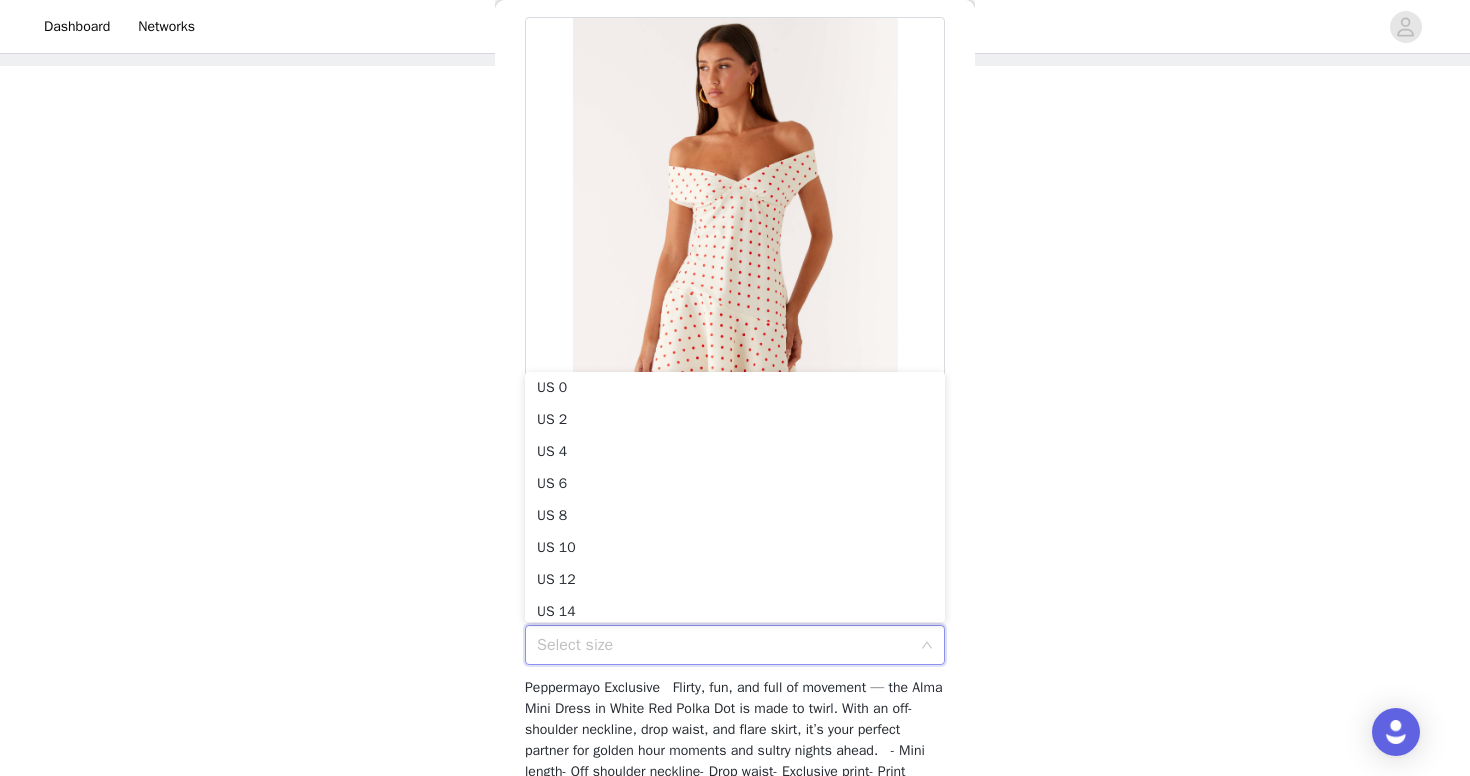 click at bounding box center [735, 242] 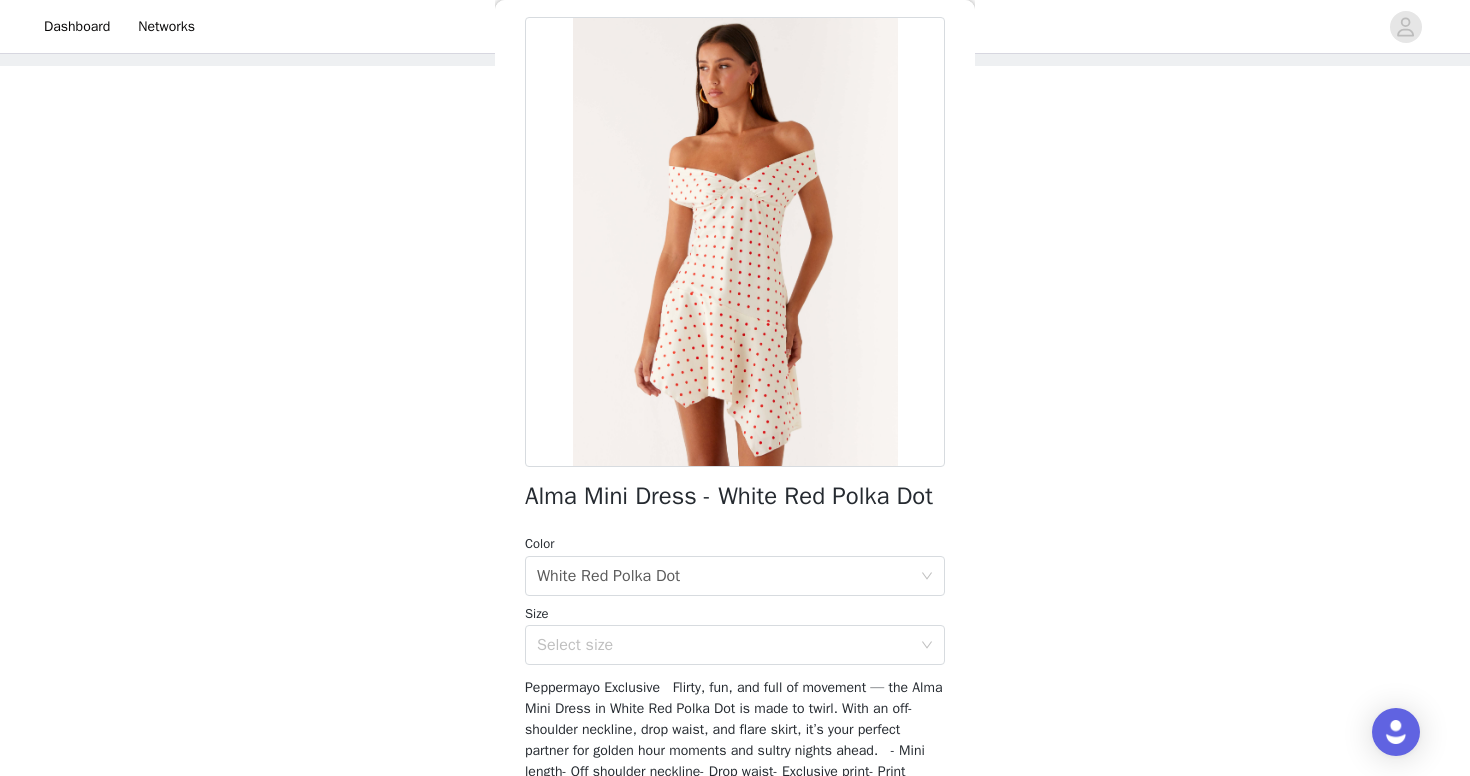 scroll, scrollTop: 105, scrollLeft: 0, axis: vertical 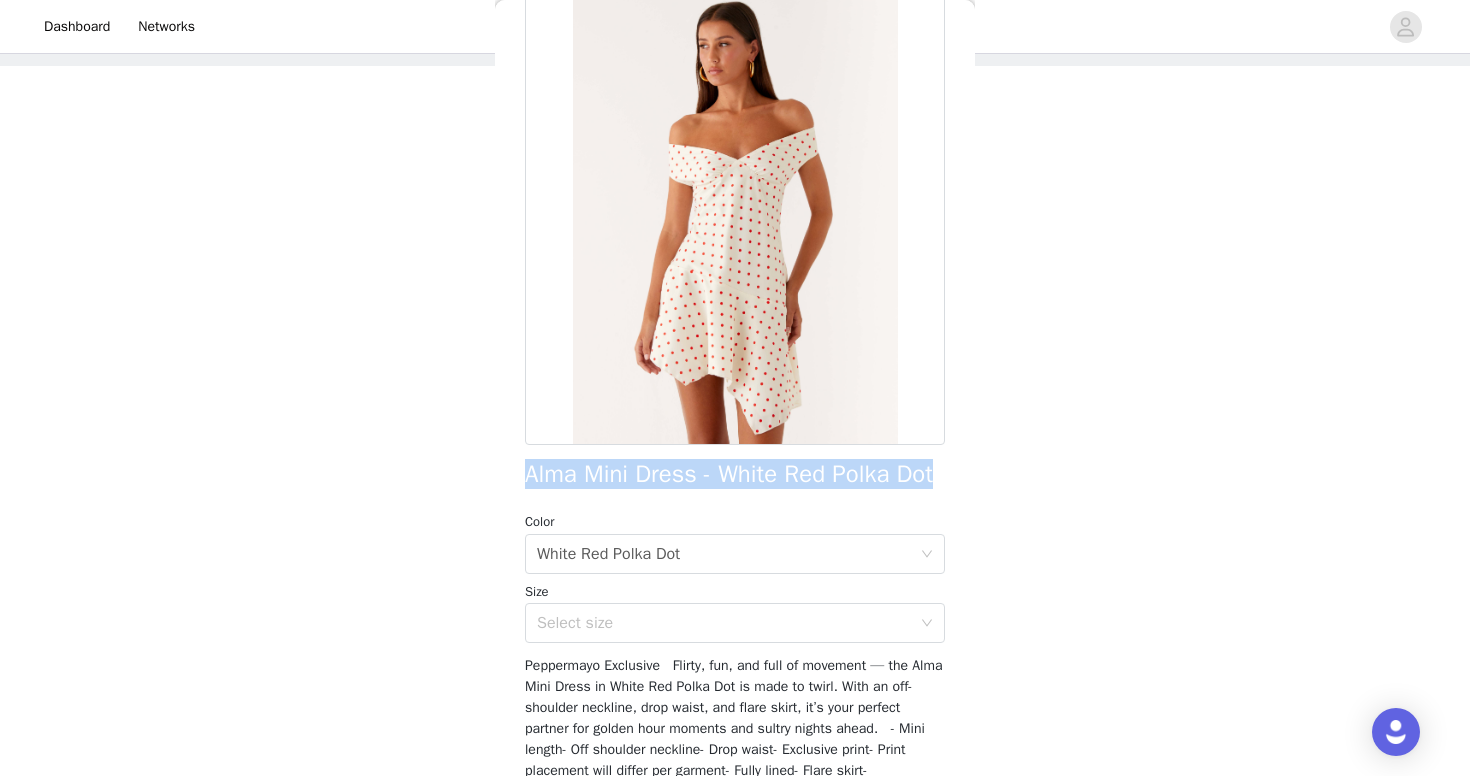 drag, startPoint x: 529, startPoint y: 473, endPoint x: 941, endPoint y: 486, distance: 412.20505 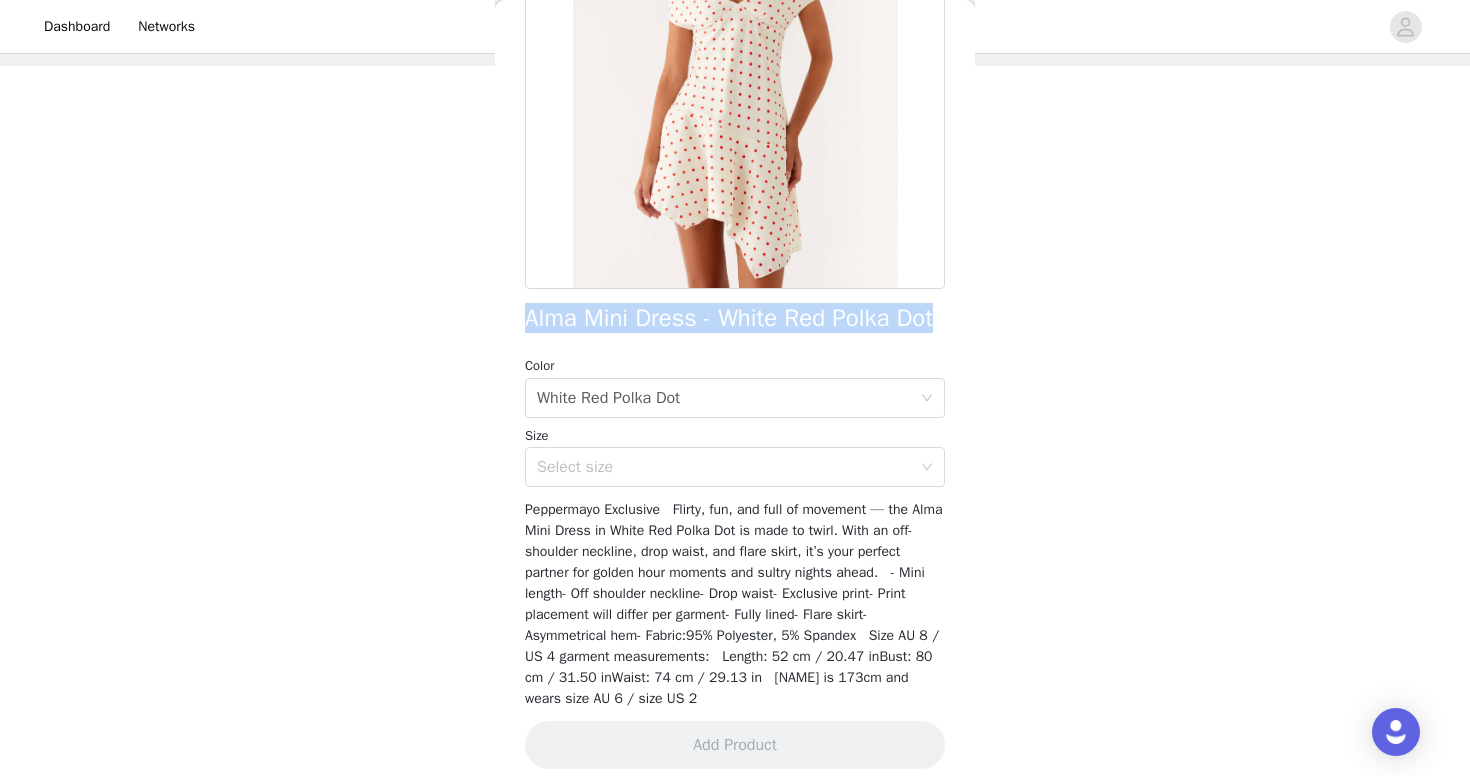 scroll, scrollTop: 278, scrollLeft: 0, axis: vertical 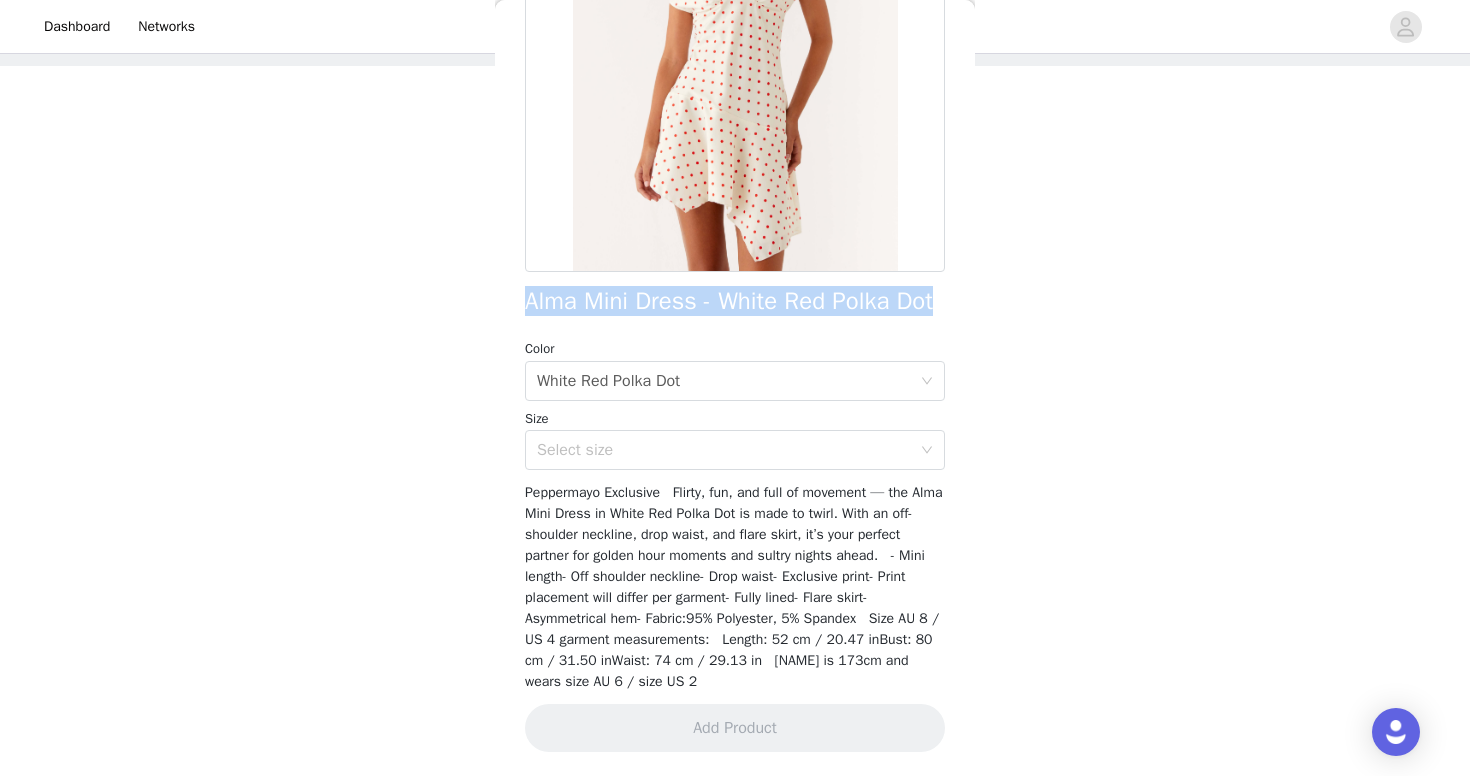copy on "Alma Mini Dress - White Red Polka Dot" 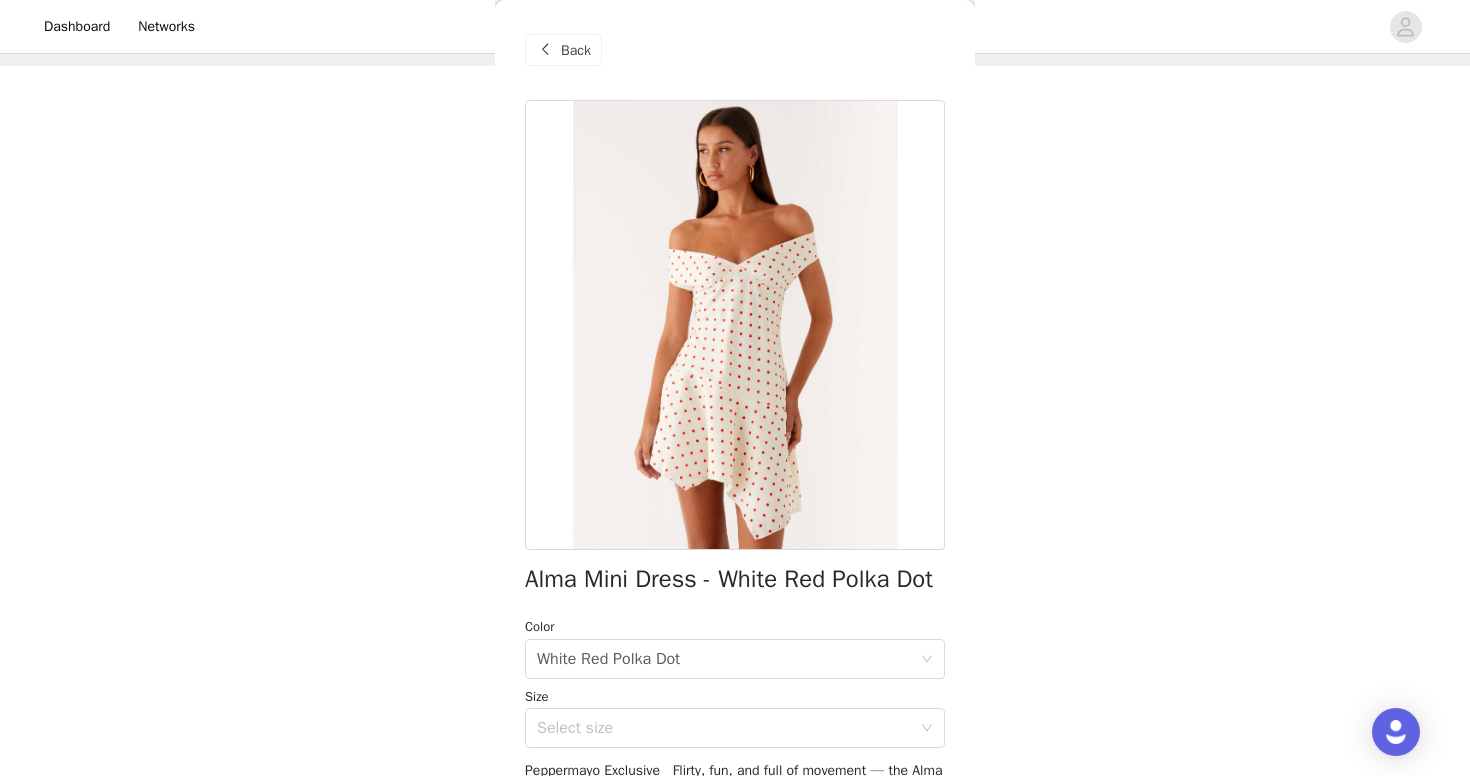 click at bounding box center (545, 50) 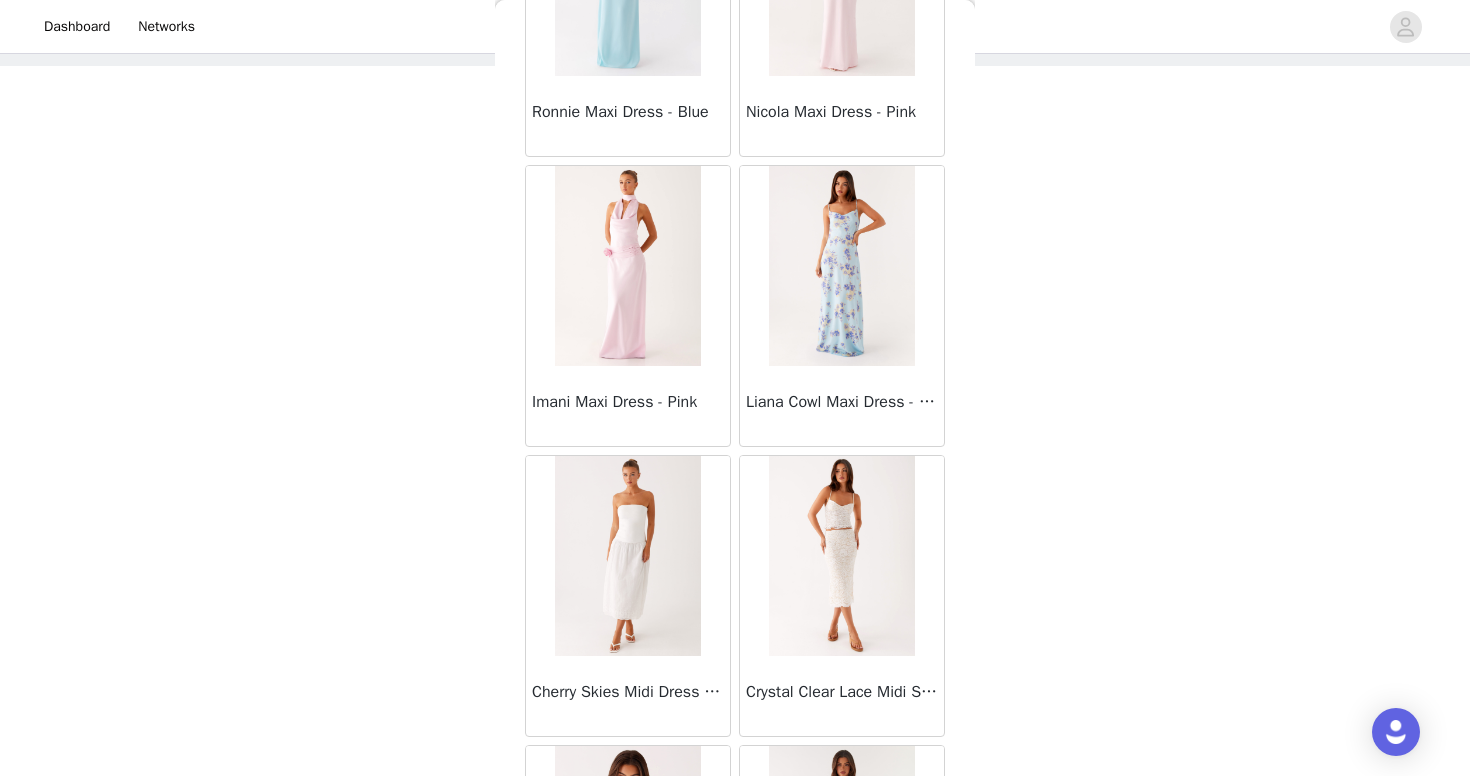 scroll, scrollTop: 706, scrollLeft: 0, axis: vertical 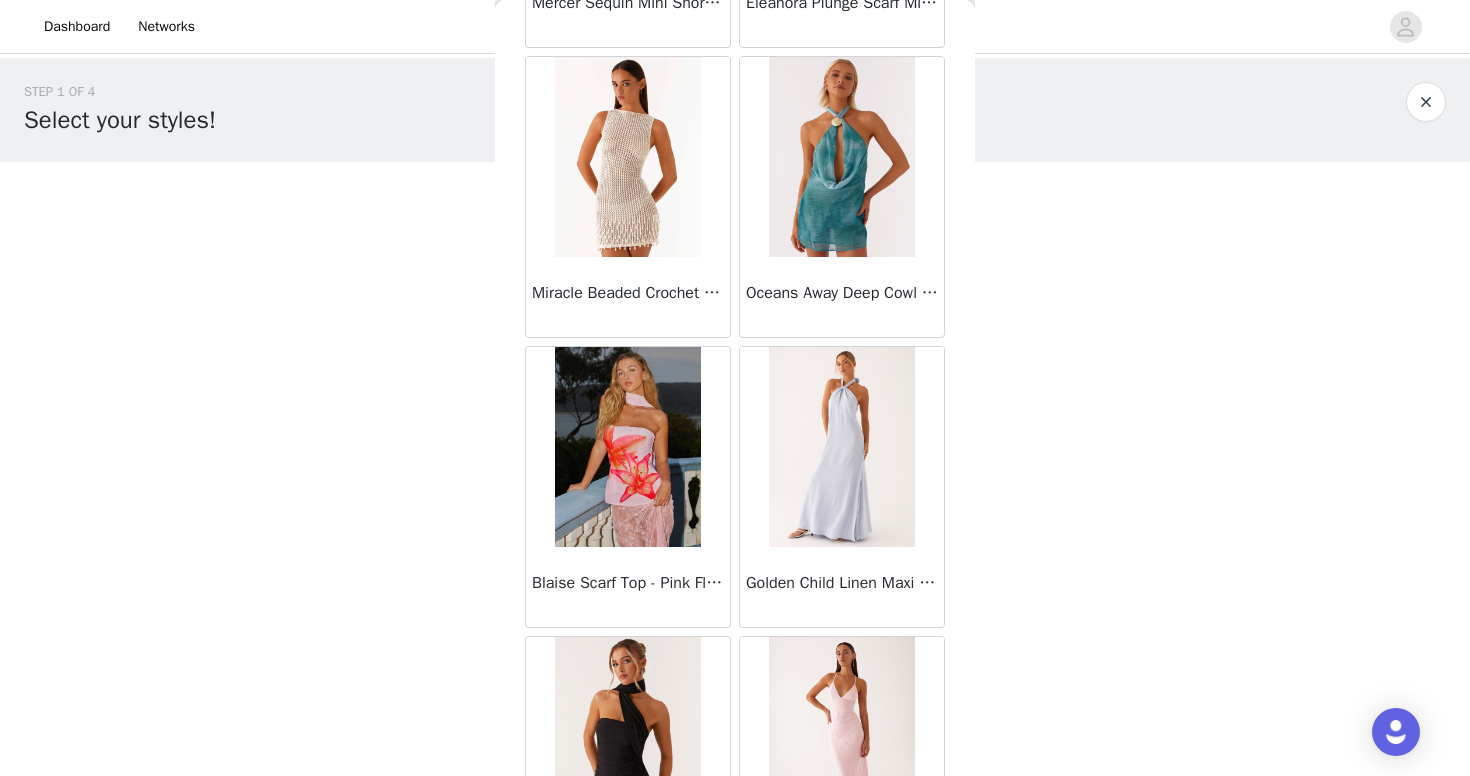 click at bounding box center (841, 447) 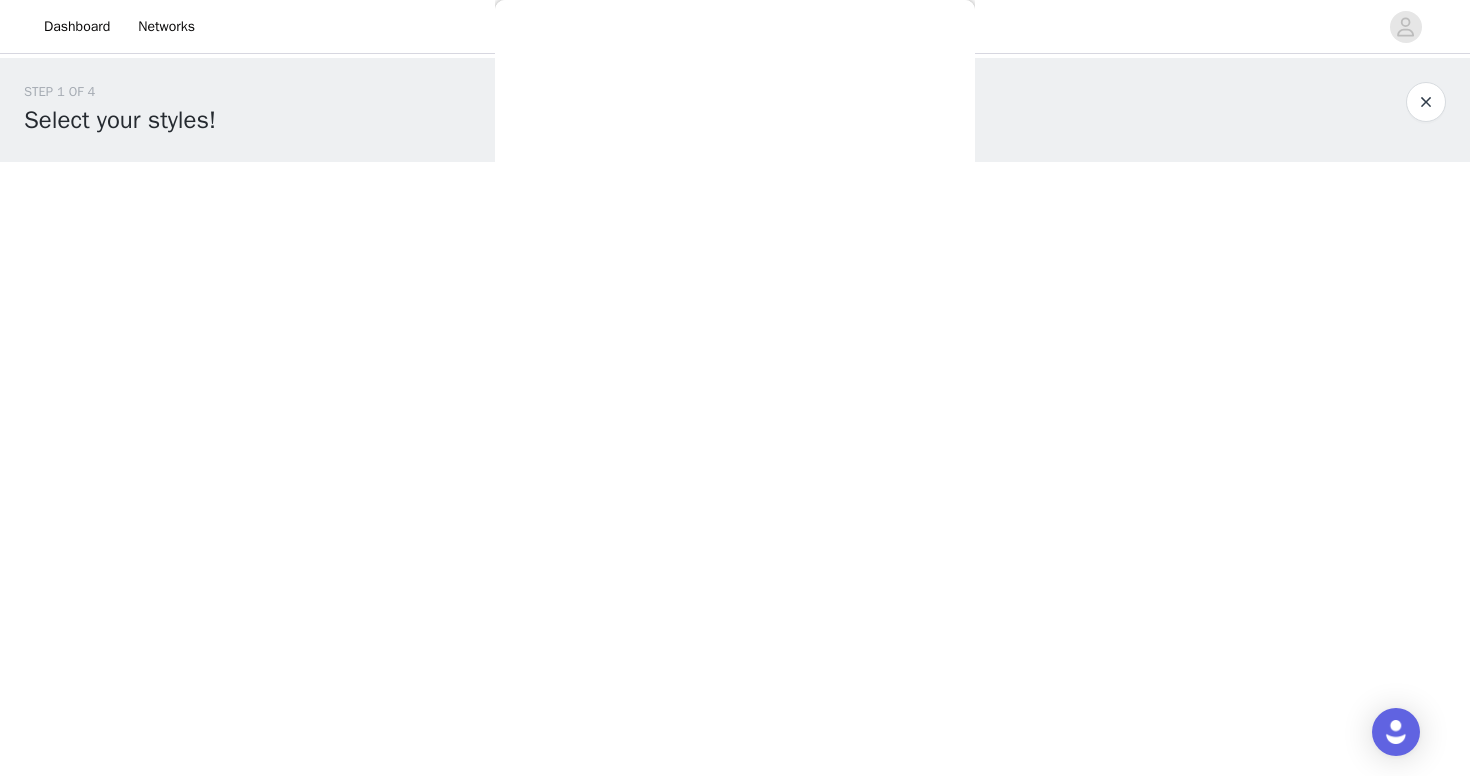 scroll, scrollTop: 0, scrollLeft: 0, axis: both 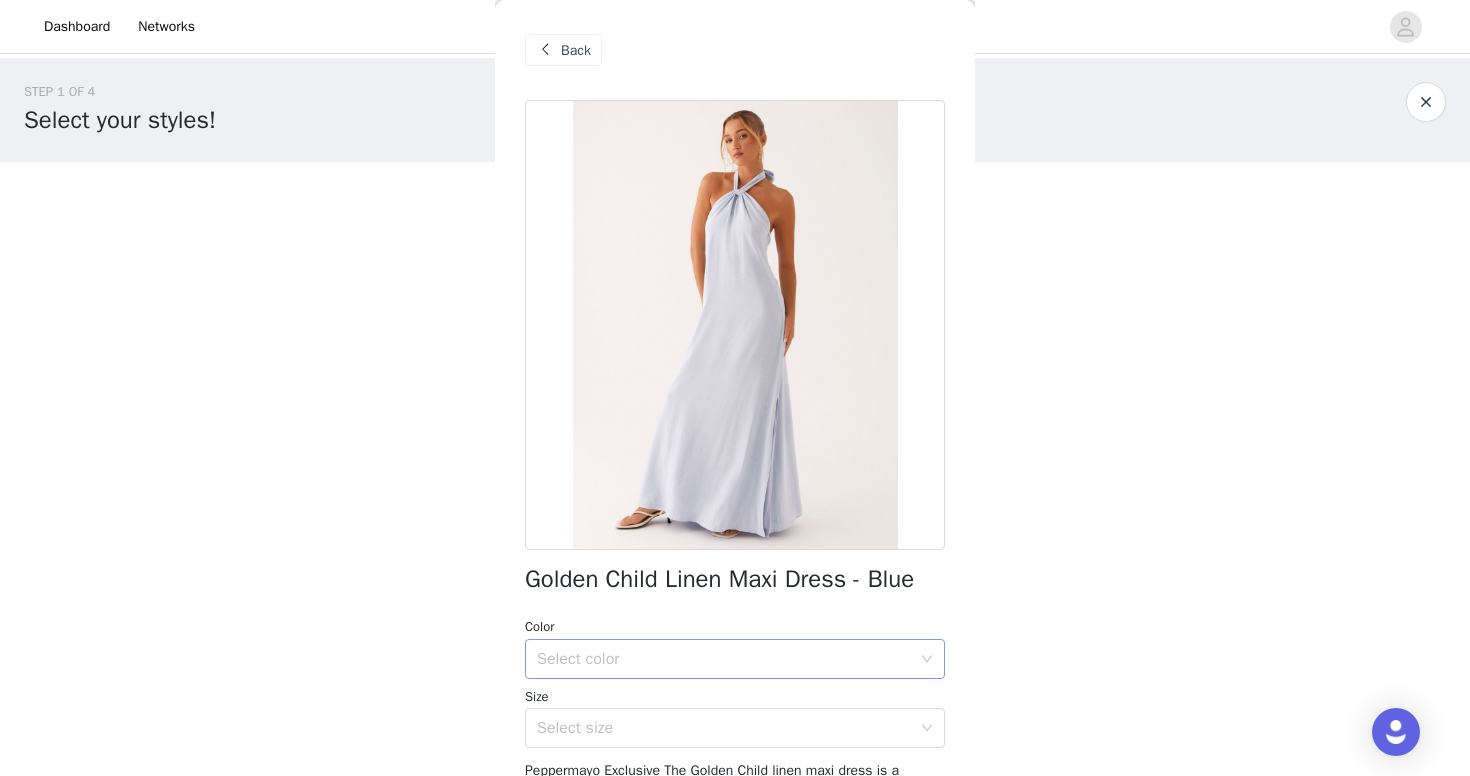 click on "Select color" at bounding box center [724, 659] 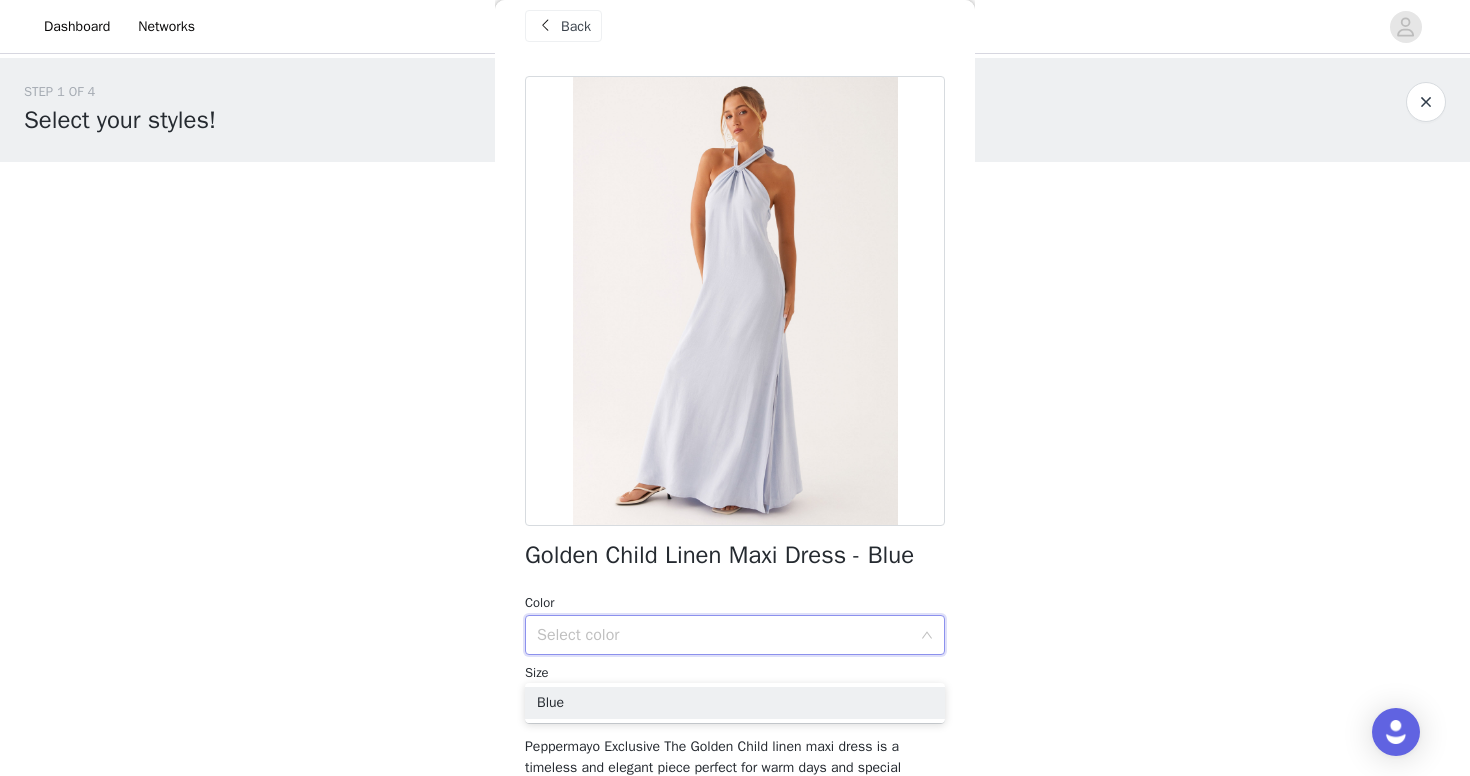 scroll, scrollTop: 32, scrollLeft: 0, axis: vertical 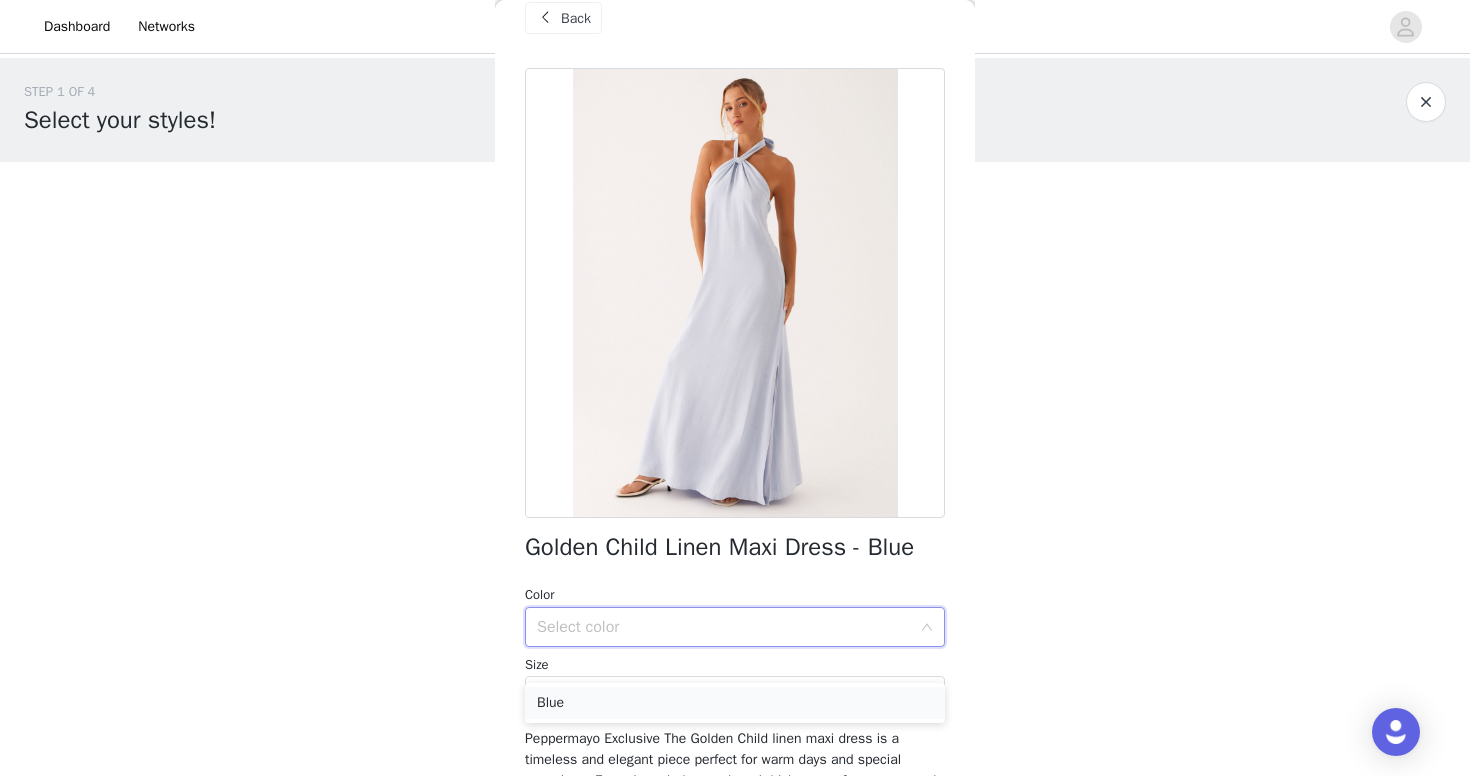 click on "Blue" at bounding box center [735, 703] 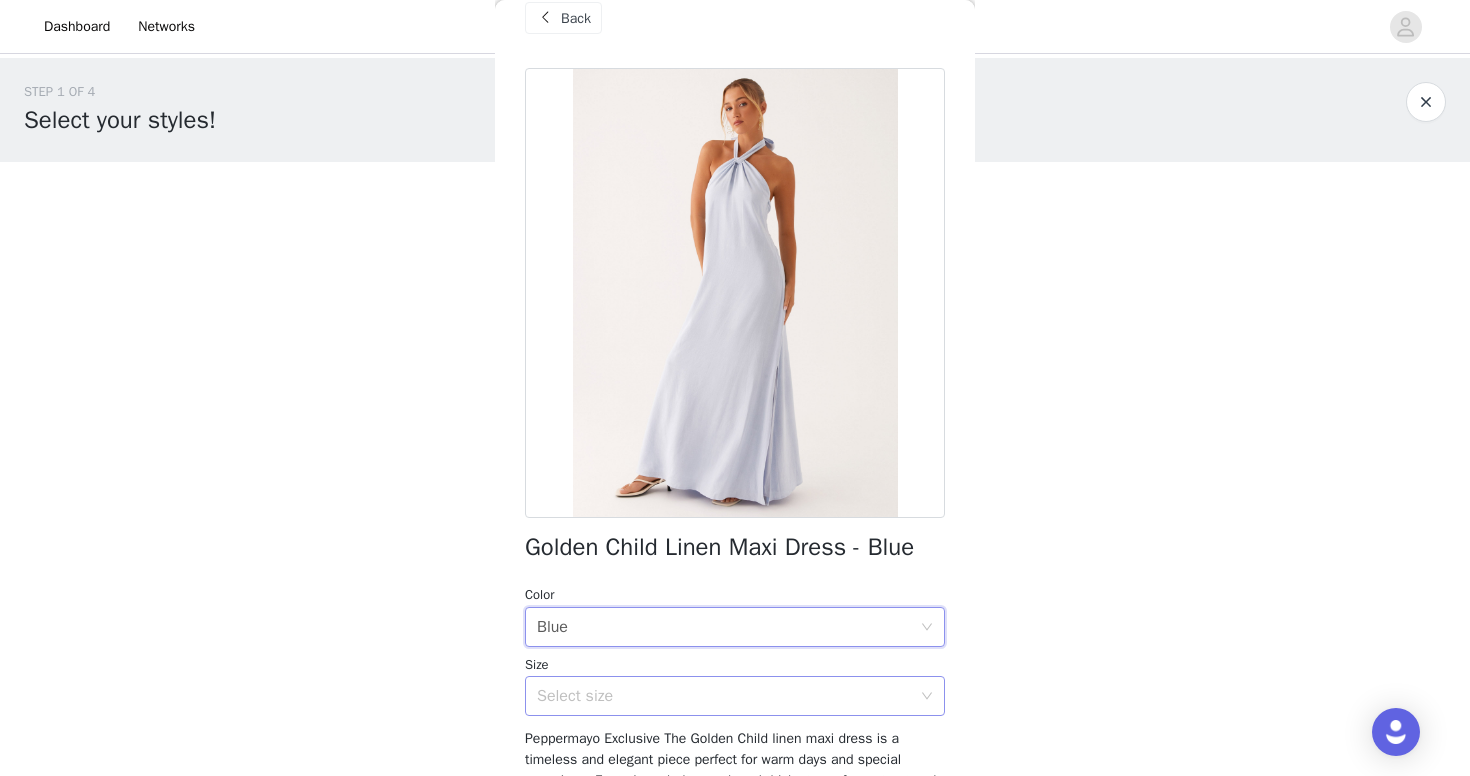 click on "Select size" at bounding box center [724, 696] 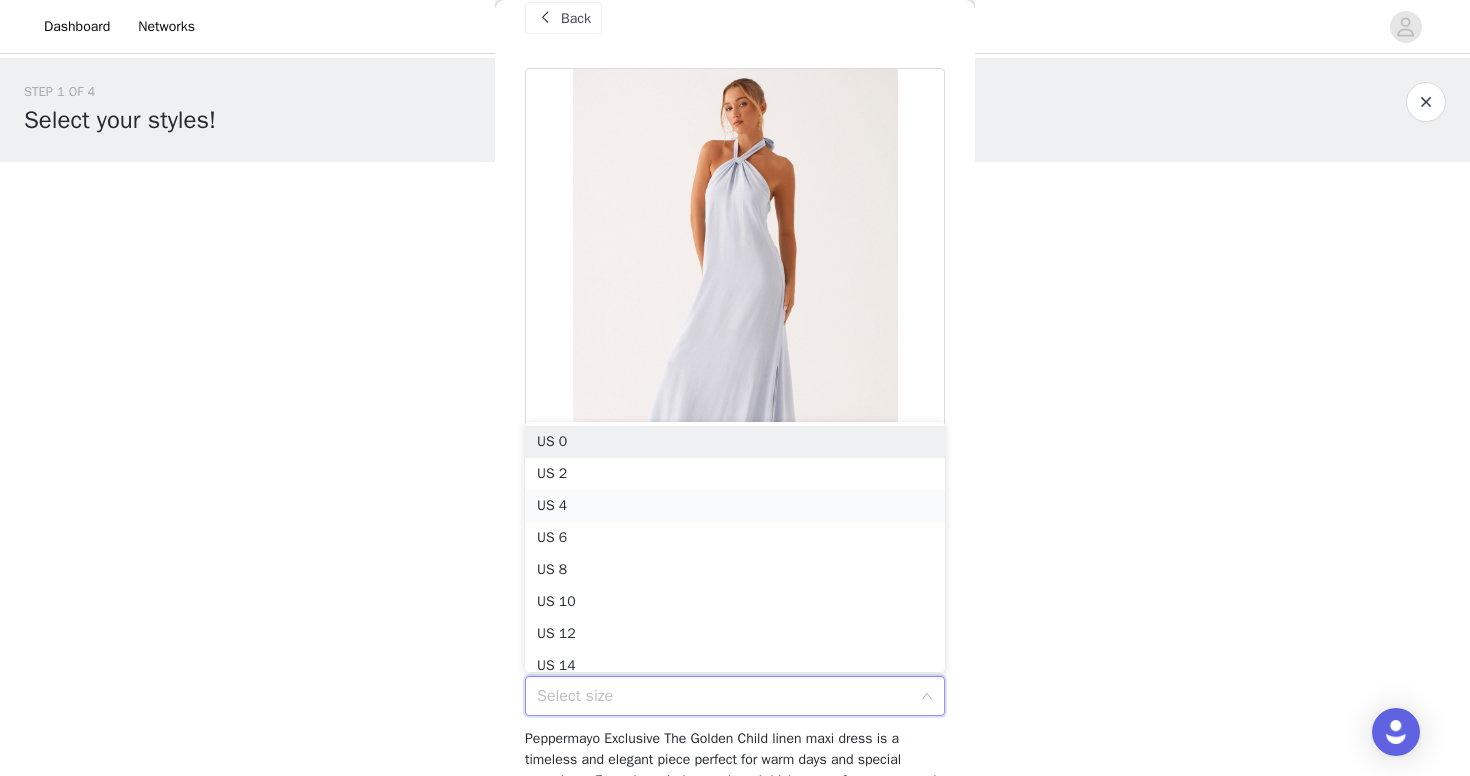 scroll, scrollTop: 10, scrollLeft: 0, axis: vertical 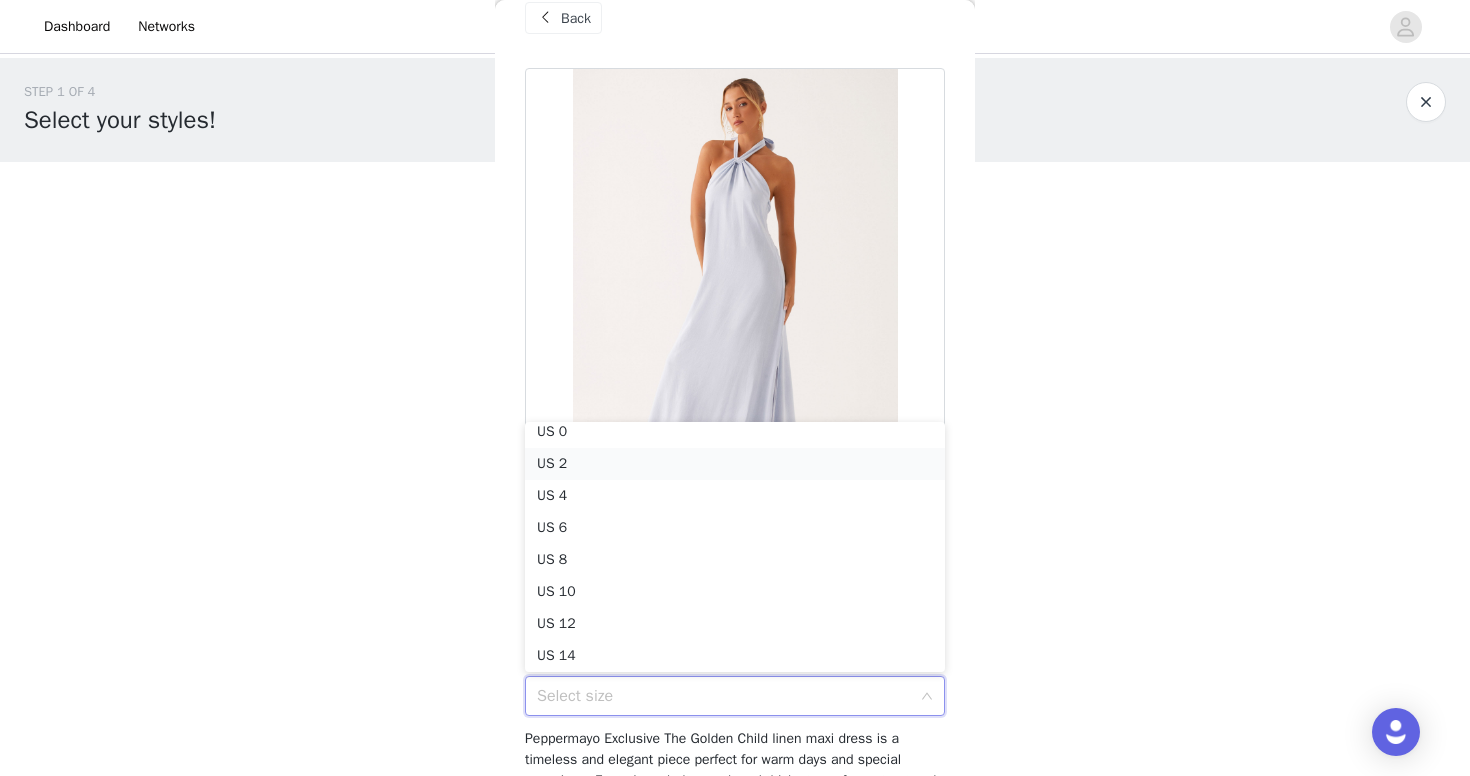 click on "US 2" at bounding box center [735, 464] 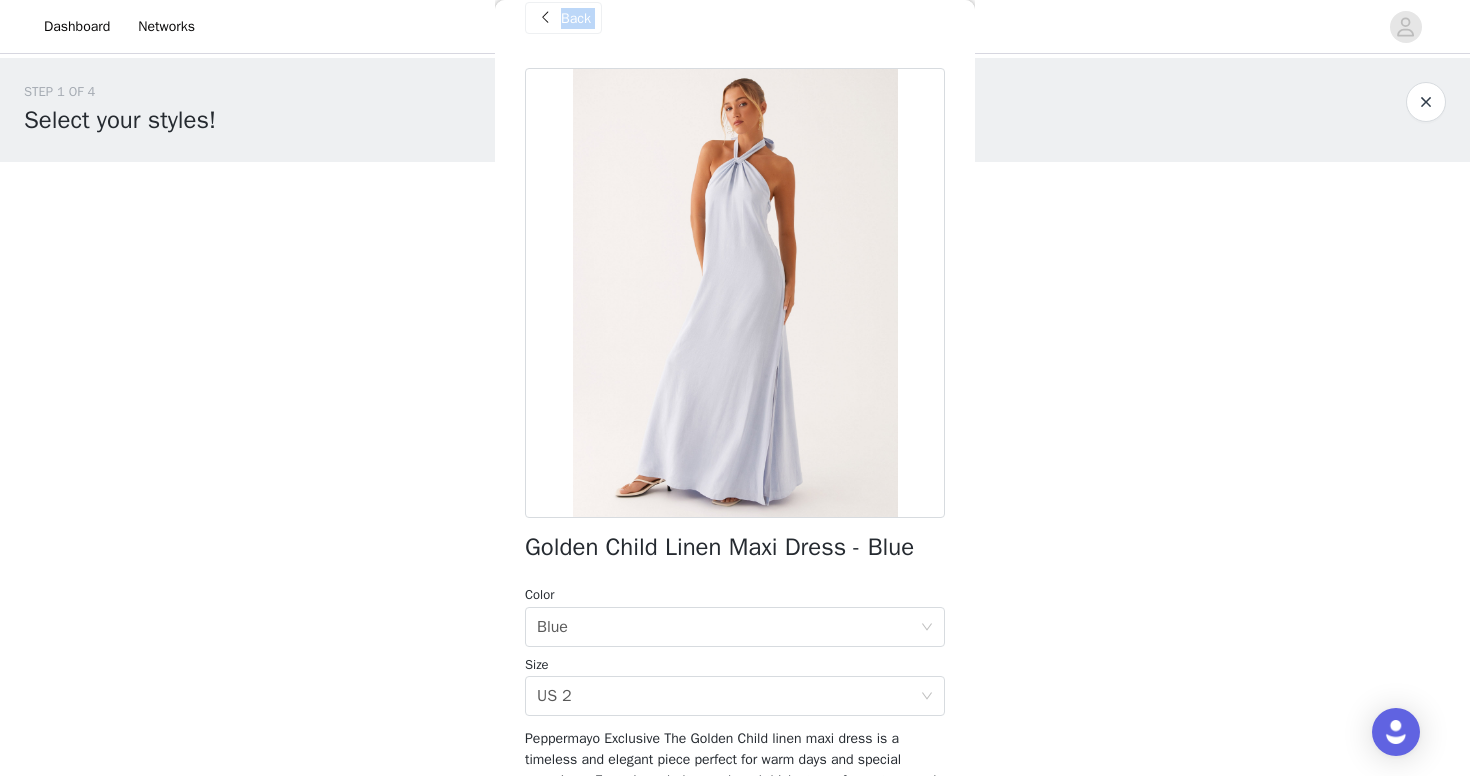 drag, startPoint x: 527, startPoint y: 545, endPoint x: 980, endPoint y: 557, distance: 453.1589 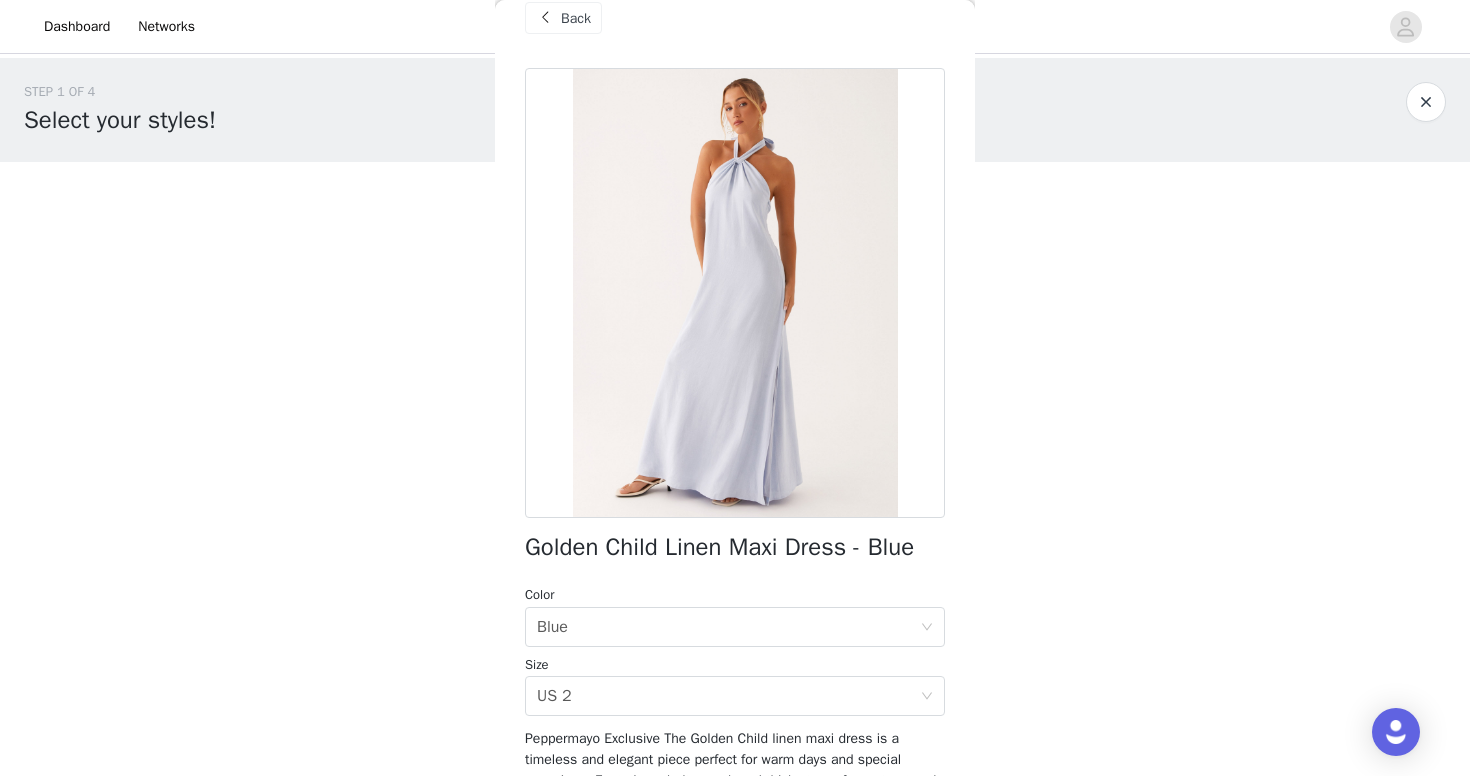 click on "Golden Child Linen Maxi Dress - Blue               Color   Select color Blue Size   Select size US 2   Peppermayo Exclusive The Golden Child linen maxi dress is a timeless and elegant piece perfect for warm days and special occasions. Featuring a halter neck and thick straps for a structured look, it gracefully flows into an open back design that adds a touch of allure. - Halter neckline- Maxi length- Thick strap- Neck tie- Open back- Side split- Side invisible zipper- Fully lined- Back keyhole detailing, "30% linen, 70% rayon, L: 100% polyester" Size AU 8 / US 4 garment measurements: Bust: 80 cm / 31.5 inWaist: 85 cm / 33.5 inHip: 106 cm / 41.7 inHem: 190 cm / 74.8 inLength: 139 cm / 54.7 in [NAME] is 174cm and wearing a size AU 8 / and US 4   Add Product" at bounding box center (735, 545) 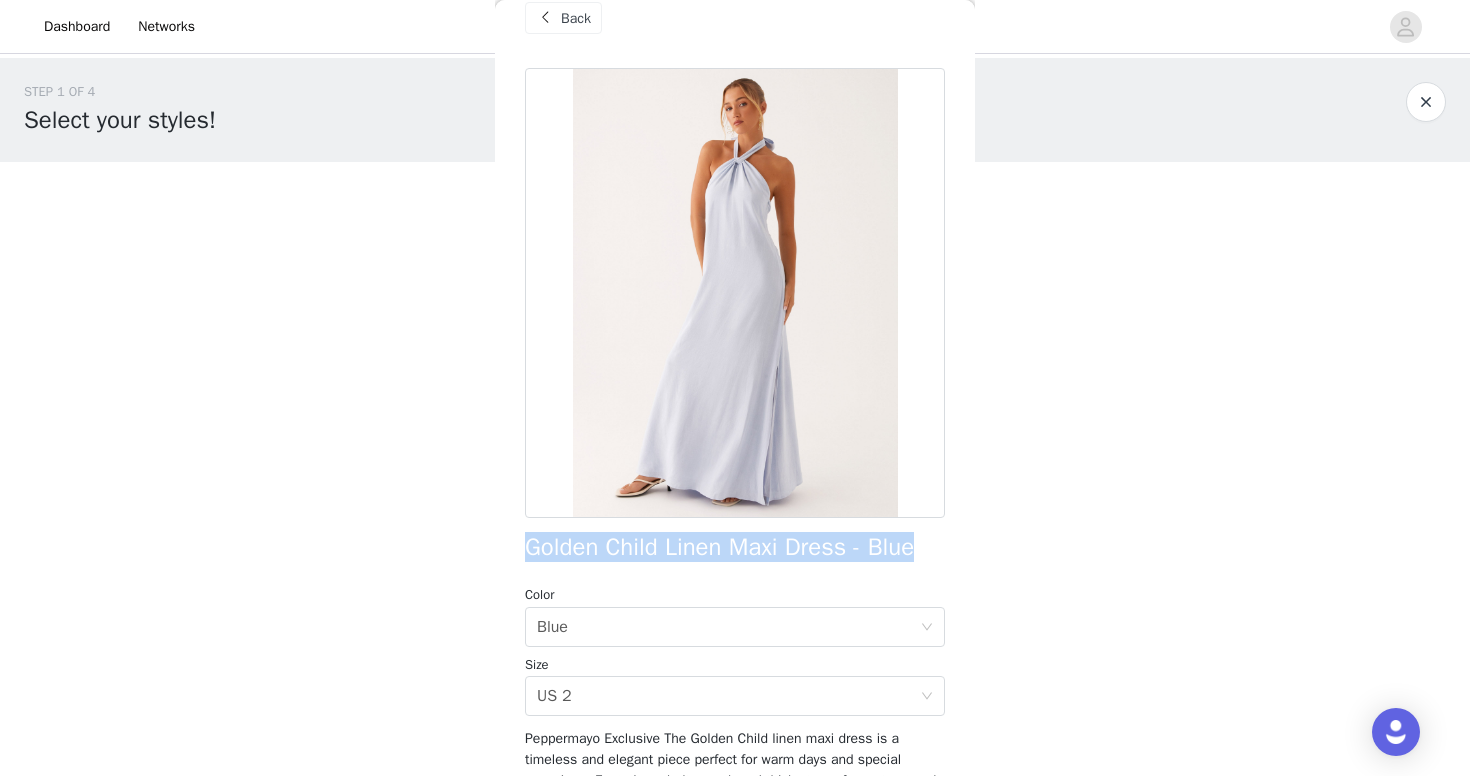 drag, startPoint x: 531, startPoint y: 549, endPoint x: 929, endPoint y: 543, distance: 398.04523 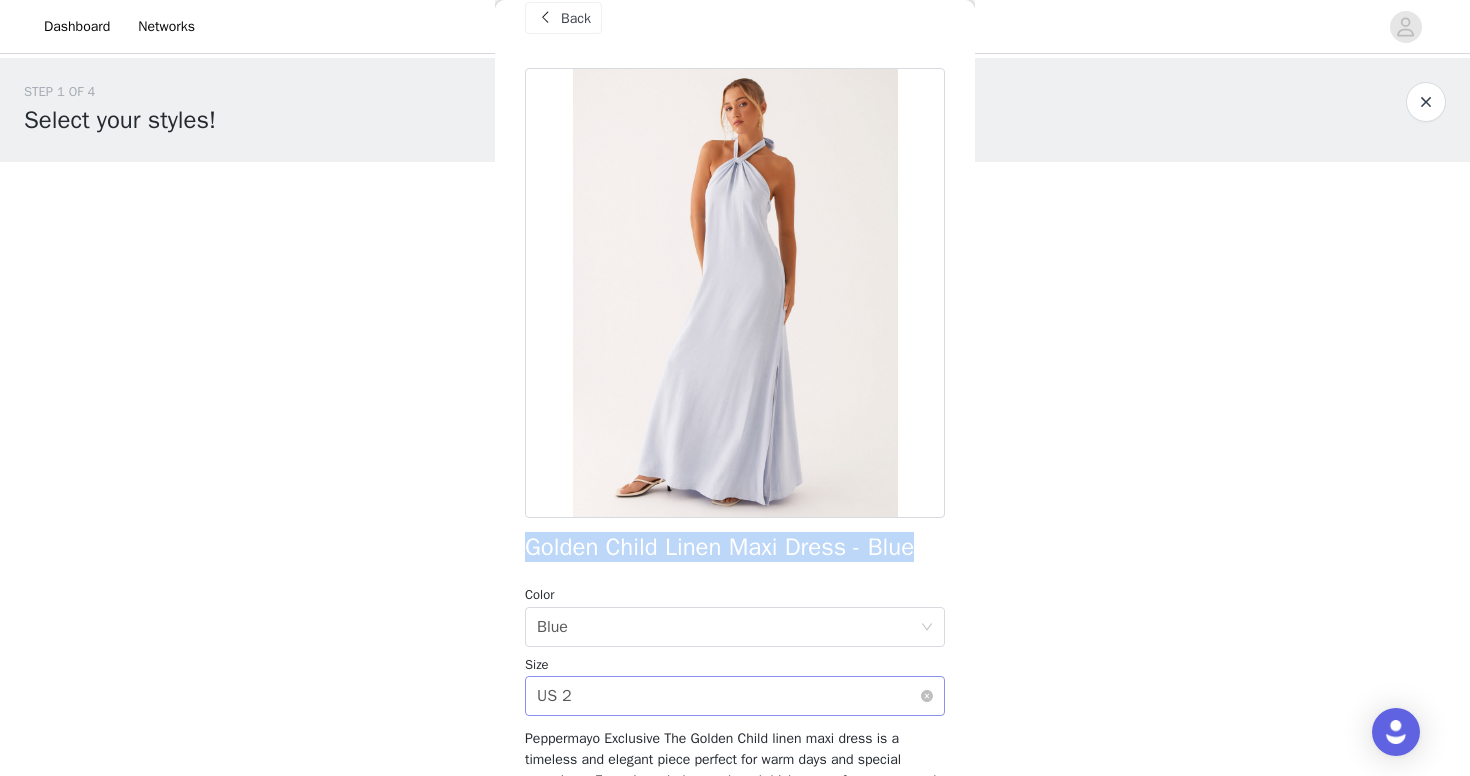 click on "Select size US 2" at bounding box center [728, 696] 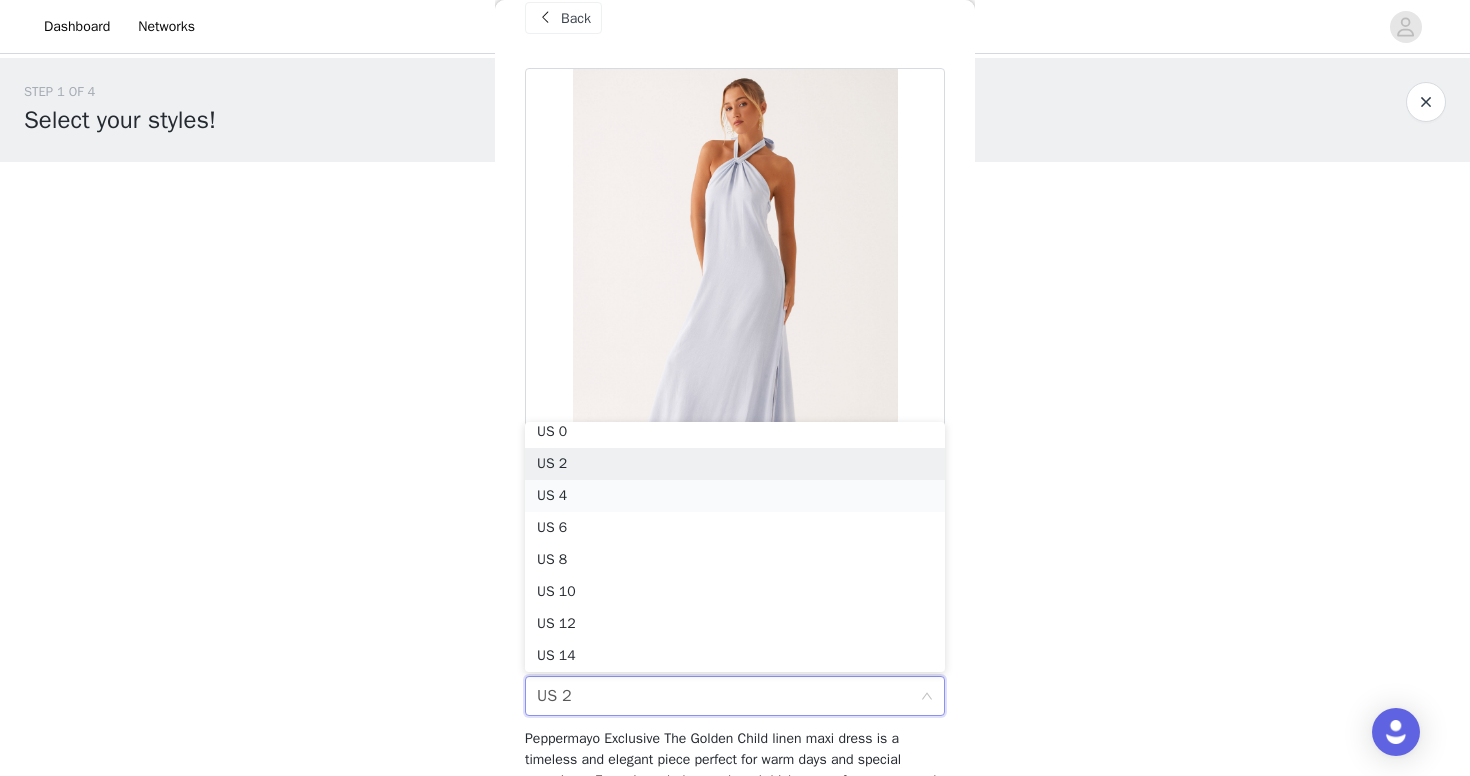 click on "US 4" at bounding box center (735, 496) 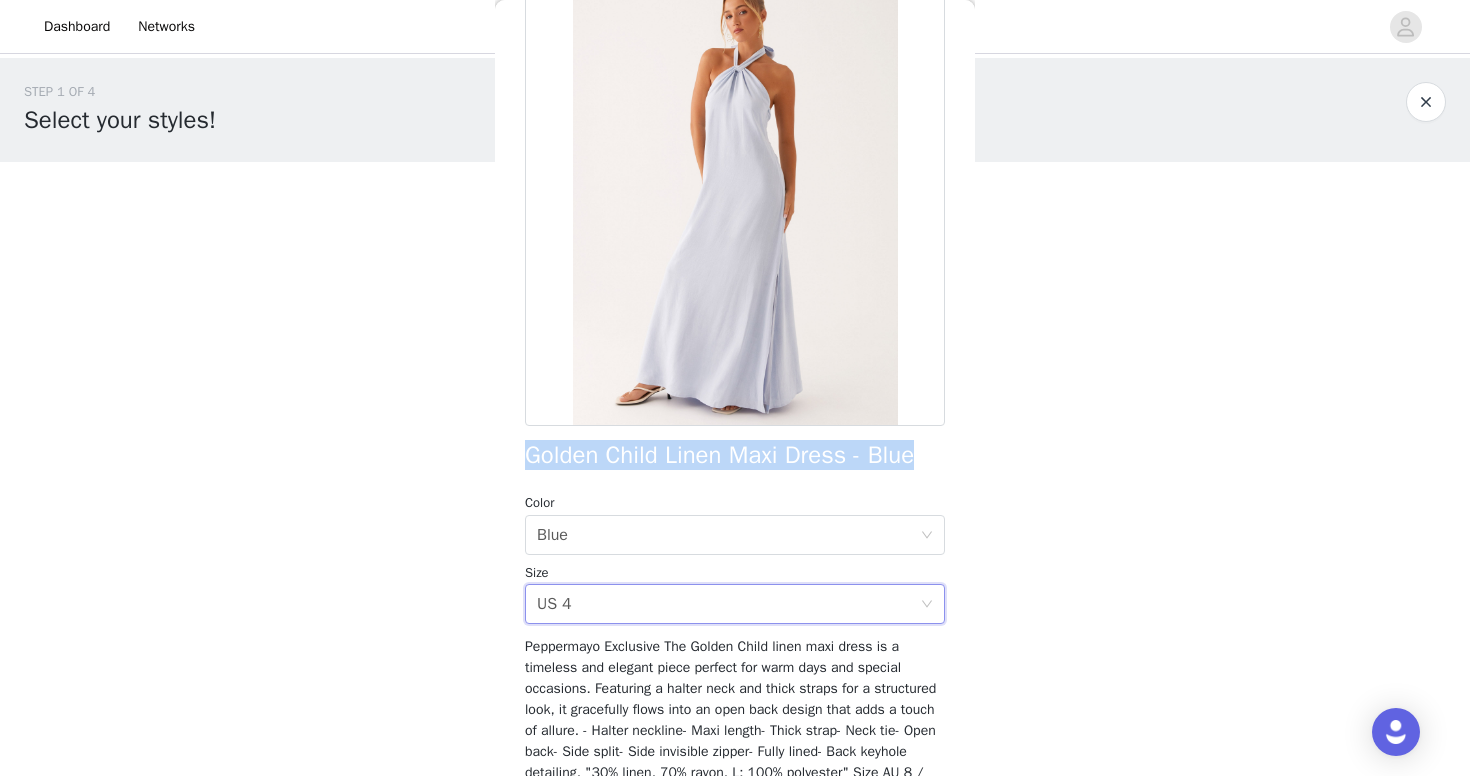 scroll, scrollTop: 299, scrollLeft: 0, axis: vertical 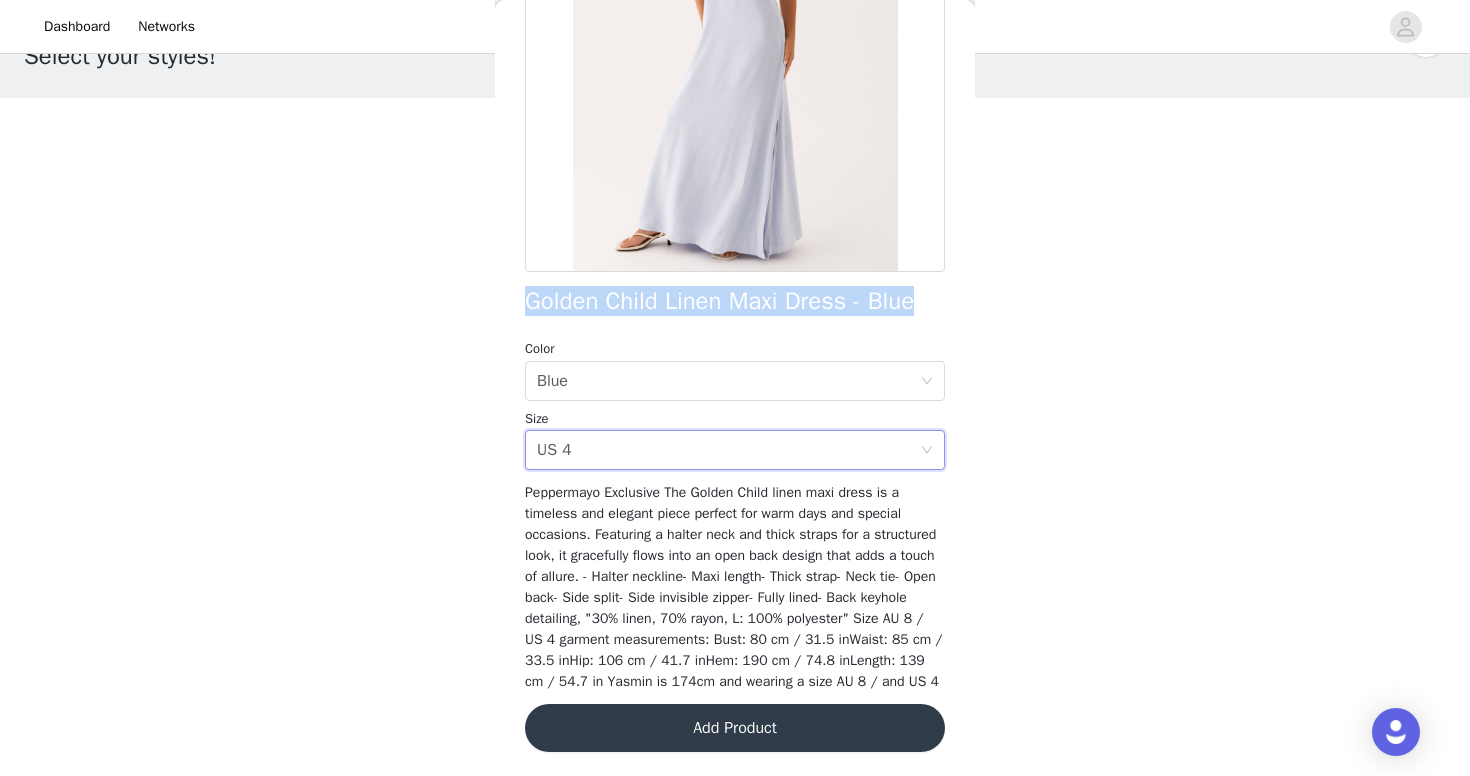 click on "Add Product" at bounding box center (735, 728) 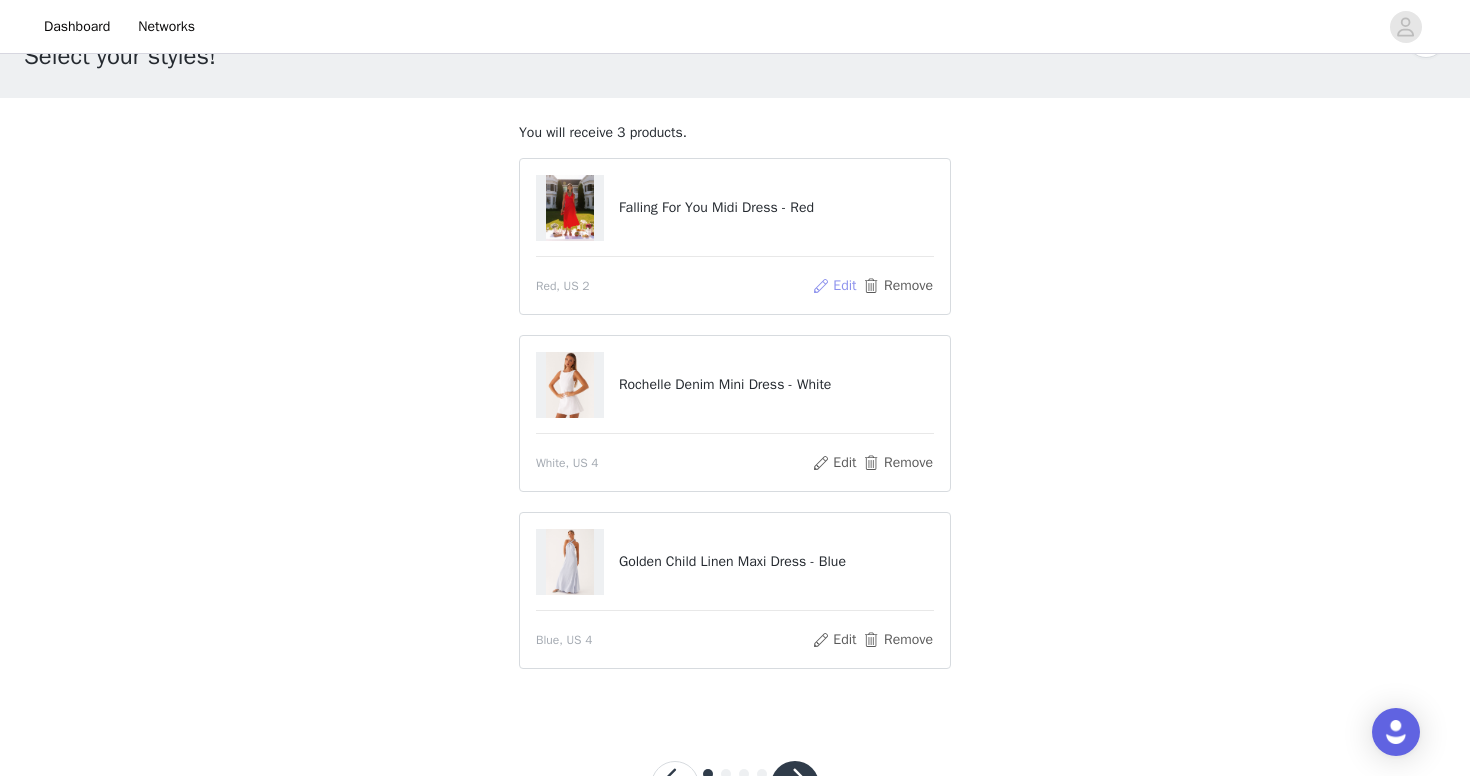 click on "Edit" at bounding box center [834, 286] 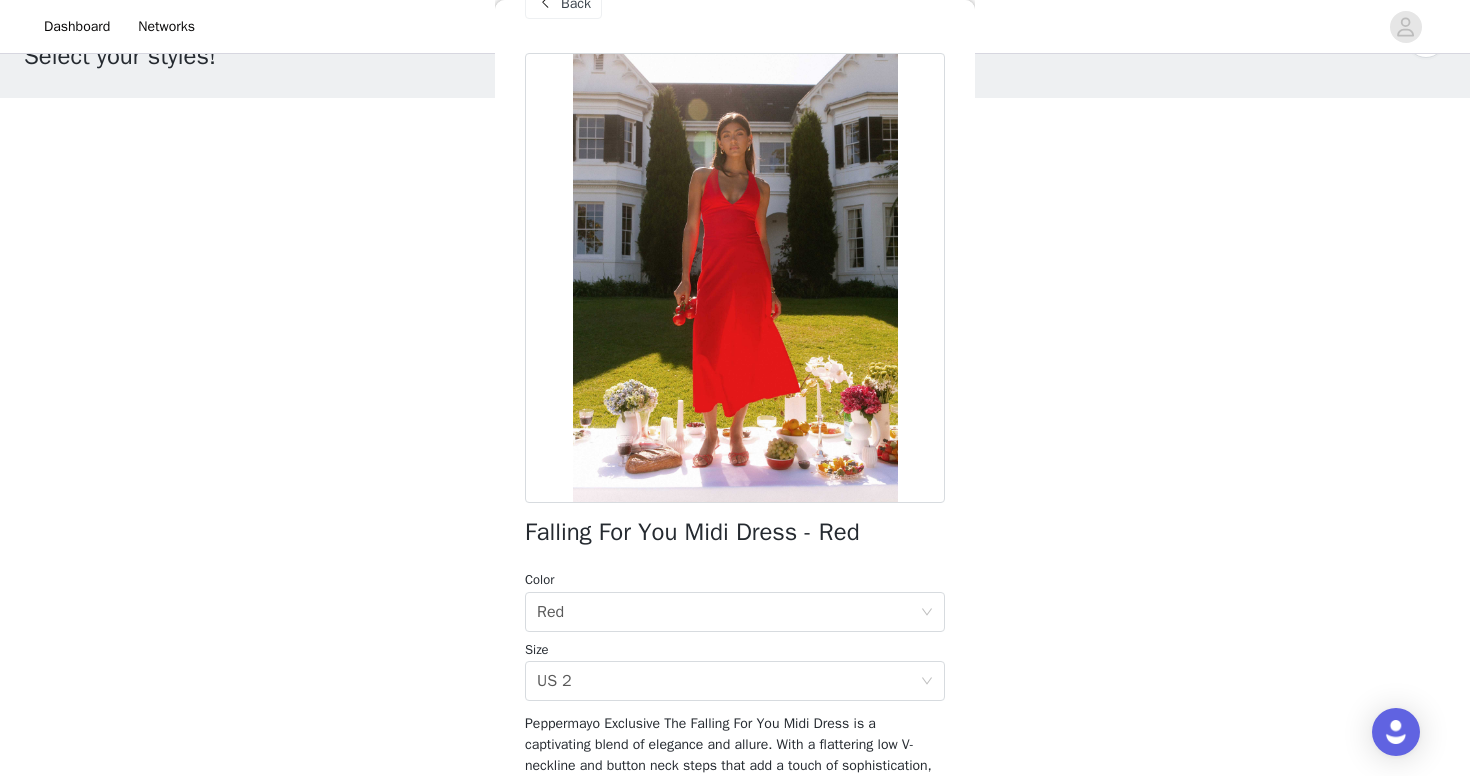 scroll, scrollTop: 36, scrollLeft: 0, axis: vertical 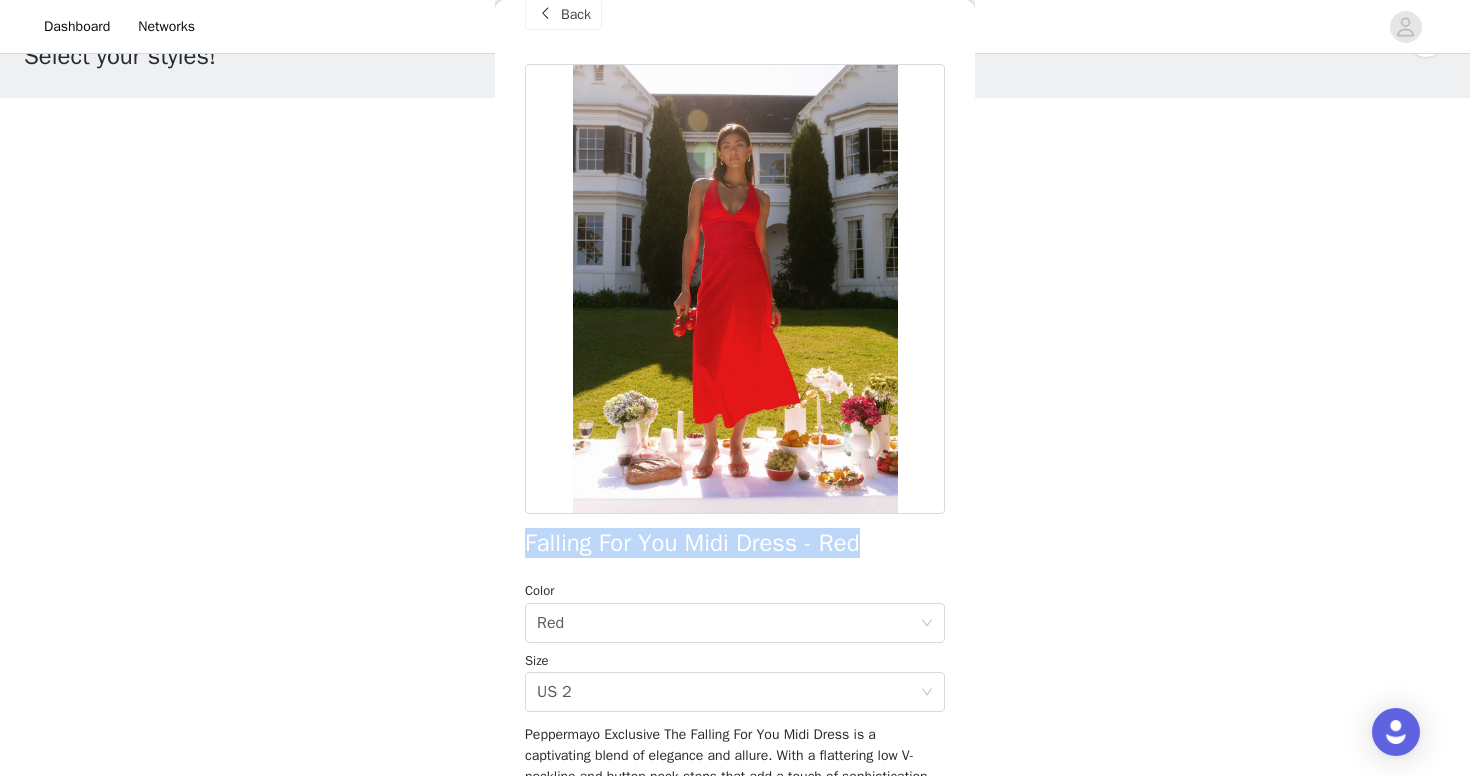 drag, startPoint x: 528, startPoint y: 548, endPoint x: 906, endPoint y: 545, distance: 378.0119 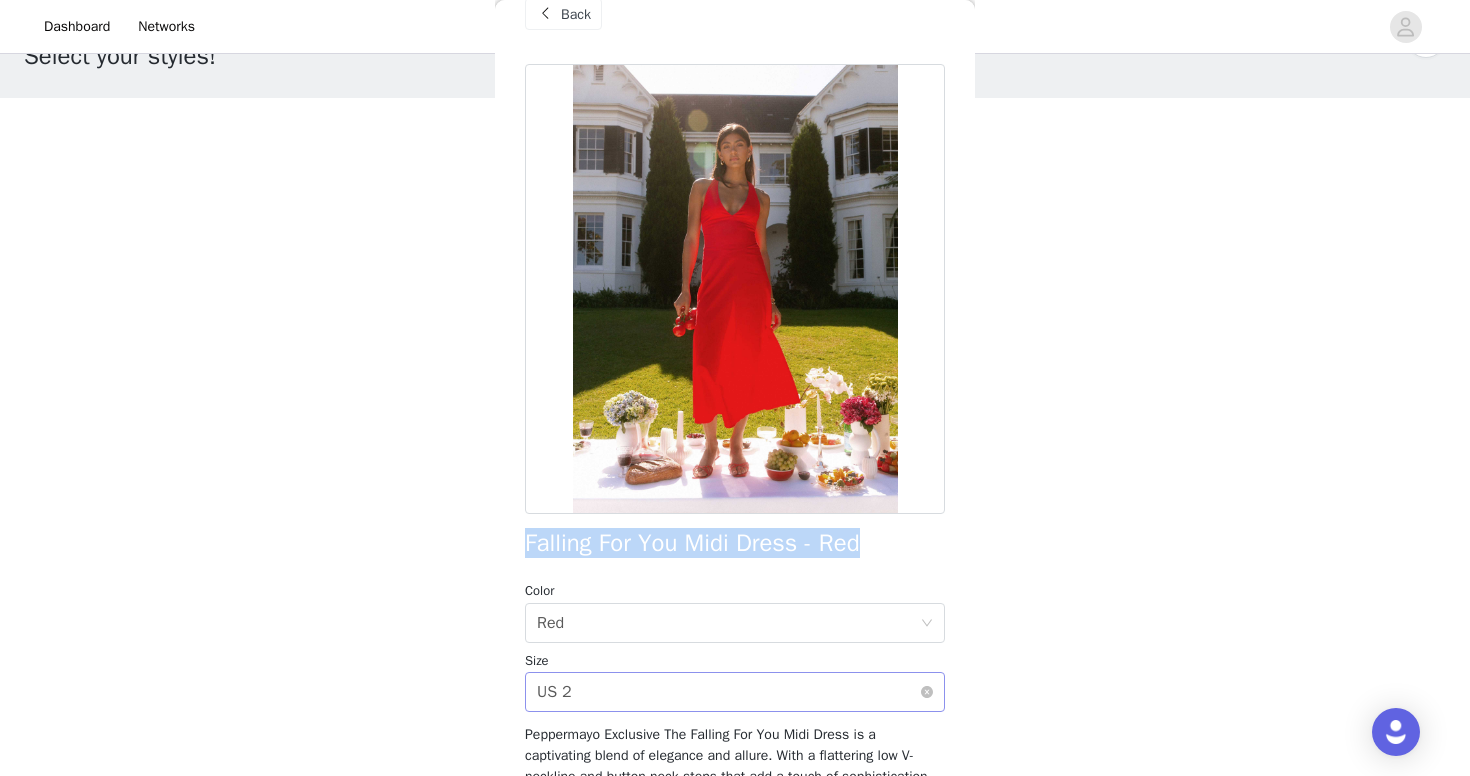click on "Select size US 2" at bounding box center [728, 692] 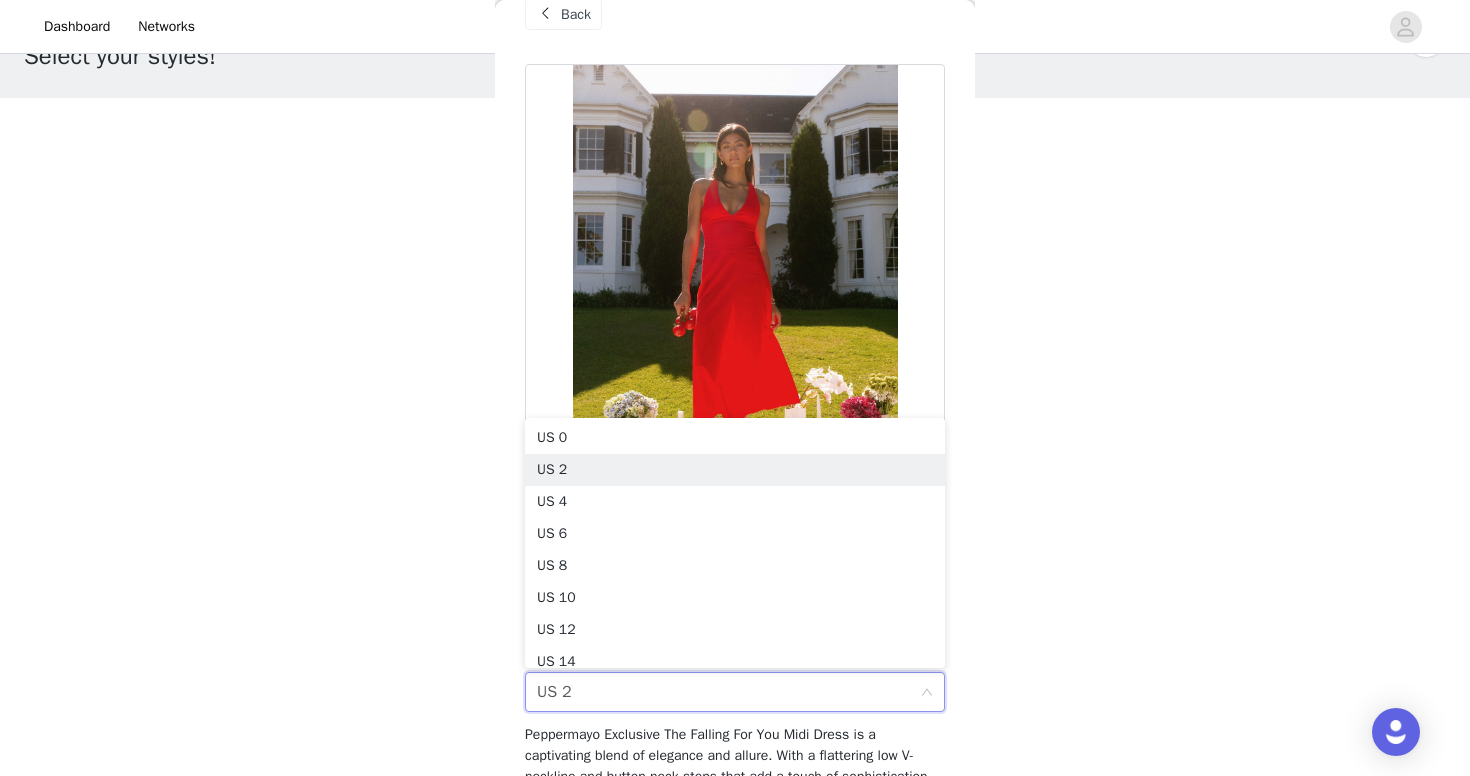 scroll, scrollTop: 10, scrollLeft: 0, axis: vertical 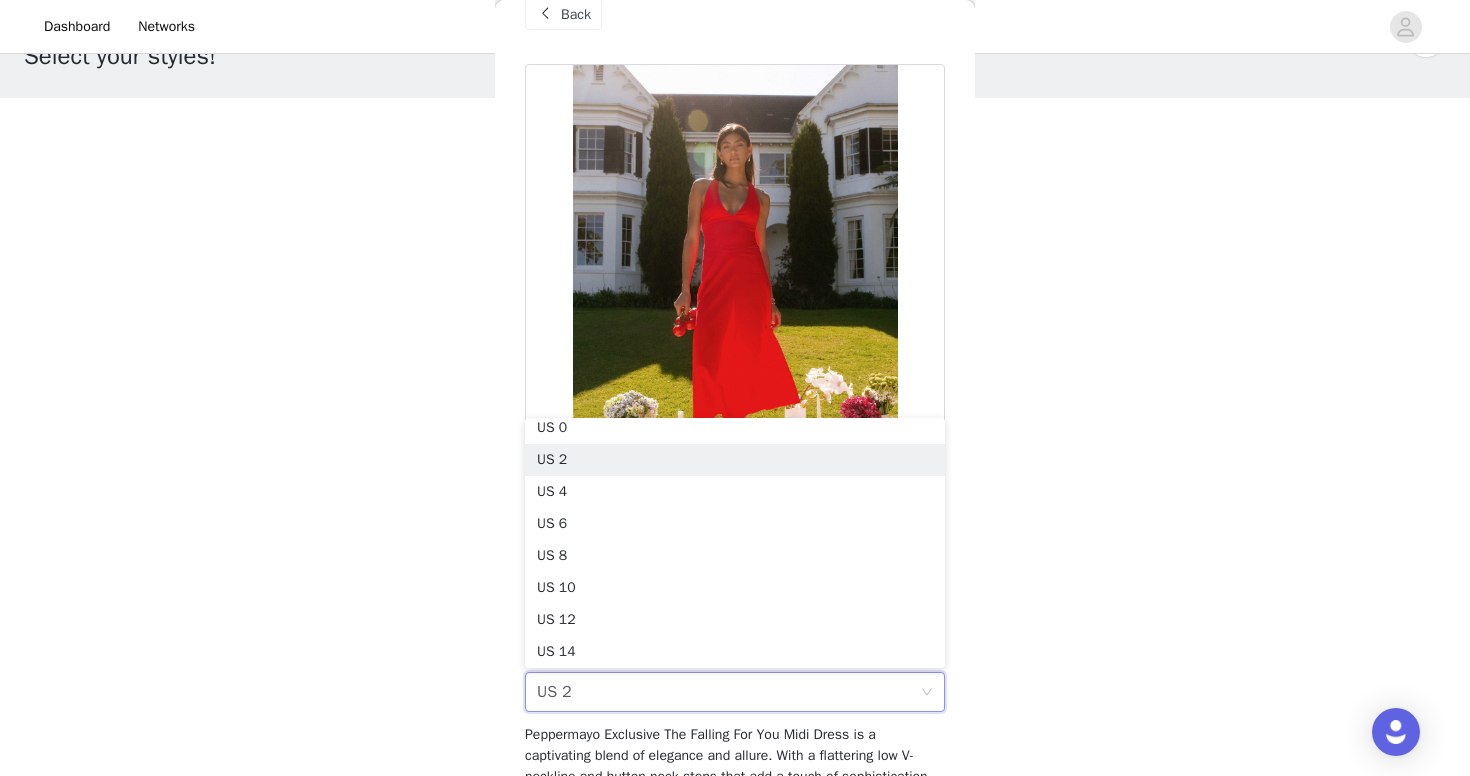 click on "STEP 1 OF 4
Select your styles!
You will receive 3 products.                 Falling For You Midi Dress - Red           Red, US 2       Edit   Remove     Rochelle Denim Mini Dress - White           White, US 4       Edit   Remove     Golden Child Linen Maxi Dress - Blue           Blue, US 4       Edit   Remove         Back     Falling For You Midi Dress - Red               Color   Select color Red Size   Select size US 2     Update Product" at bounding box center [735, 353] 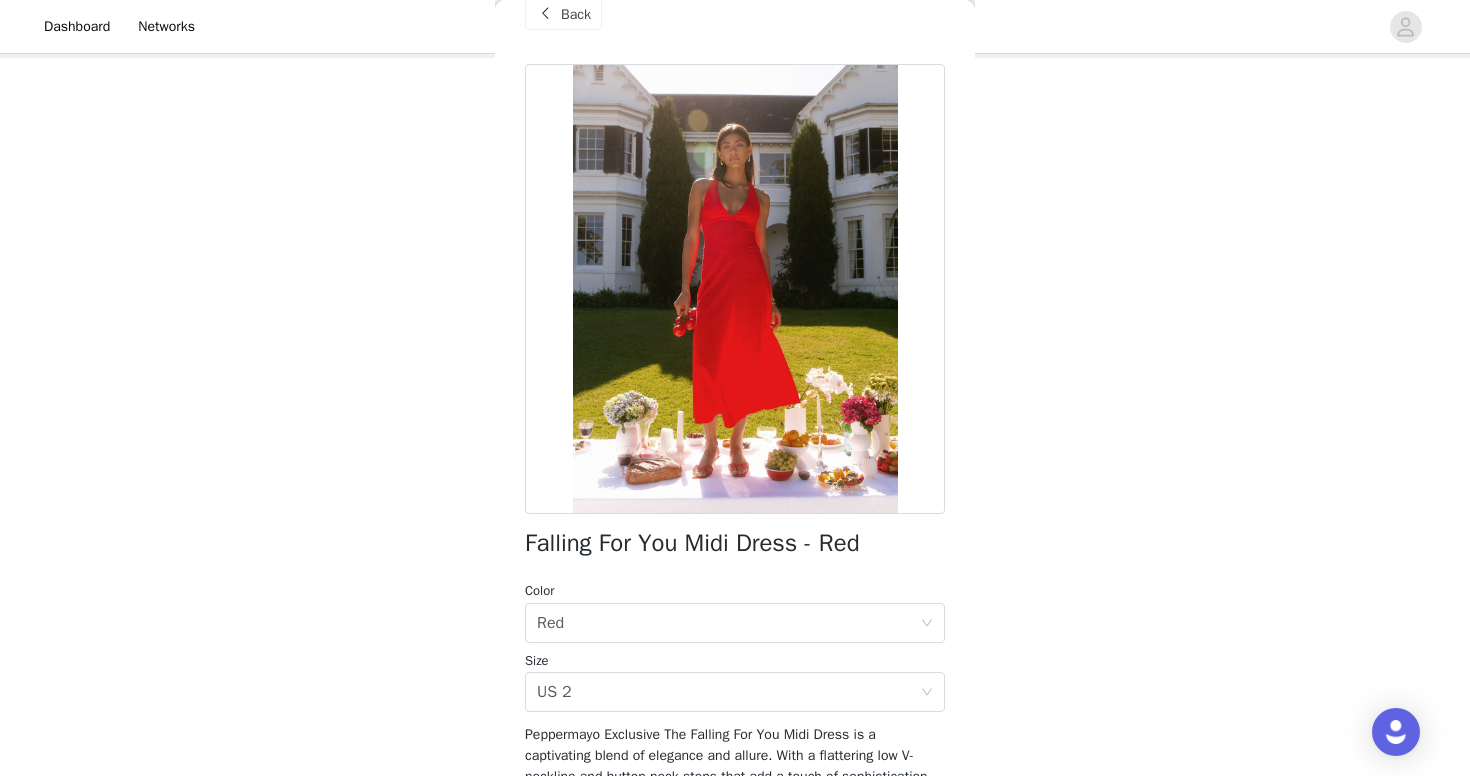 scroll, scrollTop: 144, scrollLeft: 0, axis: vertical 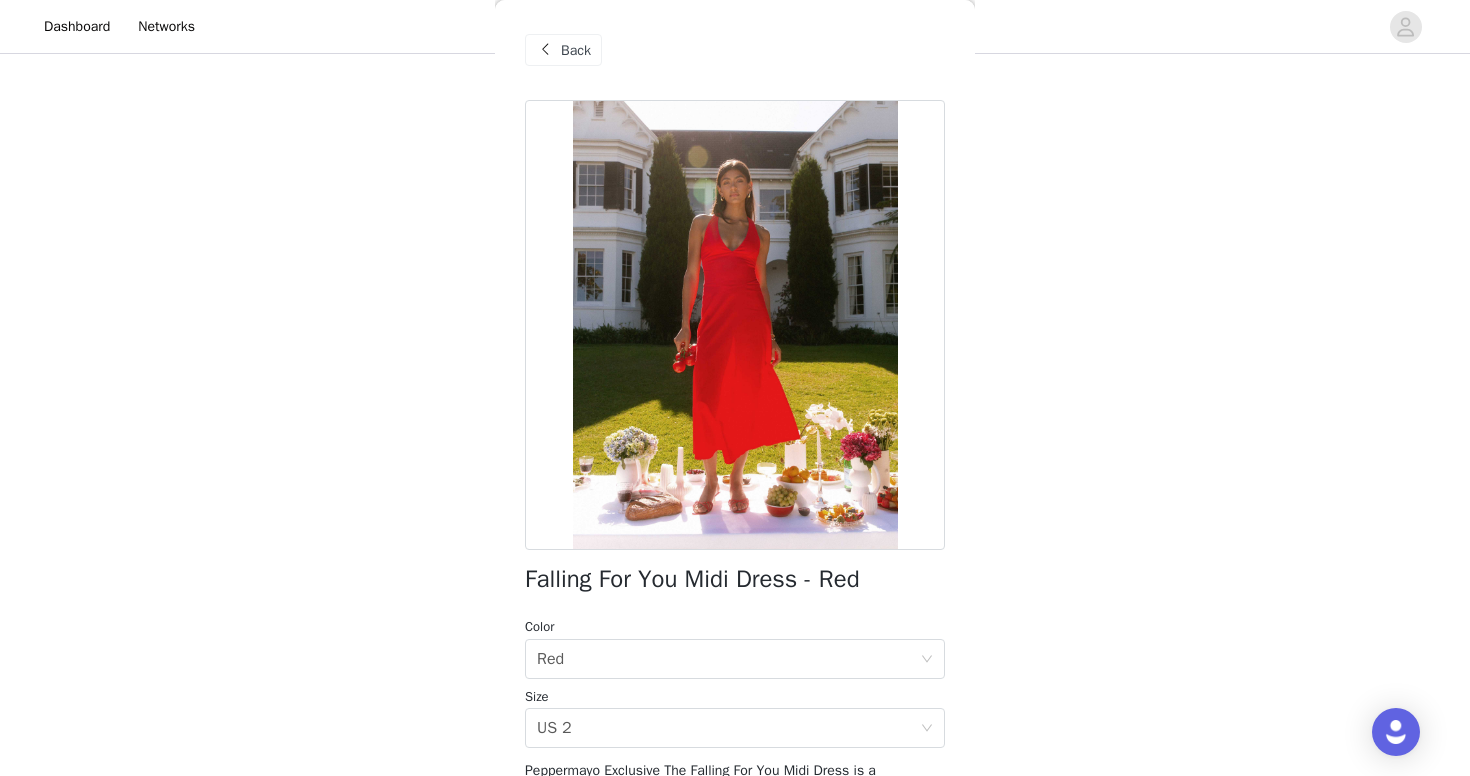 click at bounding box center (545, 50) 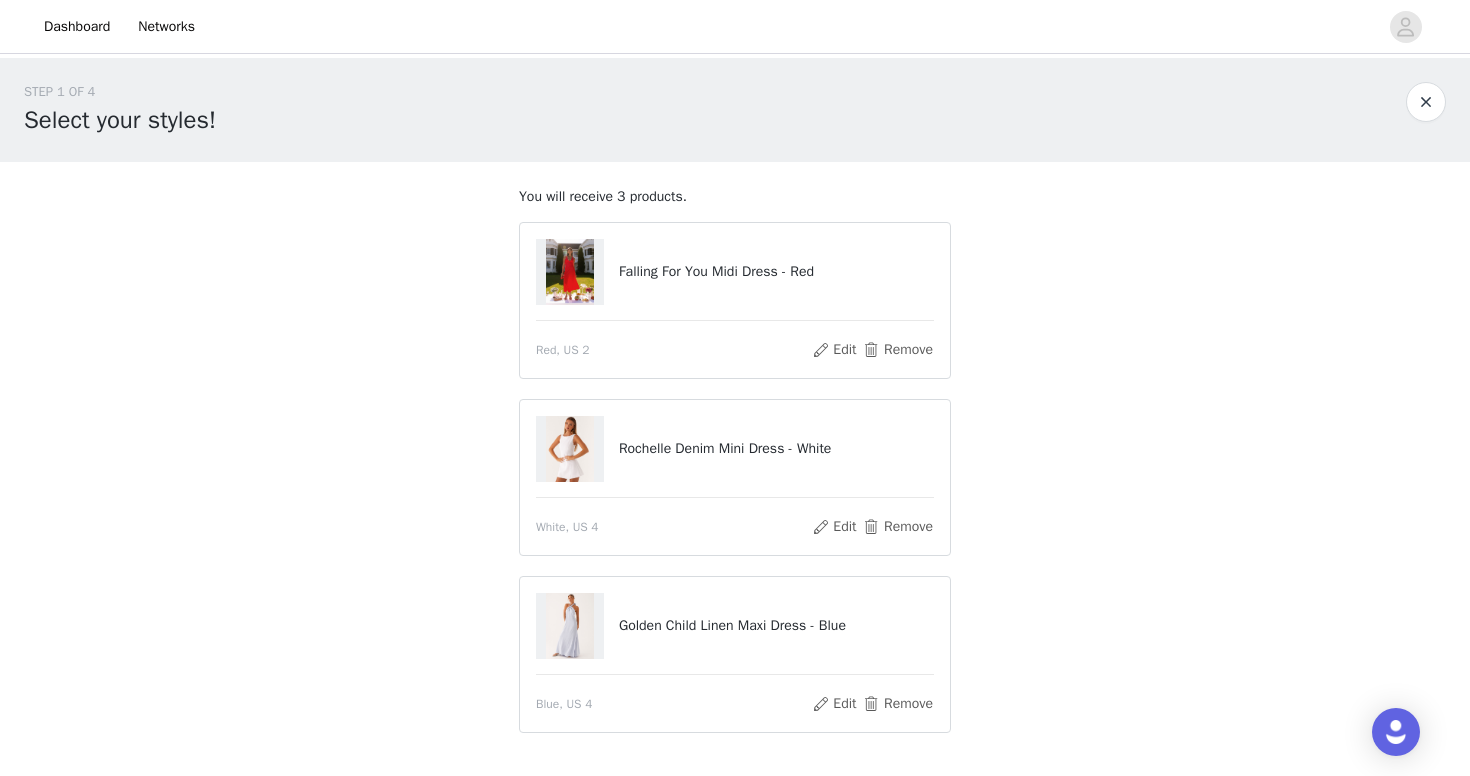 scroll, scrollTop: 144, scrollLeft: 0, axis: vertical 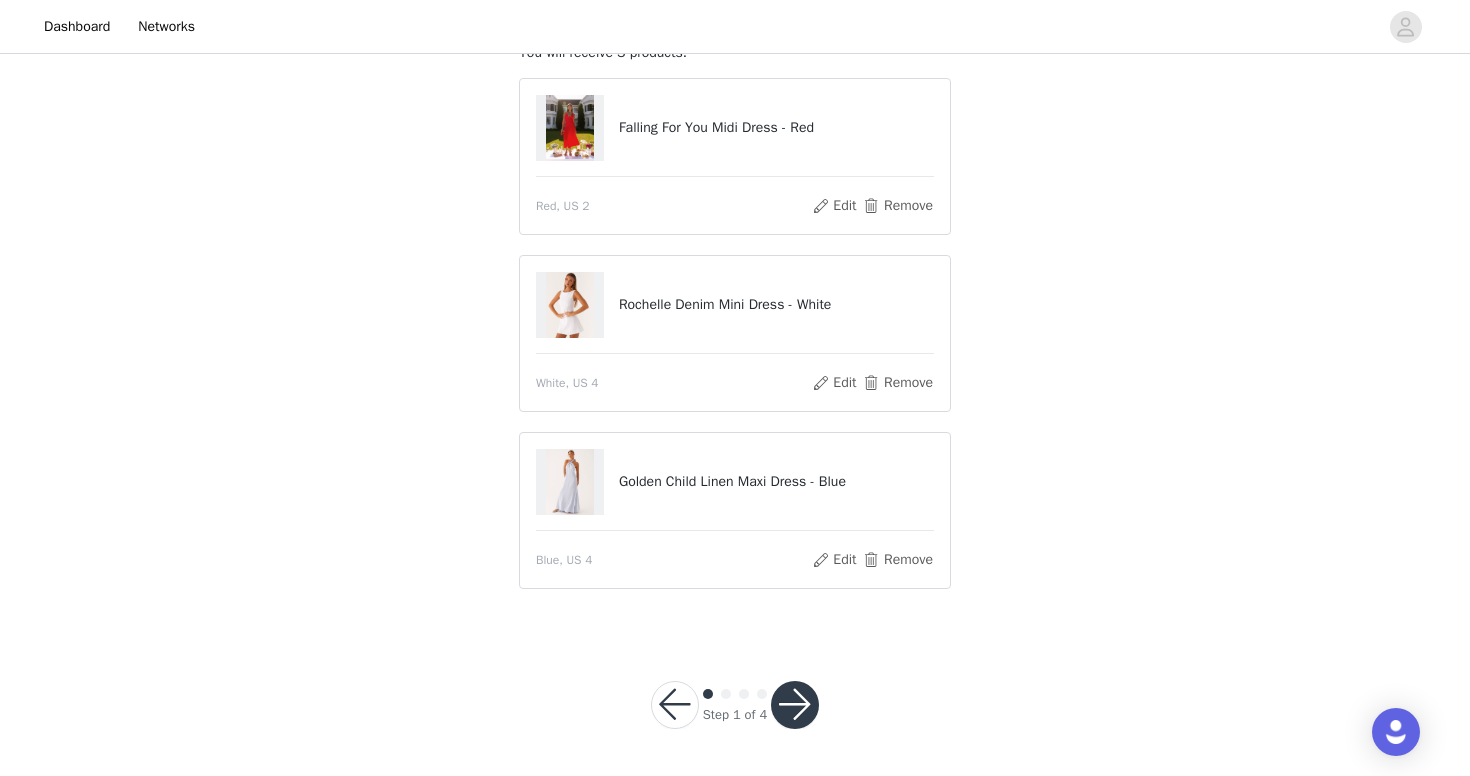 click at bounding box center [795, 705] 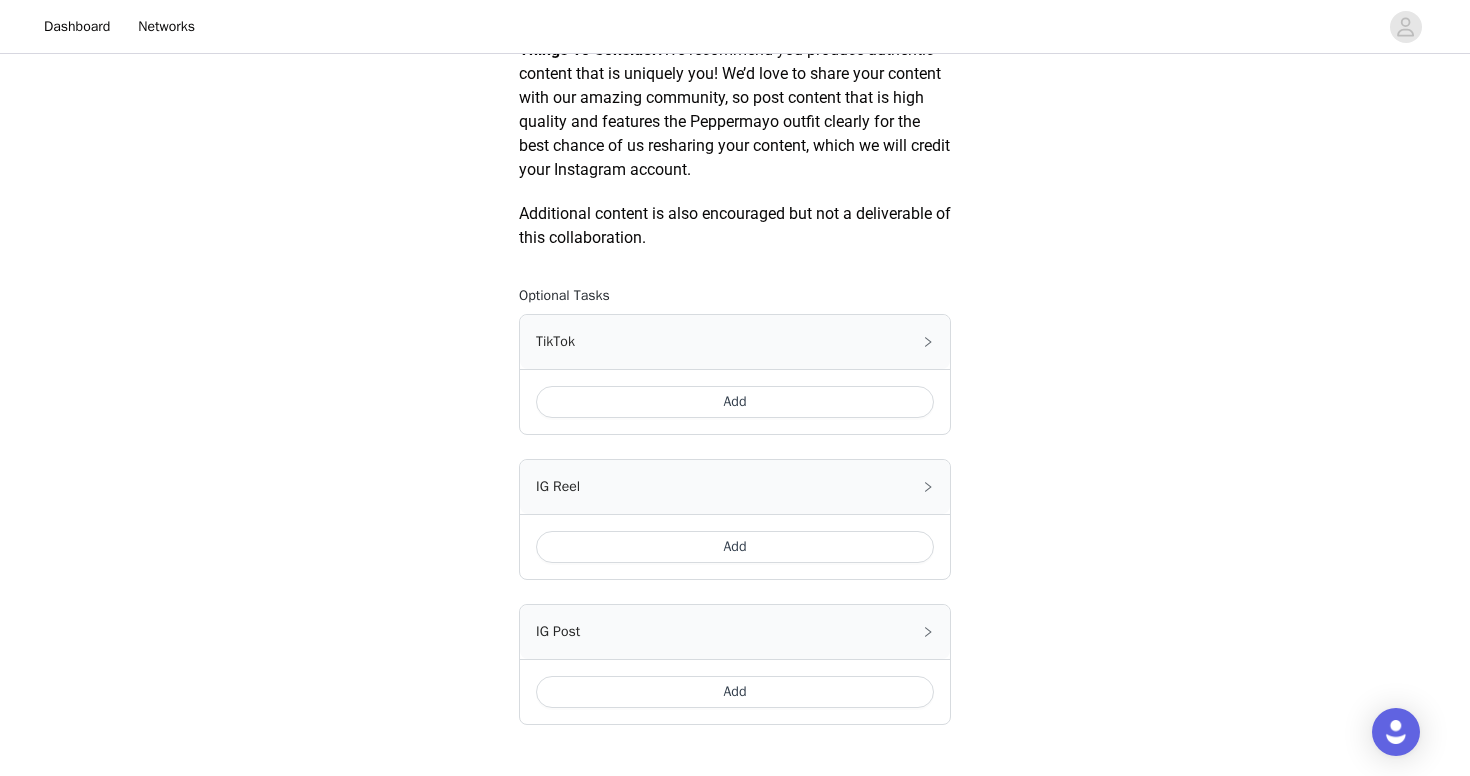 scroll, scrollTop: 1172, scrollLeft: 0, axis: vertical 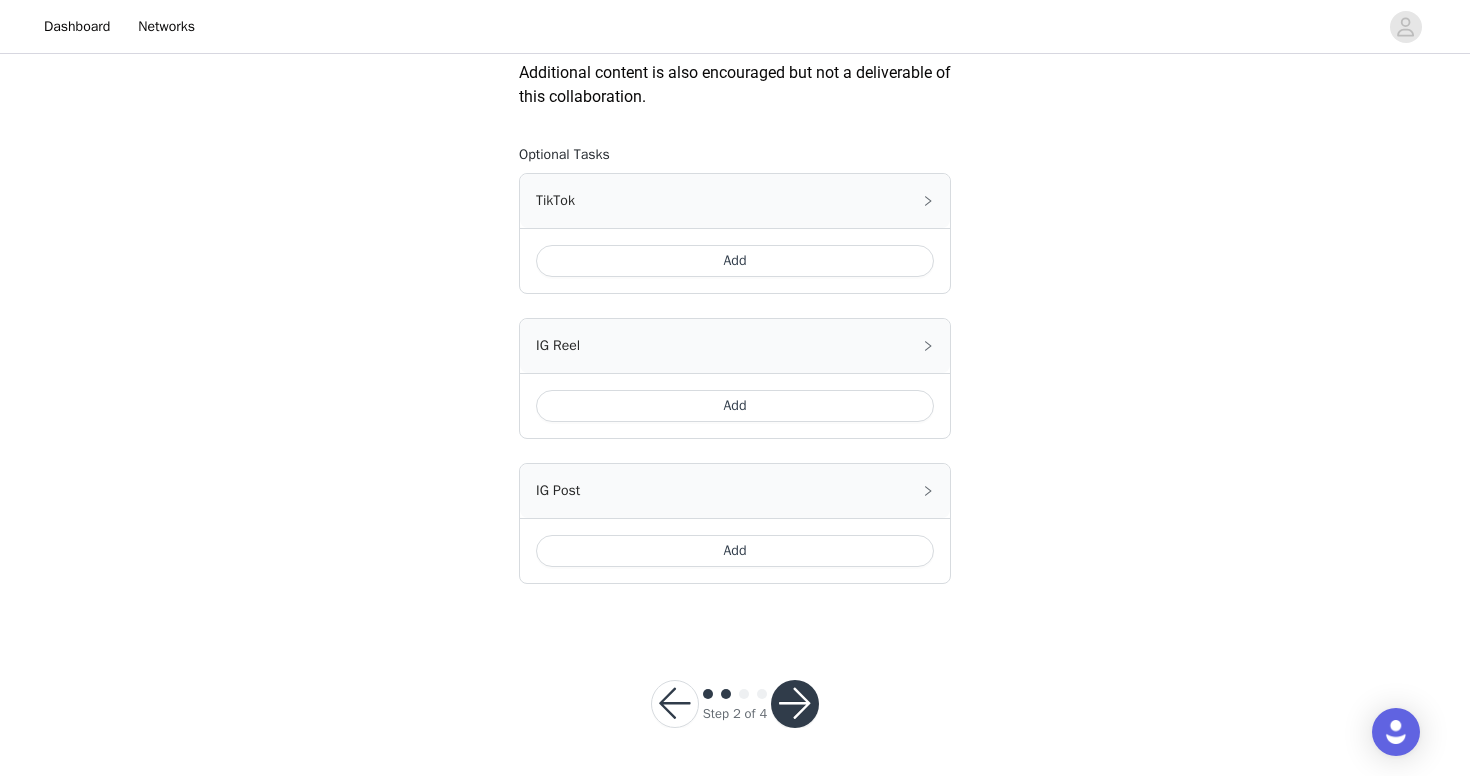 click at bounding box center [795, 704] 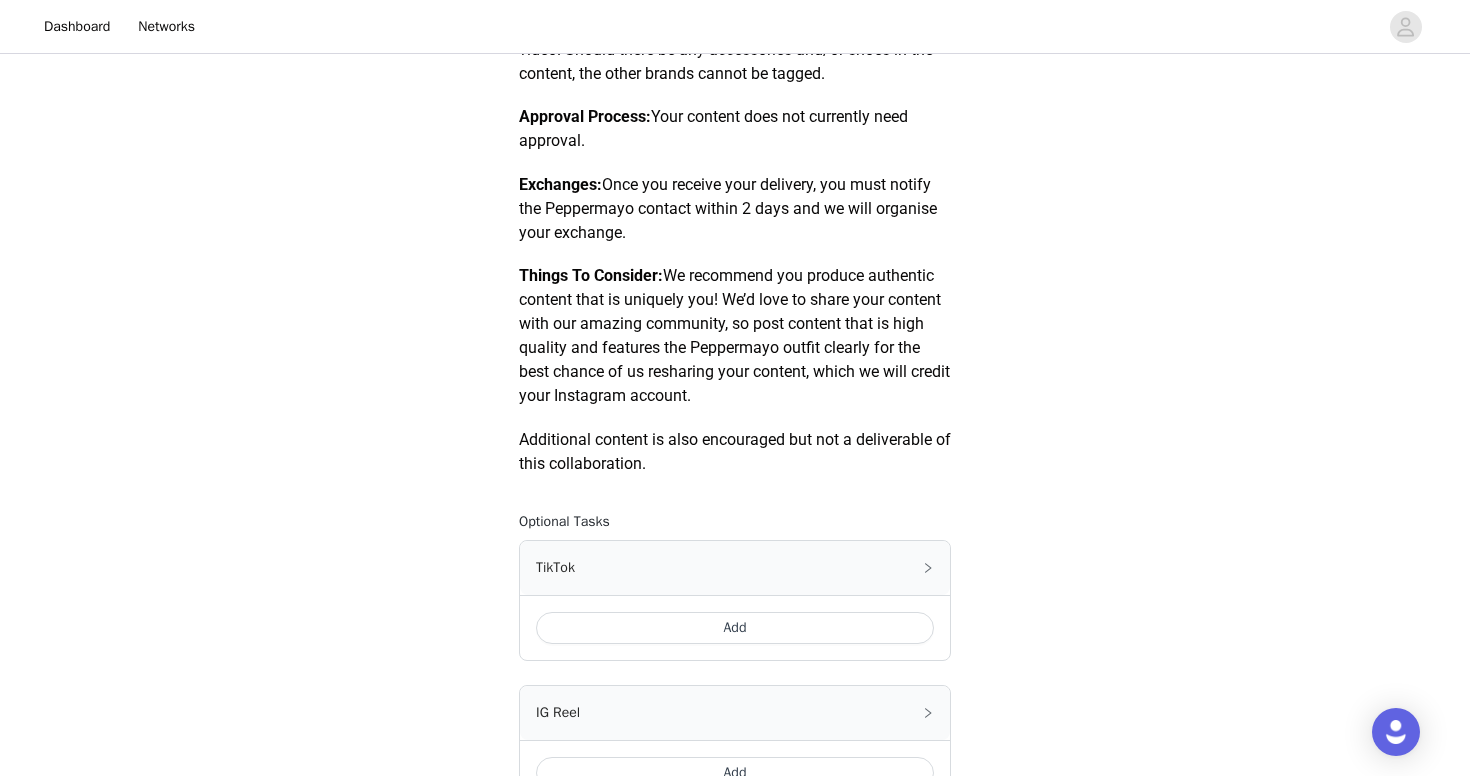 scroll, scrollTop: 826, scrollLeft: 0, axis: vertical 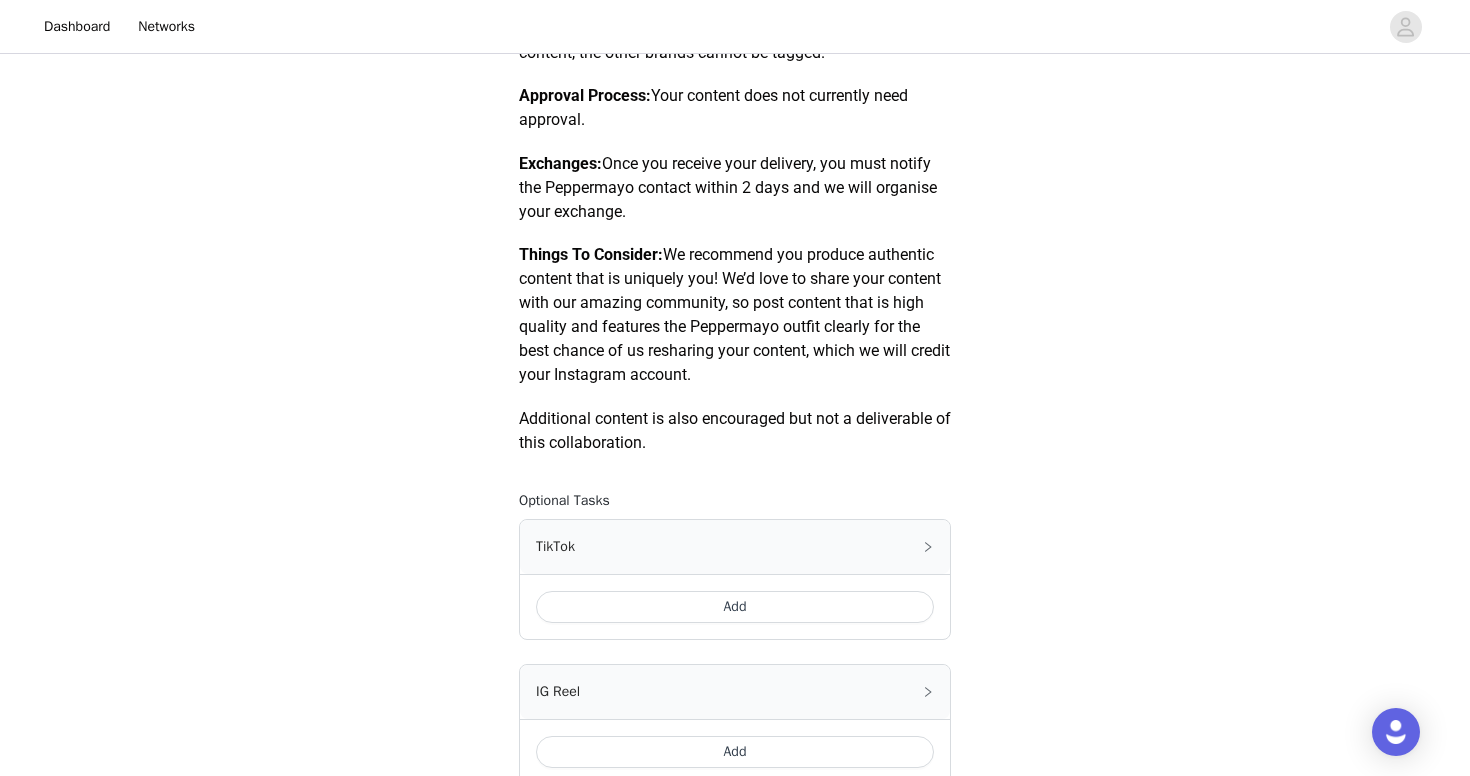click on "Add" at bounding box center [735, 607] 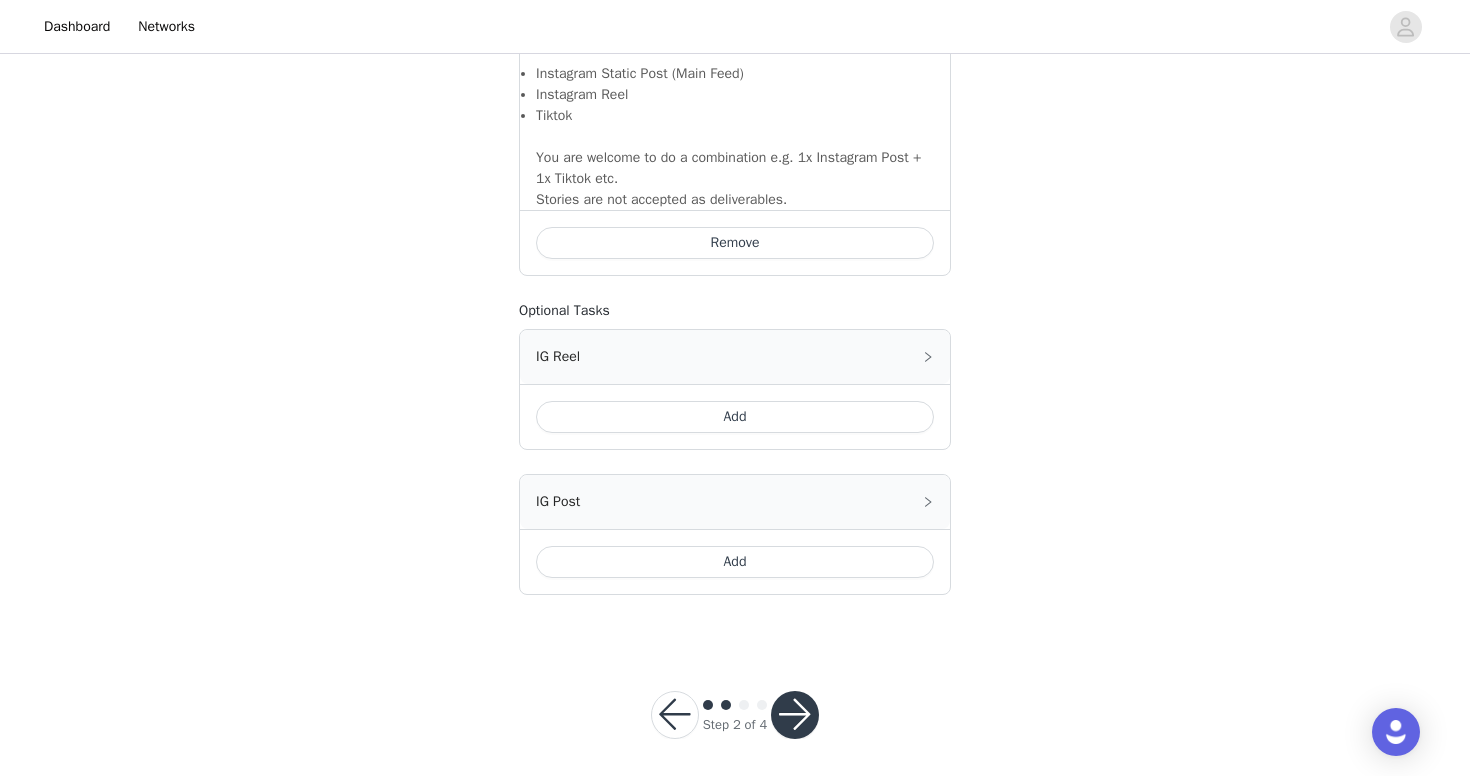 scroll, scrollTop: 1528, scrollLeft: 0, axis: vertical 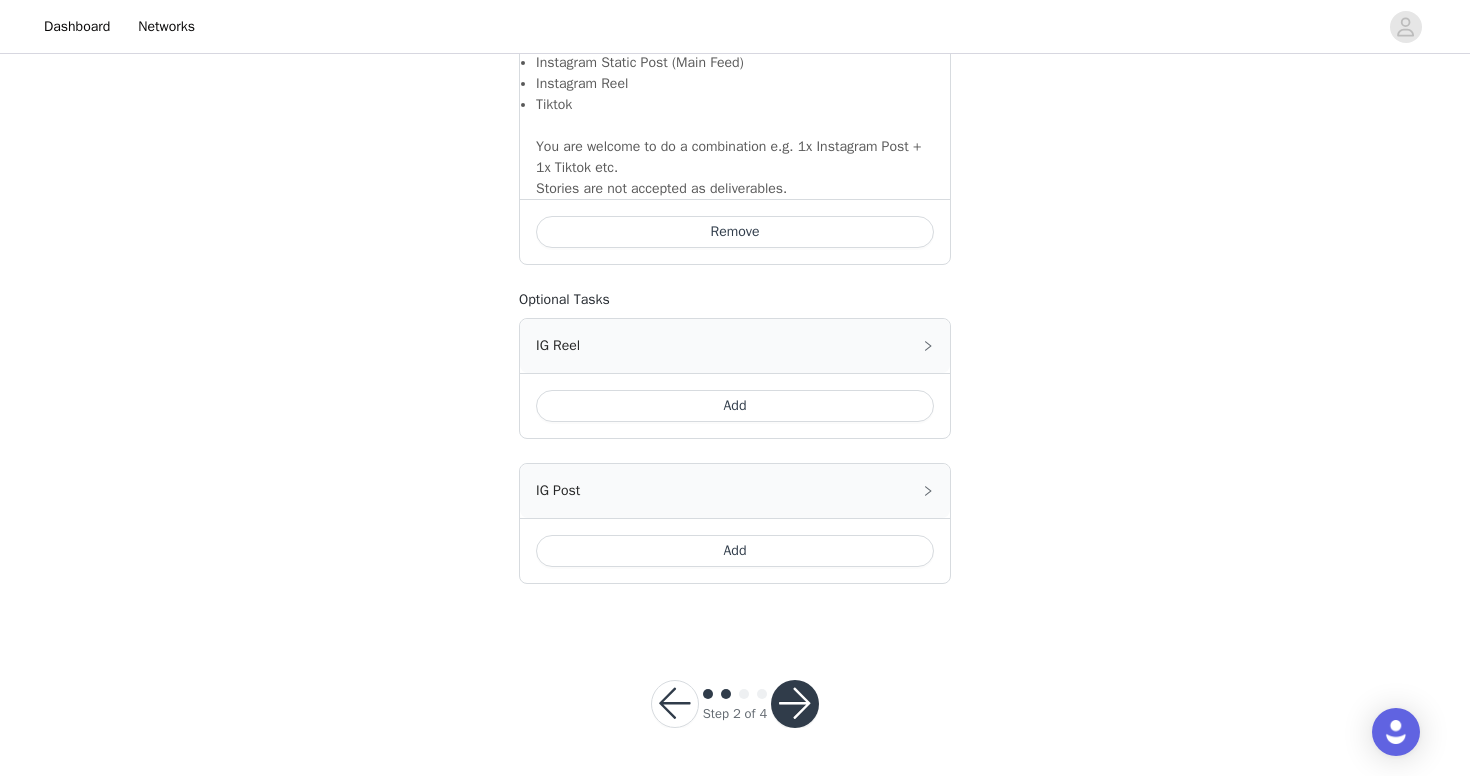 click at bounding box center [795, 704] 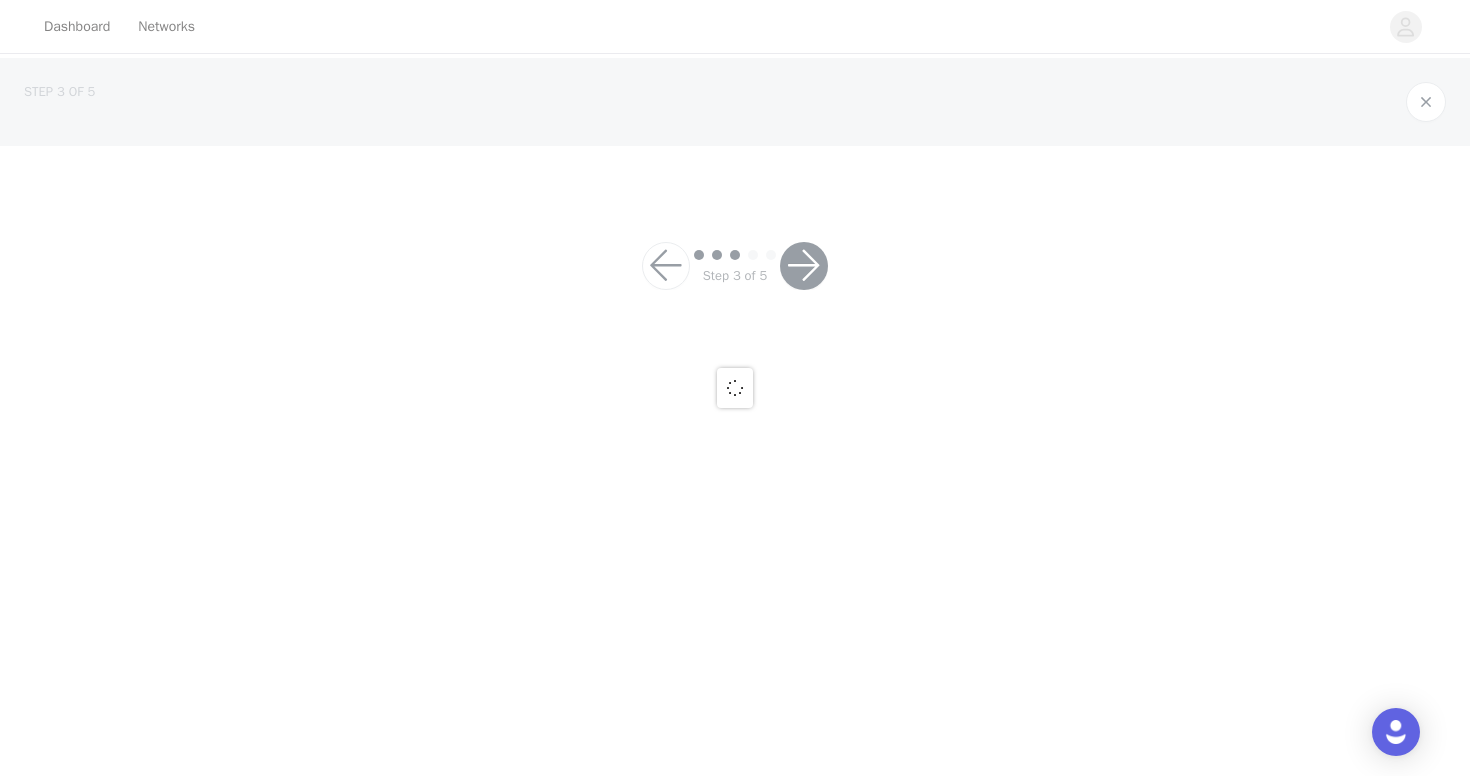 scroll, scrollTop: 0, scrollLeft: 0, axis: both 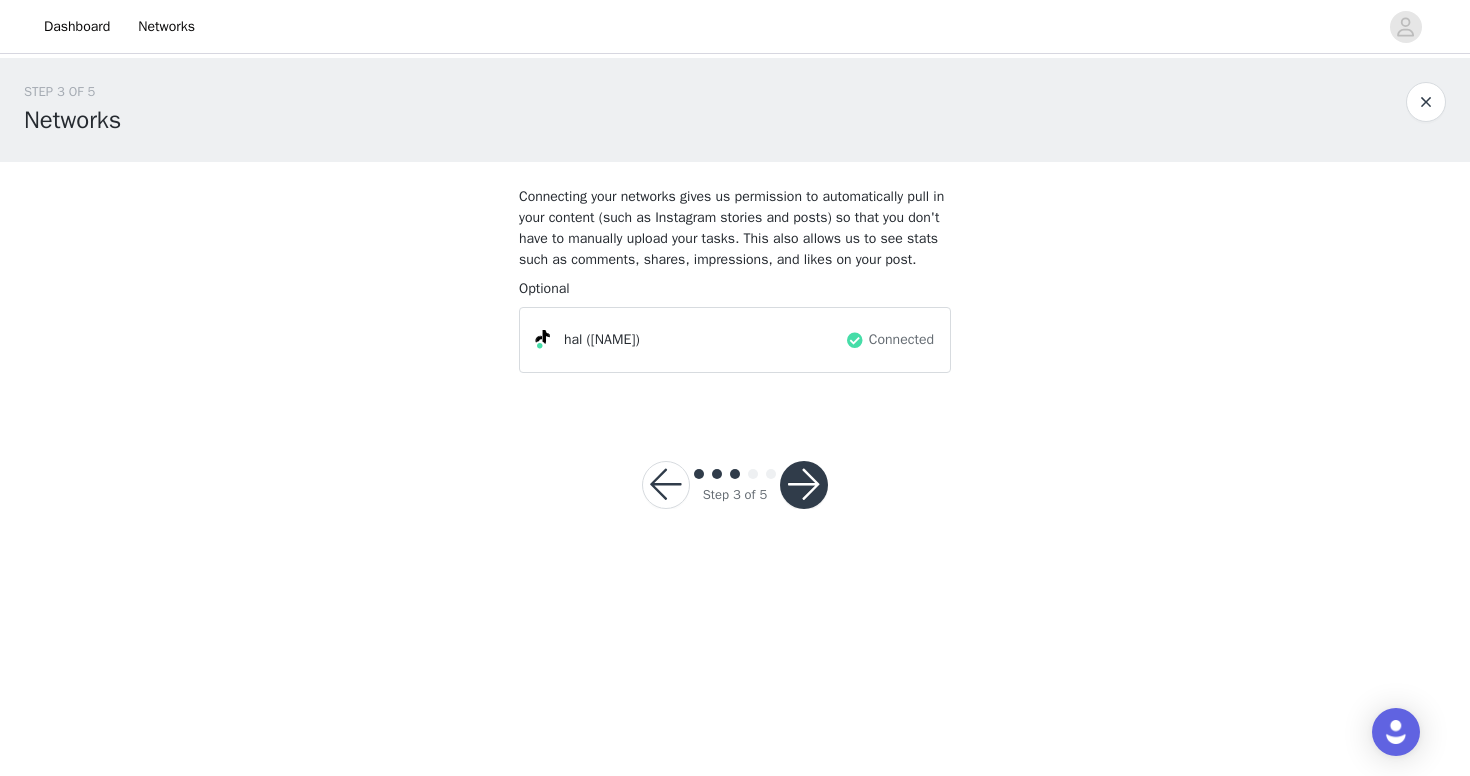 click at bounding box center (804, 485) 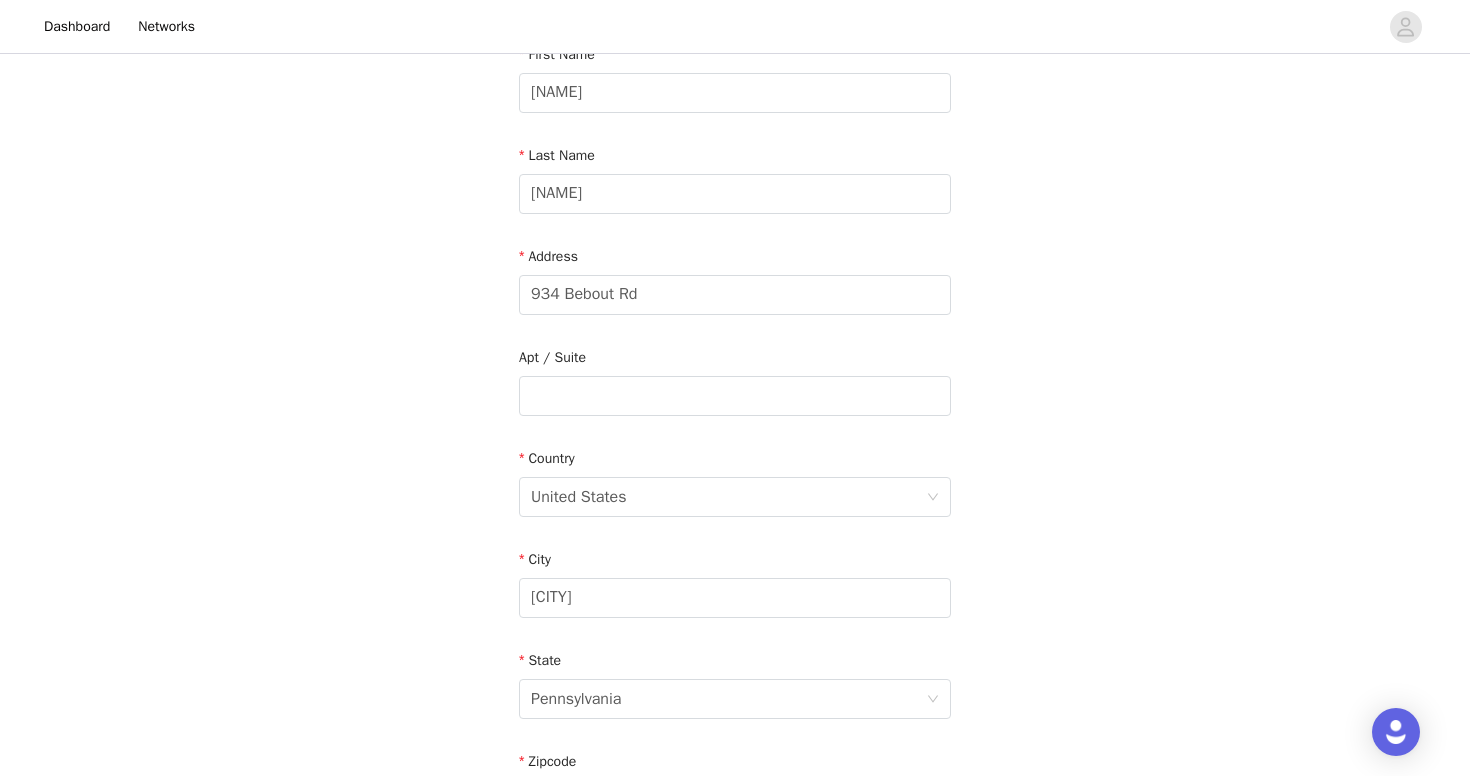 scroll, scrollTop: 236, scrollLeft: 0, axis: vertical 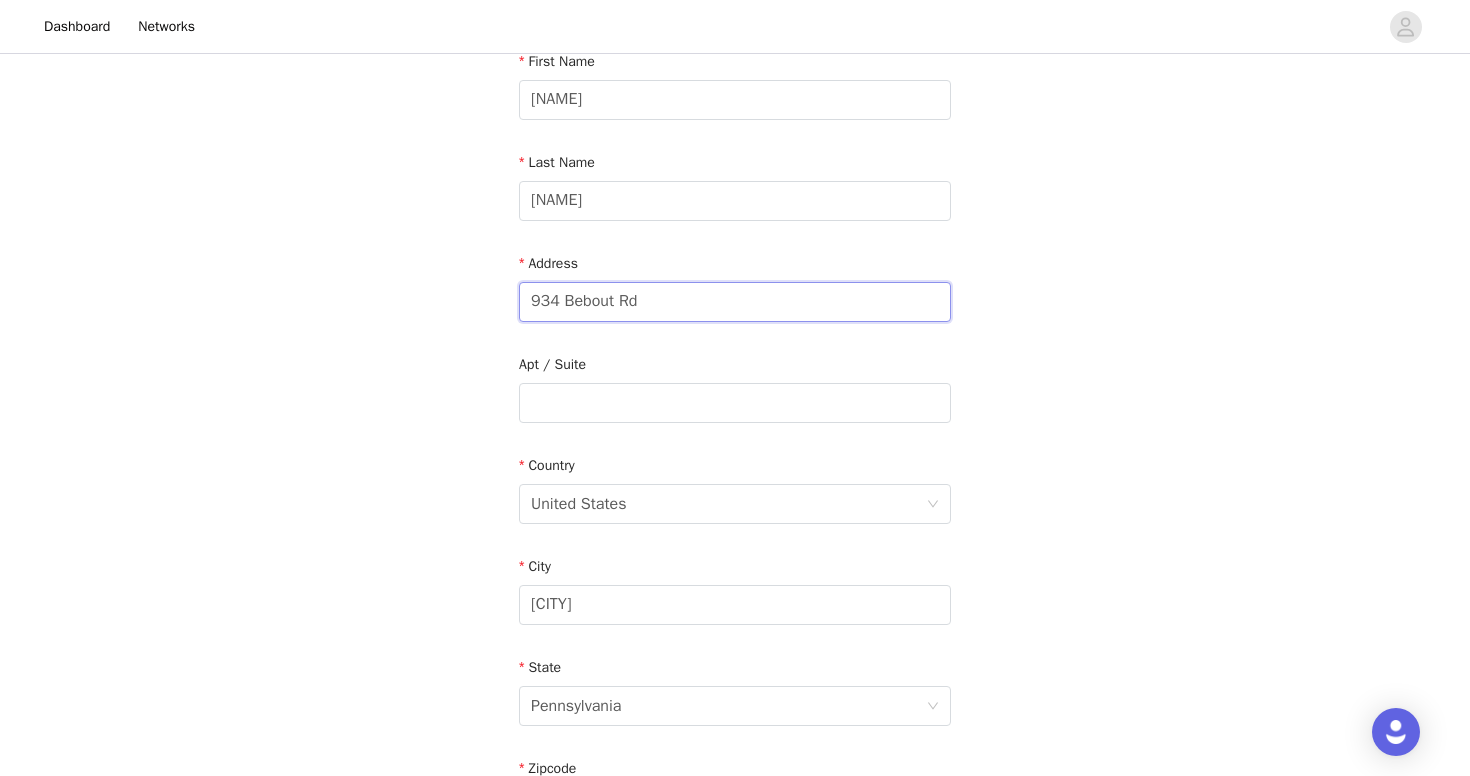drag, startPoint x: 689, startPoint y: 316, endPoint x: 479, endPoint y: 289, distance: 211.7286 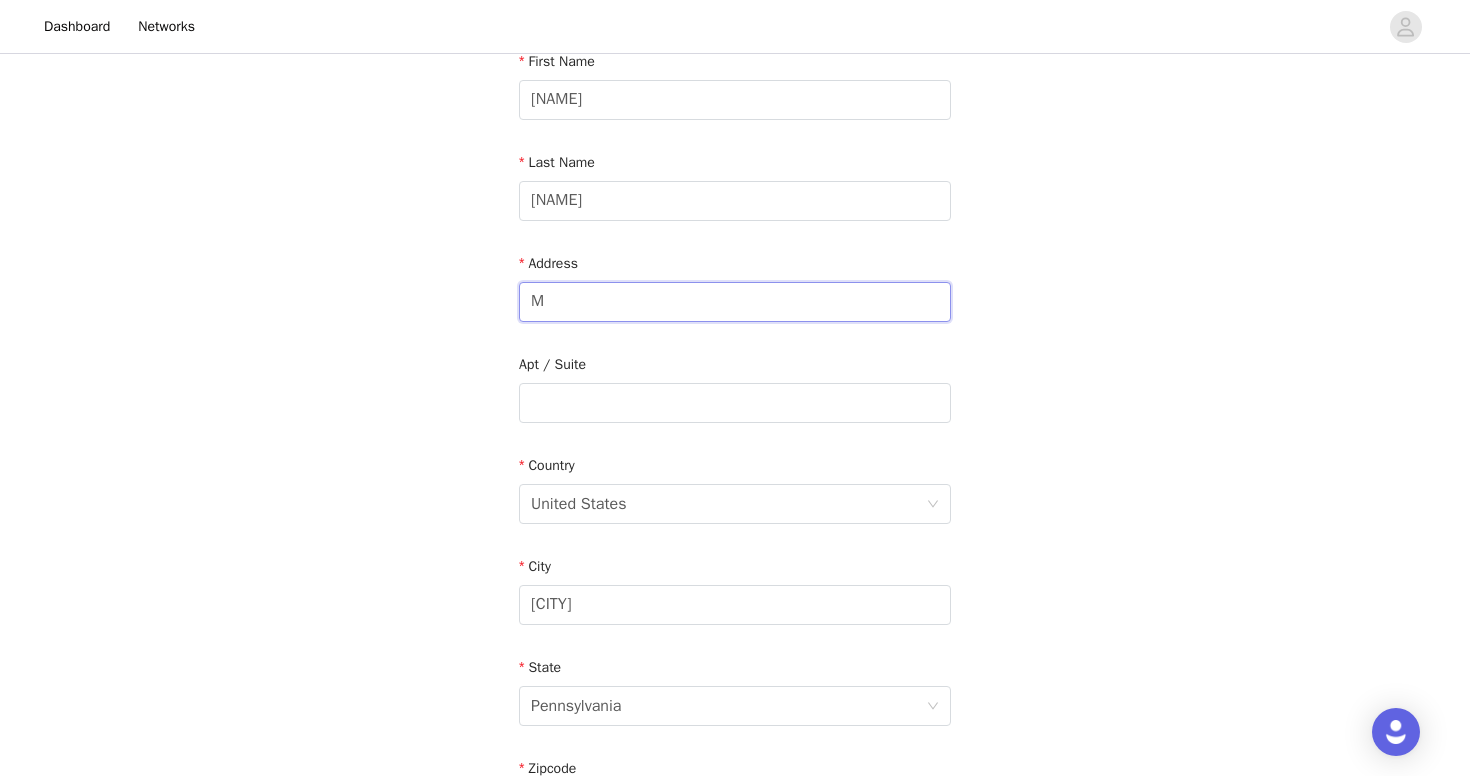 type on "MSC 249632 District 62" 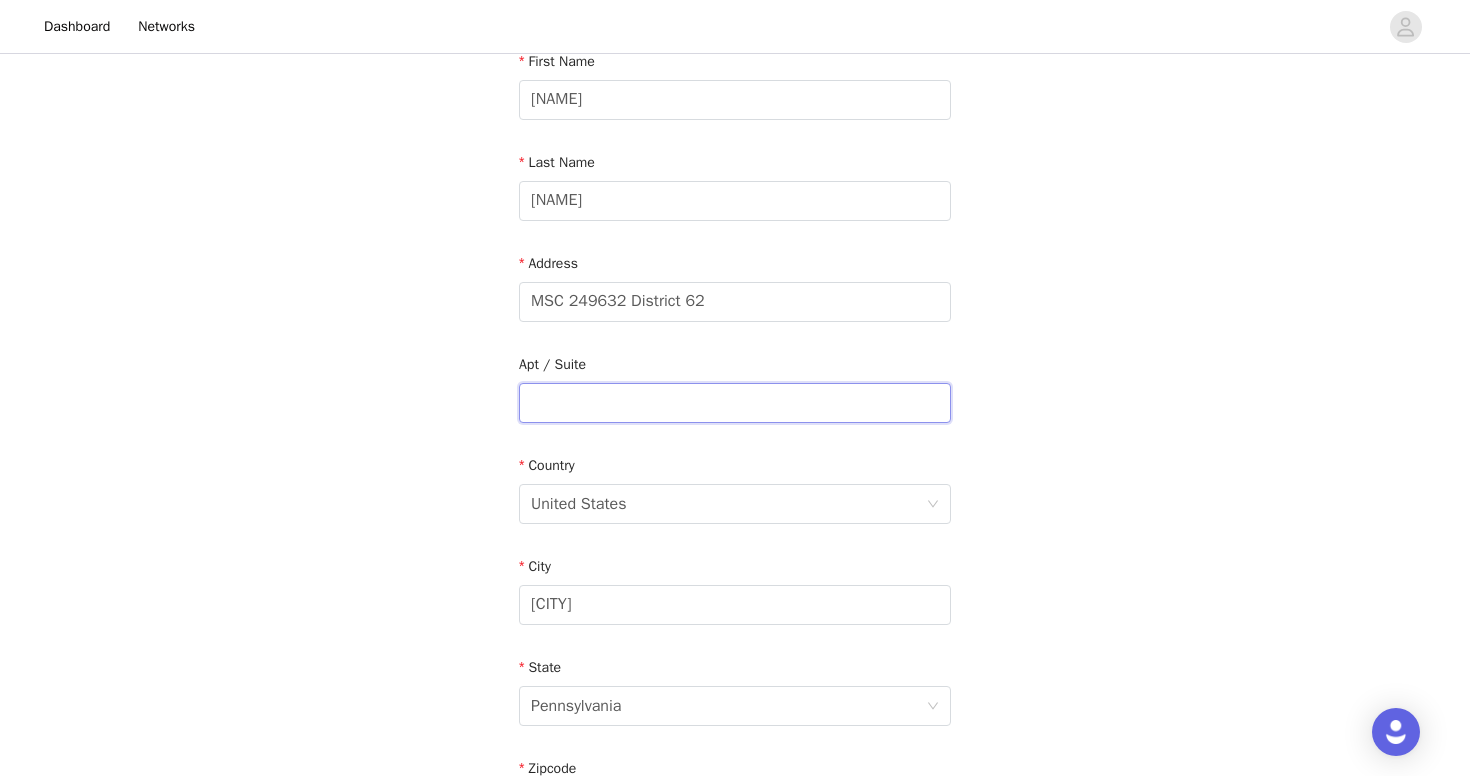 type on "1831 University St" 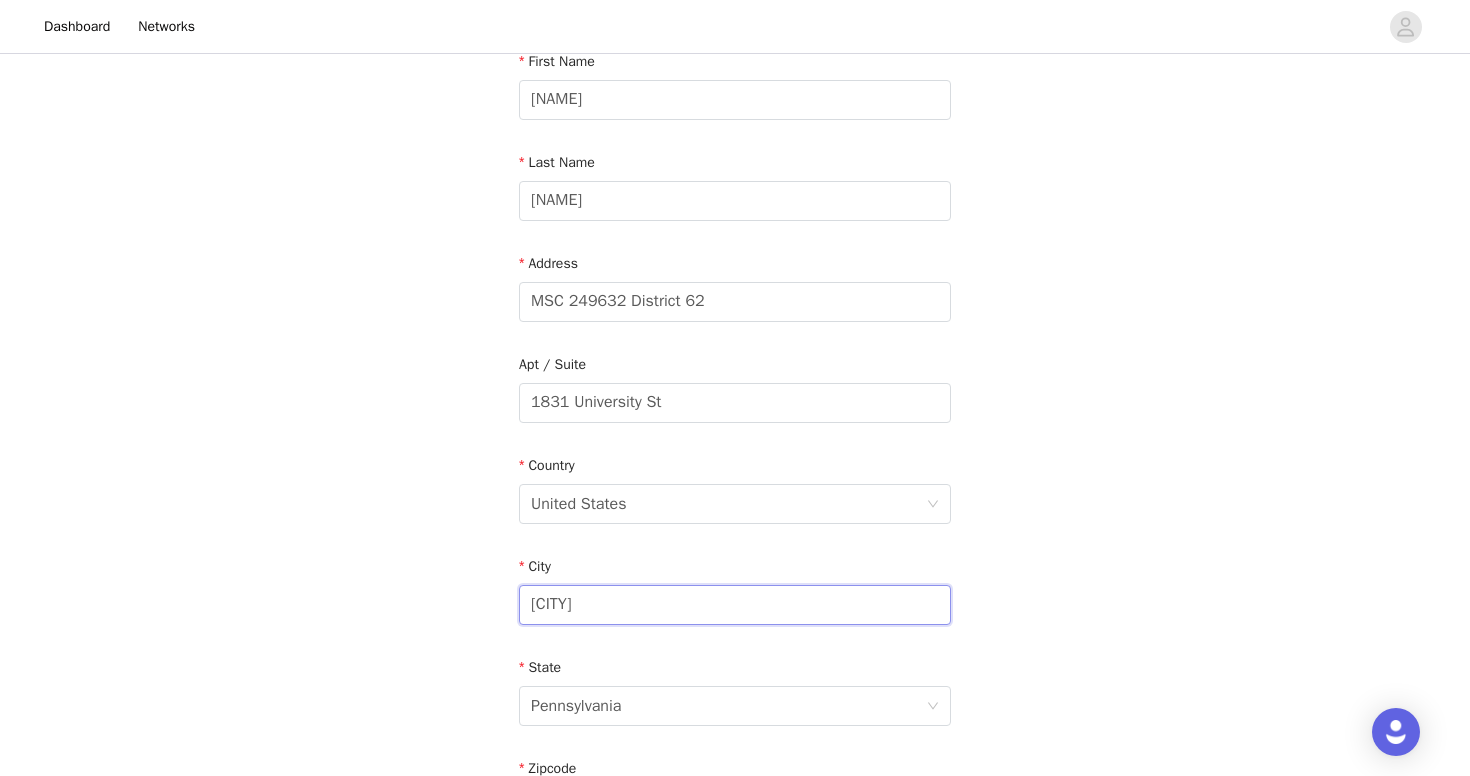 drag, startPoint x: 628, startPoint y: 622, endPoint x: 518, endPoint y: 593, distance: 113.758514 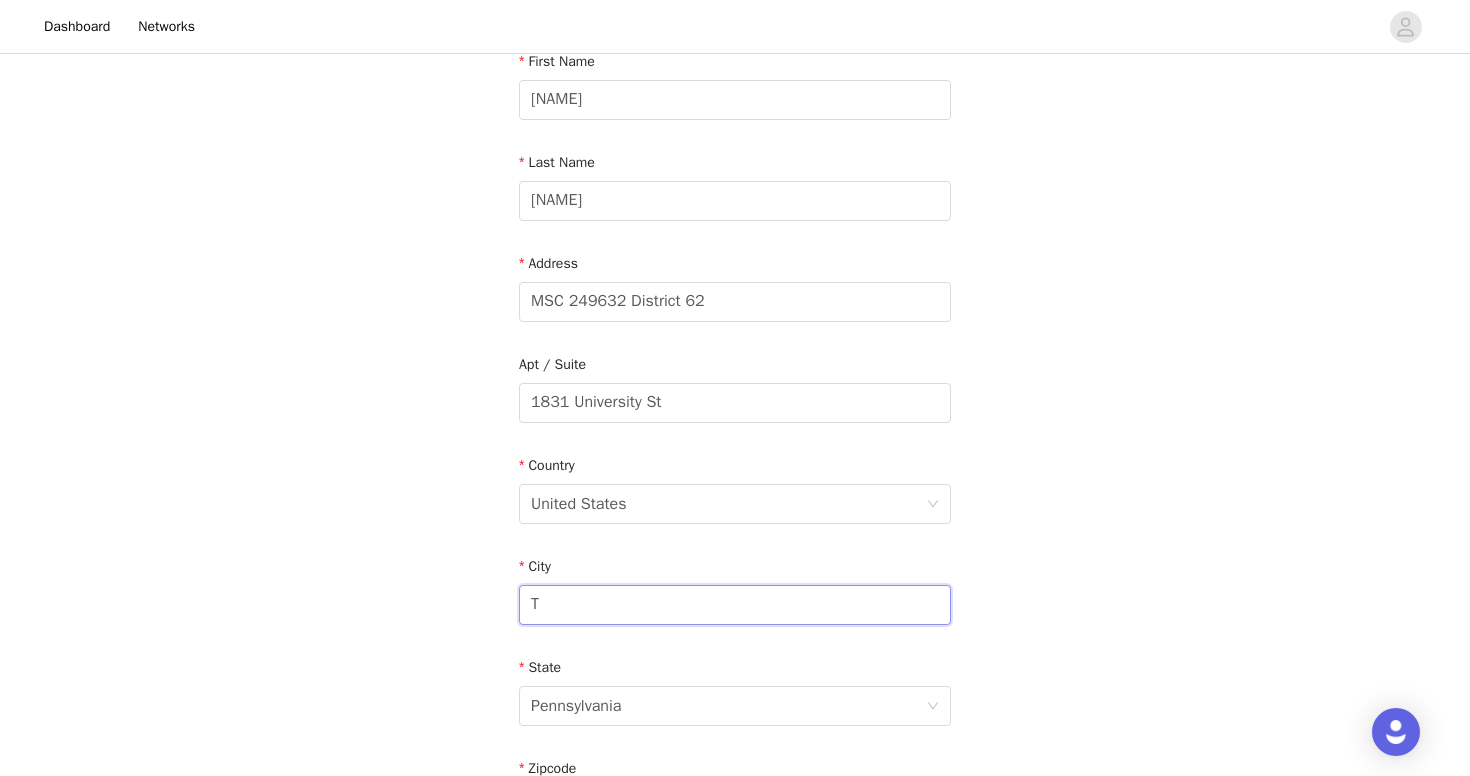 type on "Tuscaloosa" 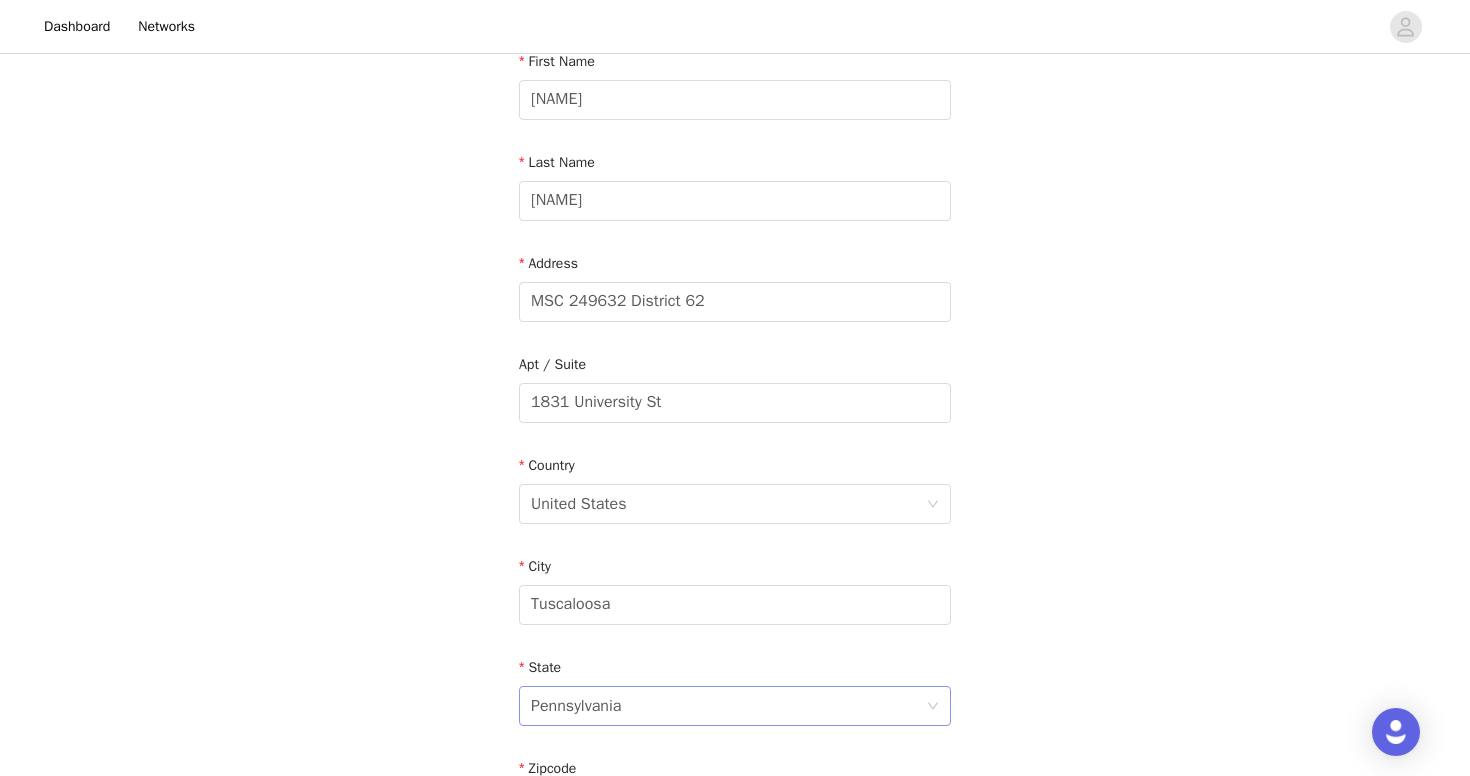 click on "Pennsylvania" at bounding box center (728, 706) 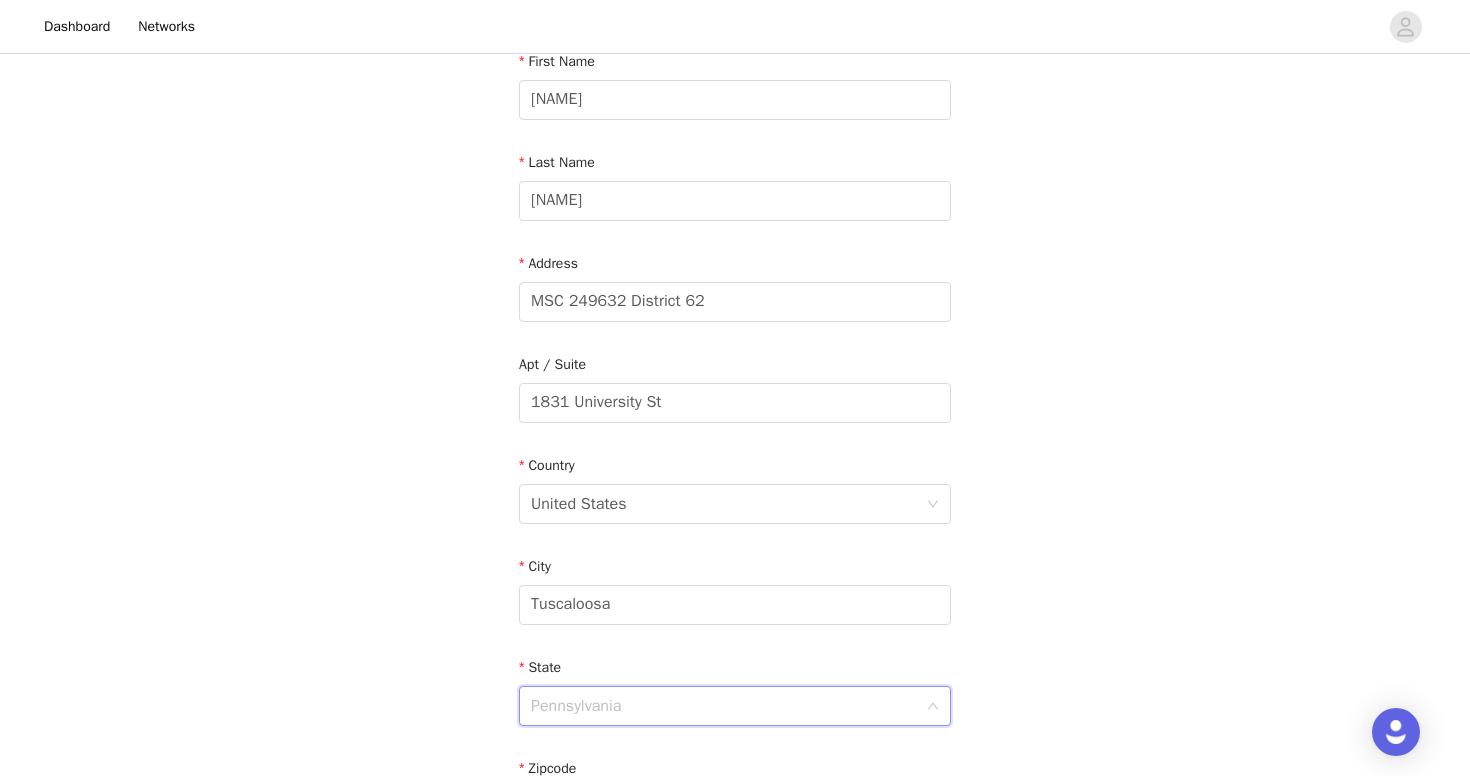 scroll, scrollTop: 1290, scrollLeft: 0, axis: vertical 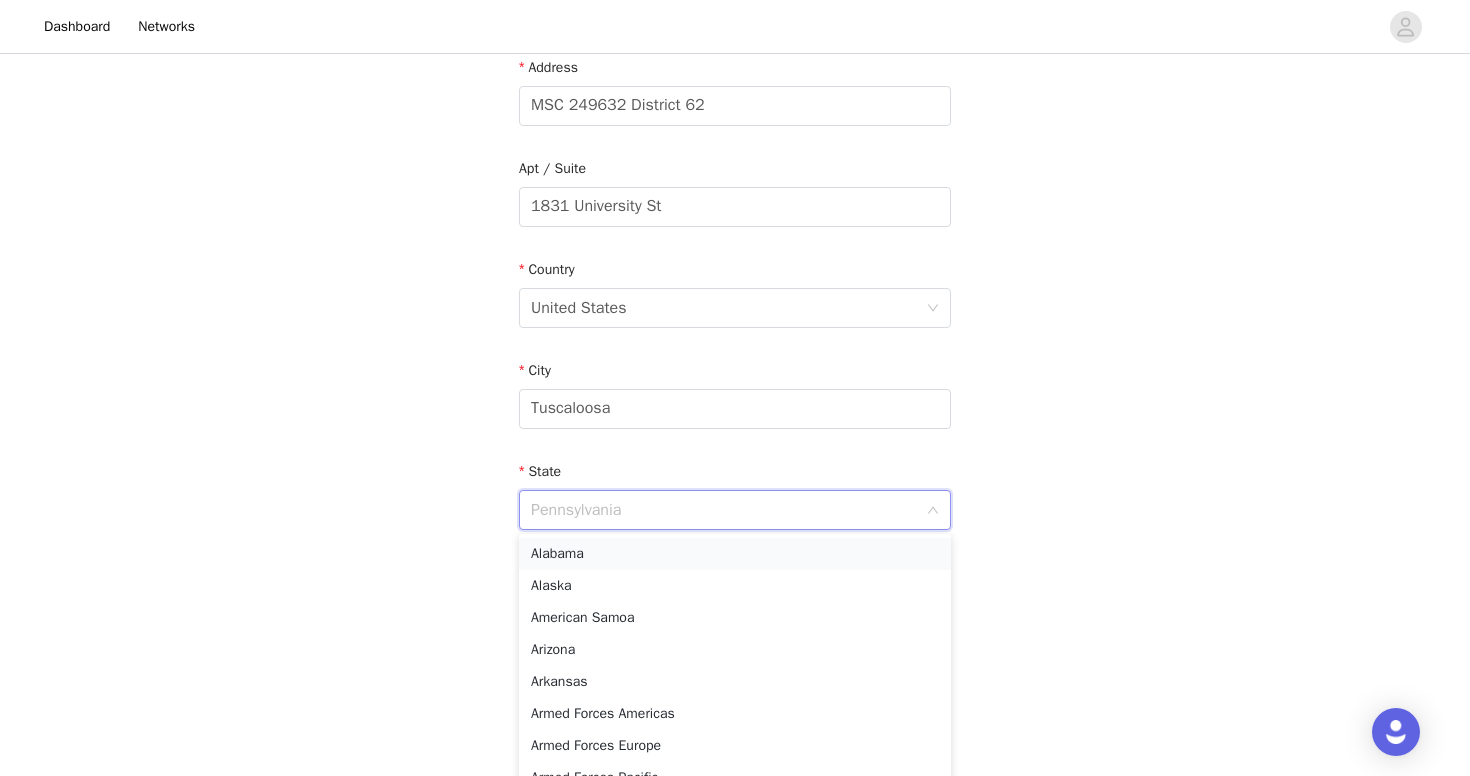 click on "Alabama" at bounding box center [735, 554] 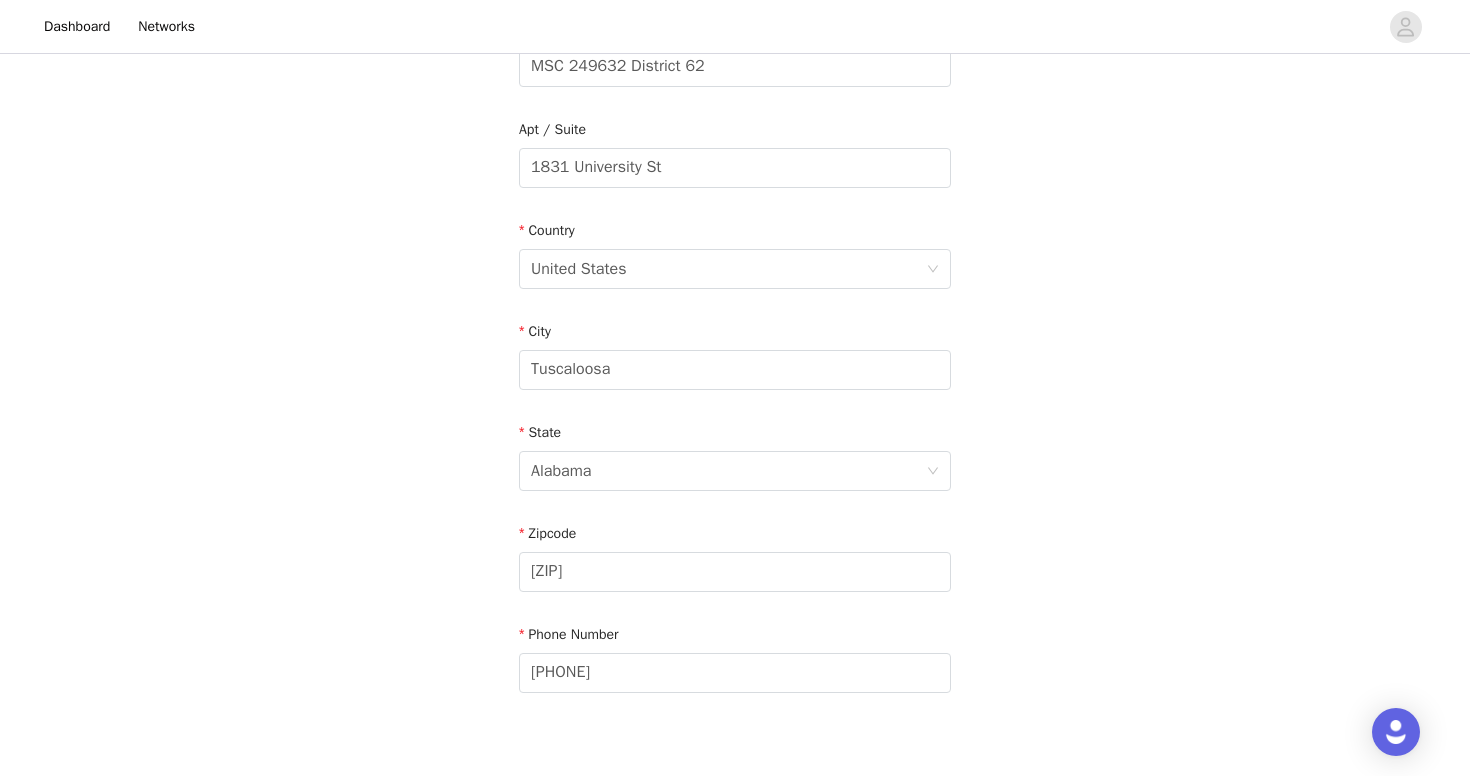 scroll, scrollTop: 483, scrollLeft: 0, axis: vertical 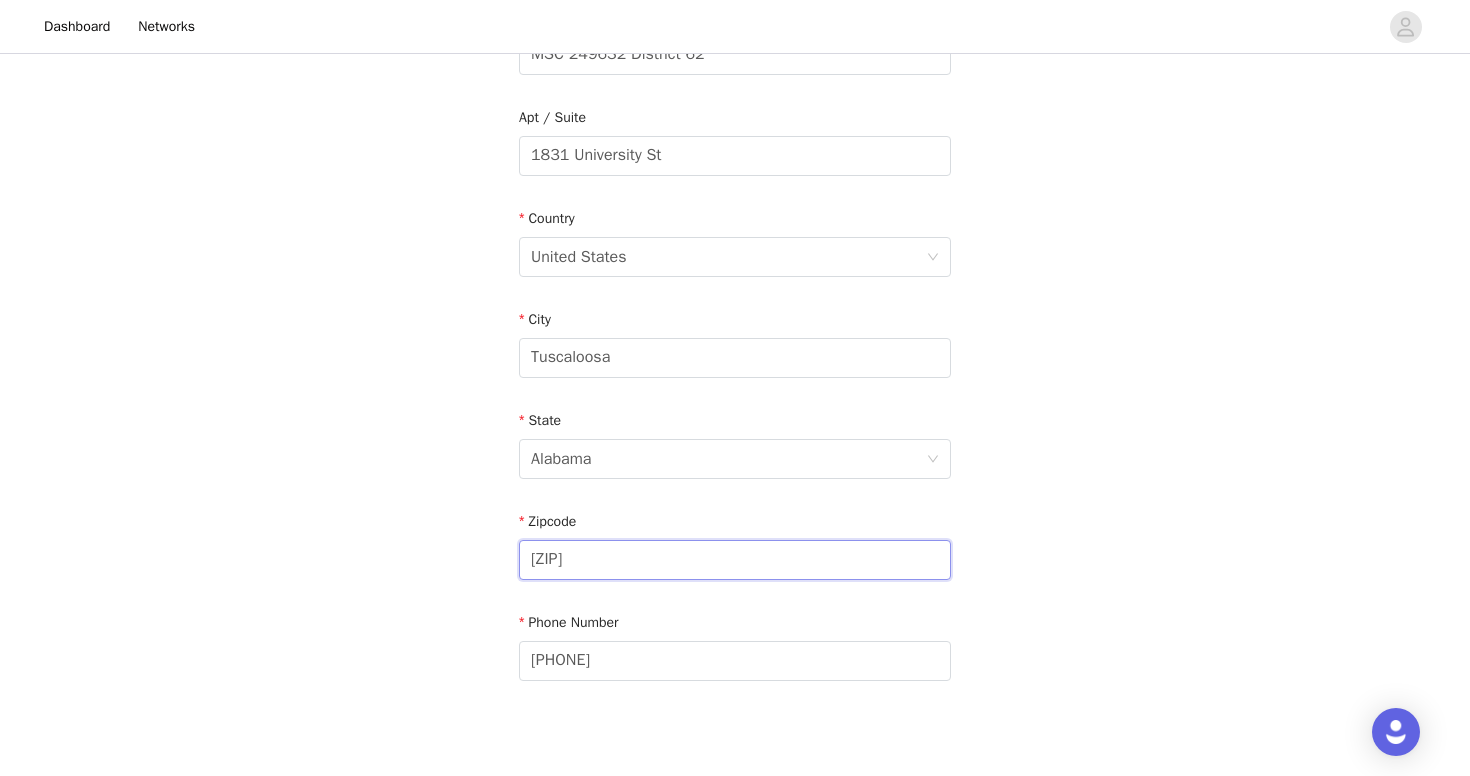 drag, startPoint x: 633, startPoint y: 551, endPoint x: 469, endPoint y: 553, distance: 164.01219 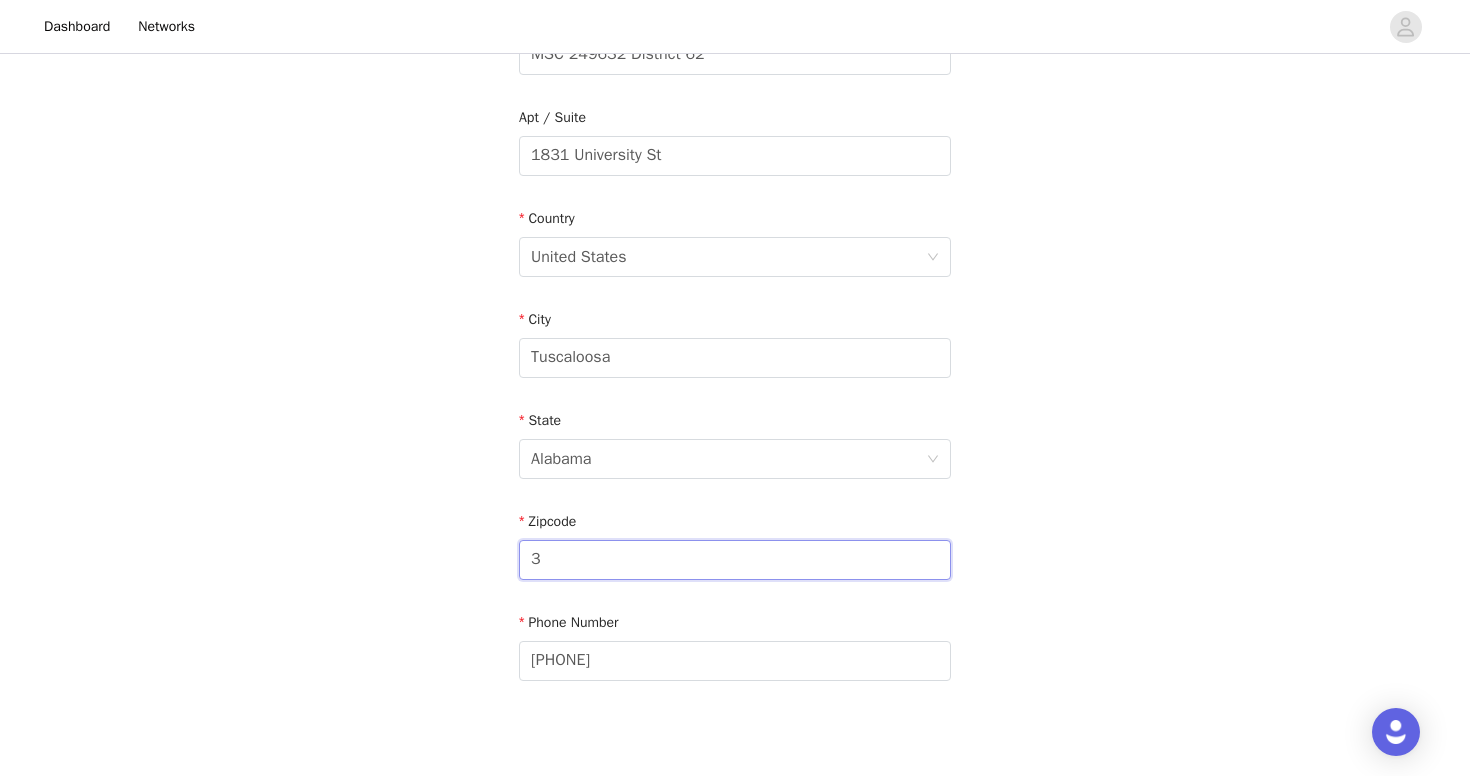 type on "35487" 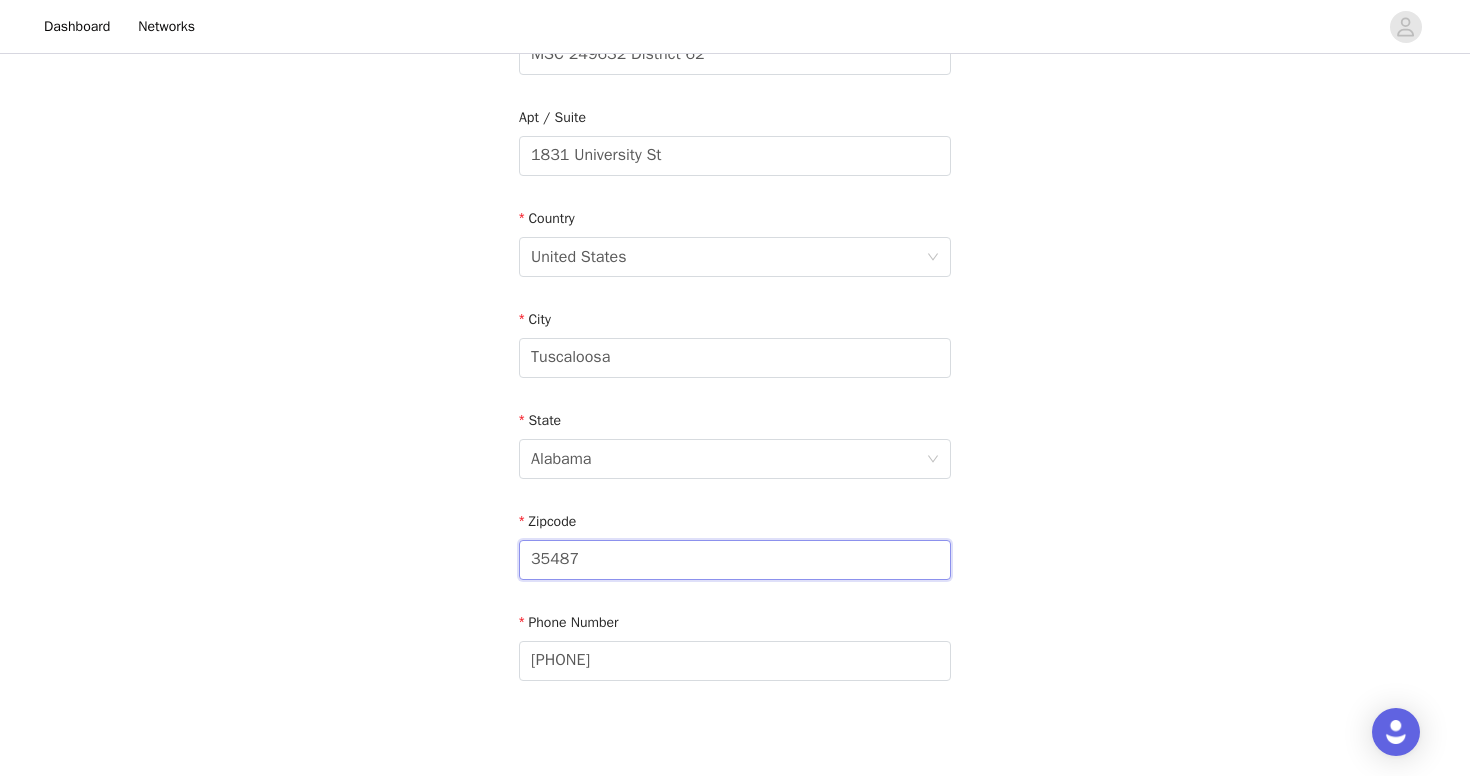 scroll, scrollTop: 587, scrollLeft: 0, axis: vertical 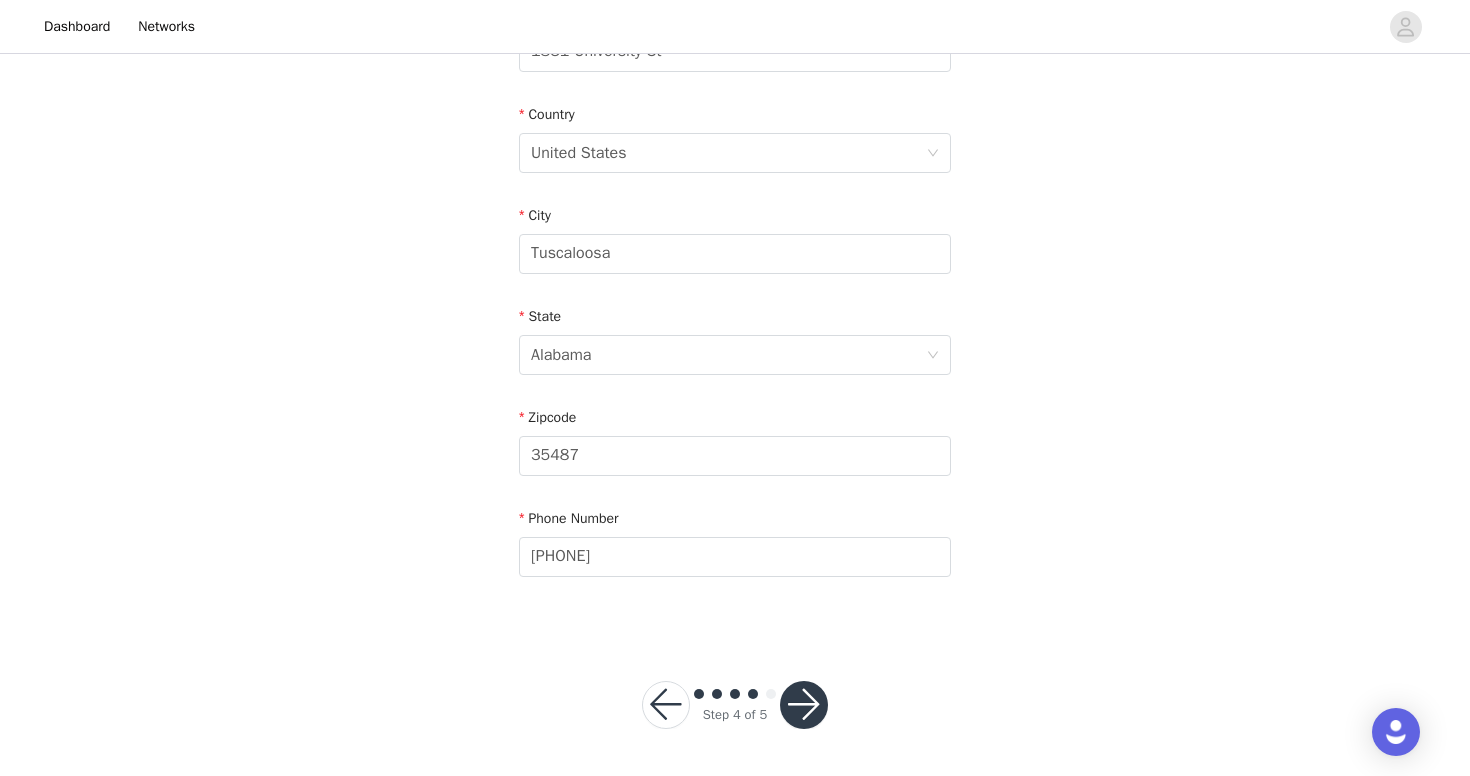 click at bounding box center [804, 705] 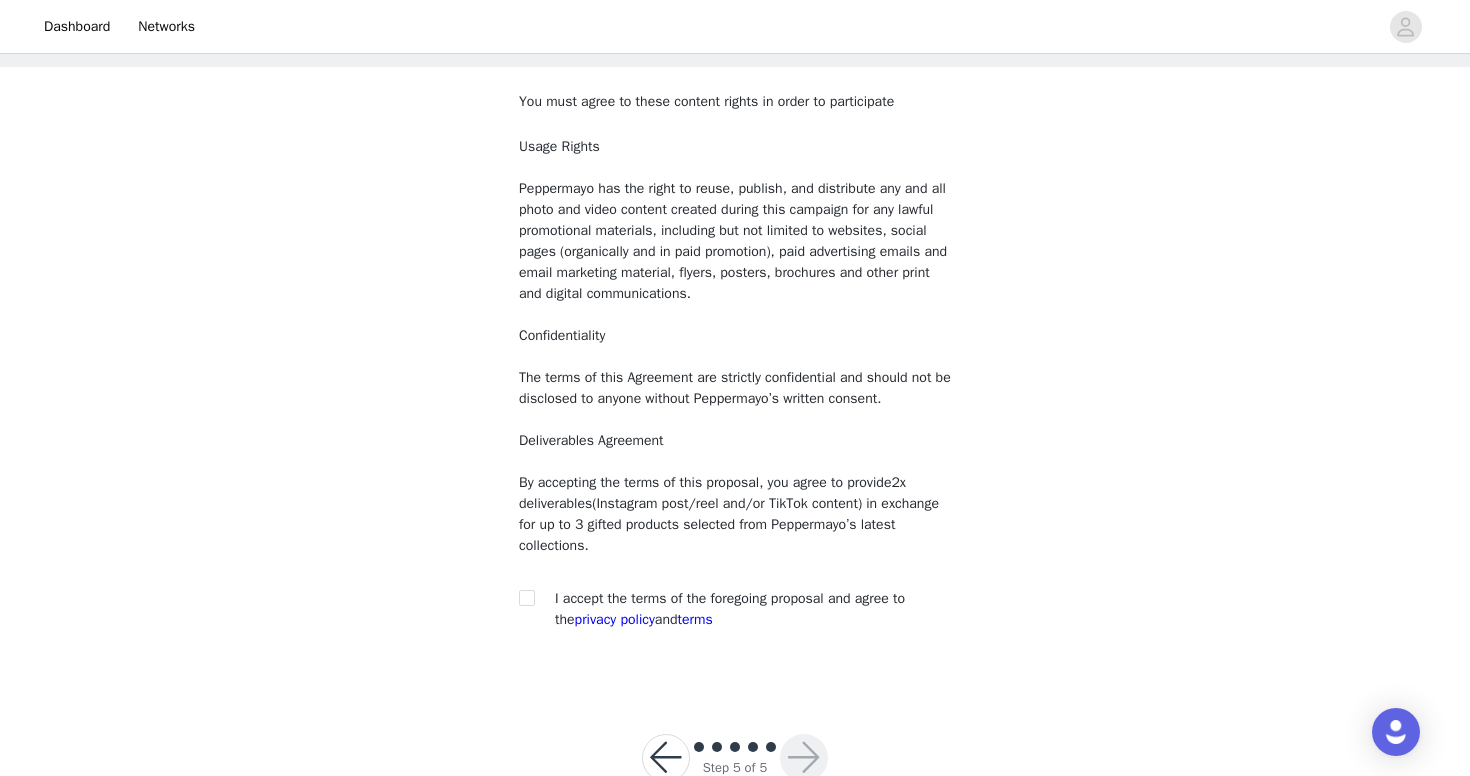 scroll, scrollTop: 129, scrollLeft: 0, axis: vertical 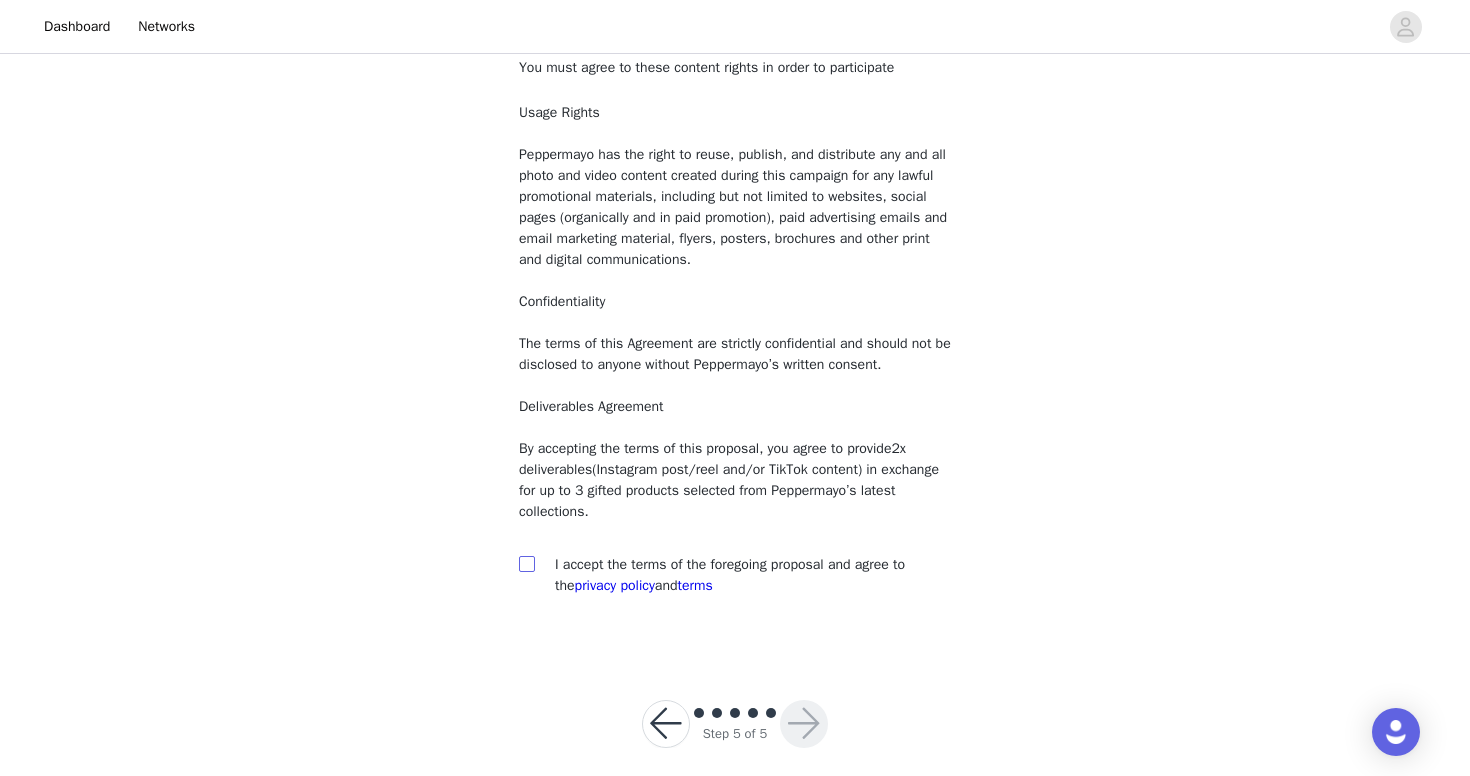 click at bounding box center (526, 563) 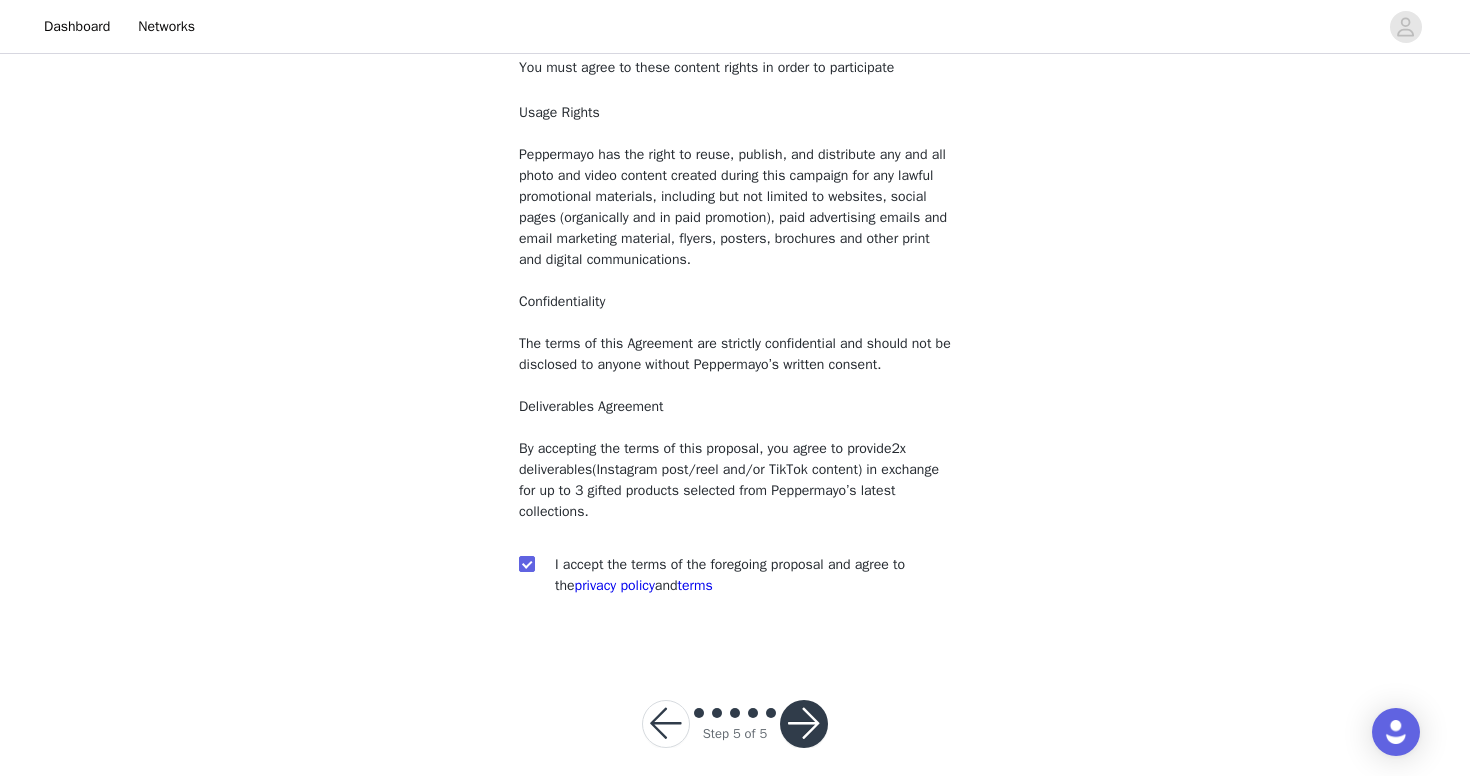 click at bounding box center [804, 724] 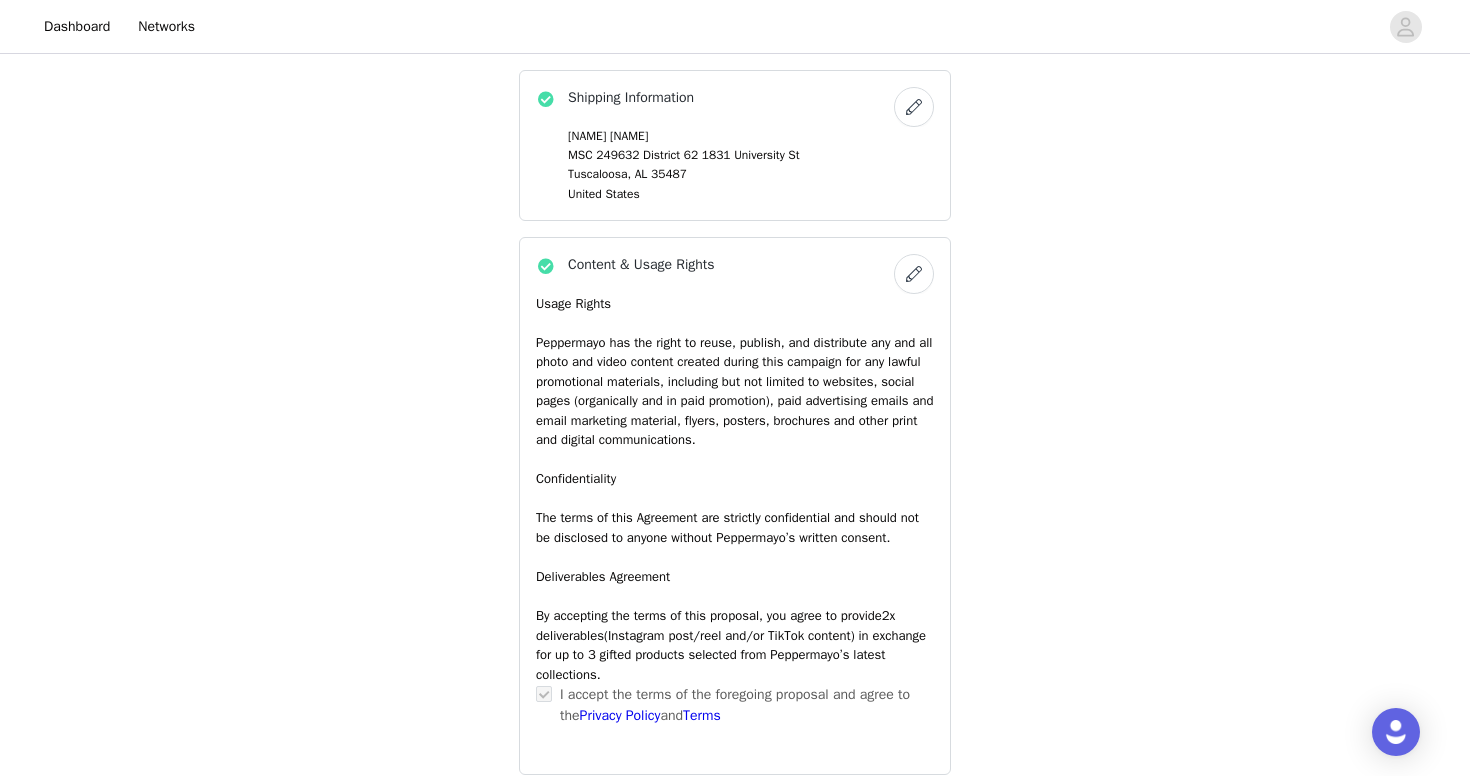 scroll, scrollTop: 1576, scrollLeft: 0, axis: vertical 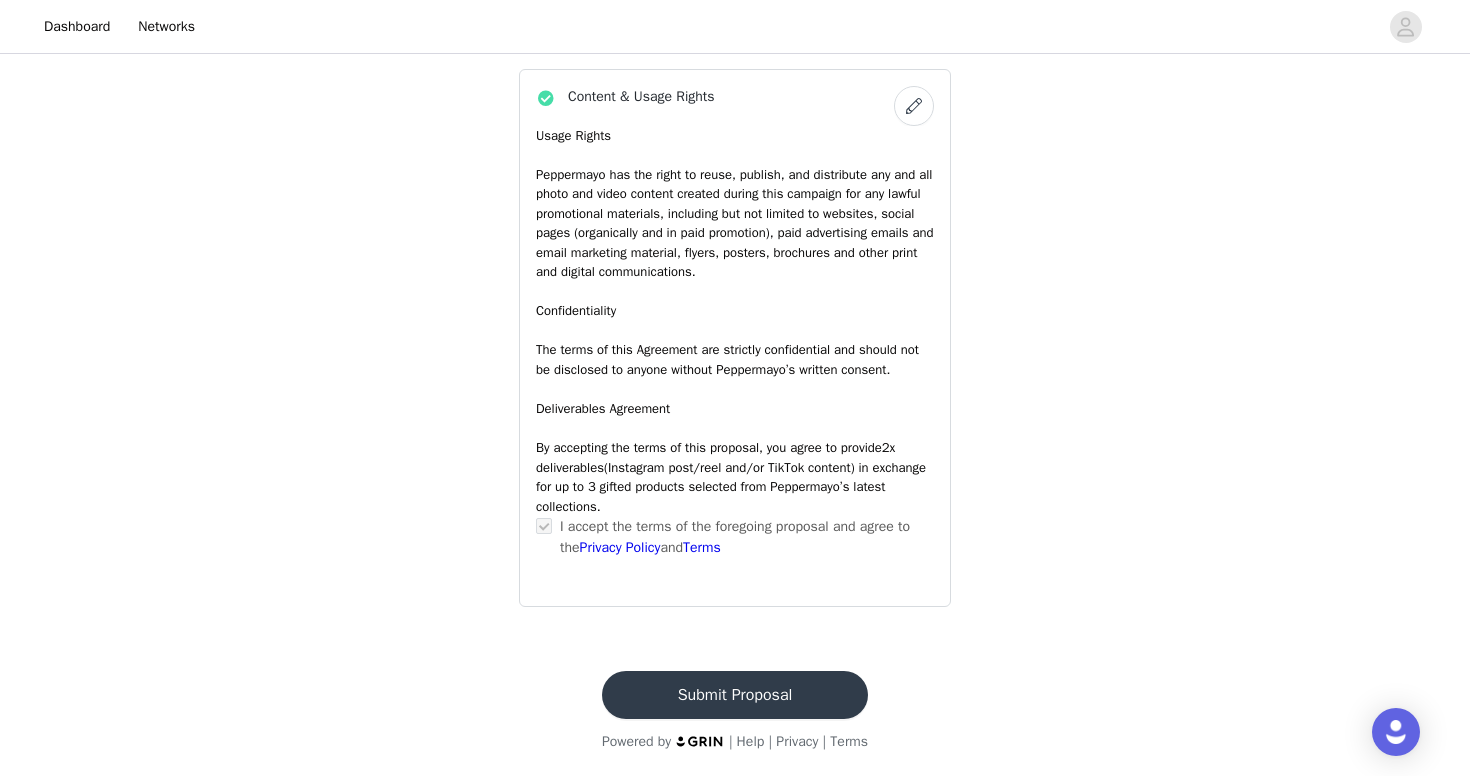 click on "Submit Proposal" at bounding box center [735, 695] 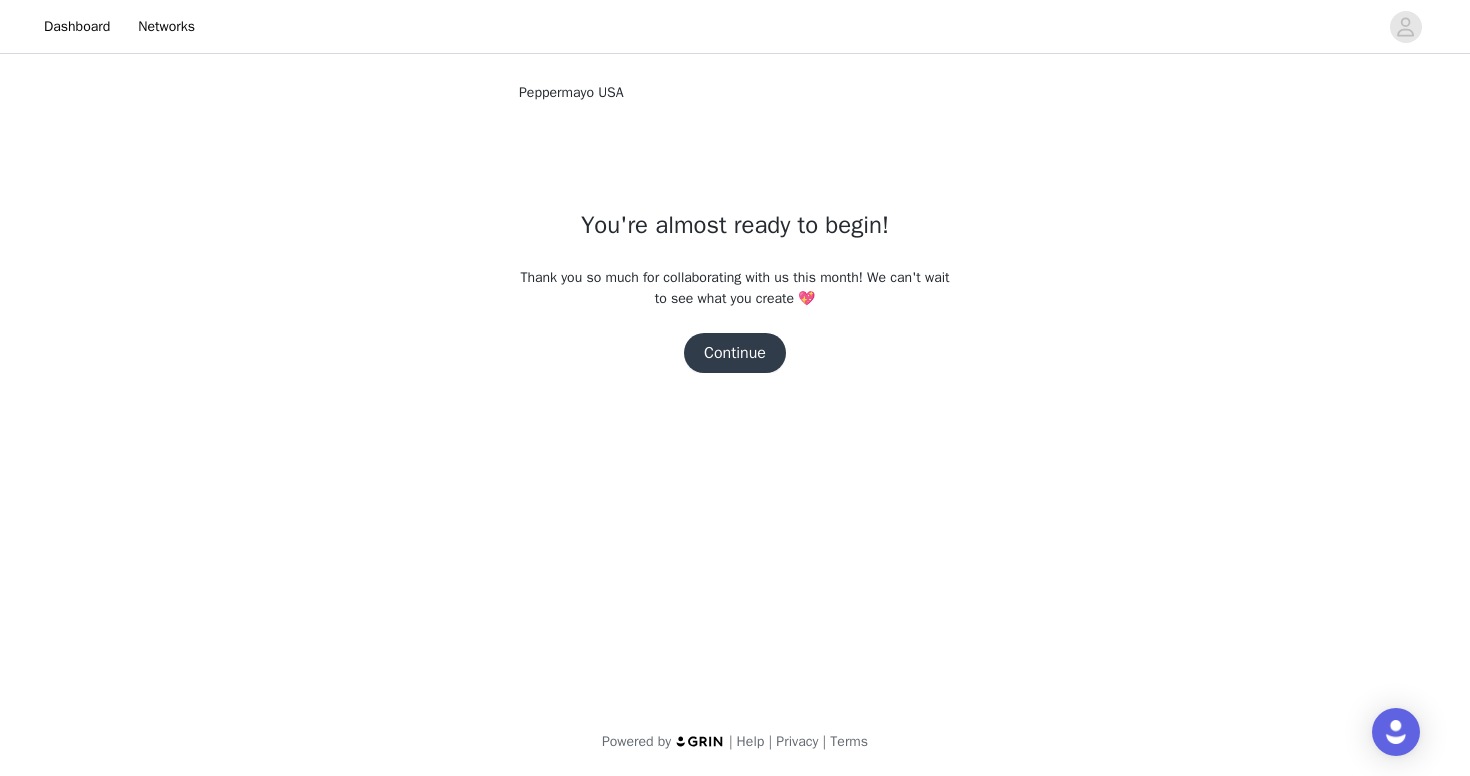 click on "Continue" at bounding box center [735, 353] 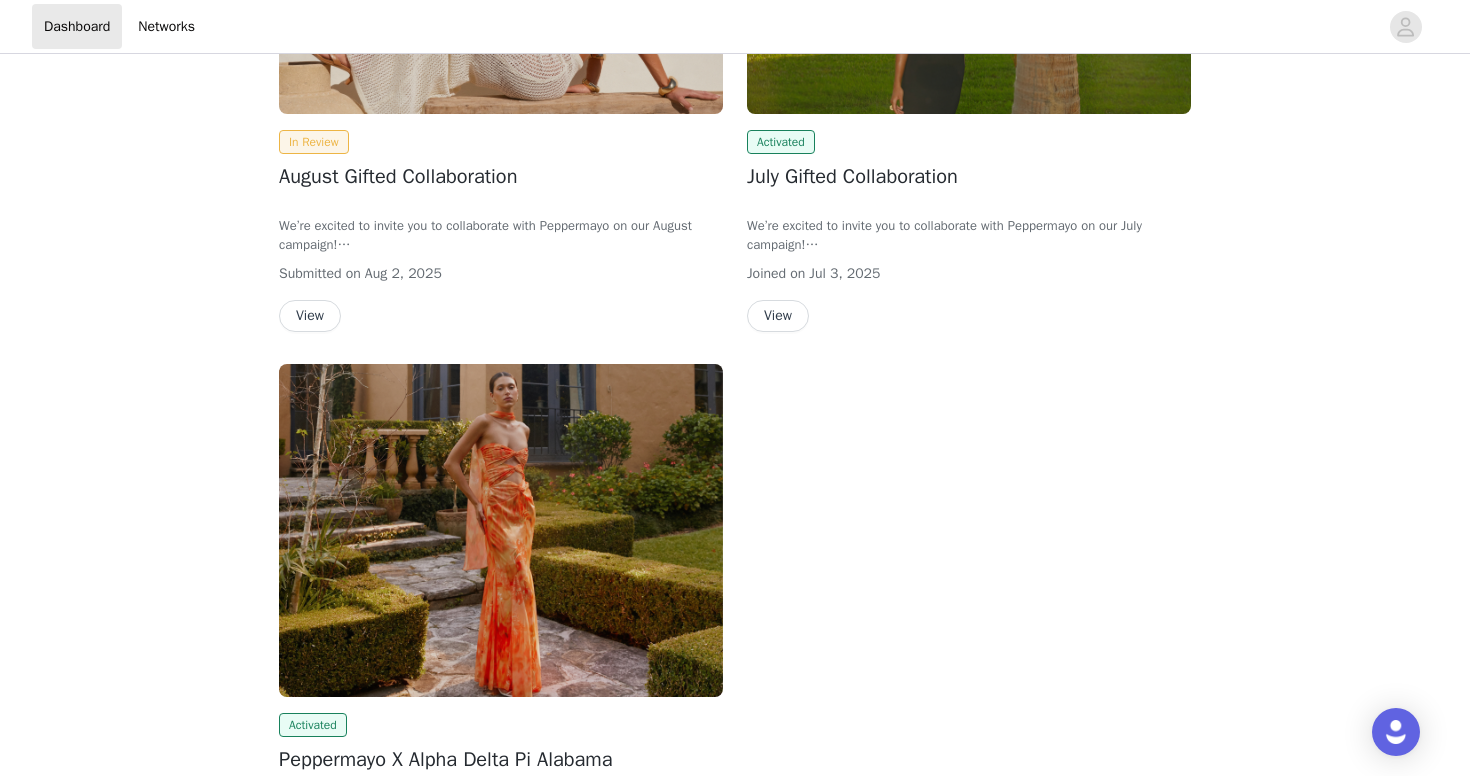 scroll, scrollTop: 0, scrollLeft: 0, axis: both 